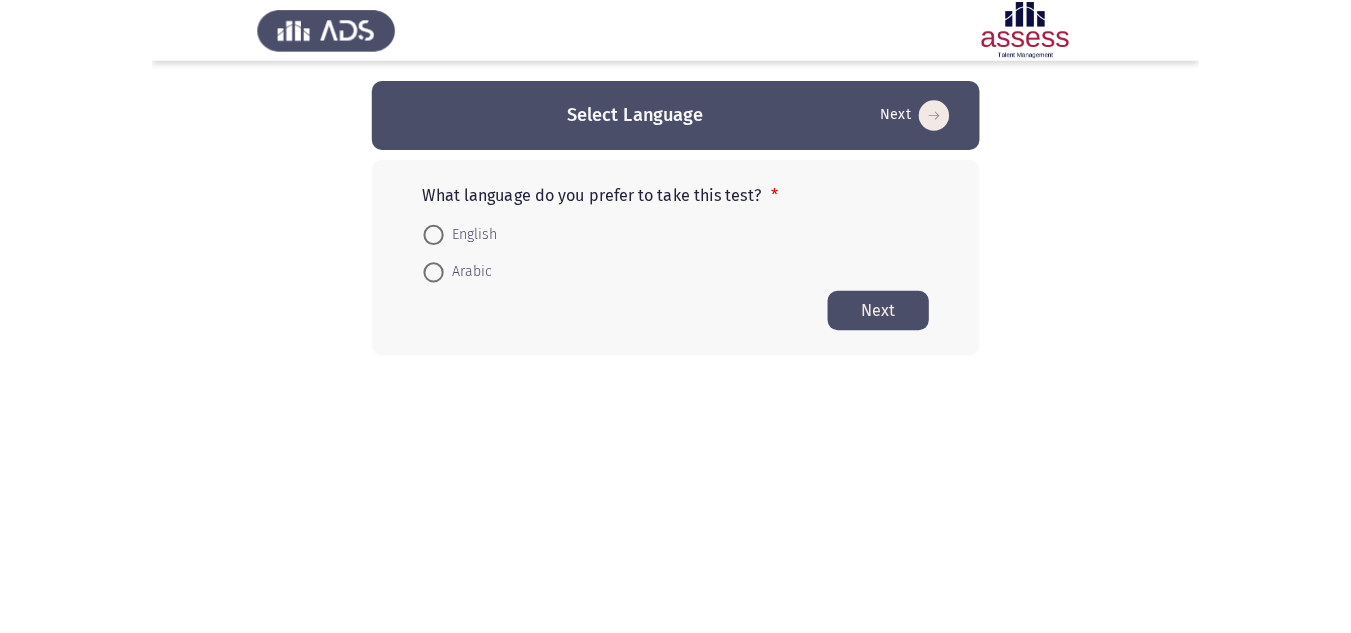 scroll, scrollTop: 0, scrollLeft: 0, axis: both 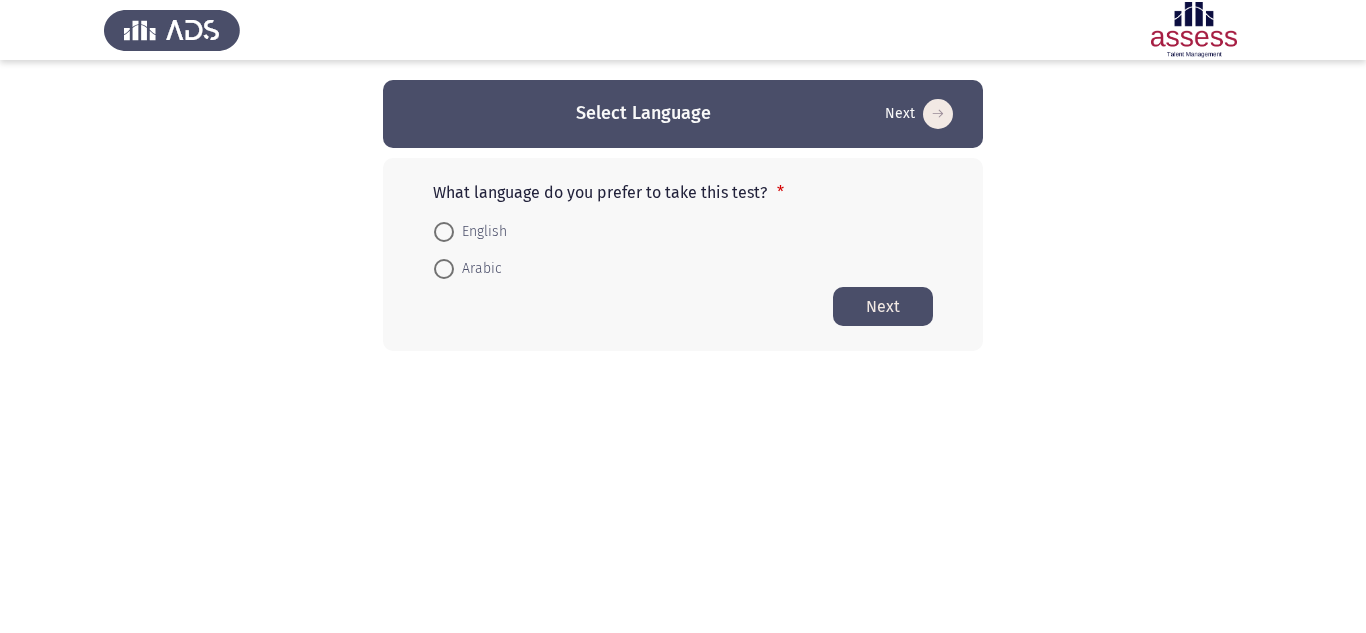 click at bounding box center (444, 269) 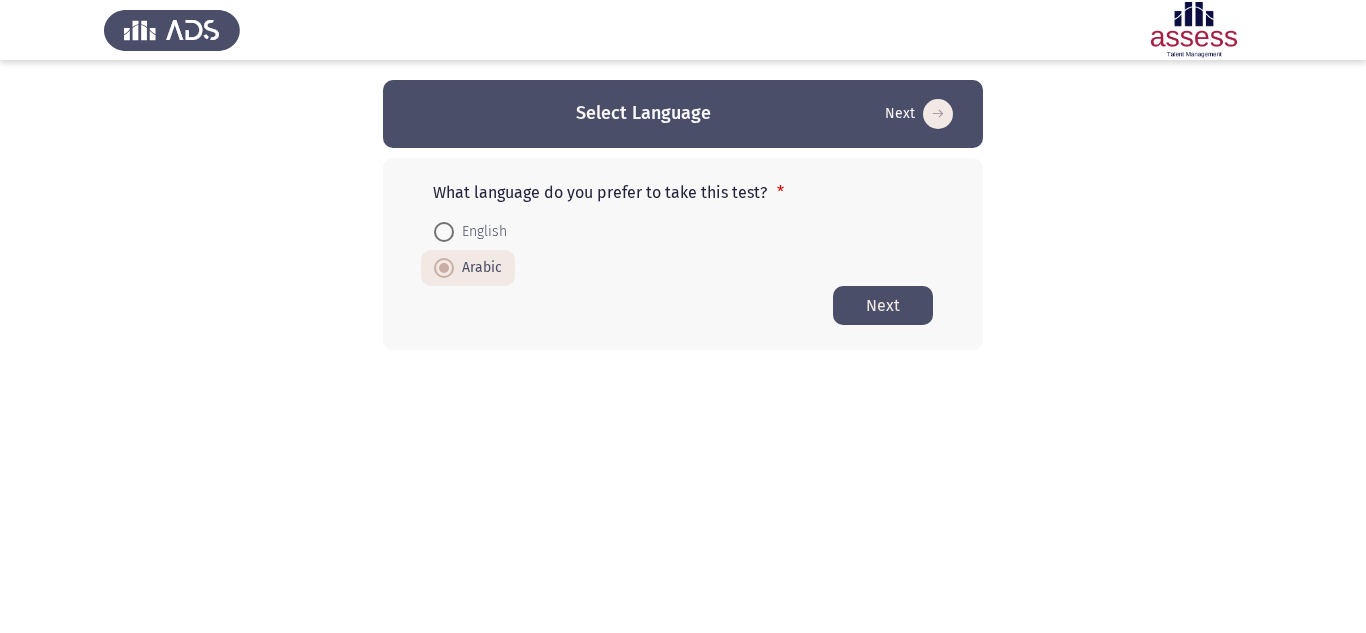 click on "Next" 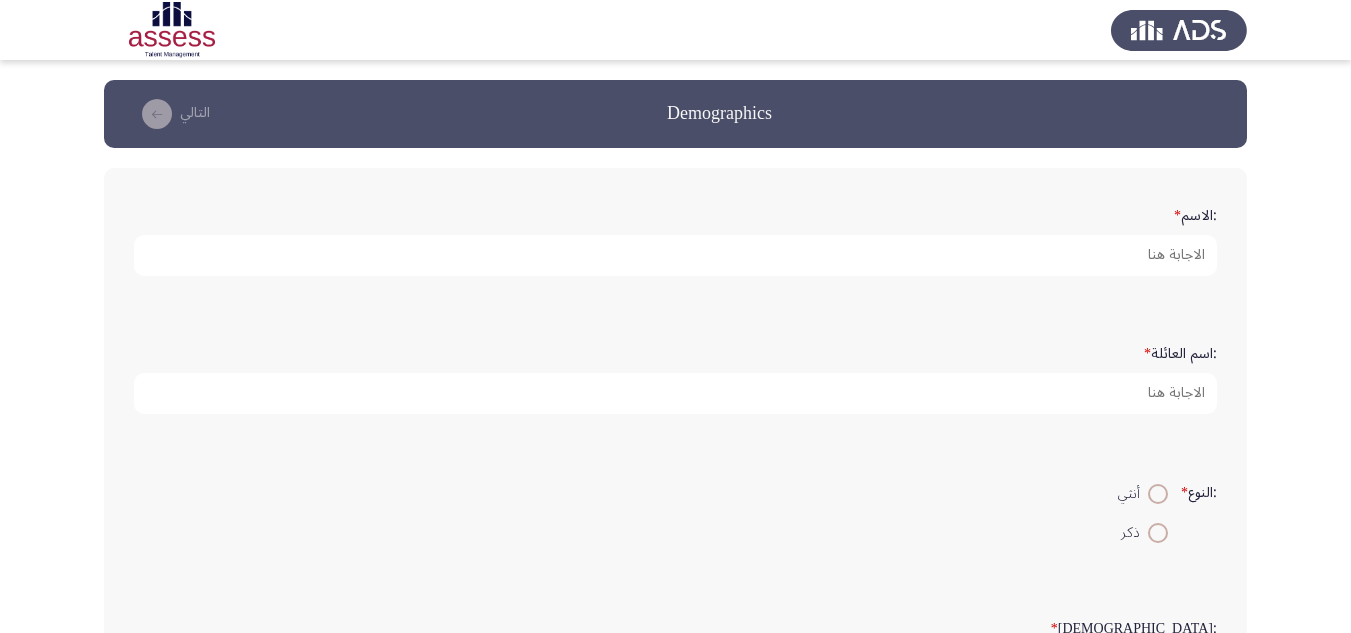 click on ":الاسم   *" 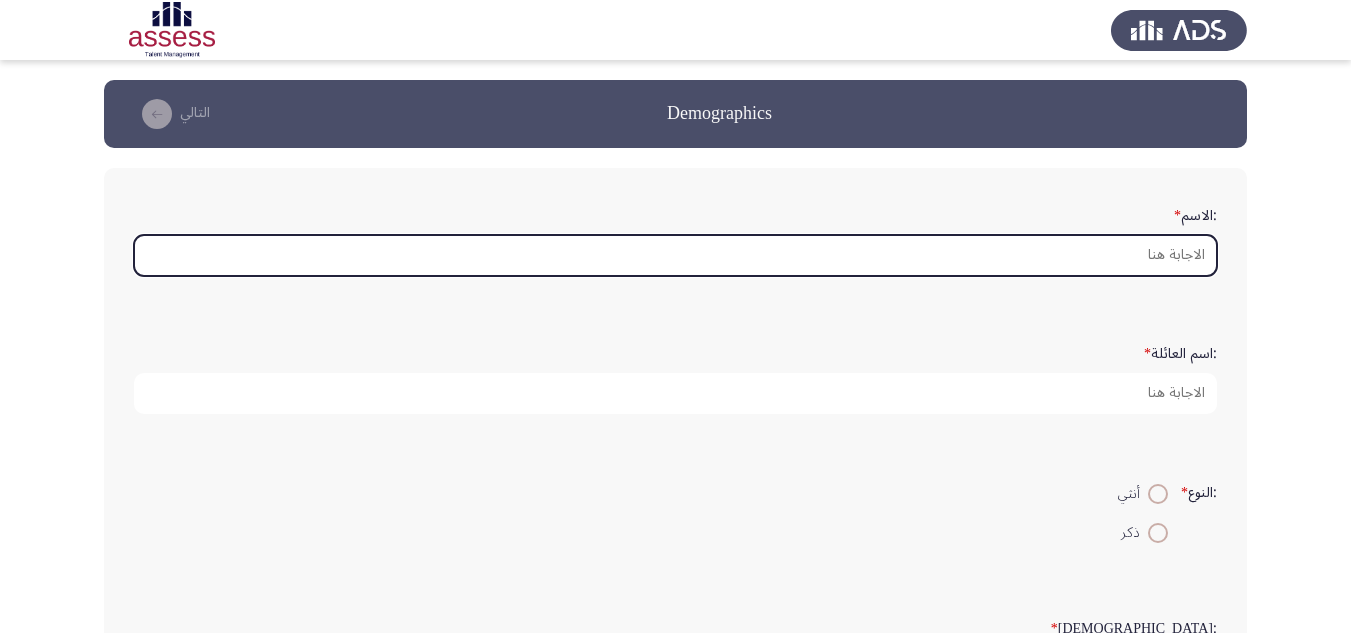 click on ":الاسم   *" at bounding box center (675, 255) 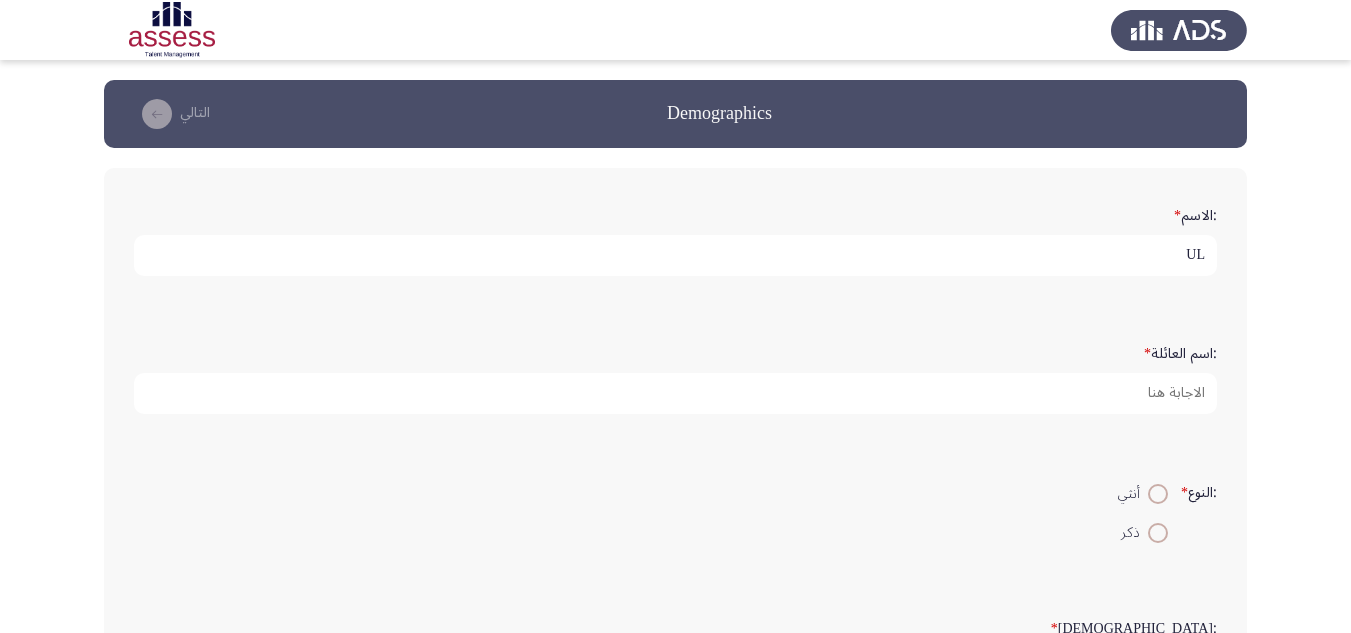 type on "U" 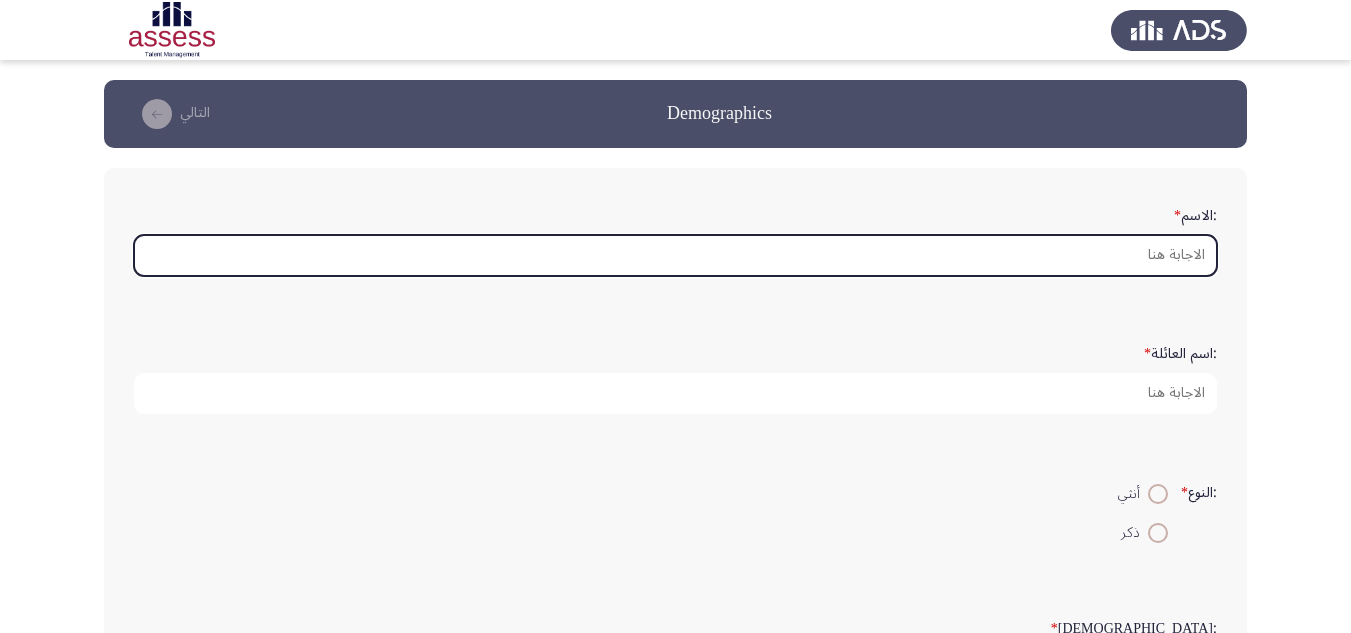 type on "U" 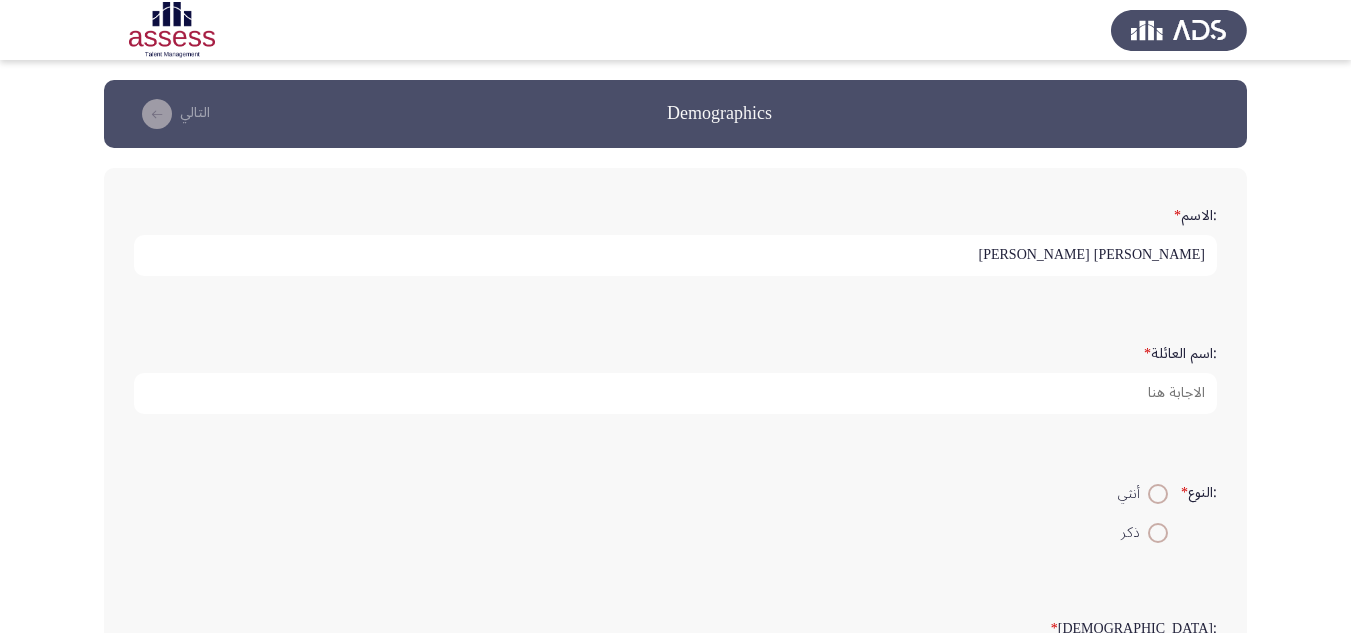 type on "[PERSON_NAME] [PERSON_NAME]" 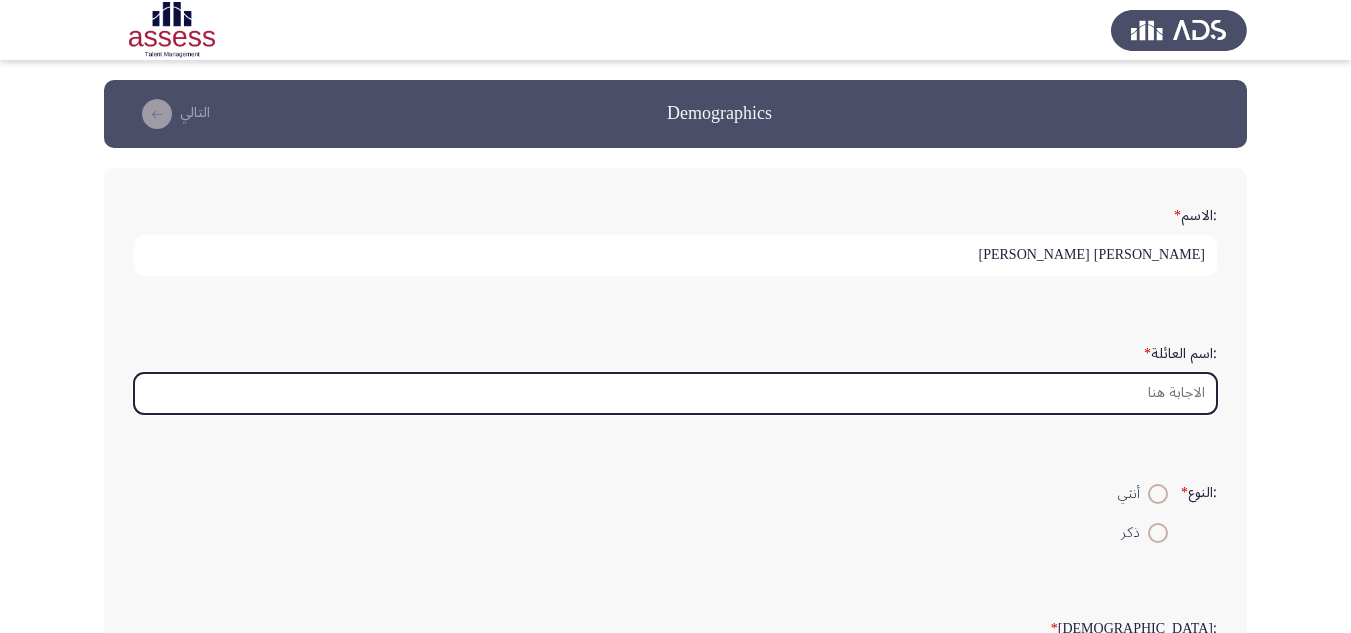 click on ":اسم العائلة   *" at bounding box center (675, 393) 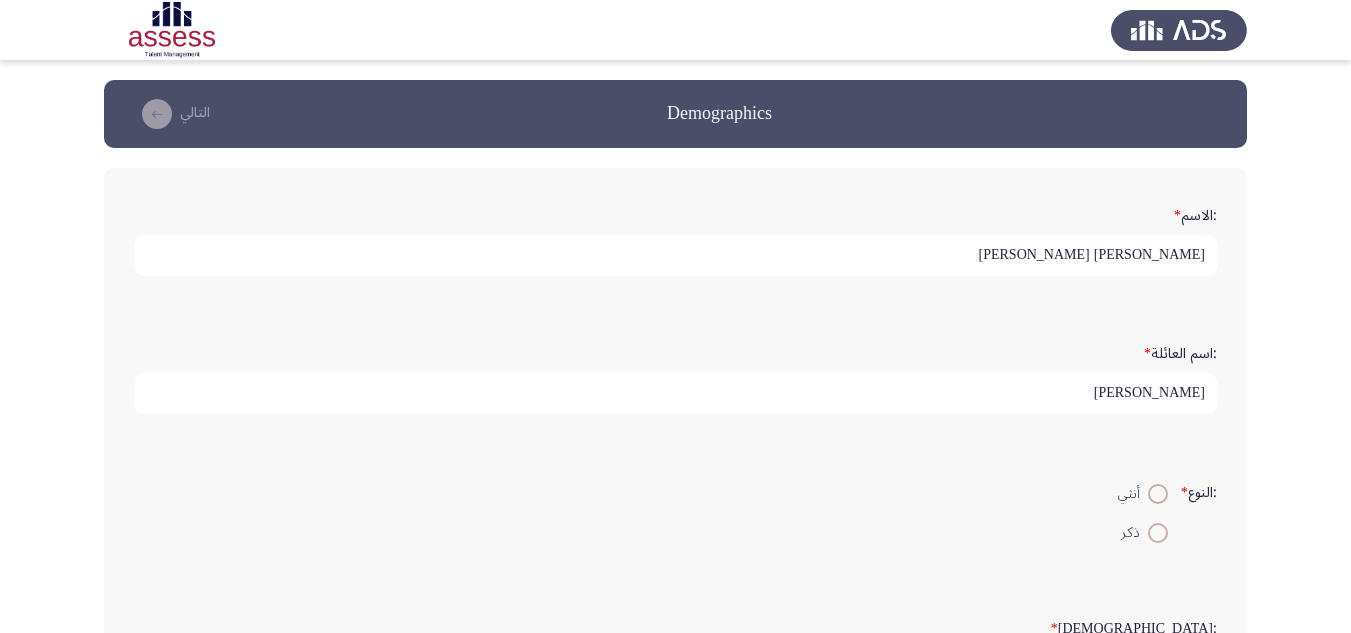 type on "[PERSON_NAME]" 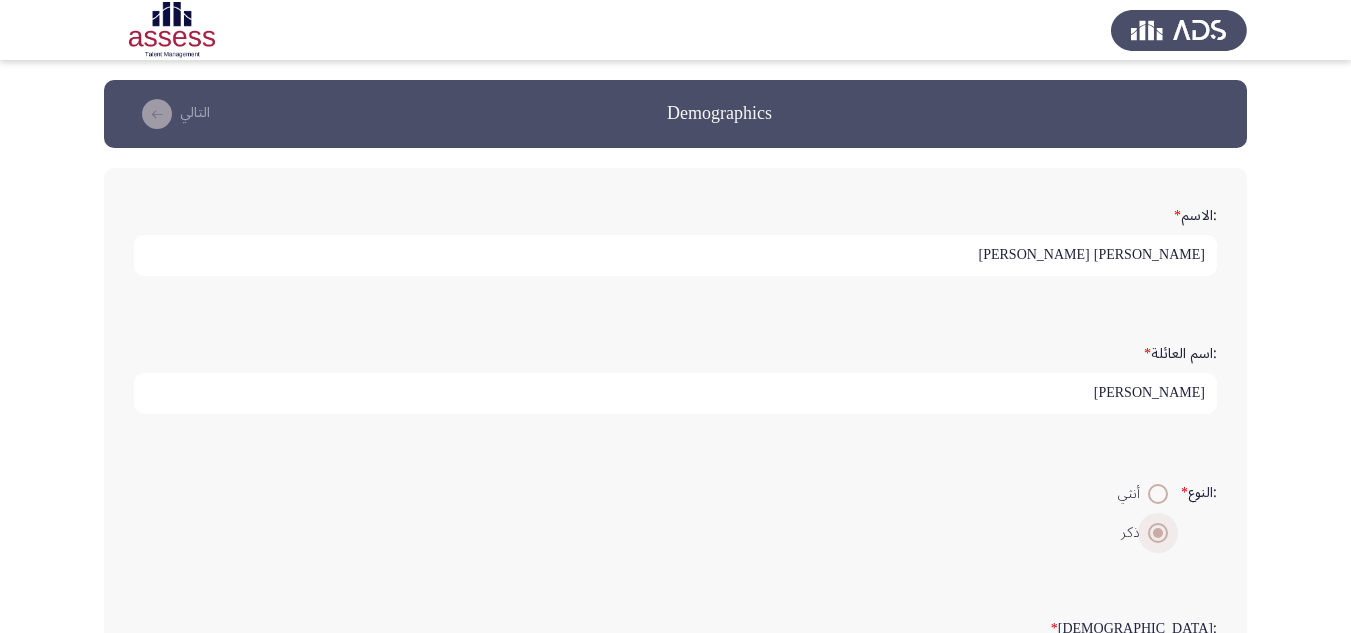 click at bounding box center (1158, 533) 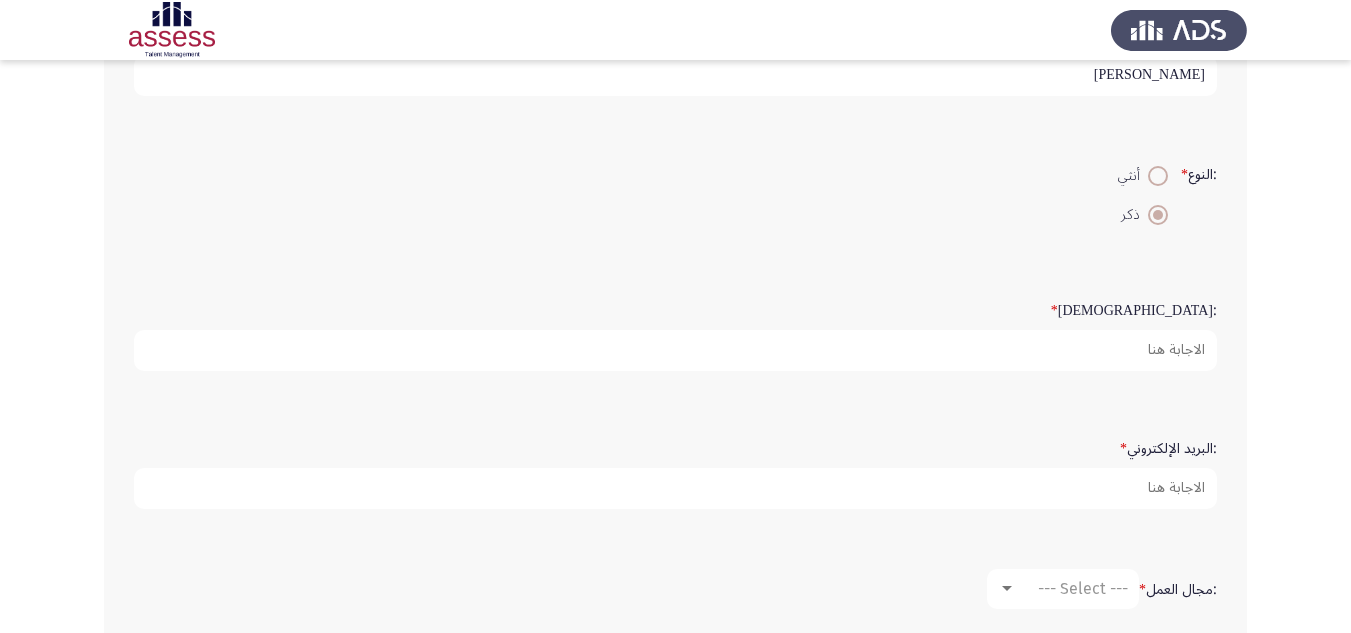 scroll, scrollTop: 300, scrollLeft: 0, axis: vertical 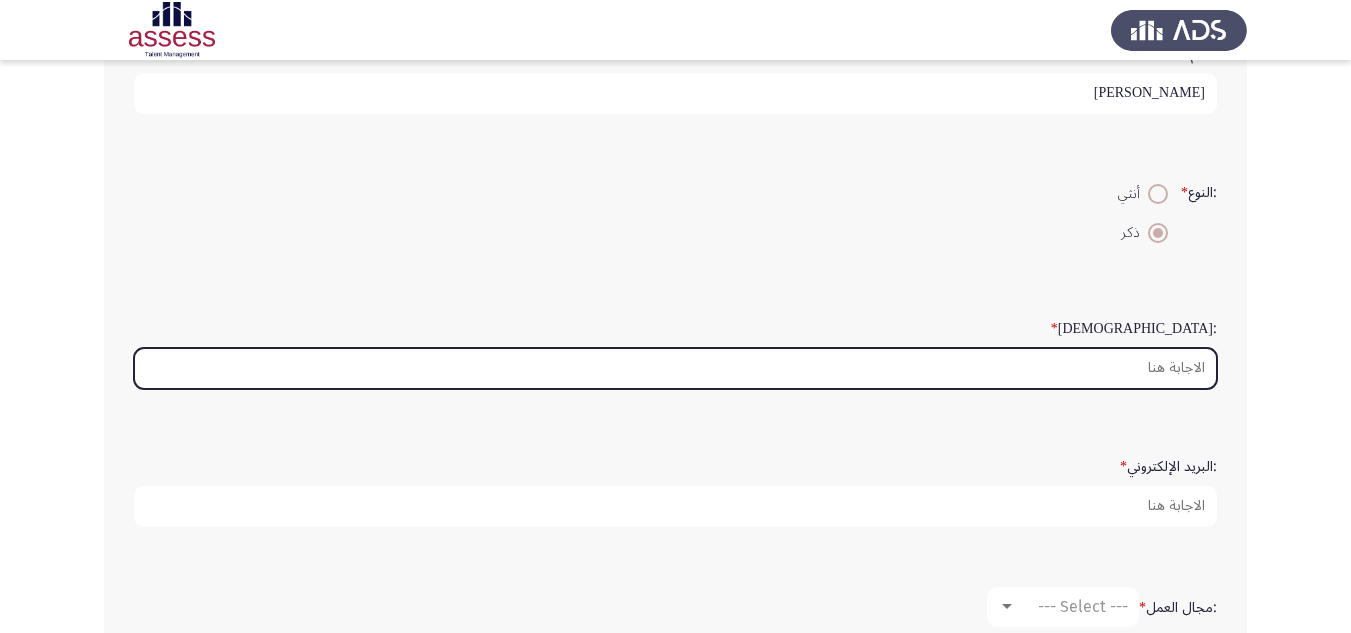 click on ":السن   *" at bounding box center (675, 368) 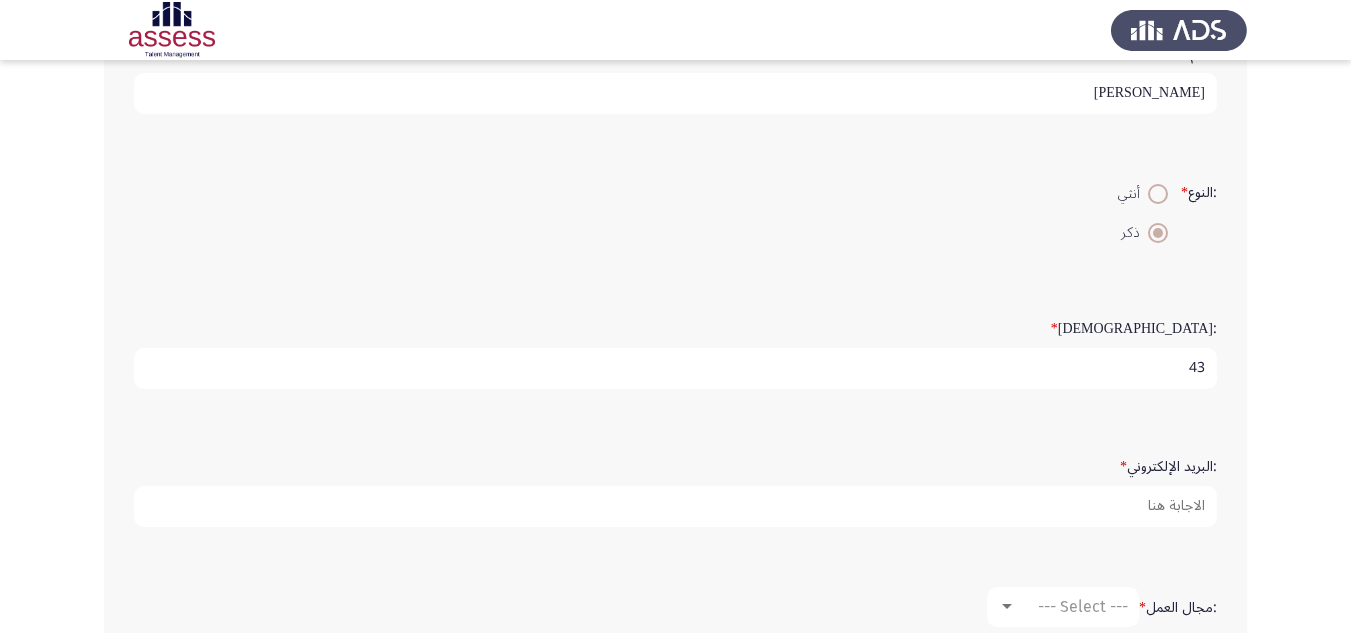 click on "43" at bounding box center [675, 368] 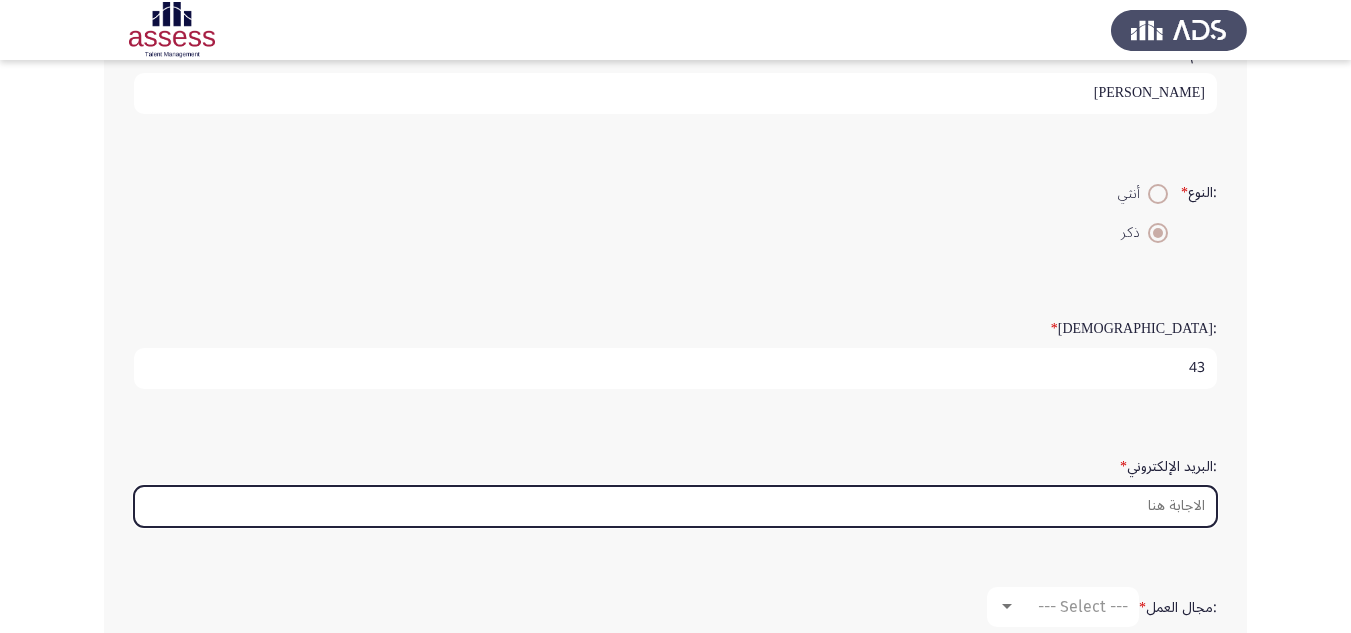 click on ":البريد الإلكتروني   *" at bounding box center [675, 506] 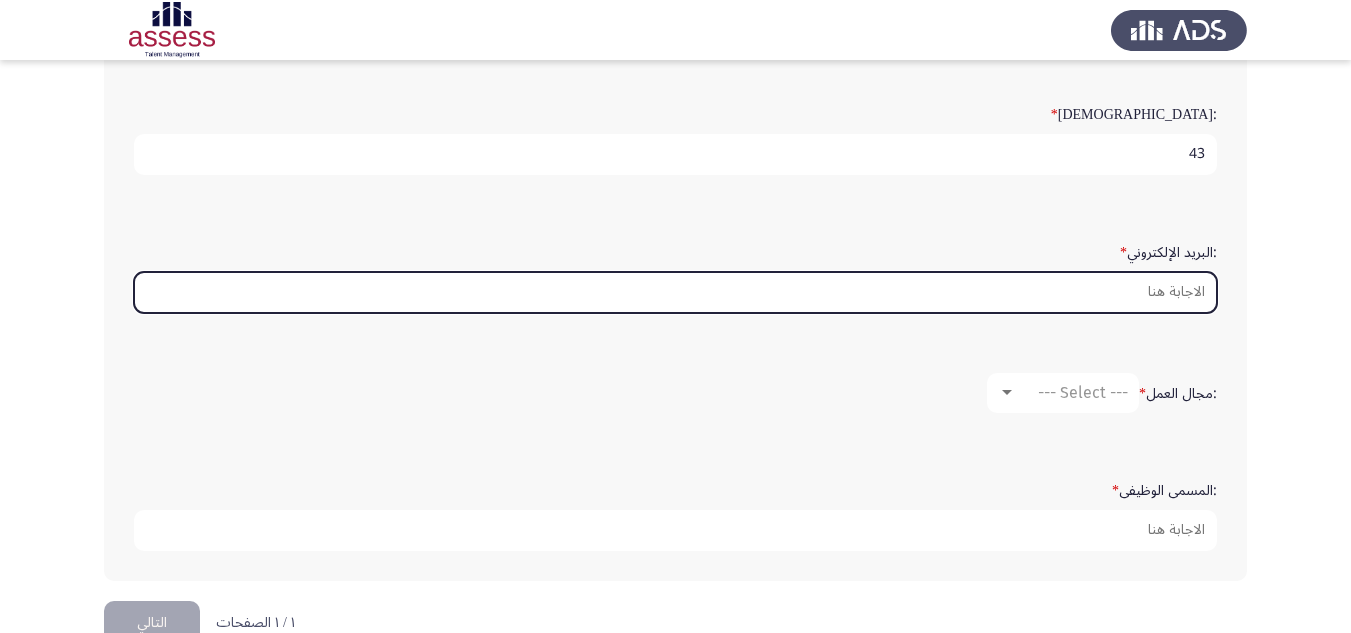 scroll, scrollTop: 562, scrollLeft: 0, axis: vertical 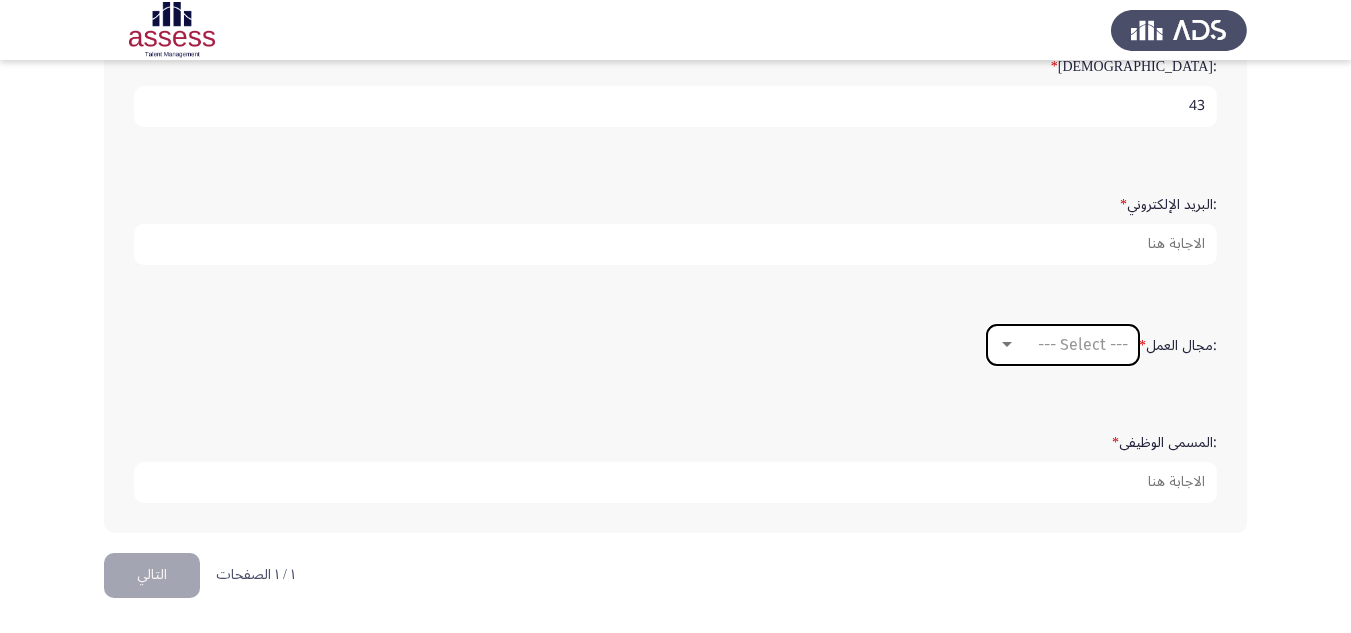 click at bounding box center (1007, 344) 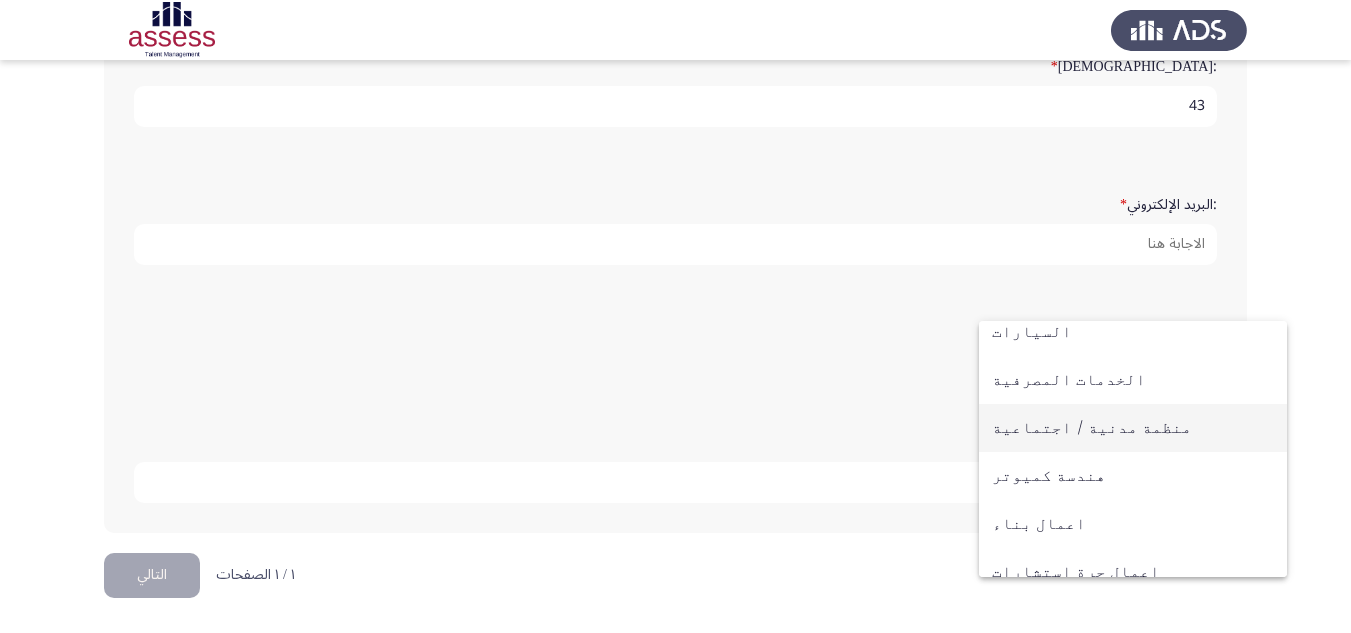 scroll, scrollTop: 156, scrollLeft: 0, axis: vertical 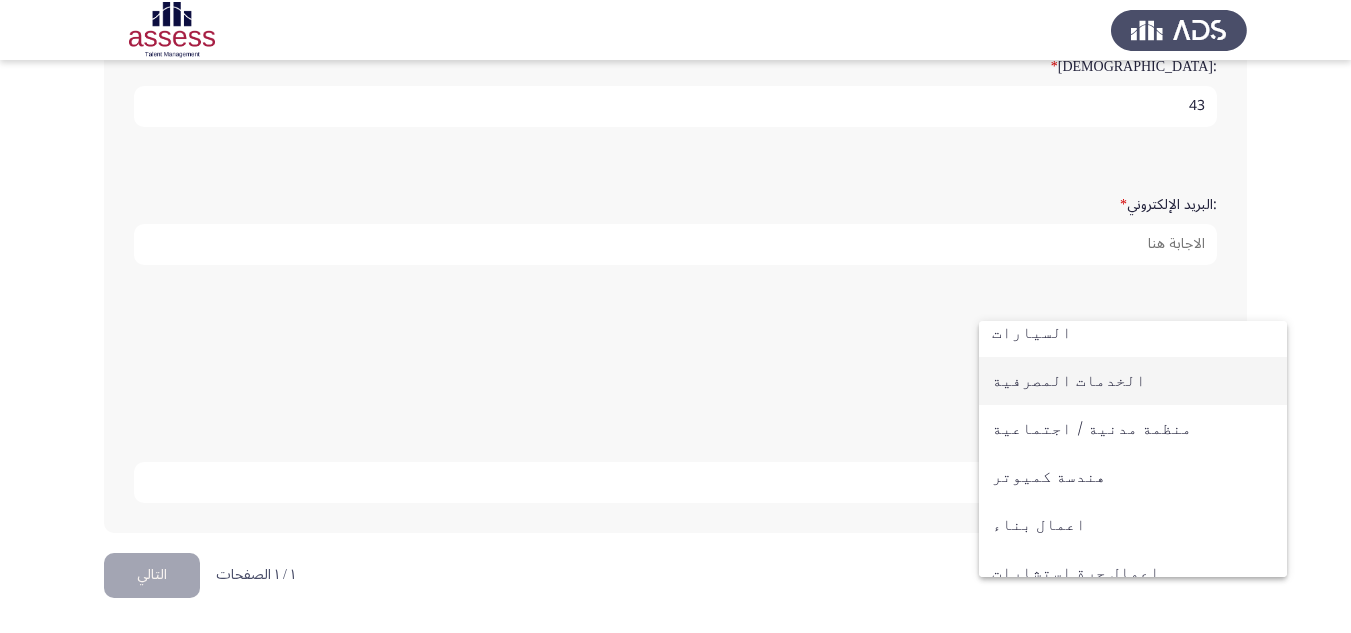 click on "الخدمات المصرفية" at bounding box center (1133, 381) 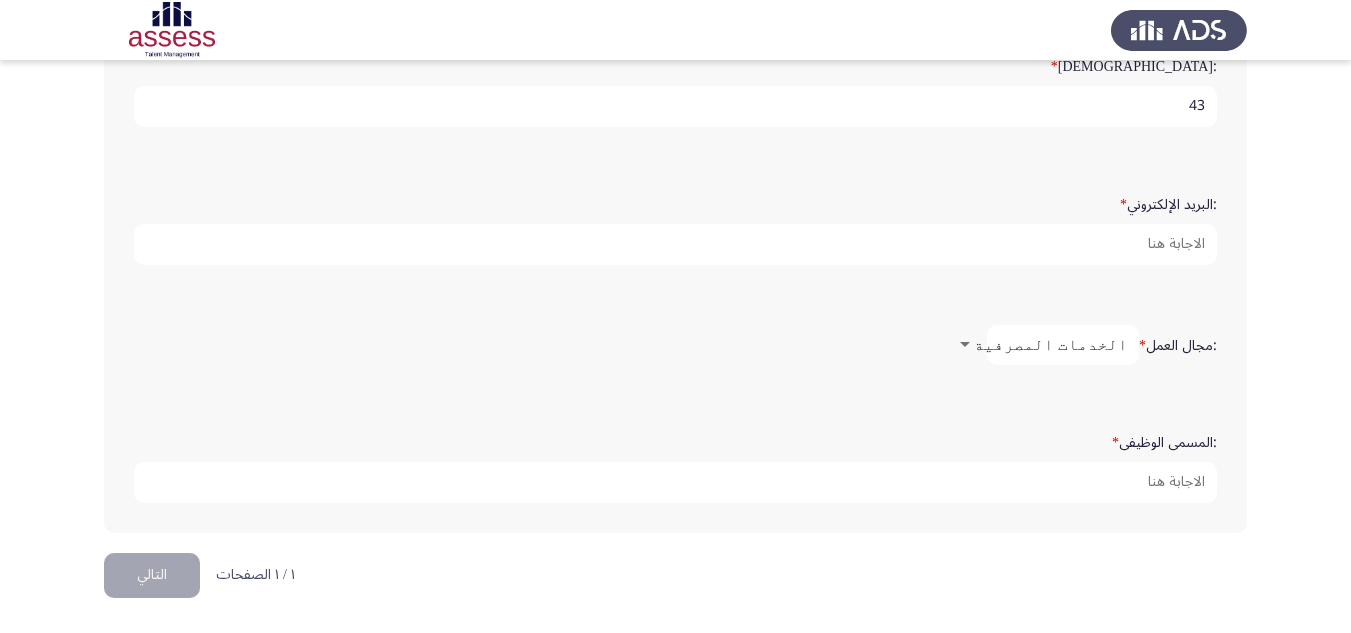 click on ":مجال العمل   * الخدمات المصرفية" 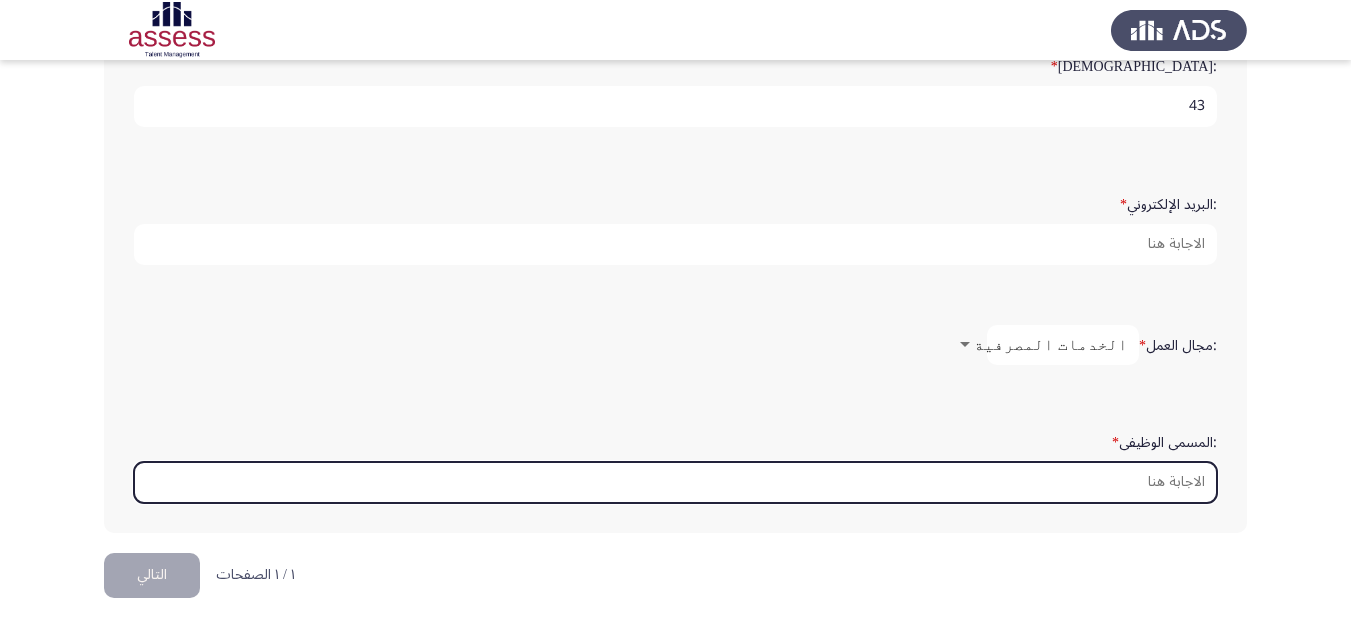 click on ":المسمى الوظيفى   *" at bounding box center (675, 482) 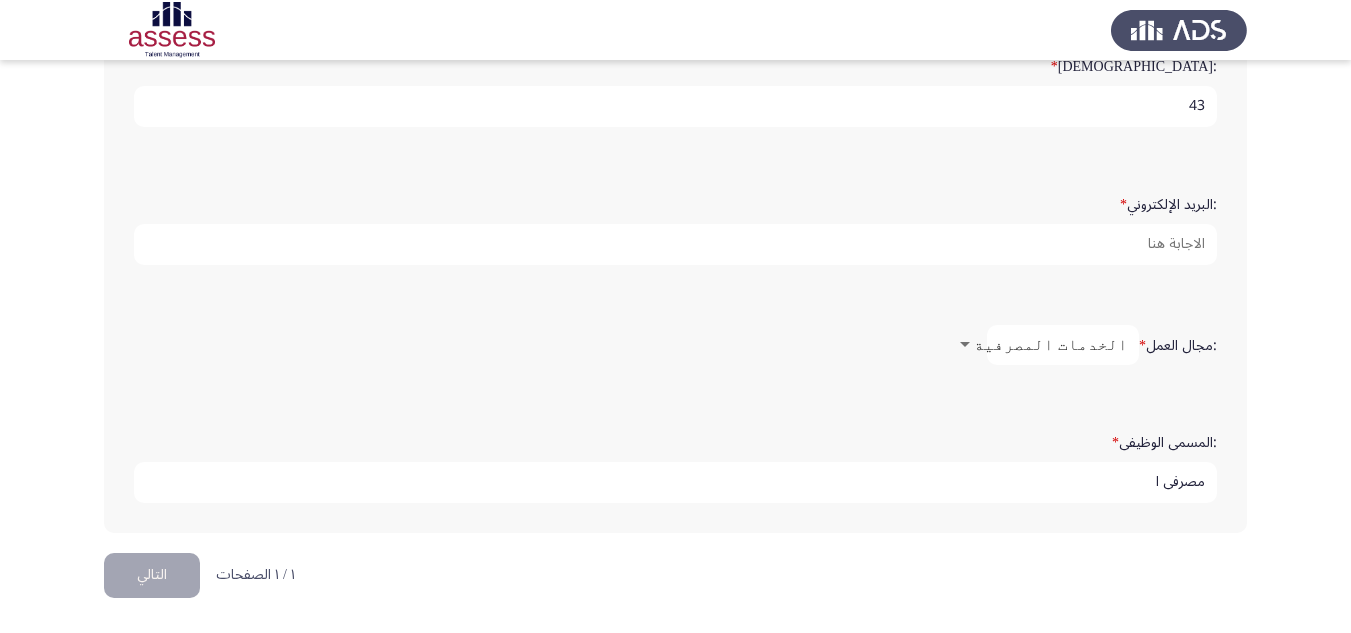 click on "Demographics   التالي  :الاسم   * [PERSON_NAME] [PERSON_NAME]  :اسم العائلة   * [PERSON_NAME] :النوع   *    أنثي     ذكر  :السن   * 43 :البريد الإلكتروني   * :مجال العمل   * الخدمات المصرفية :المسمى الوظيفى   * مصرفى ا  ١ / ١ الصفحات   التالي" at bounding box center (675, 35) 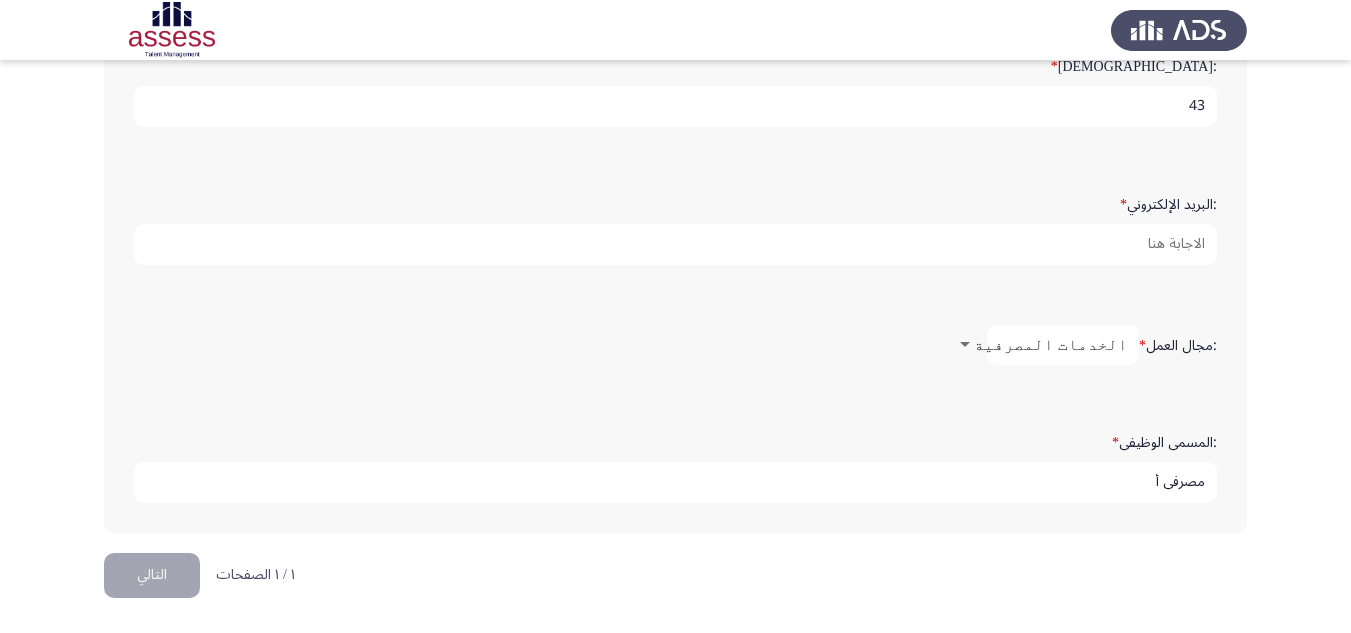 type on "مصرفى أ" 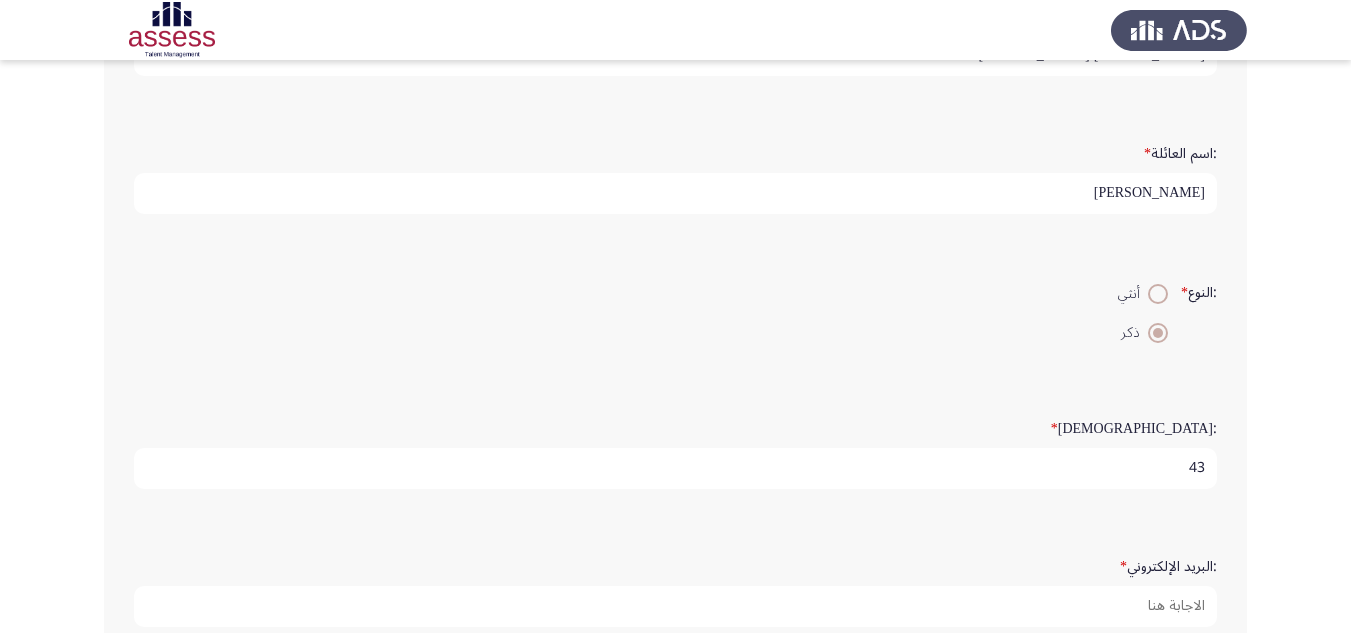 scroll, scrollTop: 100, scrollLeft: 0, axis: vertical 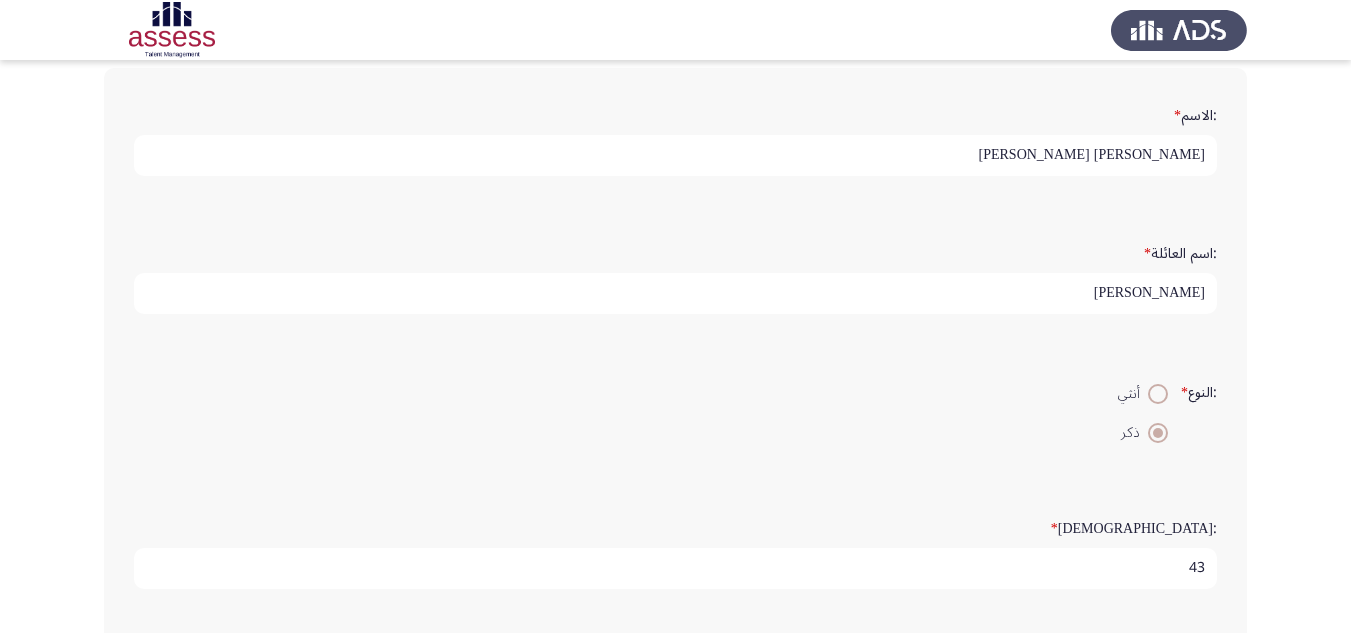 click on "[PERSON_NAME]" at bounding box center [675, 293] 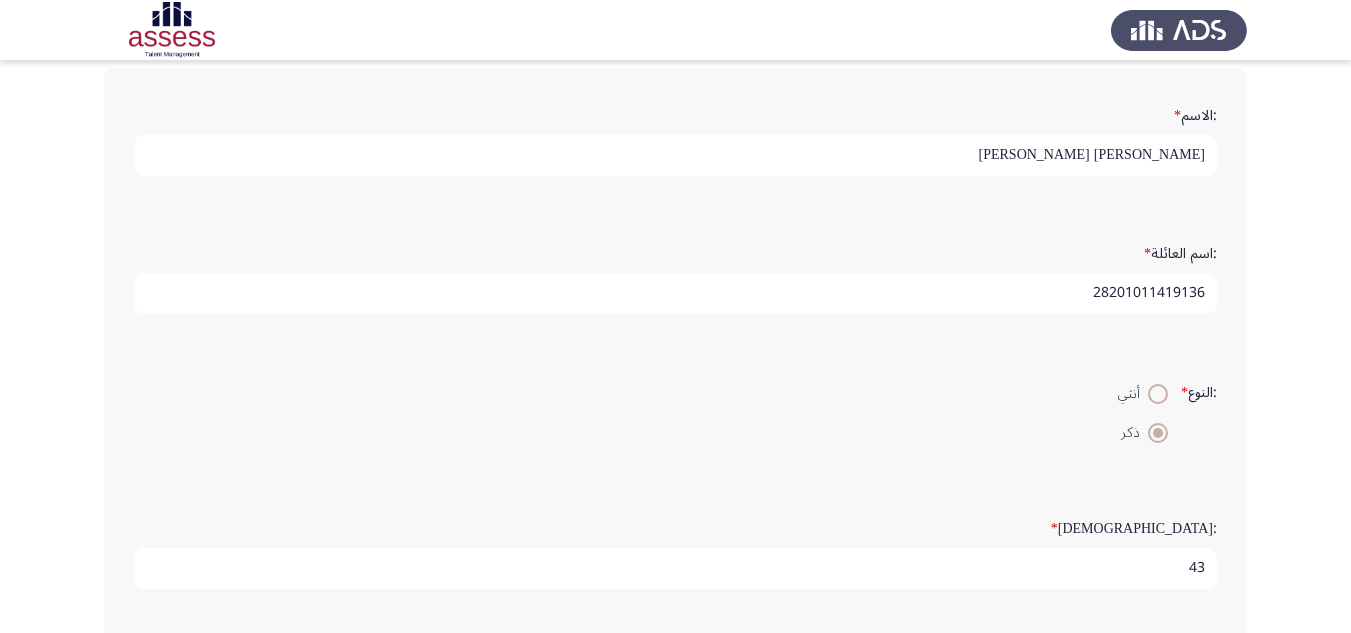 type on "28201011419136" 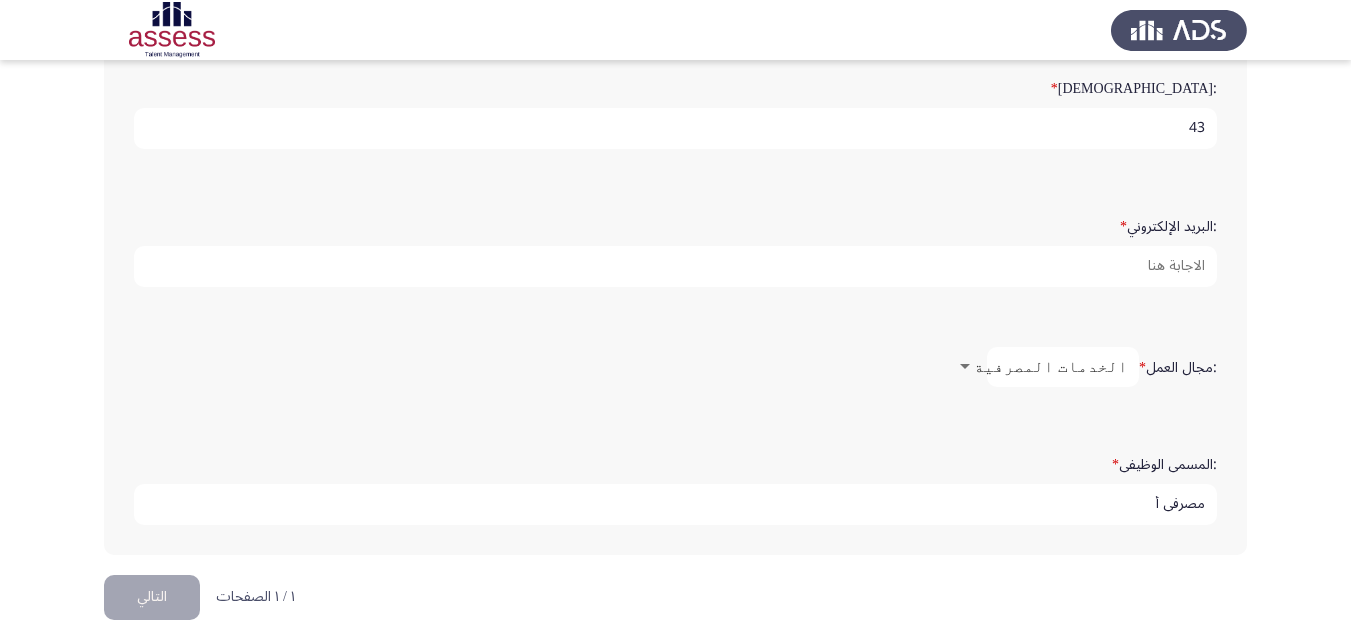 scroll, scrollTop: 562, scrollLeft: 0, axis: vertical 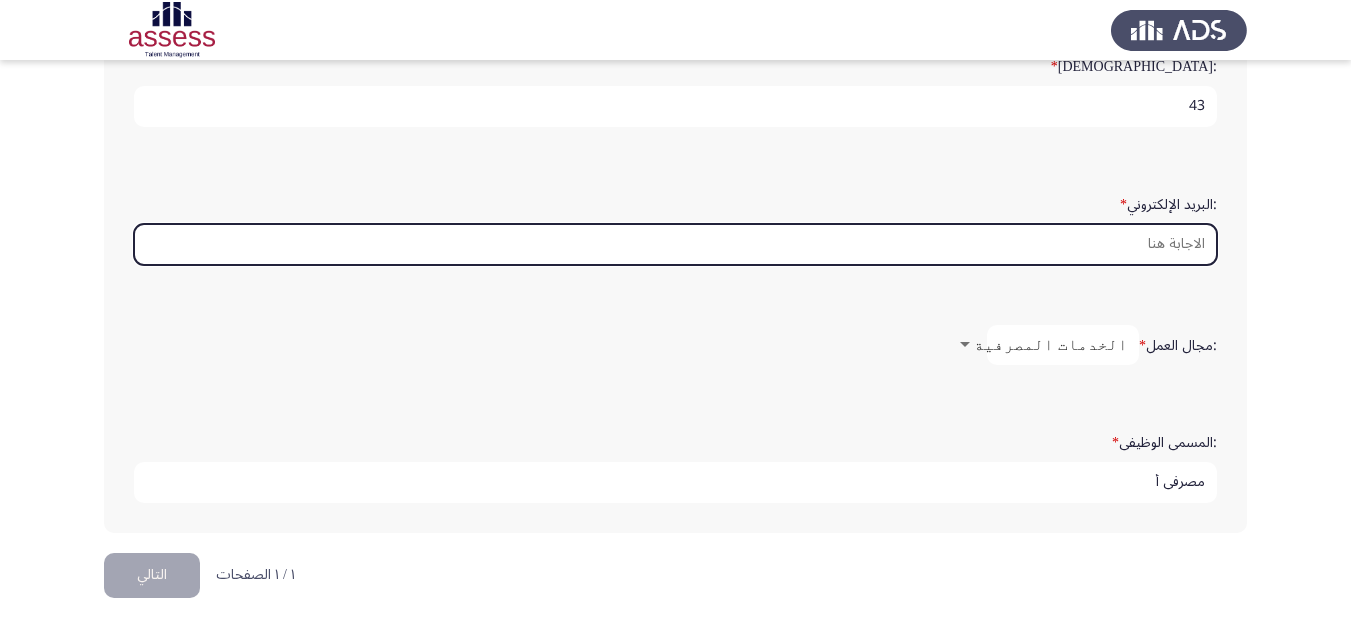 click on ":البريد الإلكتروني   *" at bounding box center (675, 244) 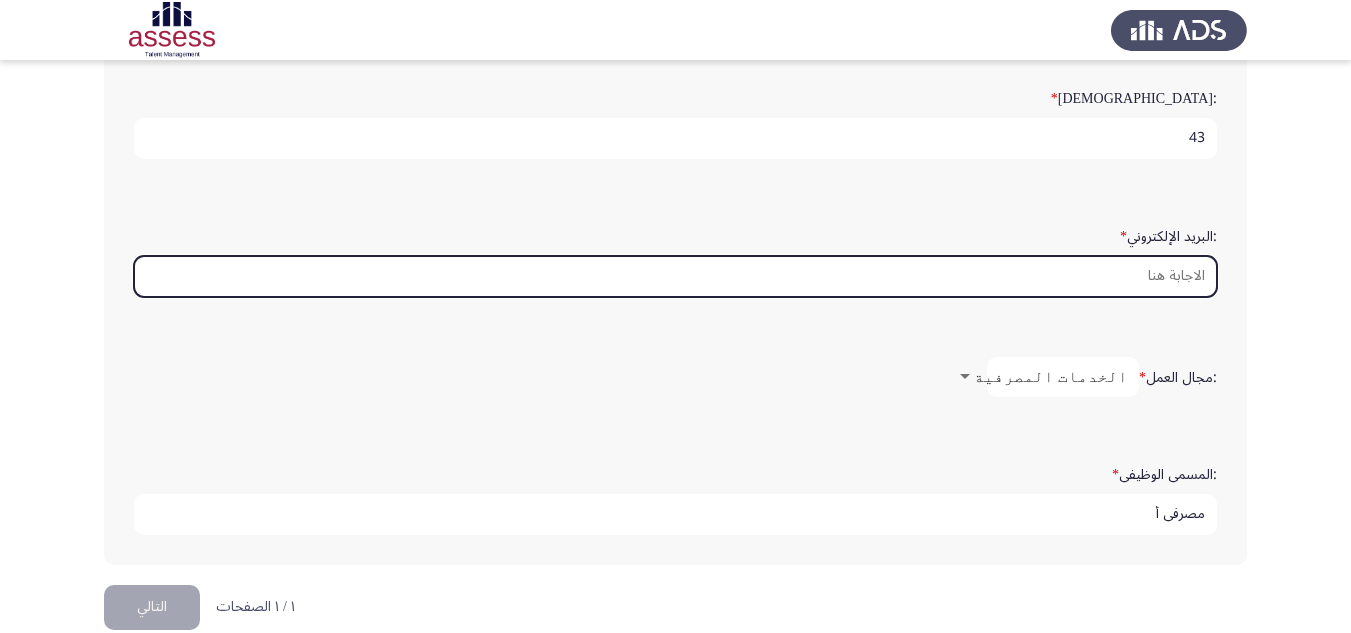scroll, scrollTop: 562, scrollLeft: 0, axis: vertical 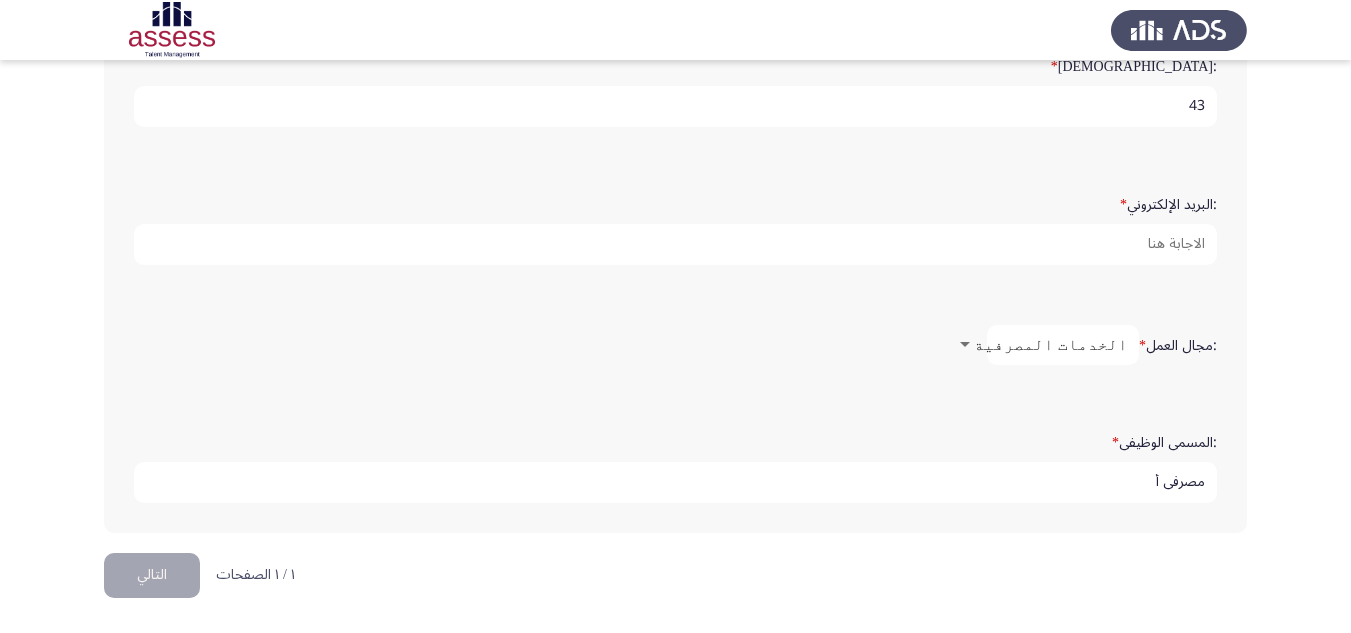 click at bounding box center [965, 344] 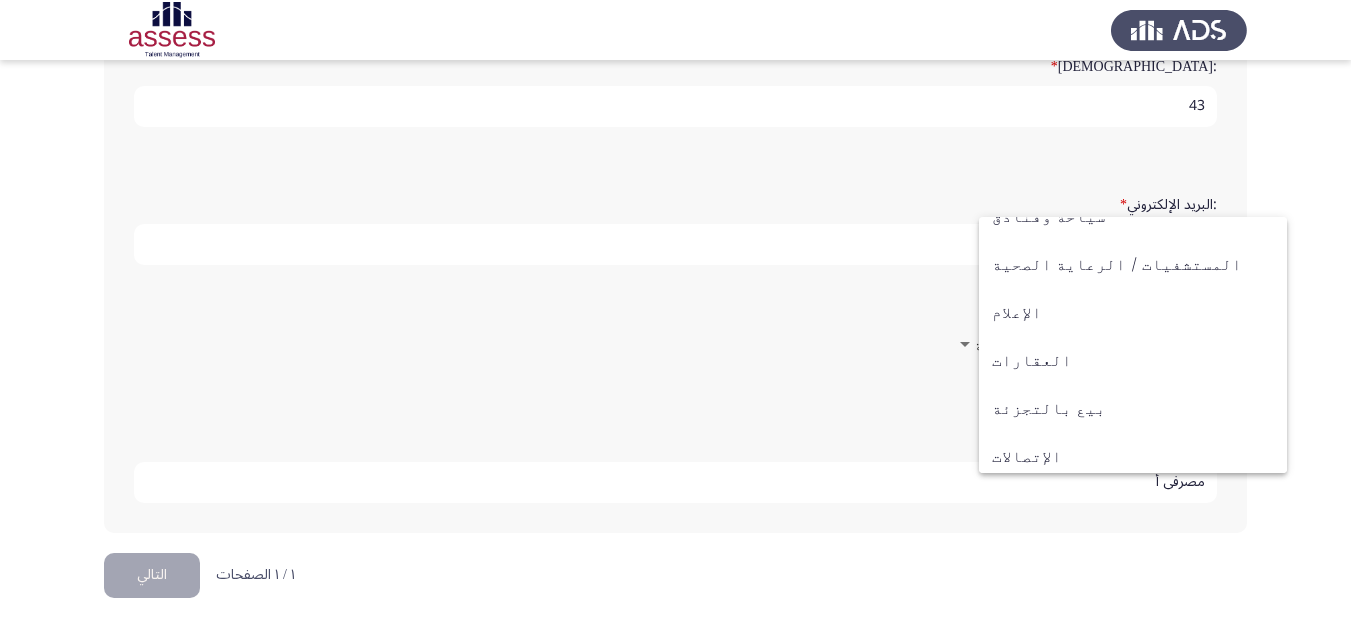 scroll, scrollTop: 656, scrollLeft: 0, axis: vertical 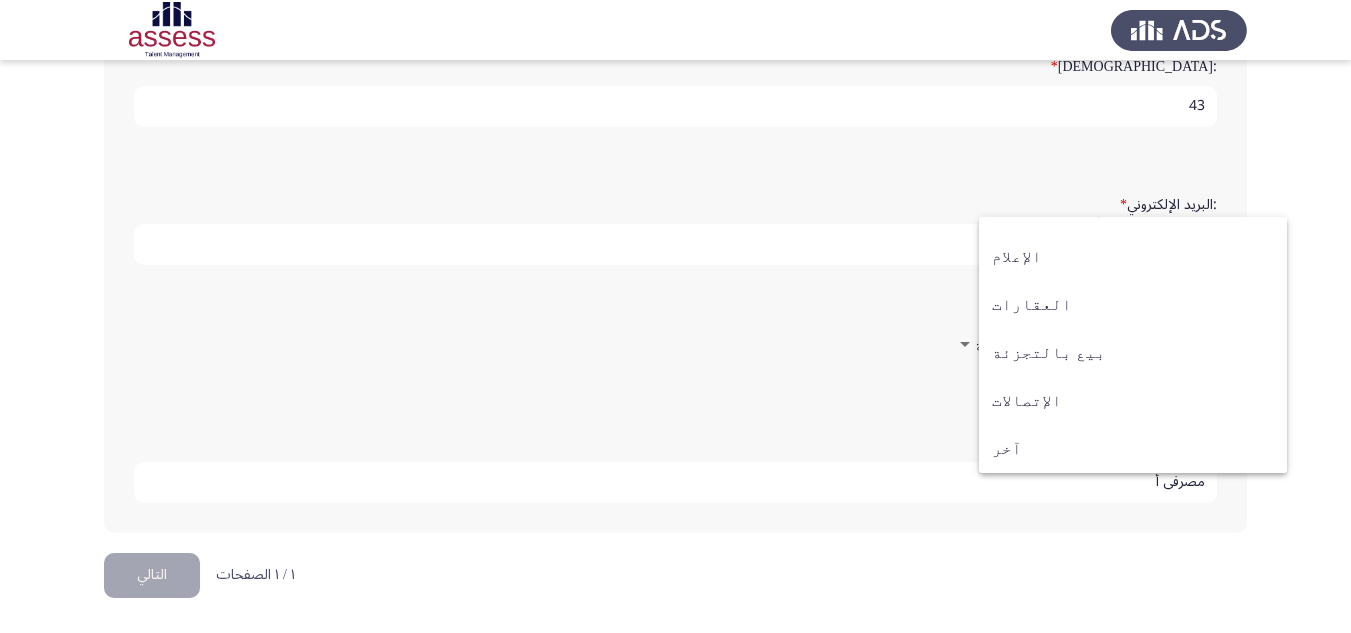 click at bounding box center (675, 316) 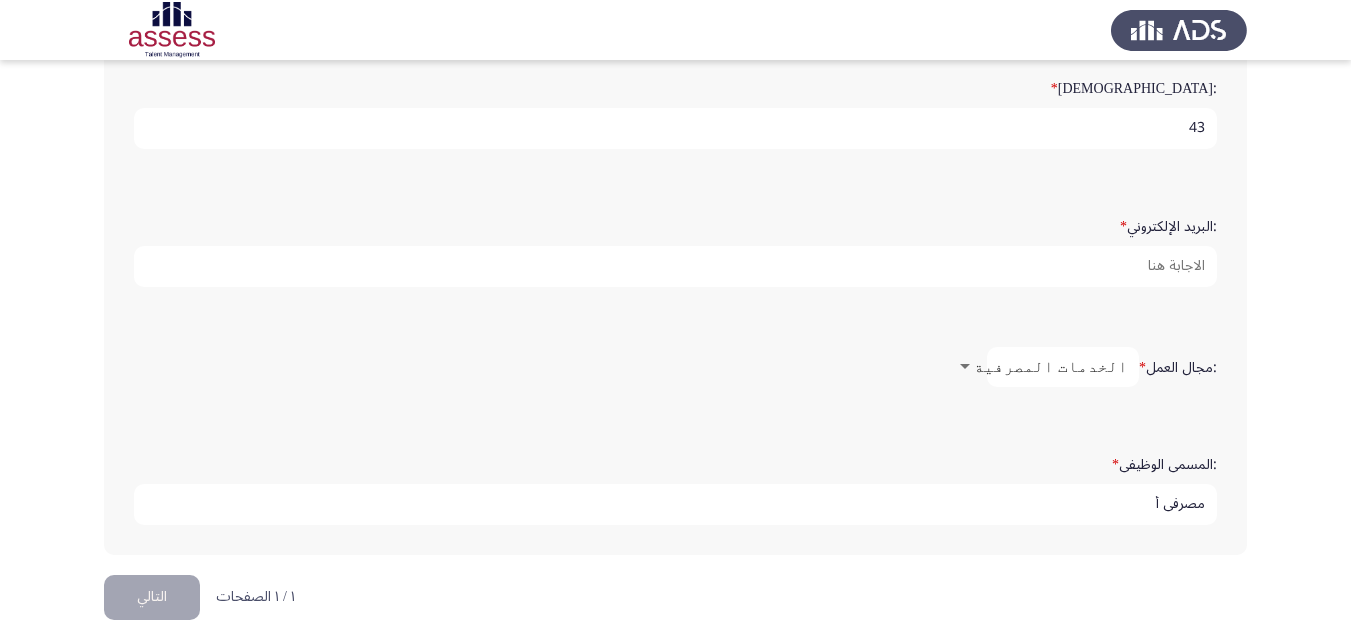 scroll, scrollTop: 562, scrollLeft: 0, axis: vertical 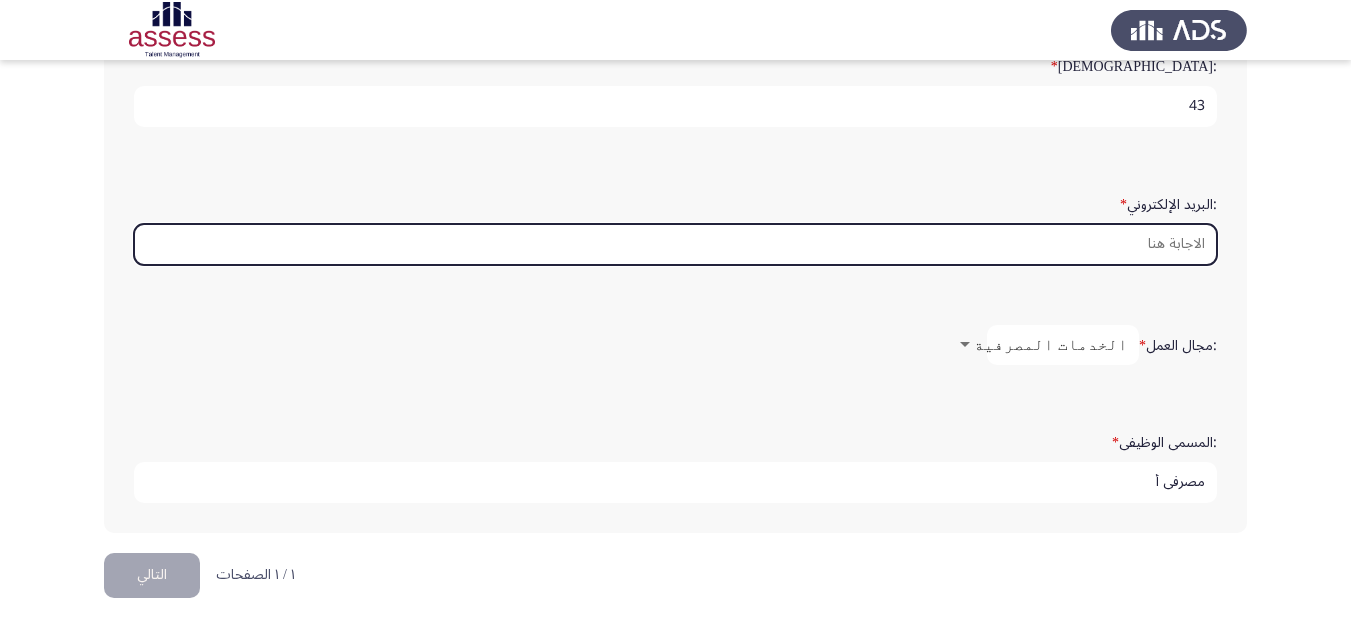 click on ":البريد الإلكتروني   *" at bounding box center (675, 244) 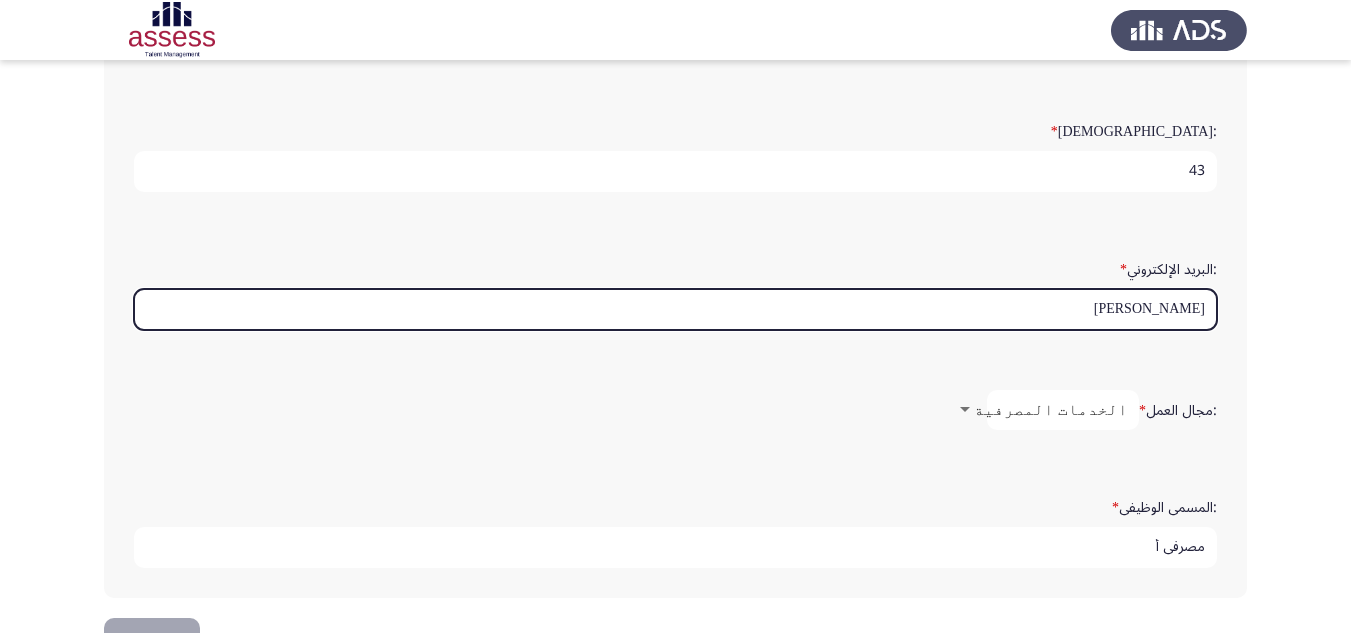 scroll, scrollTop: 462, scrollLeft: 0, axis: vertical 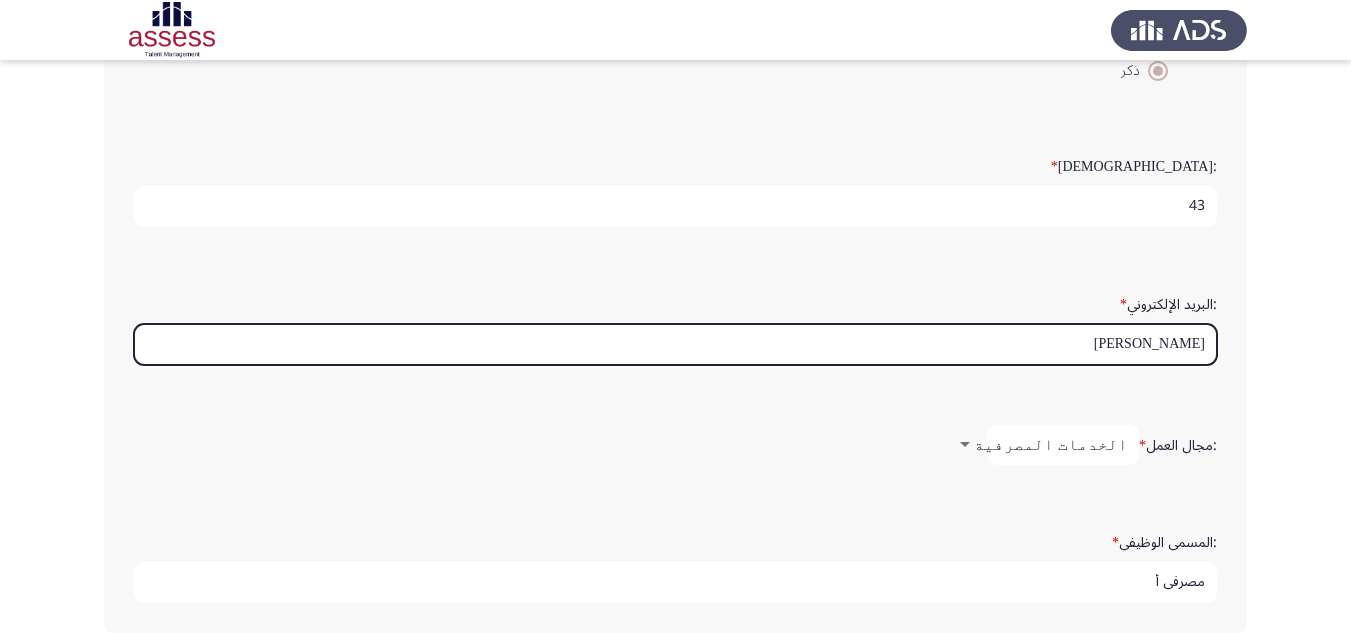 click on "[PERSON_NAME]" at bounding box center (675, 344) 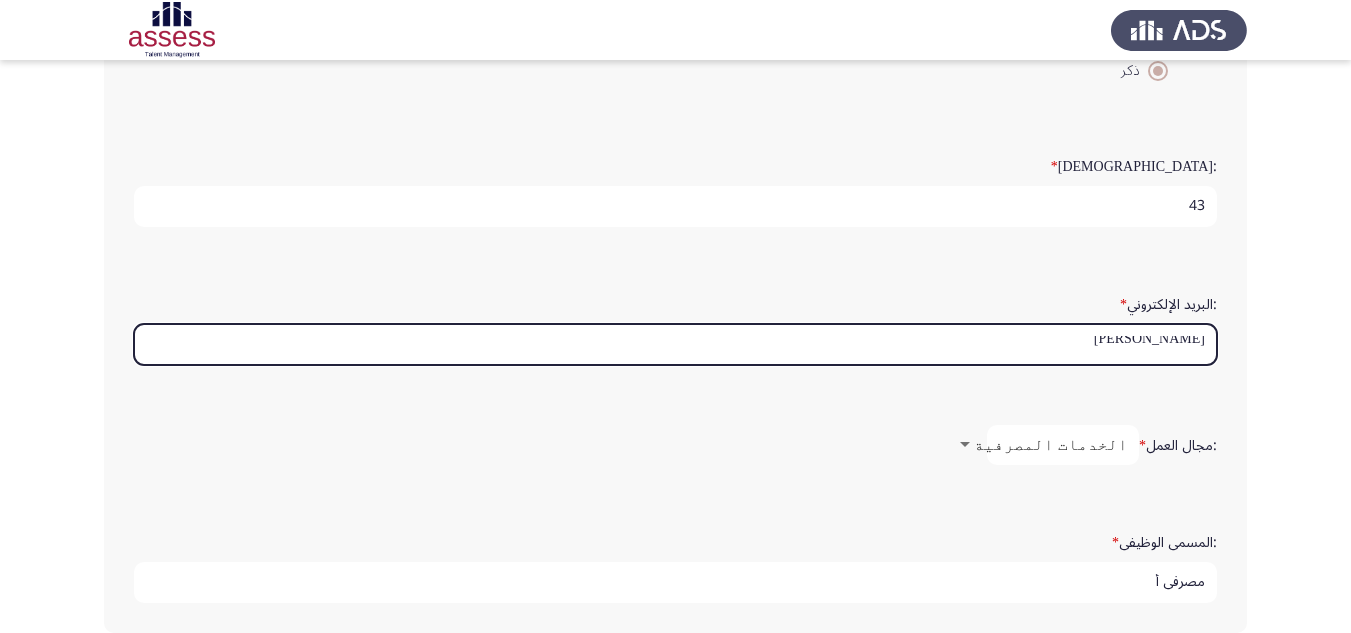 drag, startPoint x: 1206, startPoint y: 342, endPoint x: 989, endPoint y: 364, distance: 218.11235 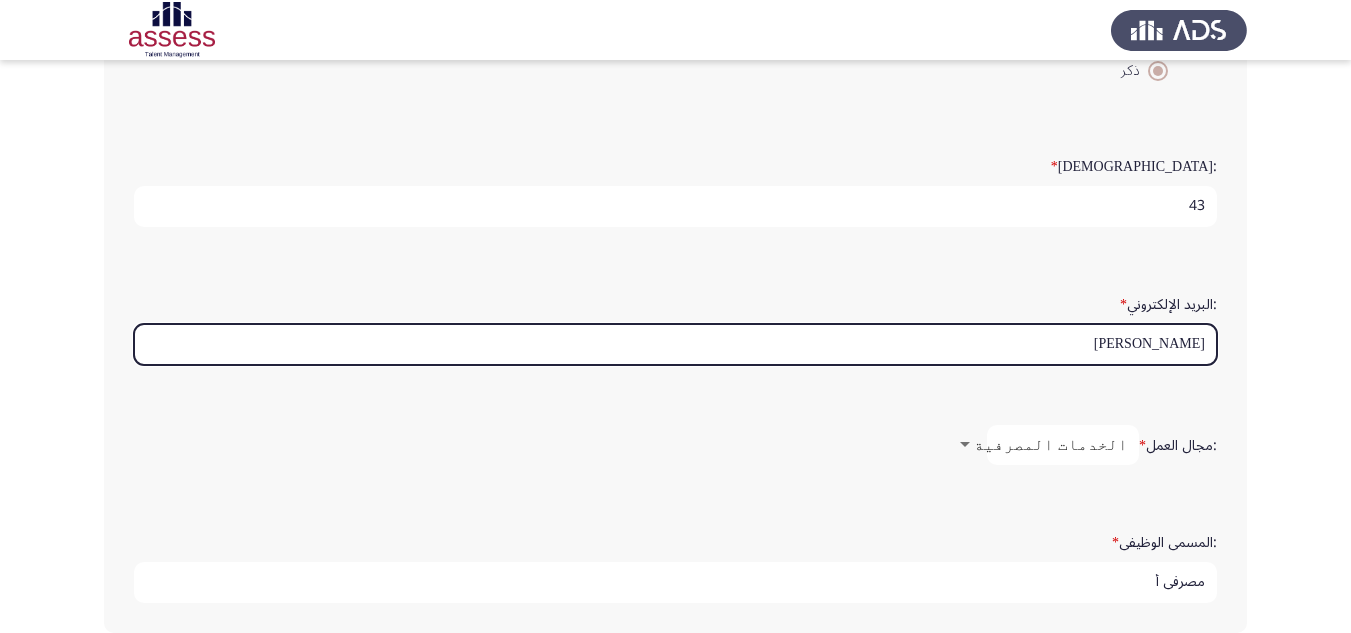 click on "[PERSON_NAME]" at bounding box center [675, 344] 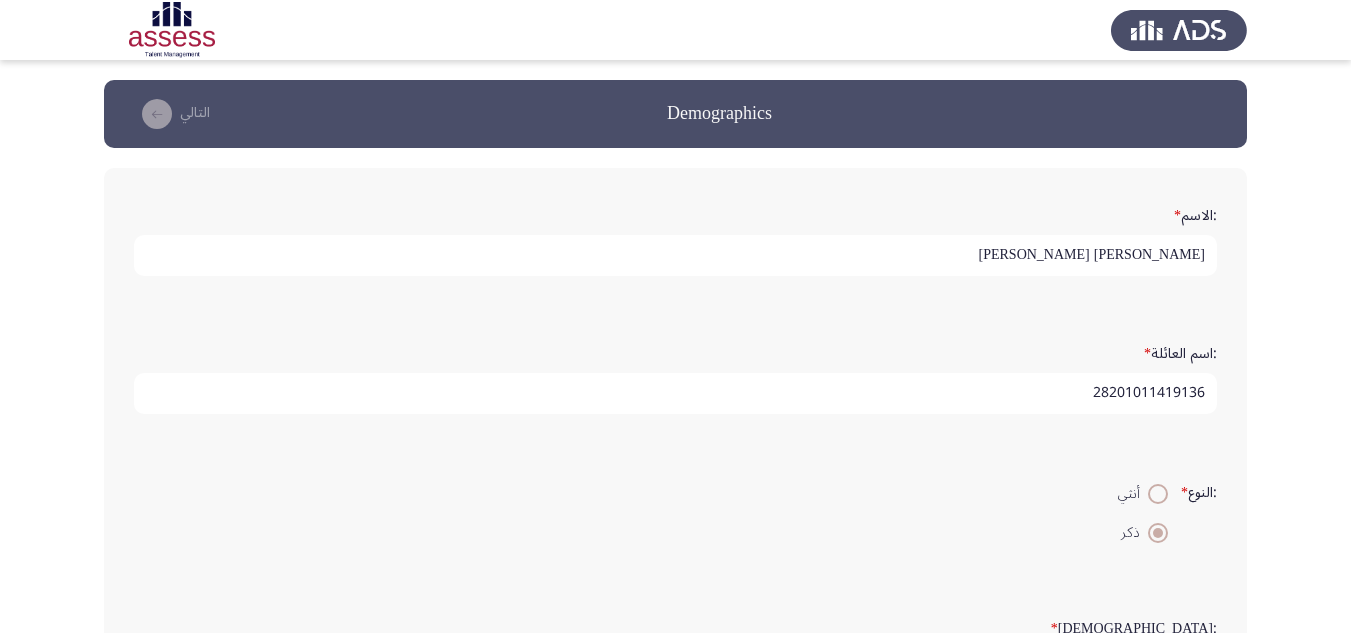 scroll, scrollTop: 500, scrollLeft: 0, axis: vertical 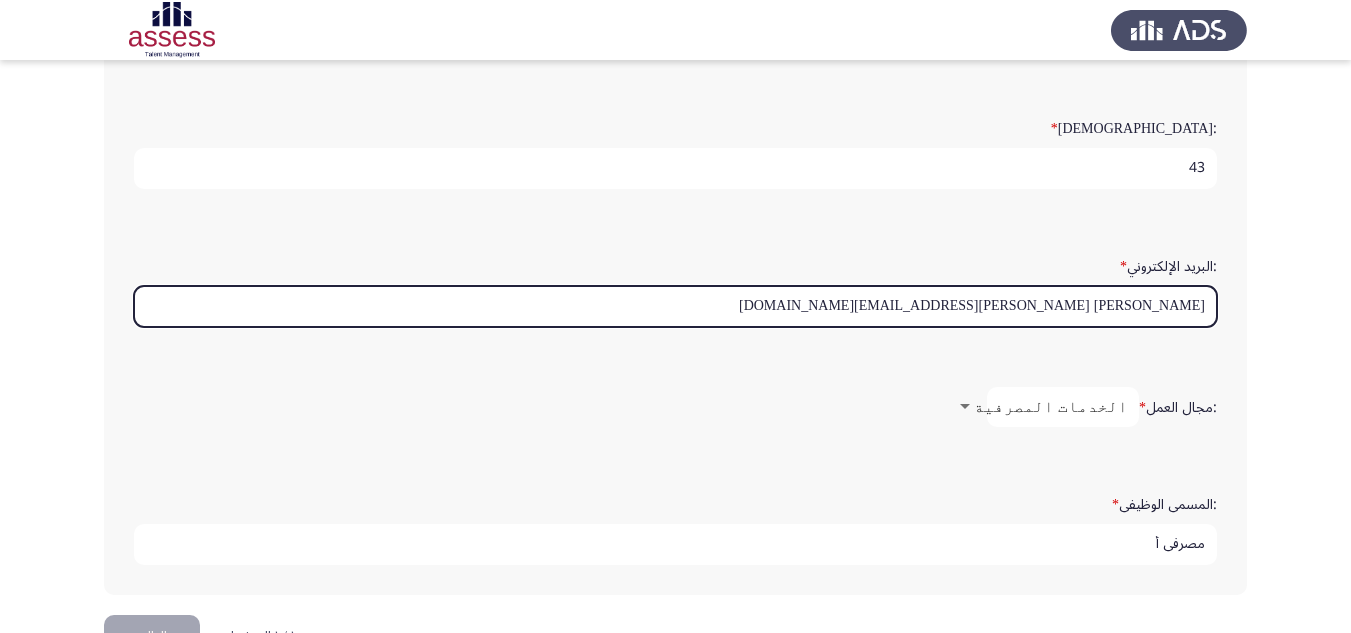 type on "[PERSON_NAME] [PERSON_NAME][EMAIL_ADDRESS][DOMAIN_NAME]" 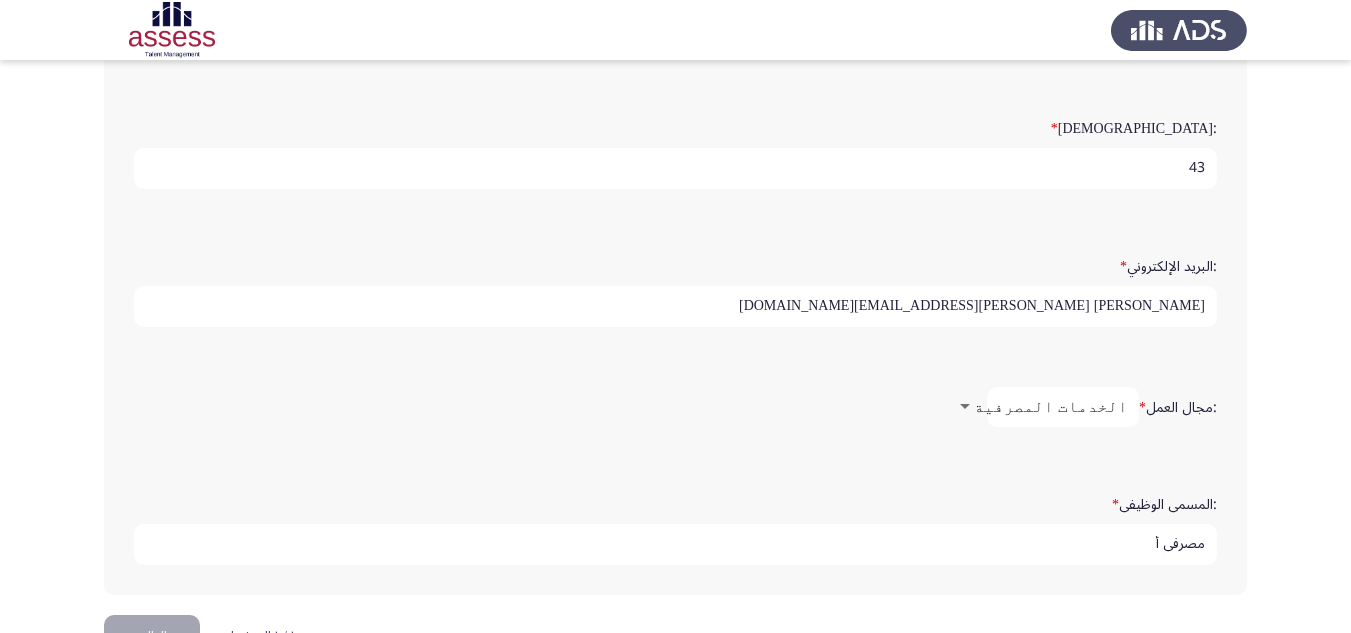 click on ":مجال العمل   * الخدمات المصرفية" 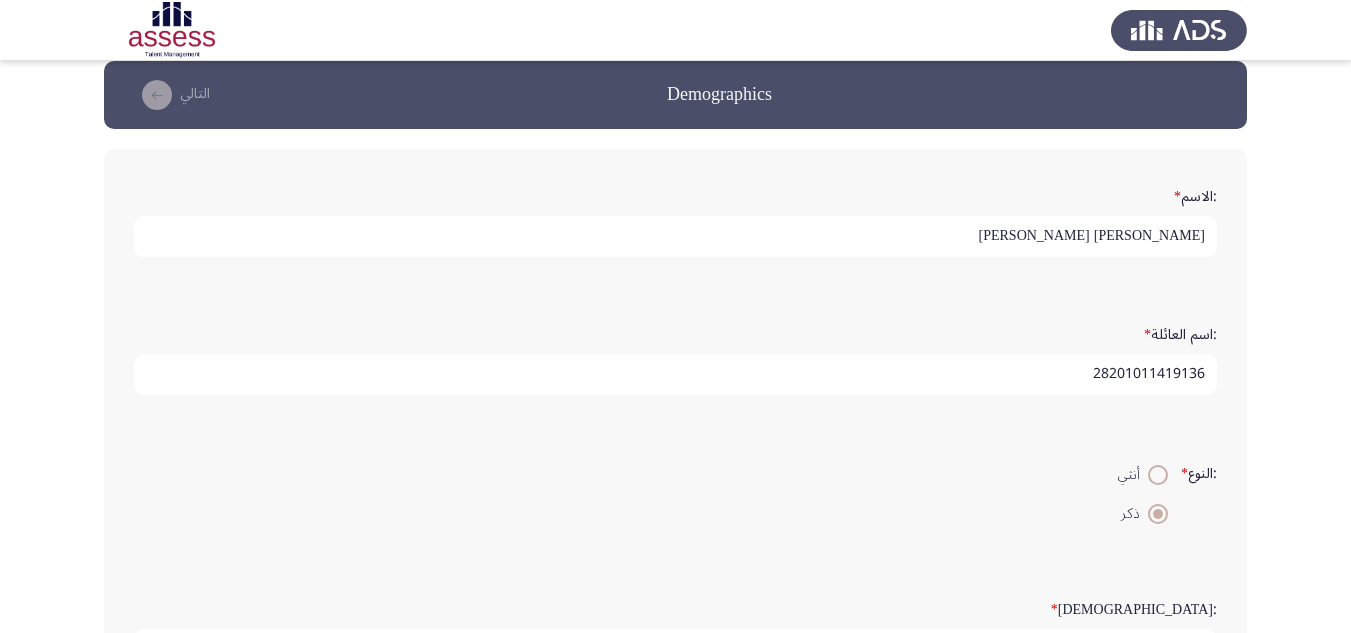 scroll, scrollTop: 0, scrollLeft: 0, axis: both 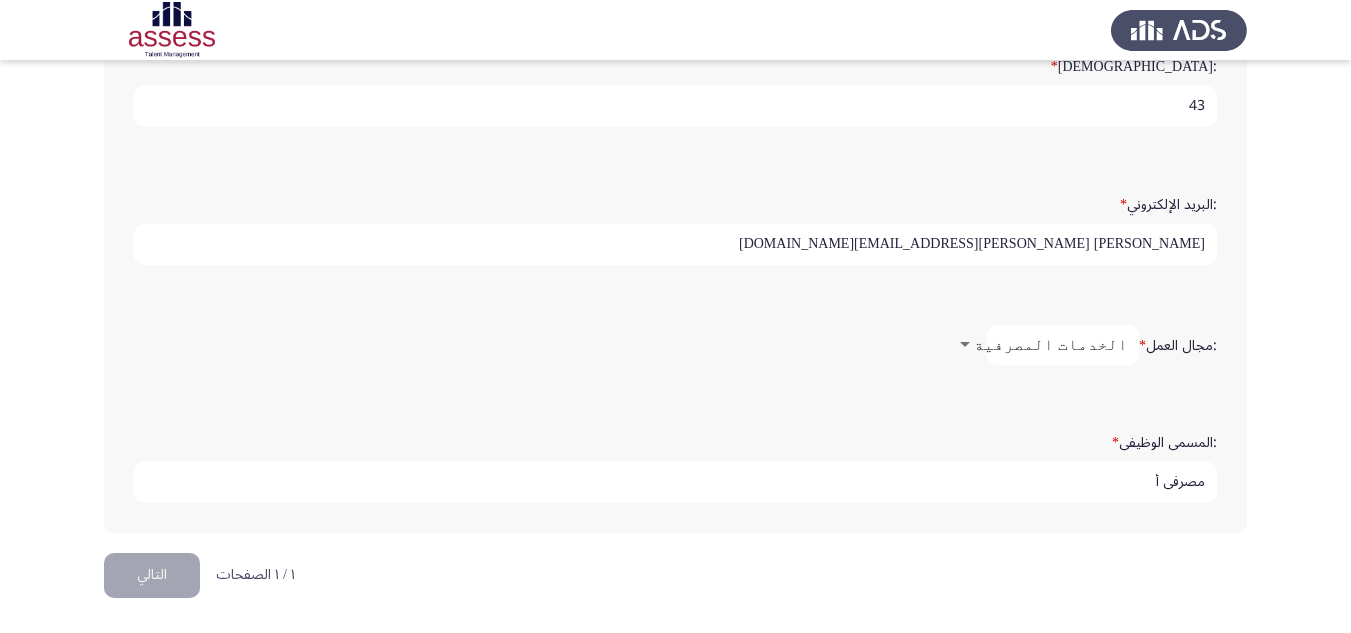click on "التالي" 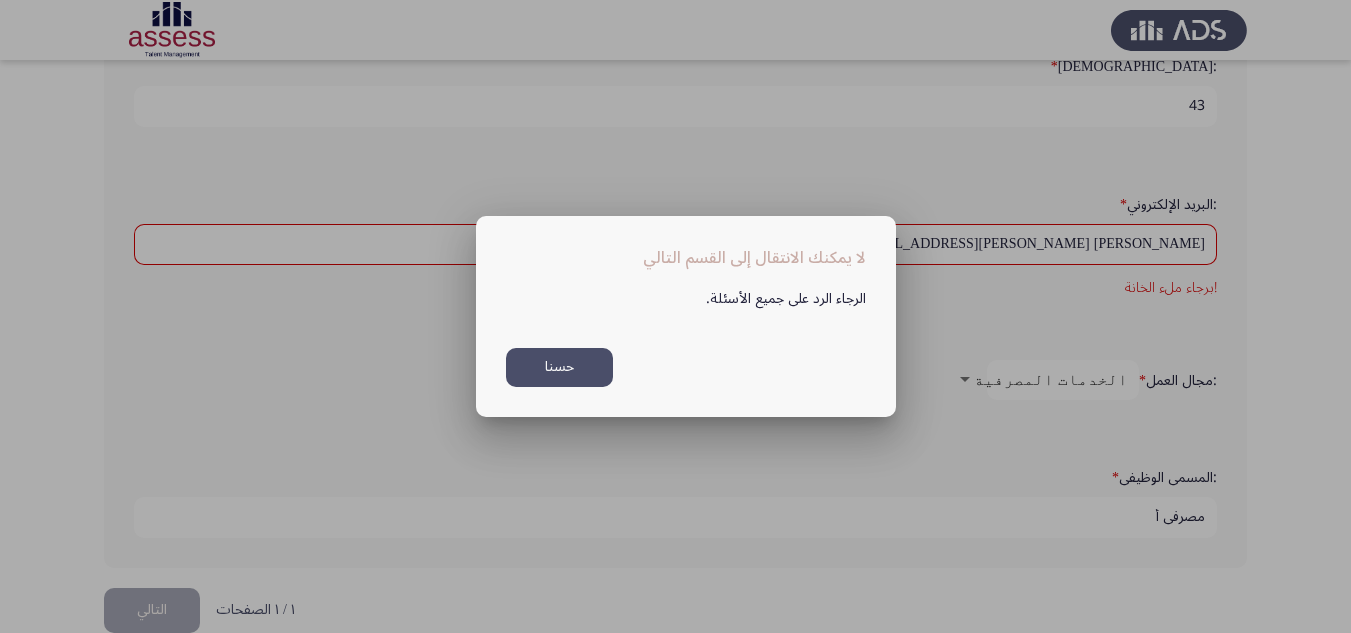 click at bounding box center [675, 316] 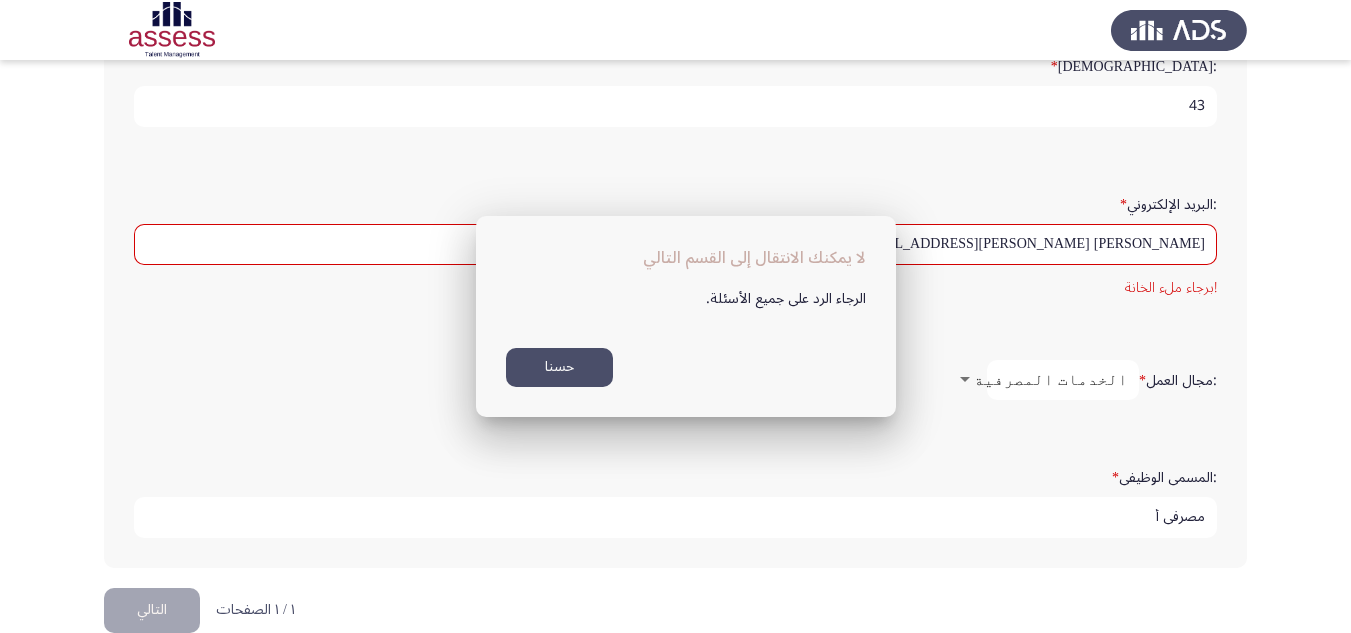 scroll, scrollTop: 562, scrollLeft: 0, axis: vertical 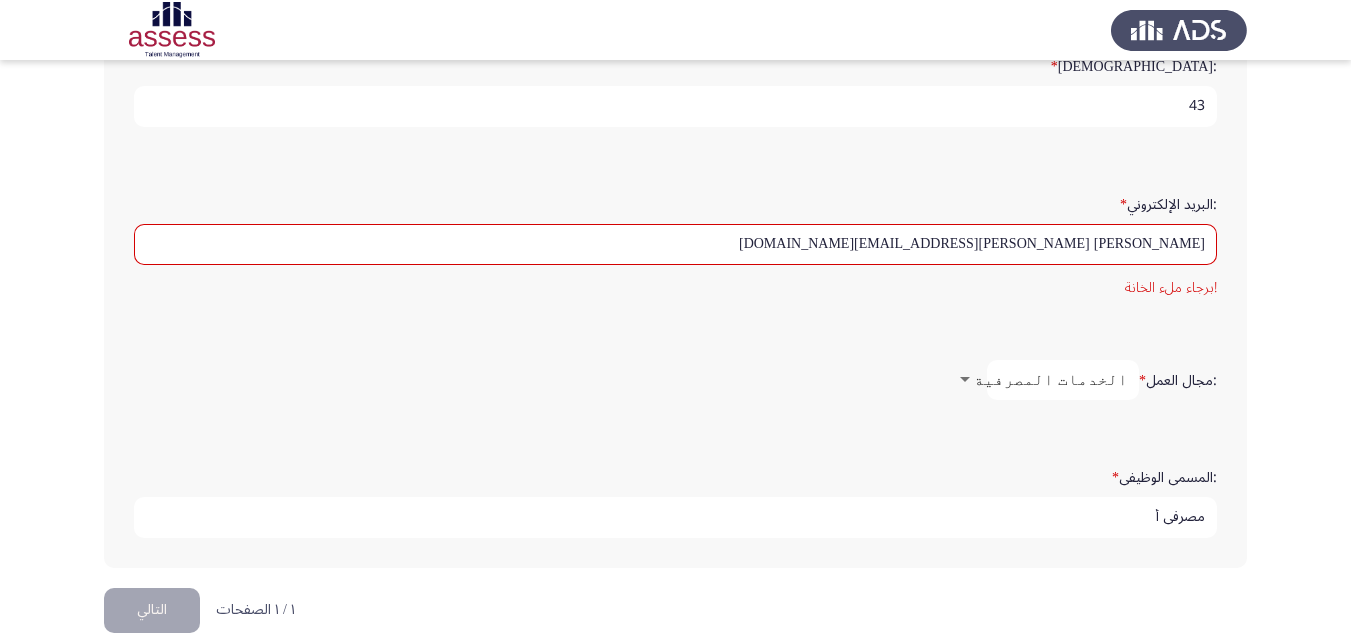 click on "!برجاء ملء الخانة" at bounding box center (675, 287) 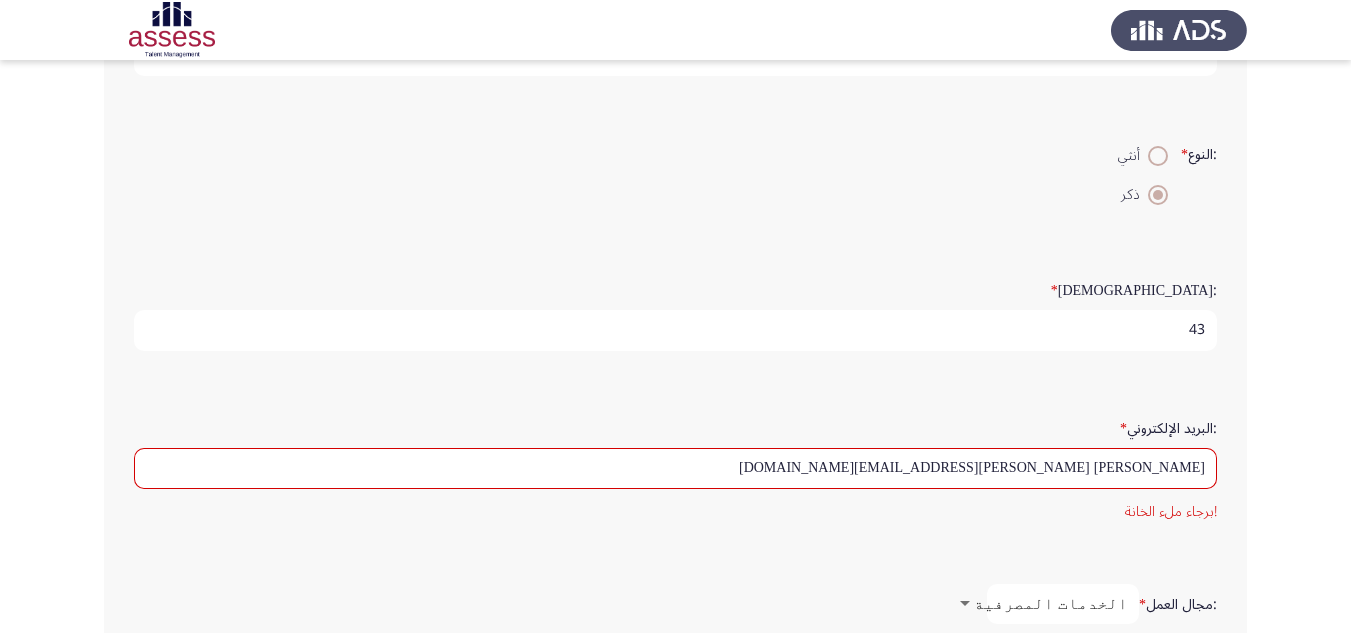 scroll, scrollTop: 100, scrollLeft: 0, axis: vertical 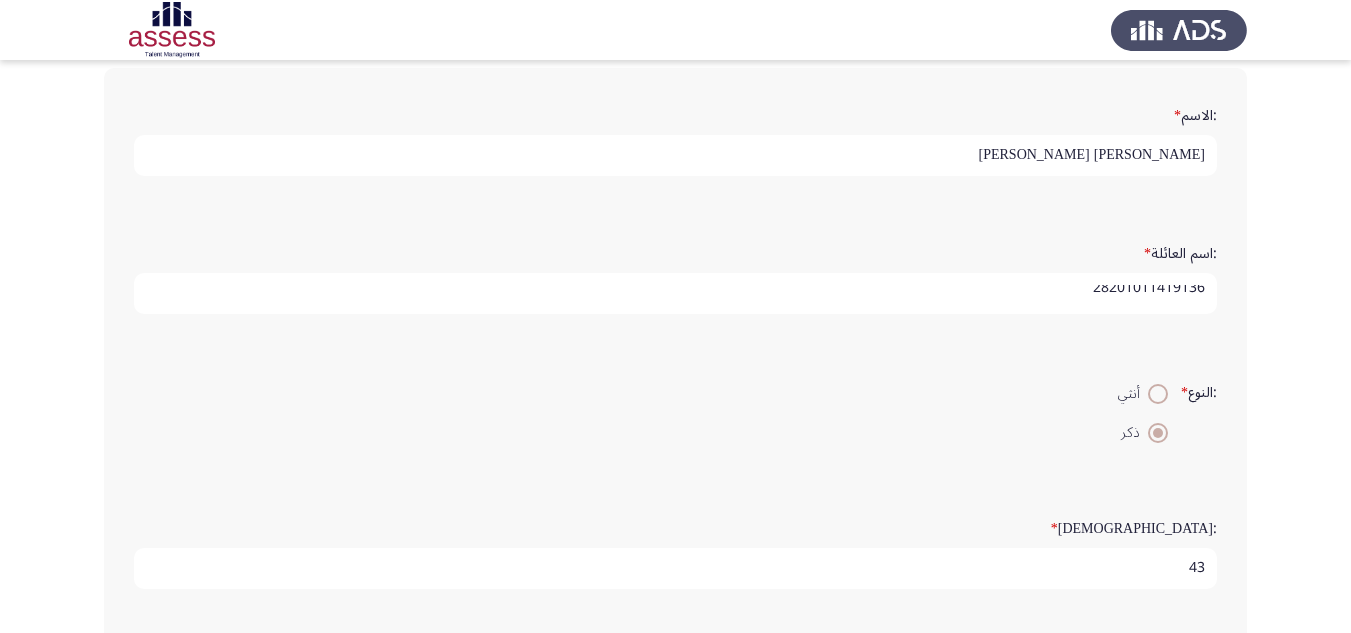 click on "28201011419136" at bounding box center [675, 293] 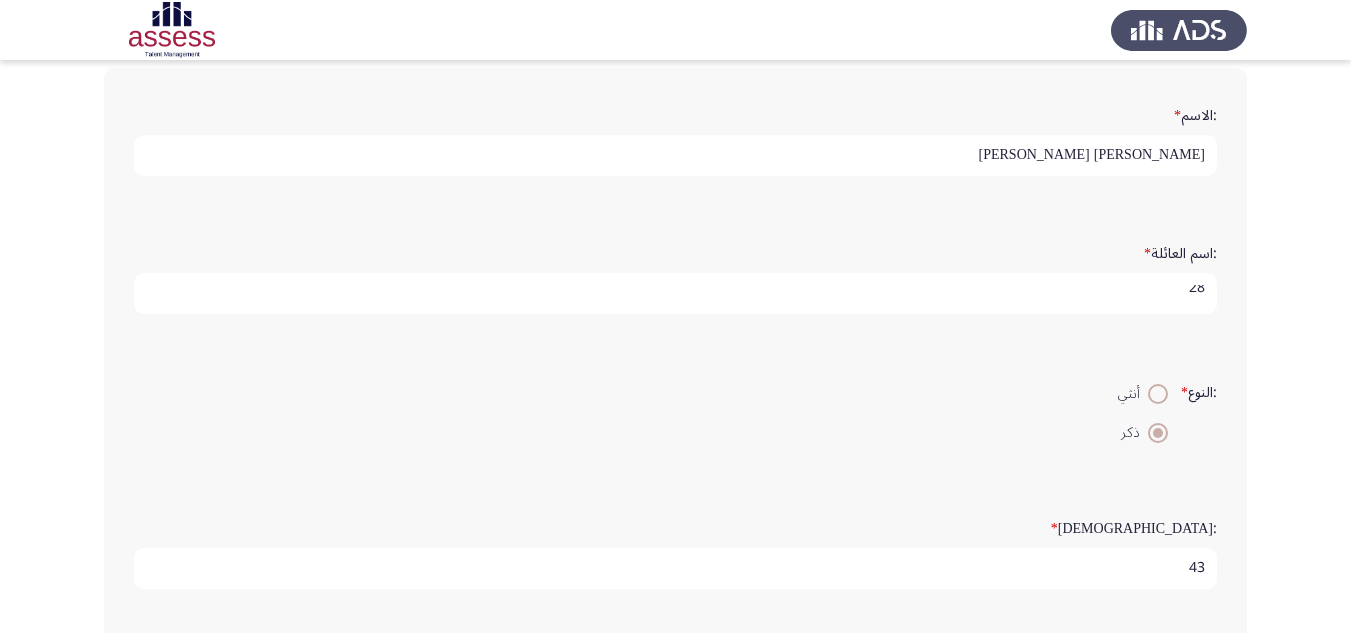 type on "2" 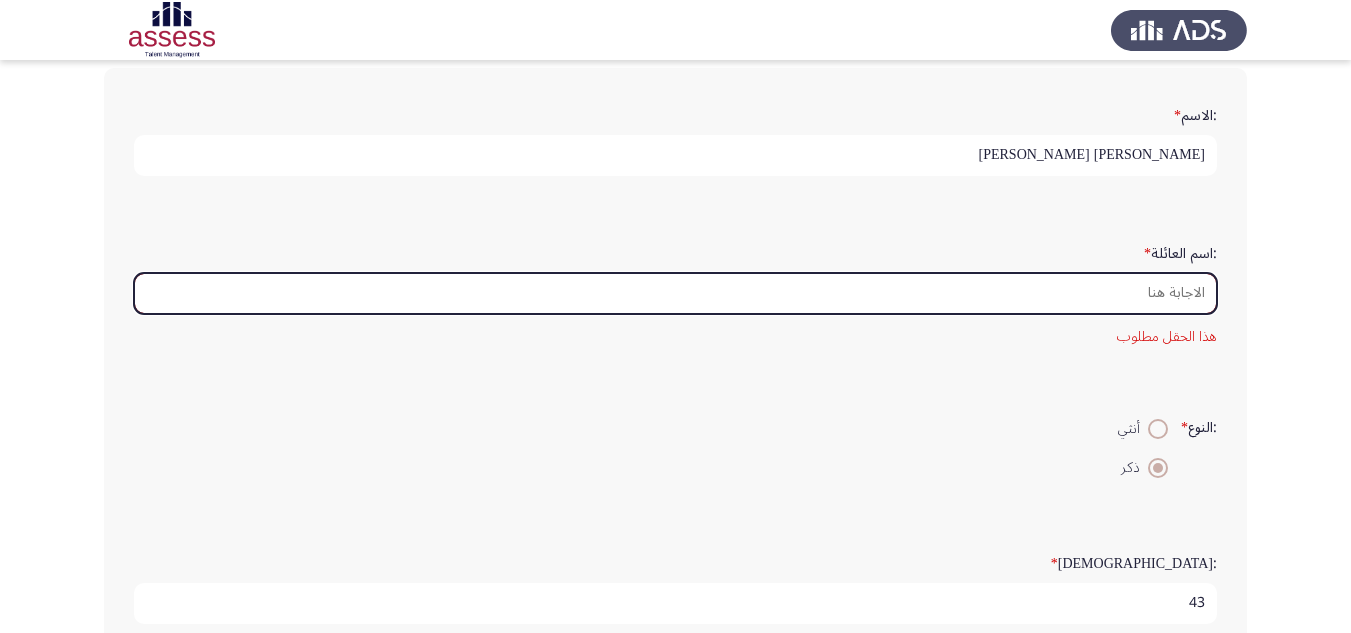 scroll, scrollTop: 0, scrollLeft: 0, axis: both 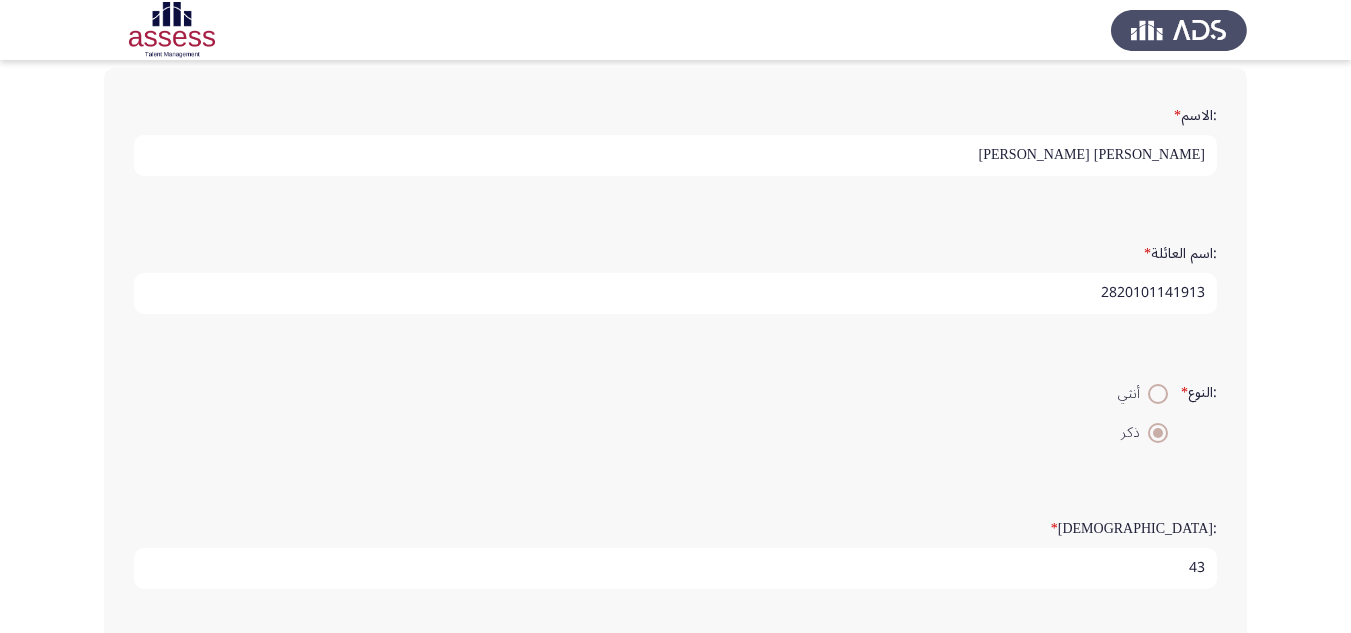 type on "28201011419136" 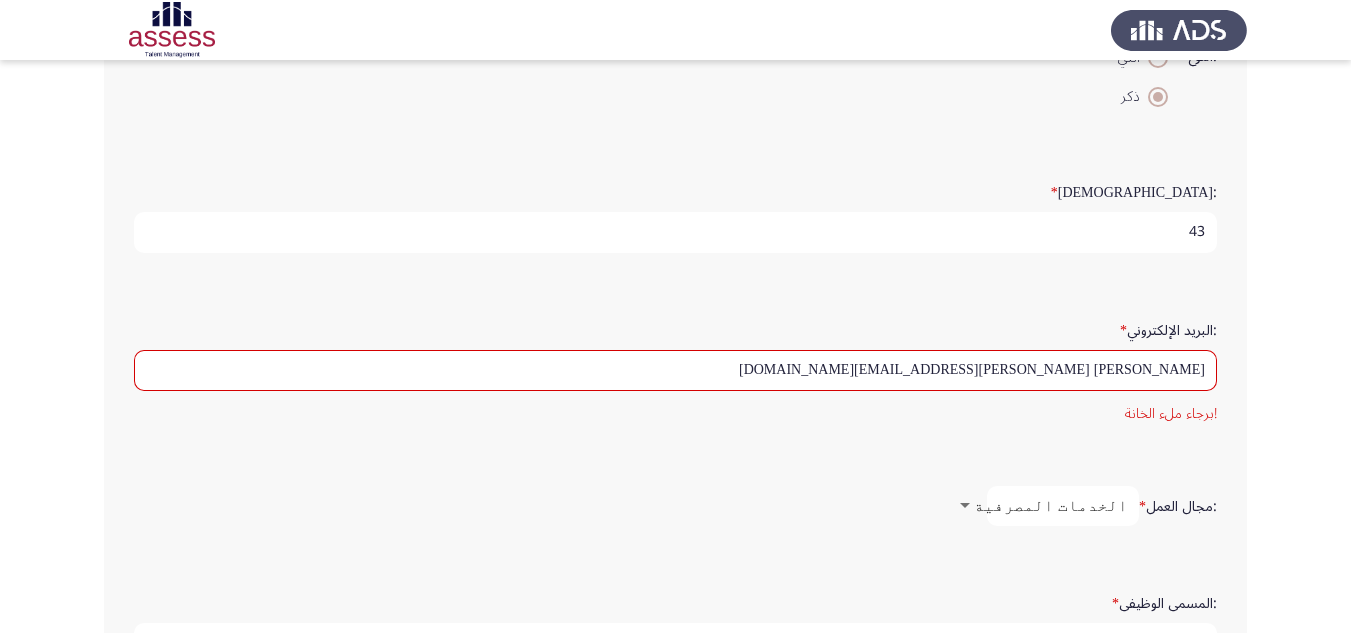 scroll, scrollTop: 197, scrollLeft: 0, axis: vertical 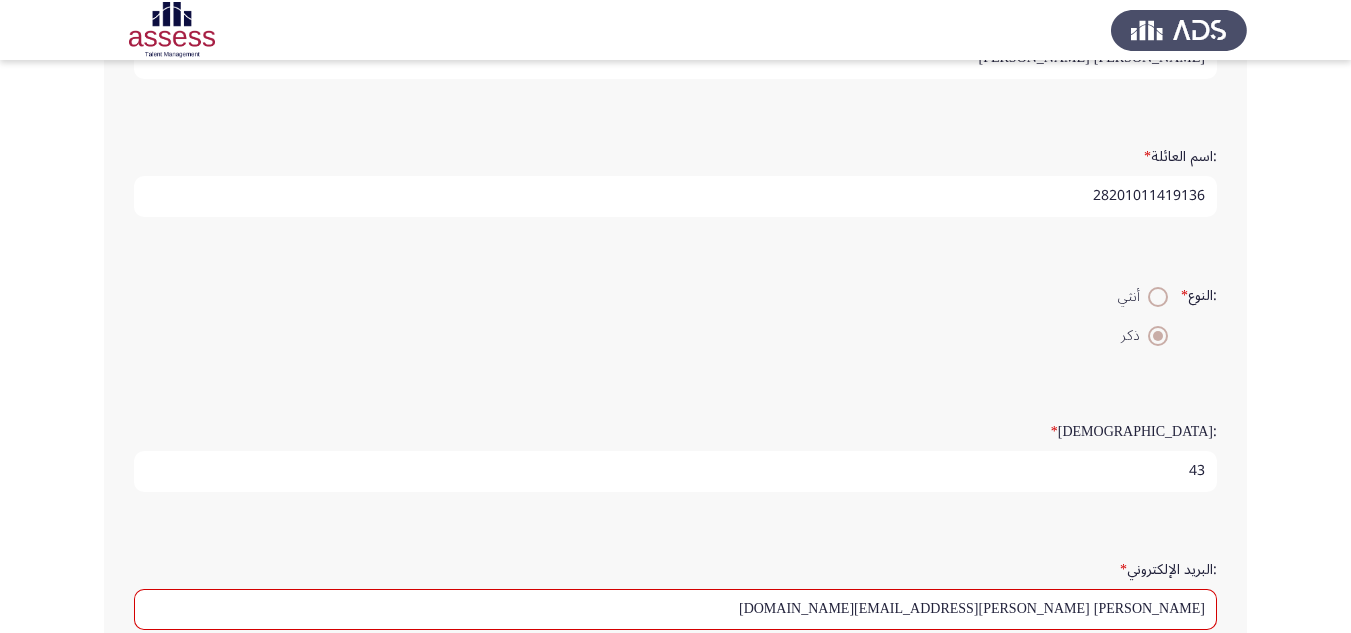 click on ":النوع   *    أنثي     ذكر" 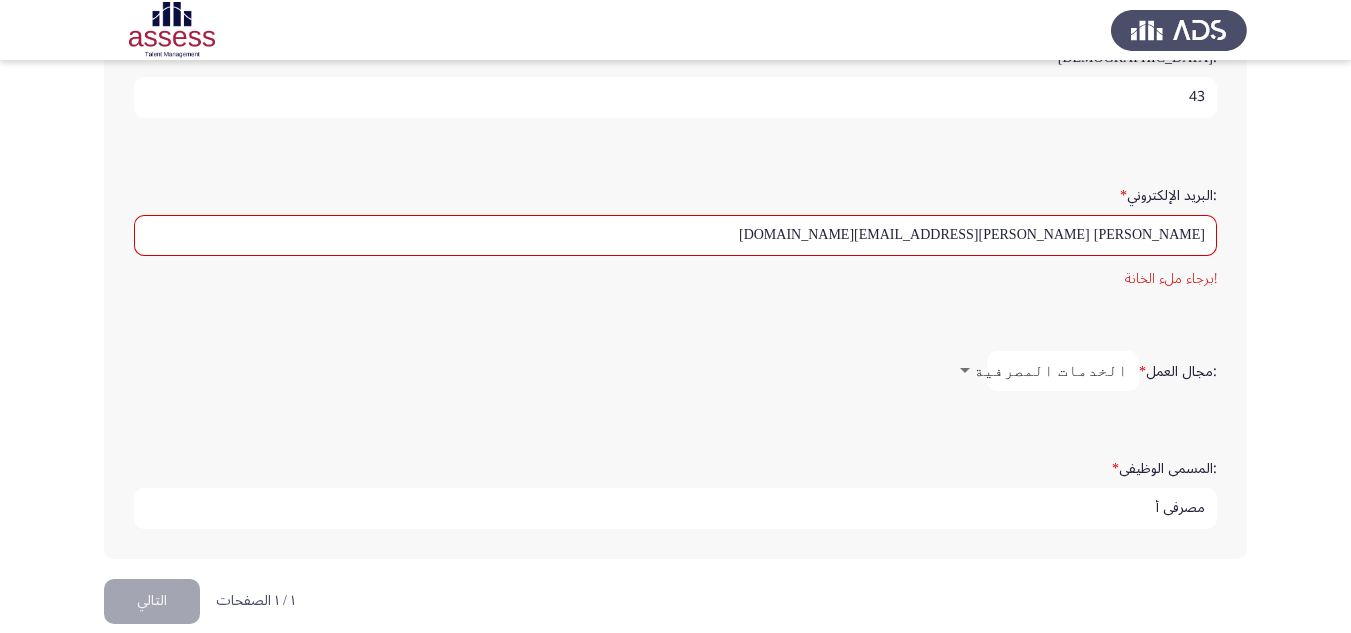 scroll, scrollTop: 597, scrollLeft: 0, axis: vertical 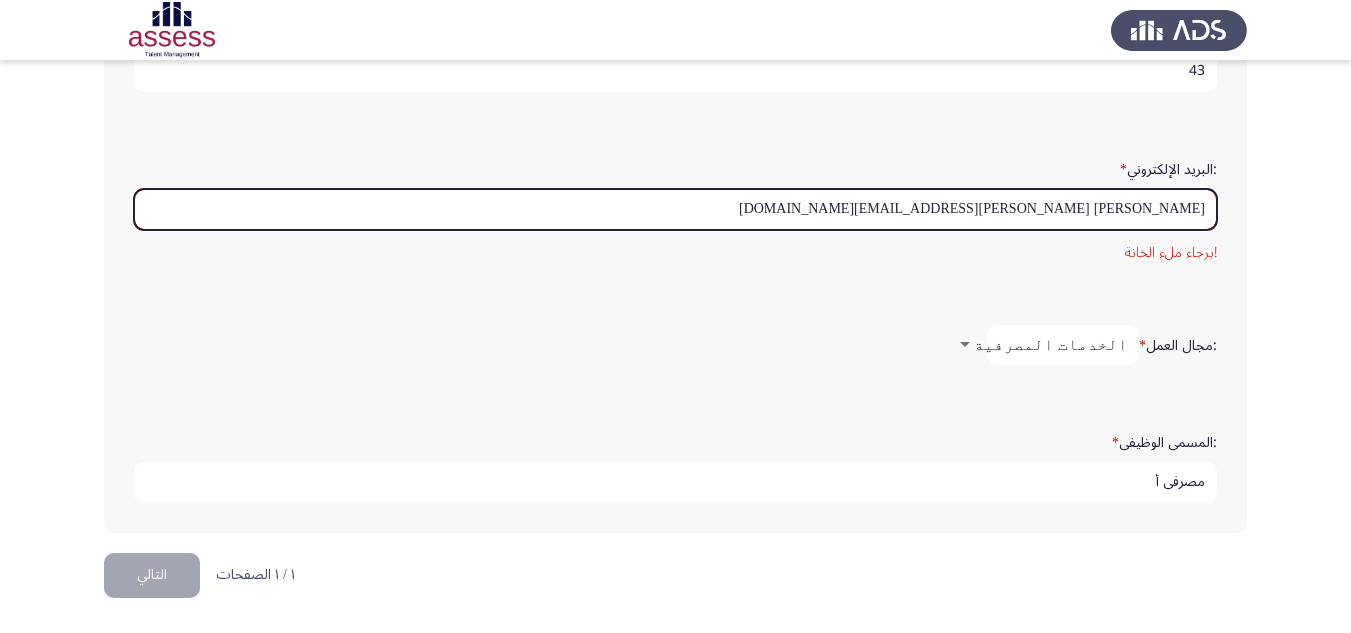 click on "[PERSON_NAME] [PERSON_NAME][EMAIL_ADDRESS][DOMAIN_NAME]" at bounding box center (675, 209) 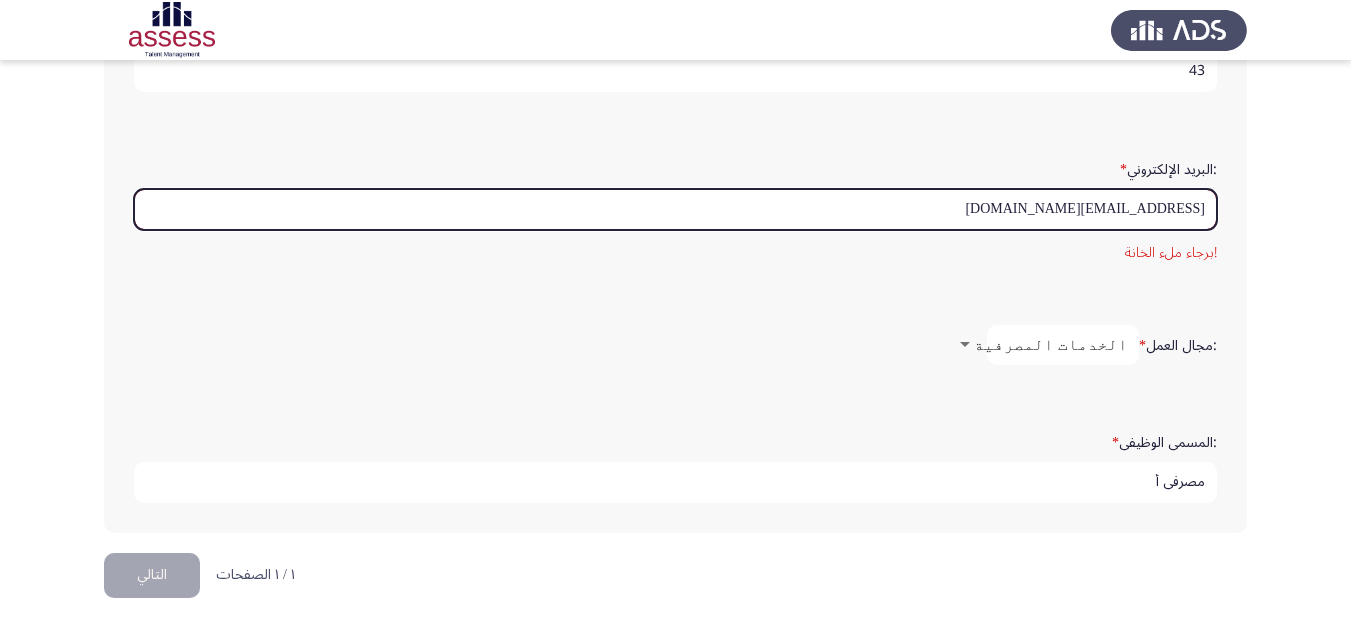 scroll, scrollTop: 562, scrollLeft: 0, axis: vertical 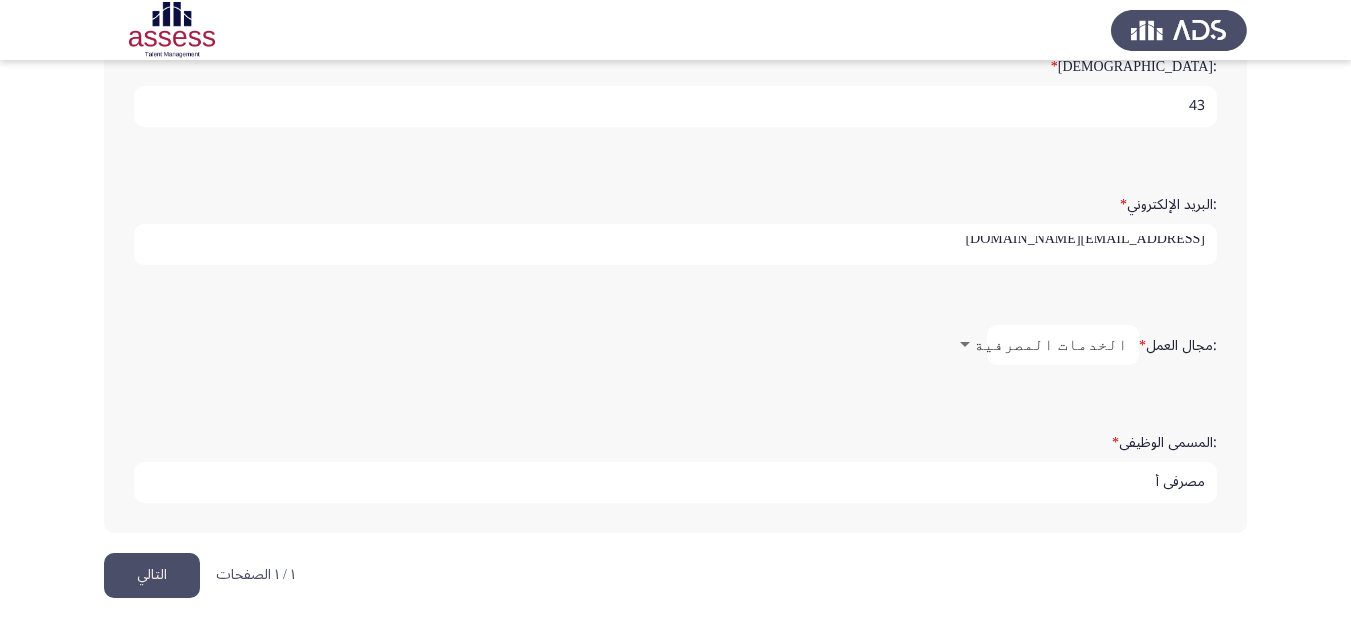 type on "[EMAIL_ADDRESS][DOMAIN_NAME]" 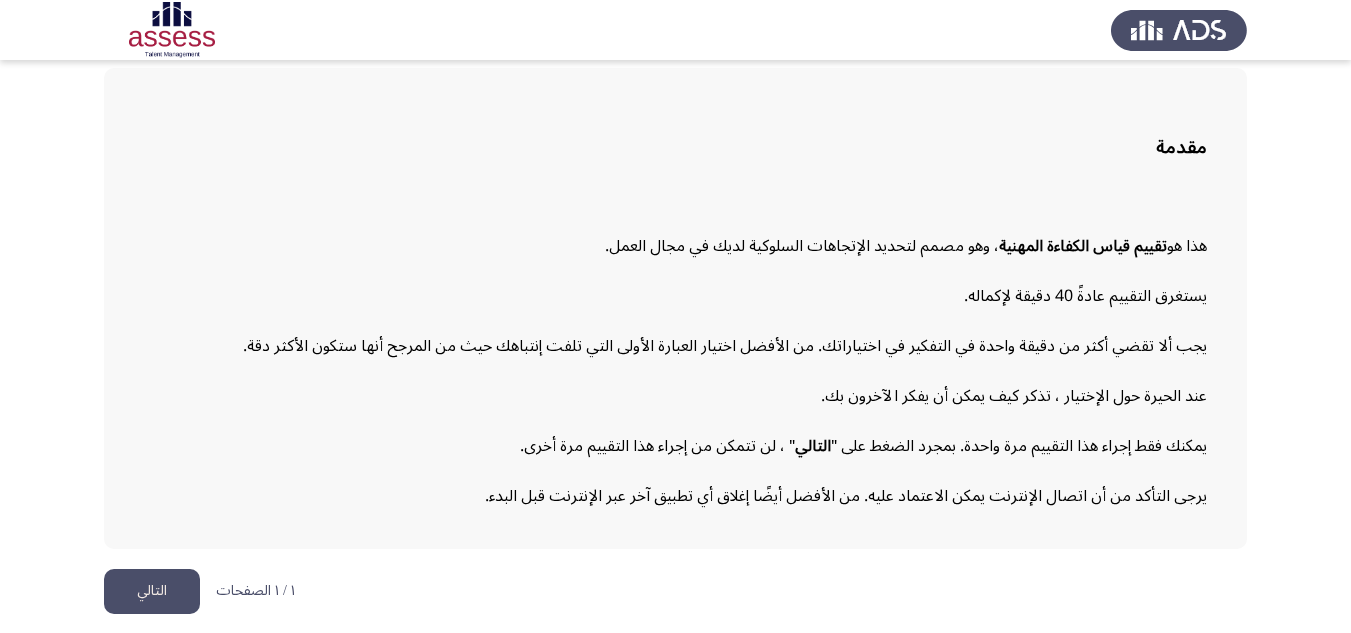 scroll, scrollTop: 101, scrollLeft: 0, axis: vertical 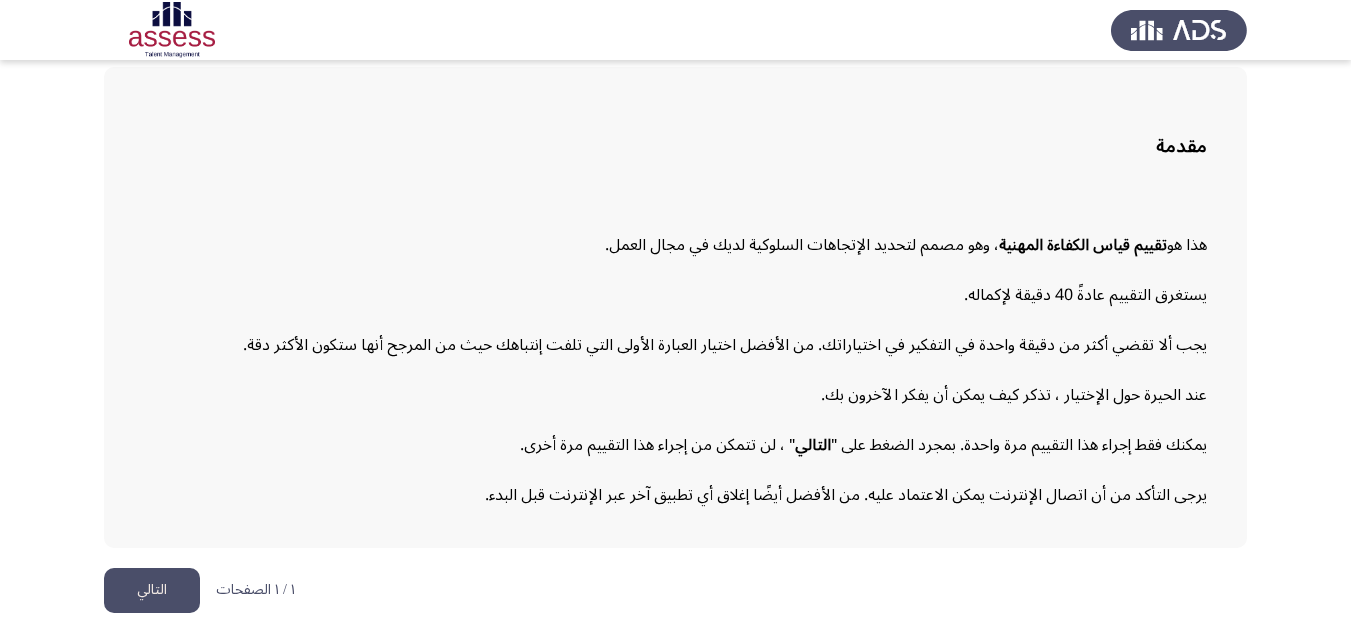 click on "التالي" 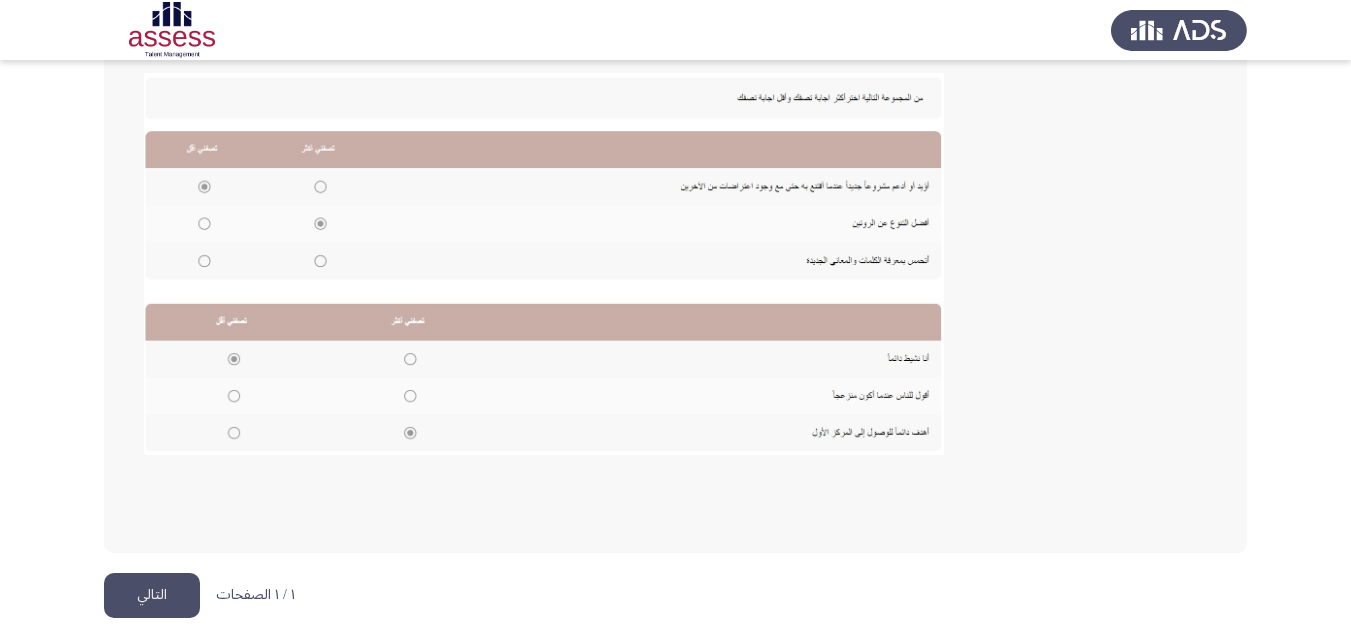 scroll, scrollTop: 443, scrollLeft: 0, axis: vertical 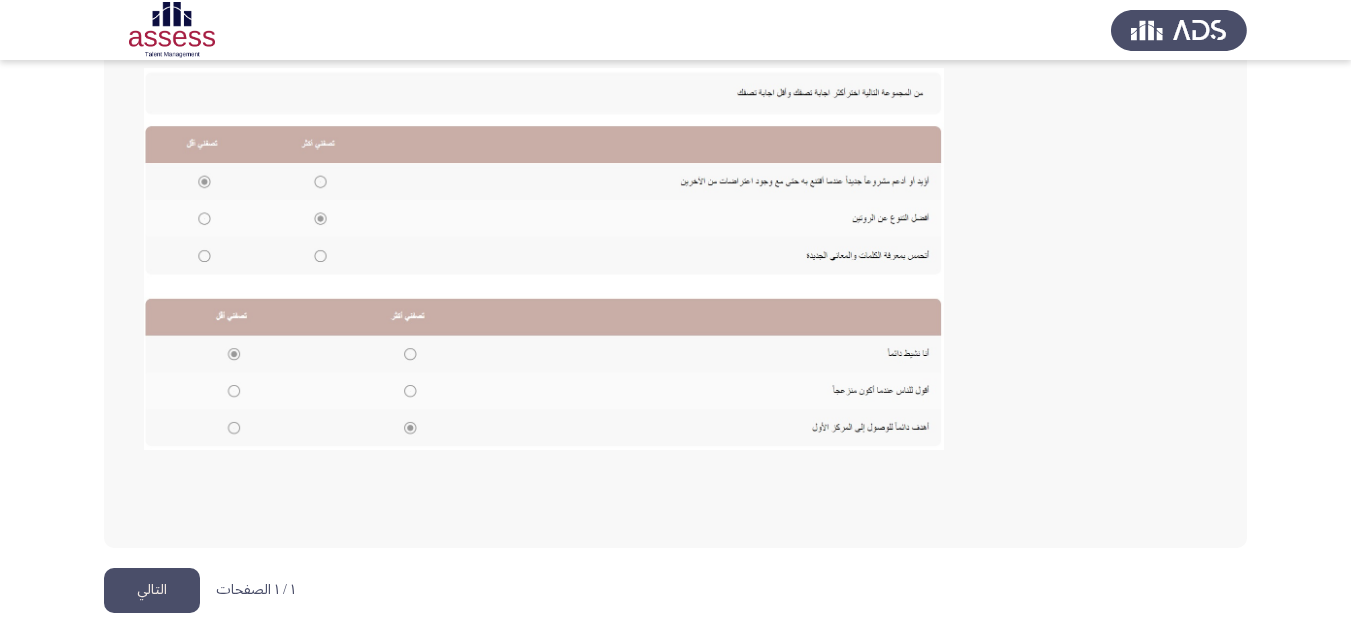 click on "التالي" 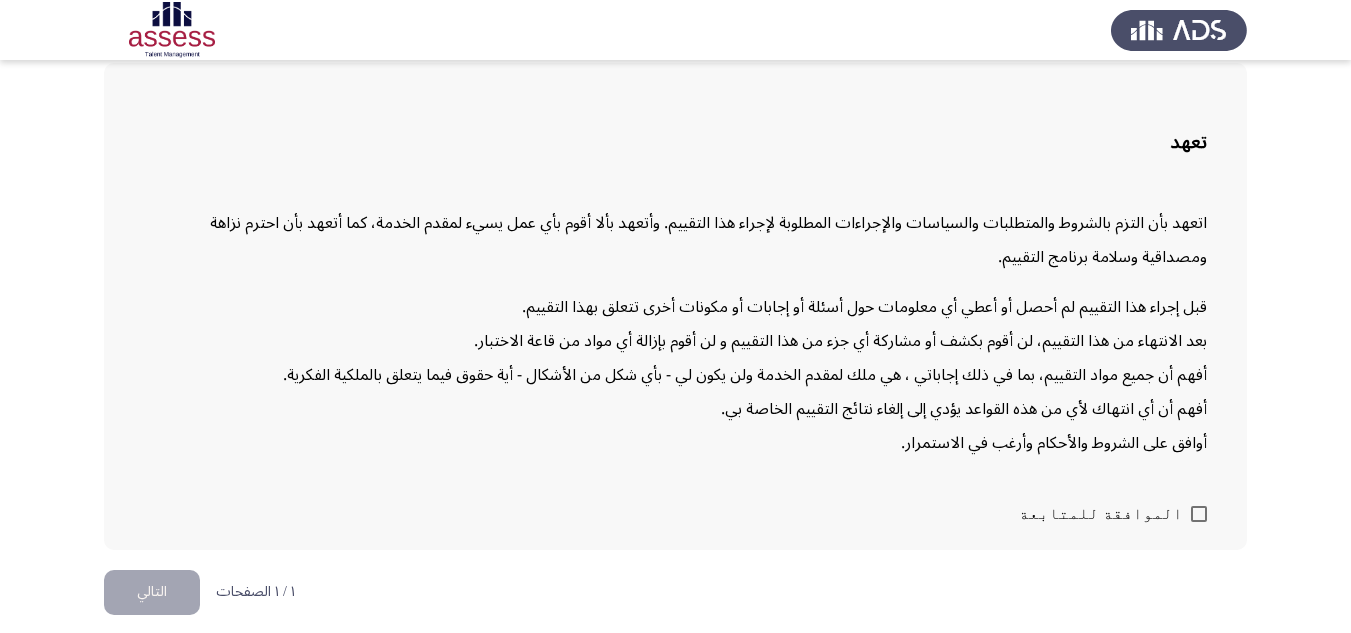 scroll, scrollTop: 107, scrollLeft: 0, axis: vertical 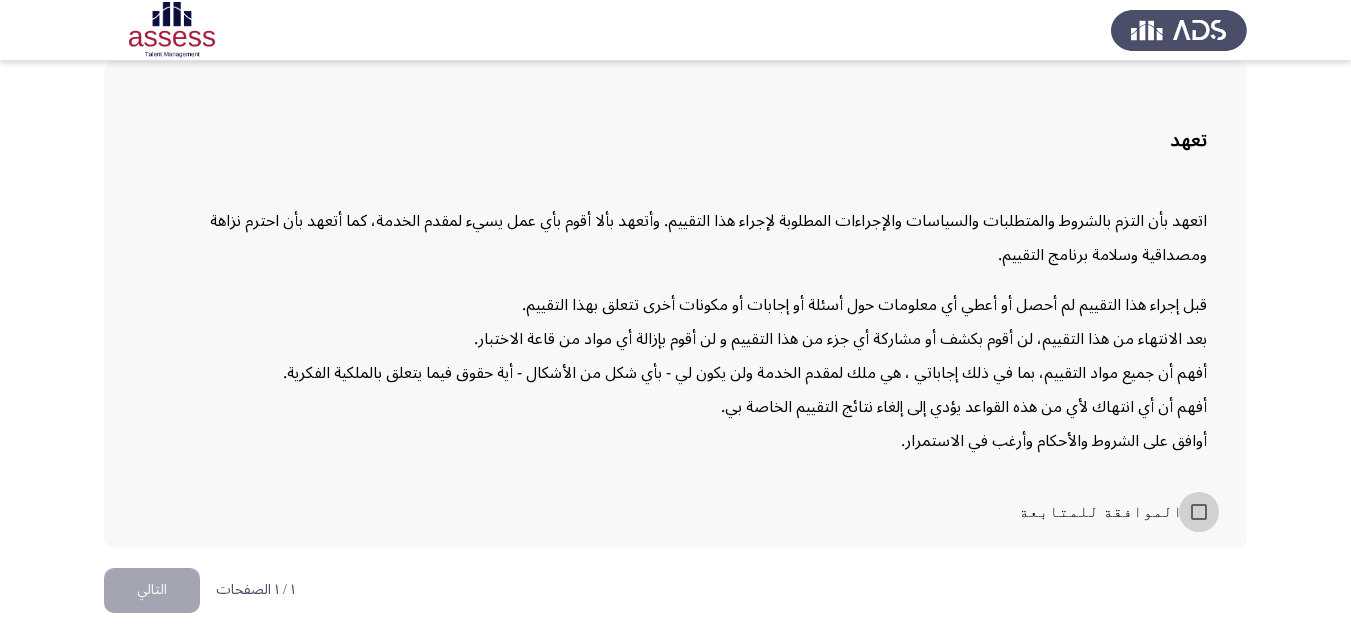 click at bounding box center [1199, 512] 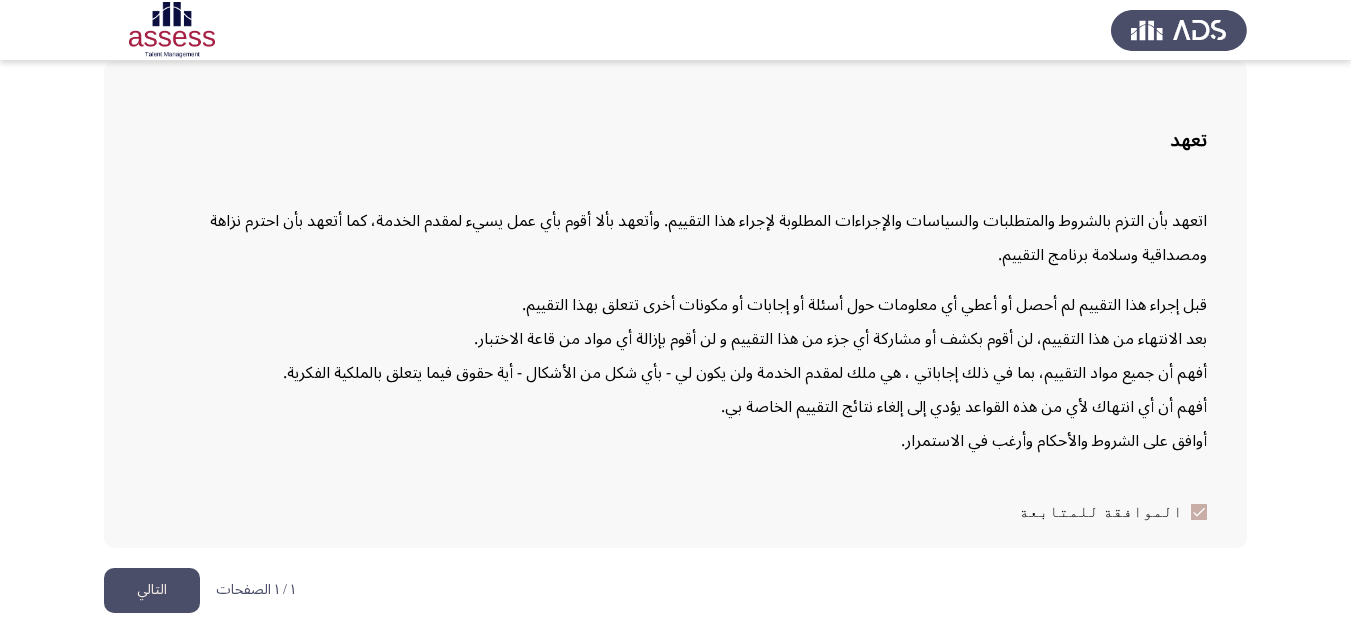 click on "التالي" 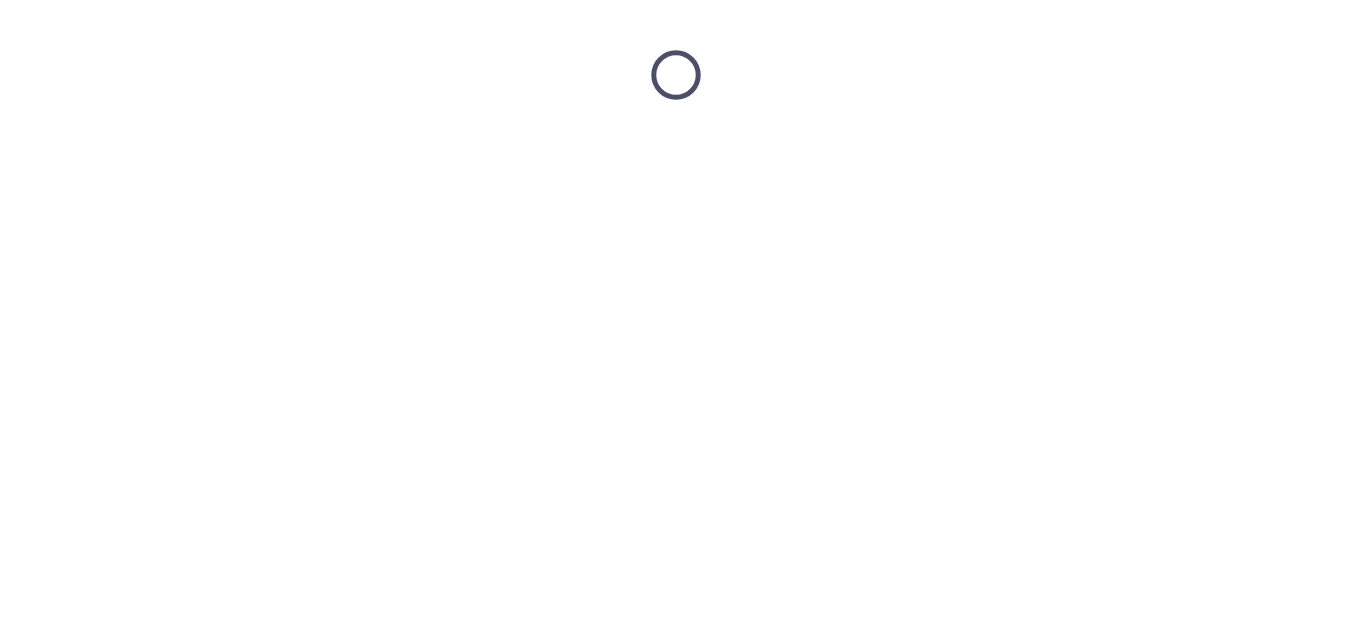 scroll, scrollTop: 0, scrollLeft: 0, axis: both 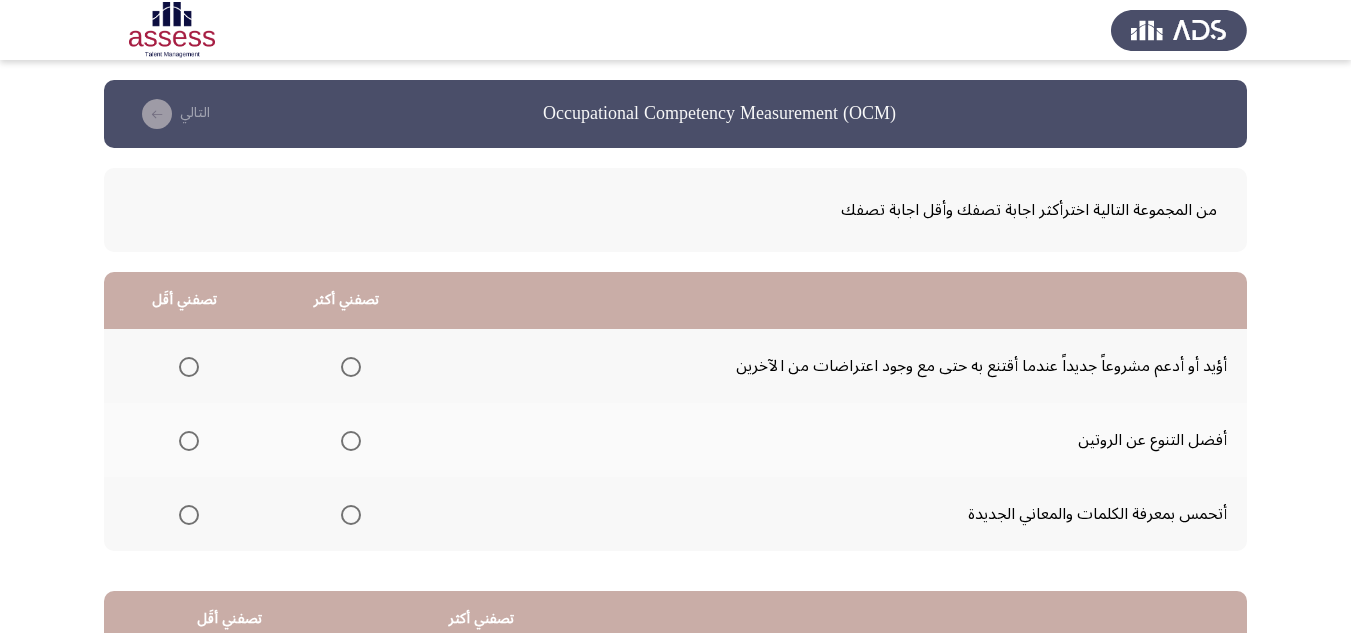 click at bounding box center (351, 367) 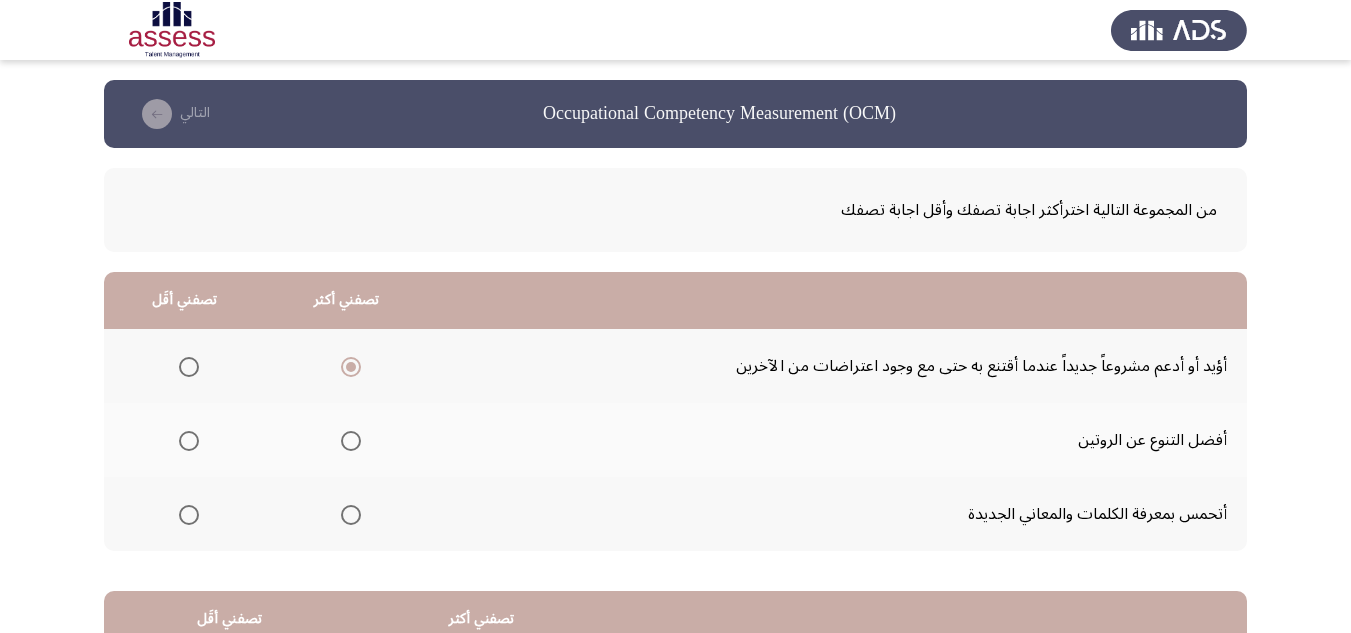 click at bounding box center (189, 515) 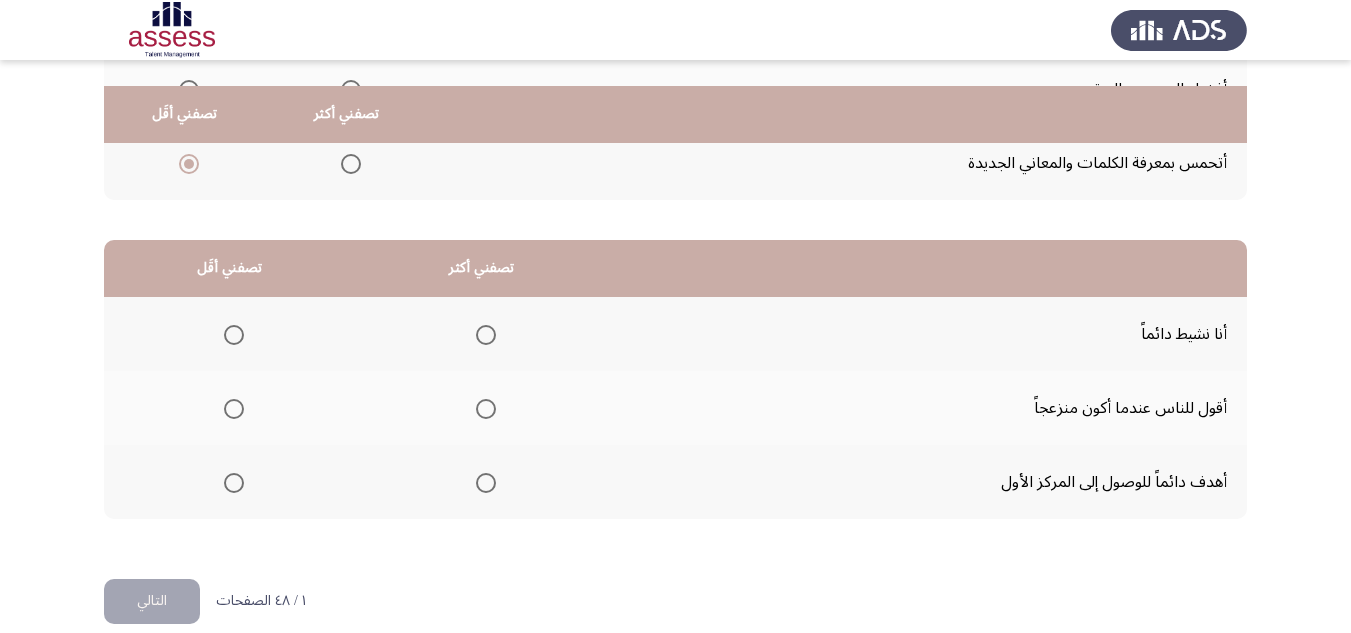 scroll, scrollTop: 377, scrollLeft: 0, axis: vertical 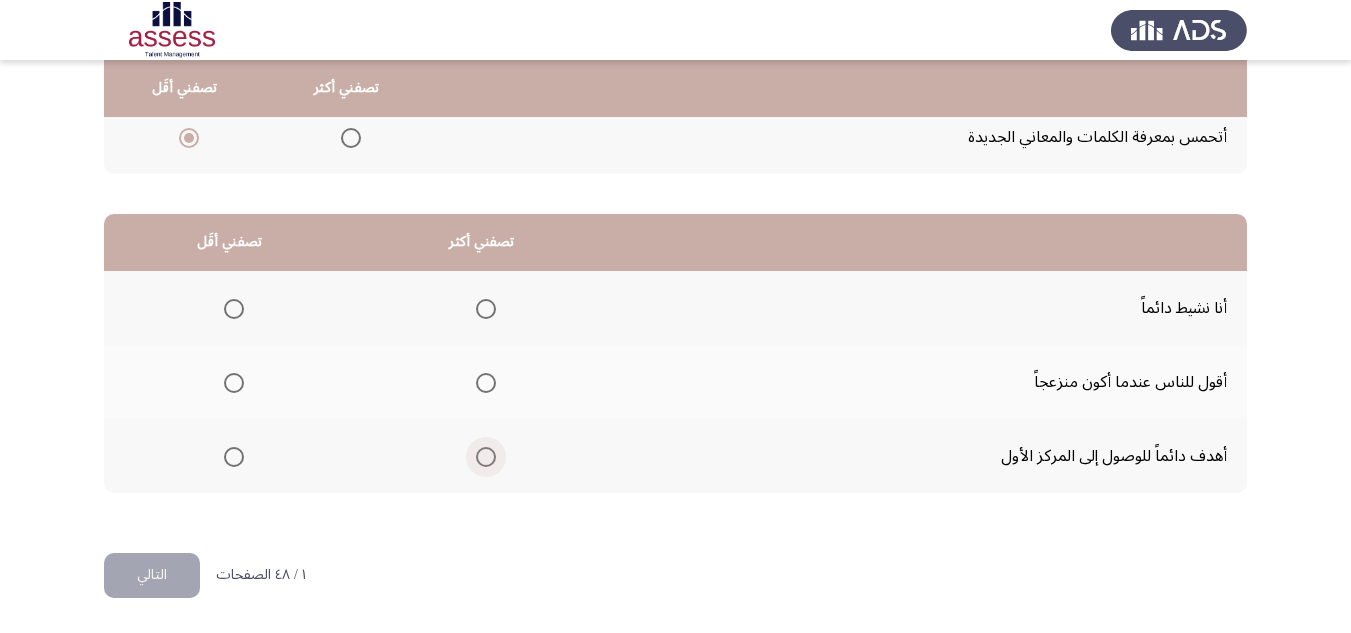 click at bounding box center (486, 457) 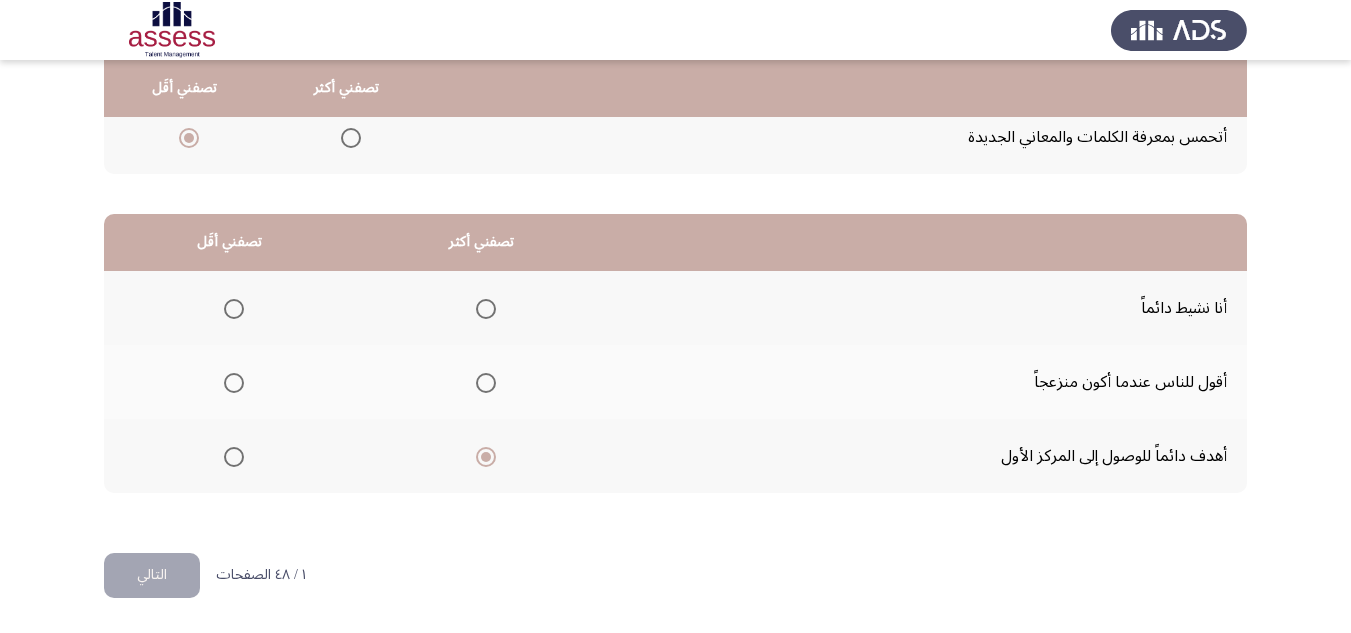 click at bounding box center [234, 309] 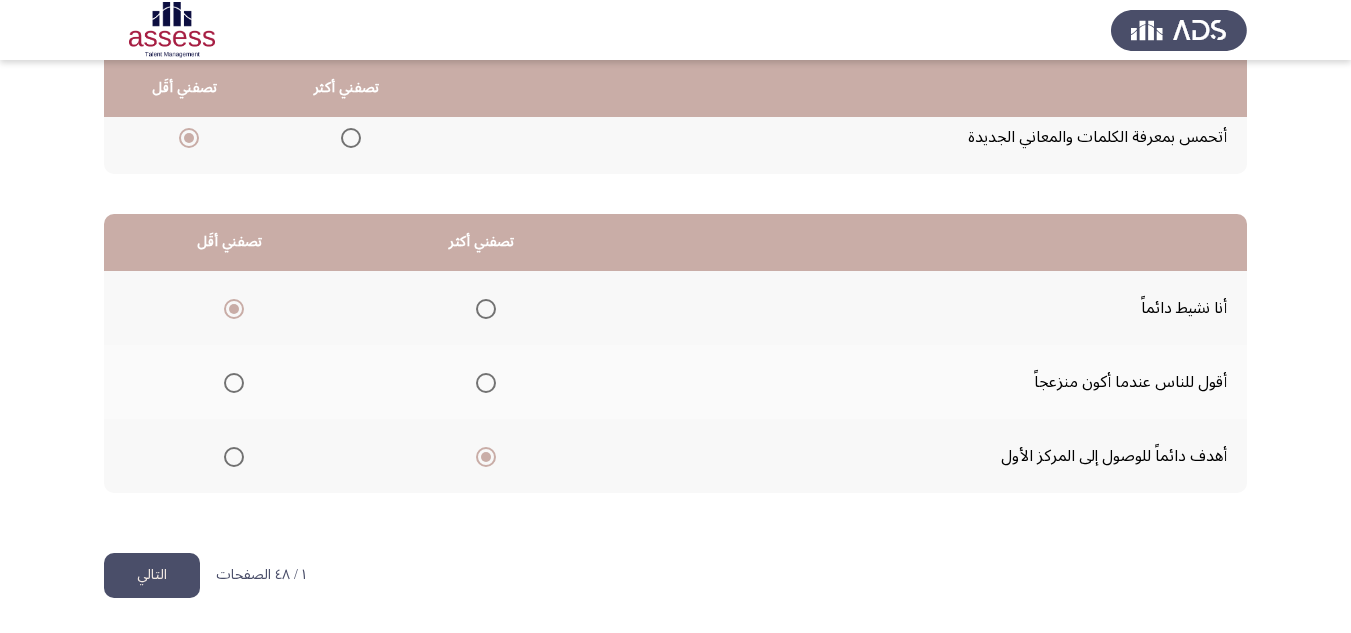 click on "التالي" 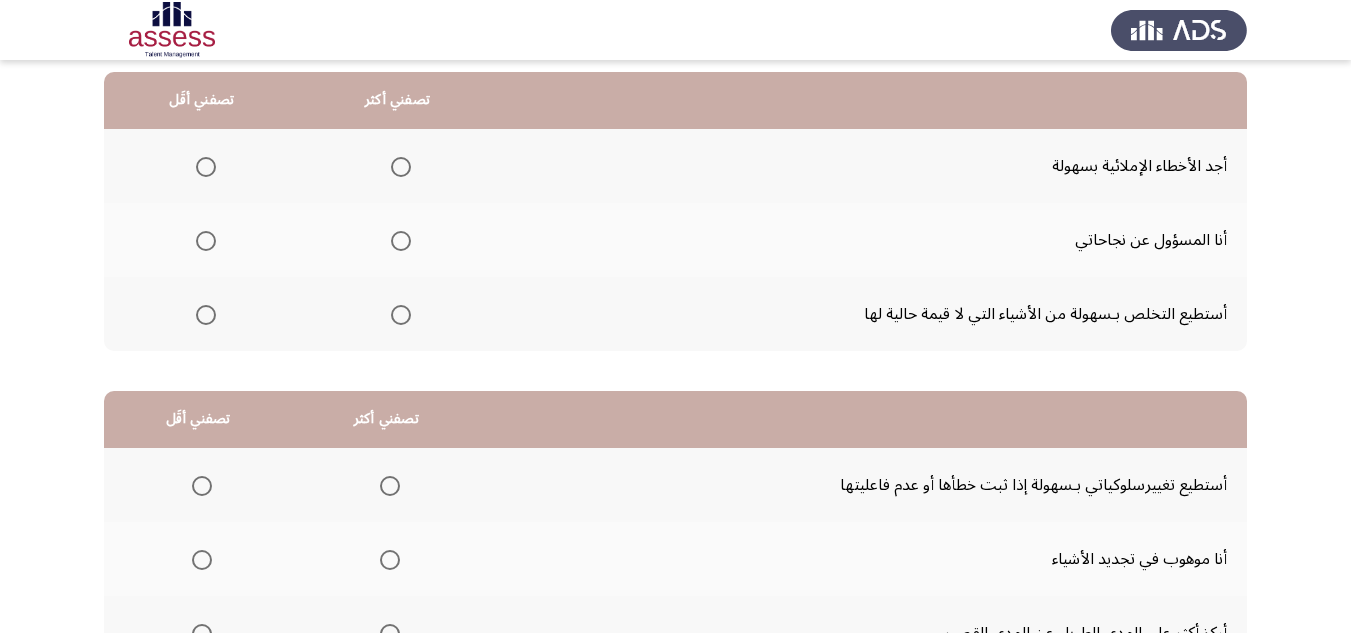 scroll, scrollTop: 100, scrollLeft: 0, axis: vertical 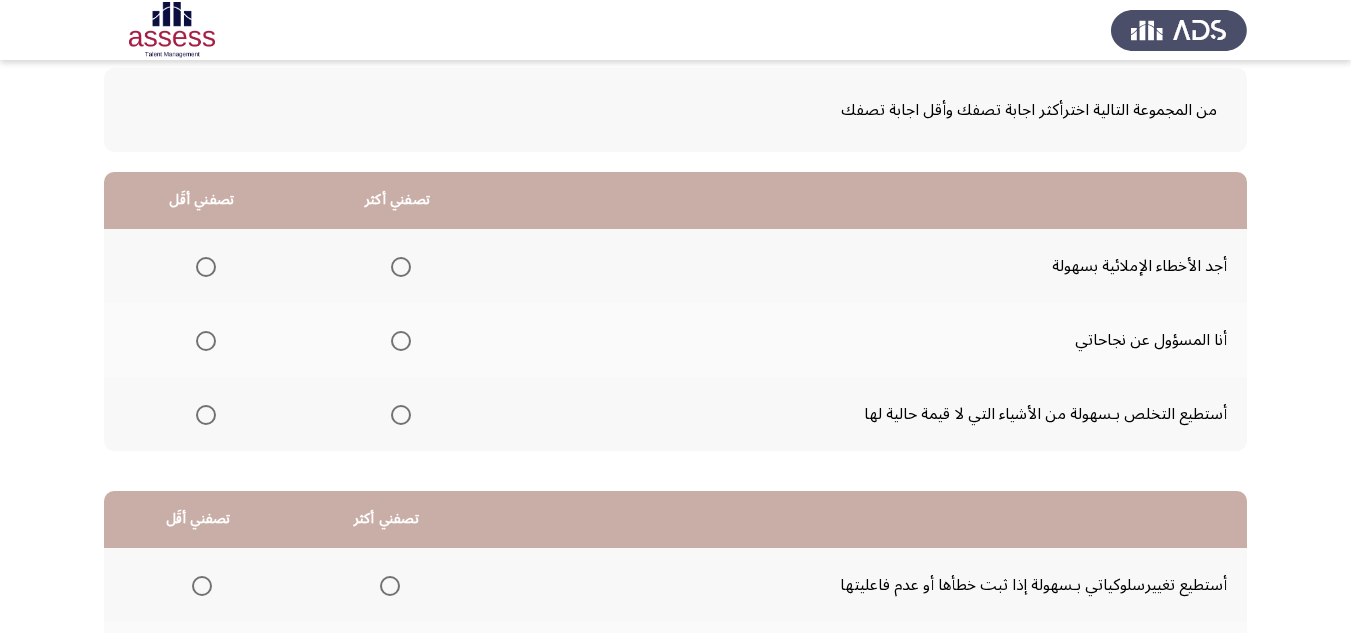 click at bounding box center [401, 415] 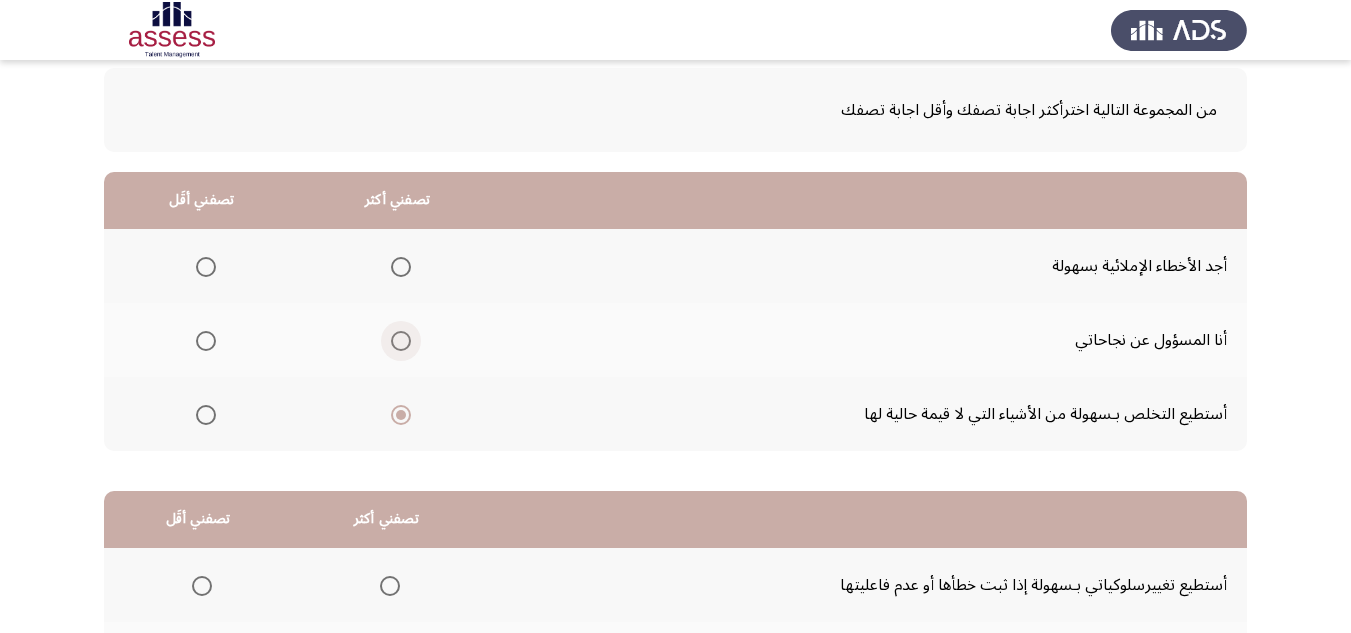 click at bounding box center [401, 341] 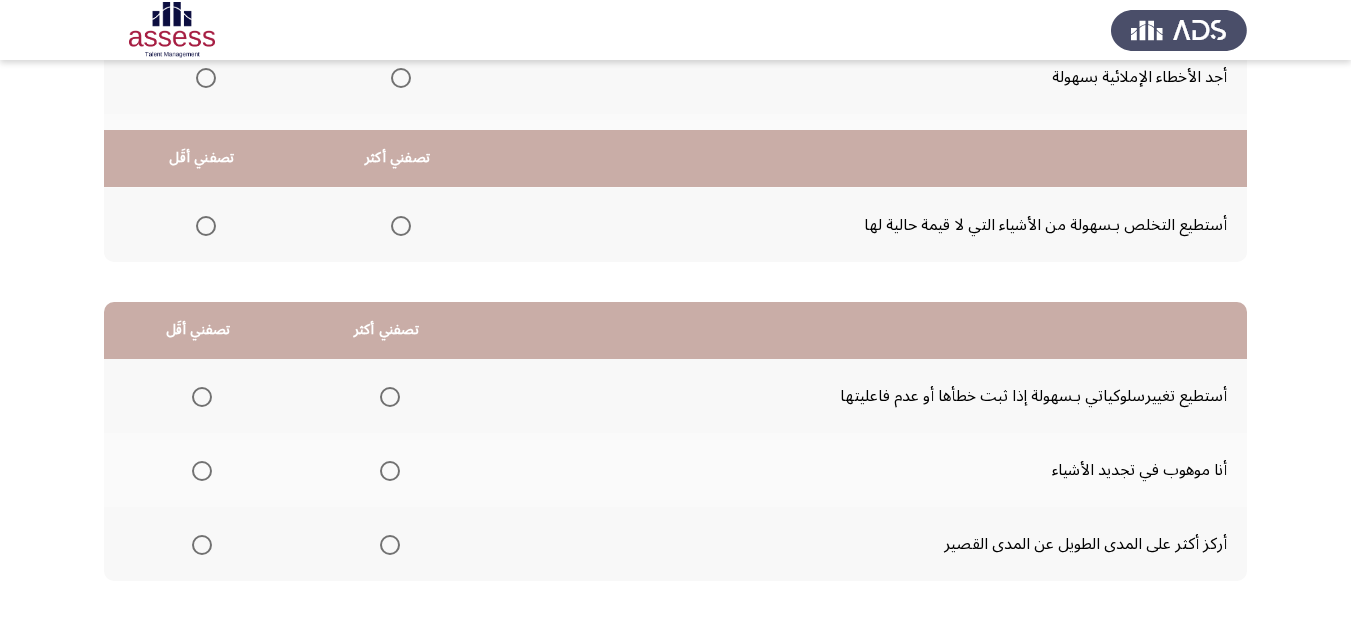 scroll, scrollTop: 377, scrollLeft: 0, axis: vertical 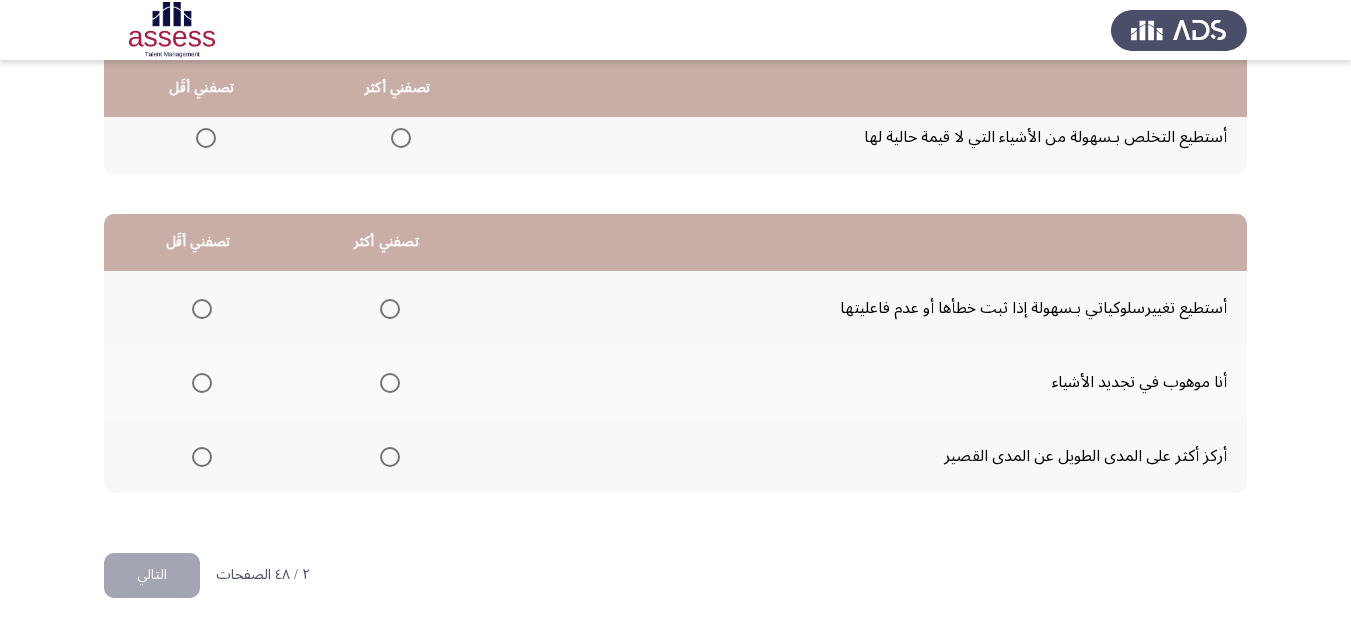 click at bounding box center (390, 309) 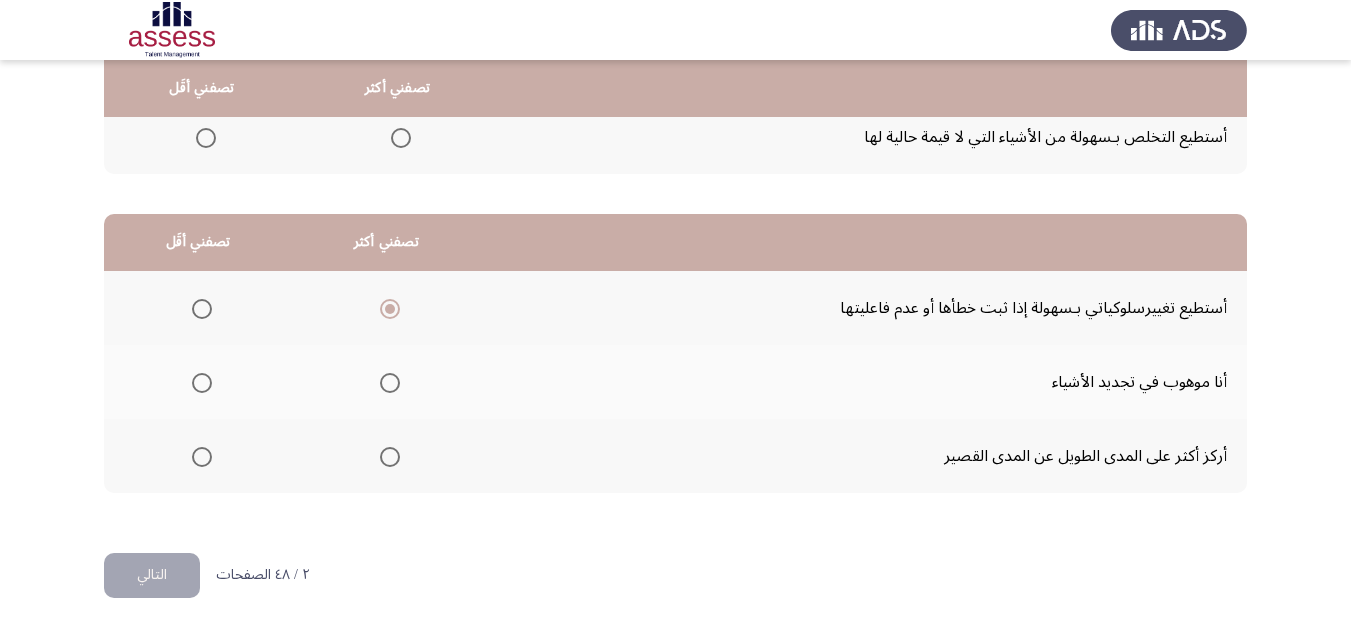click at bounding box center (202, 457) 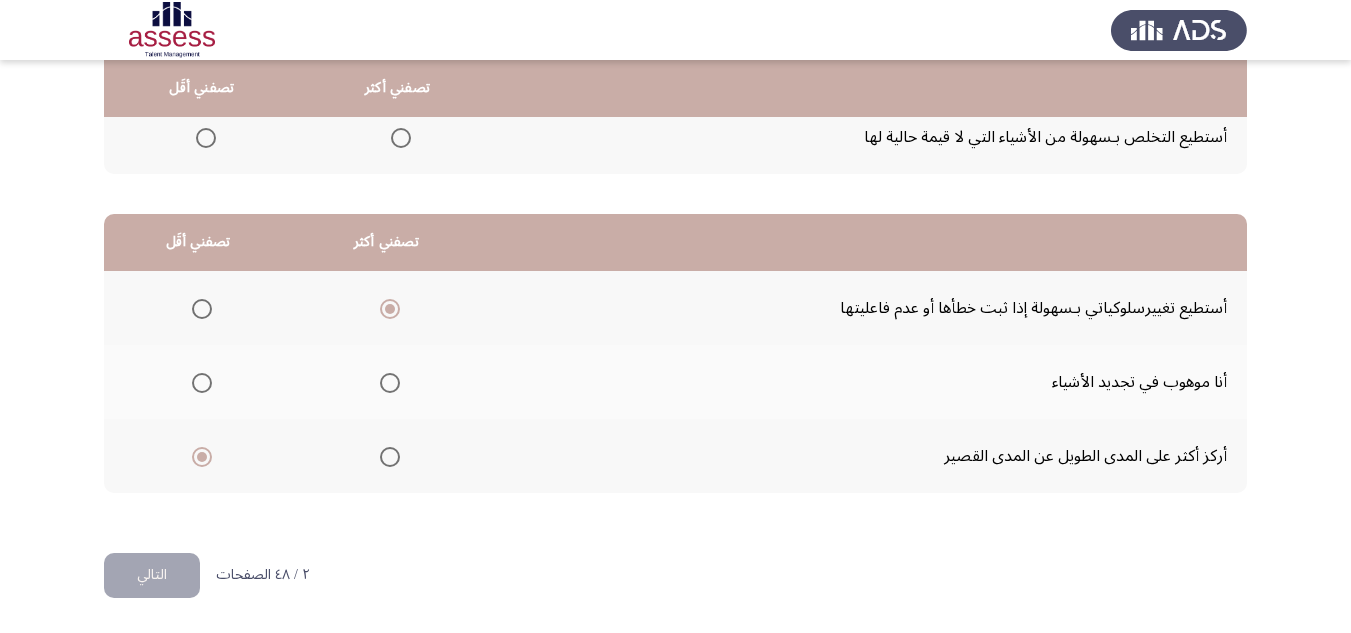 click on "التالي" 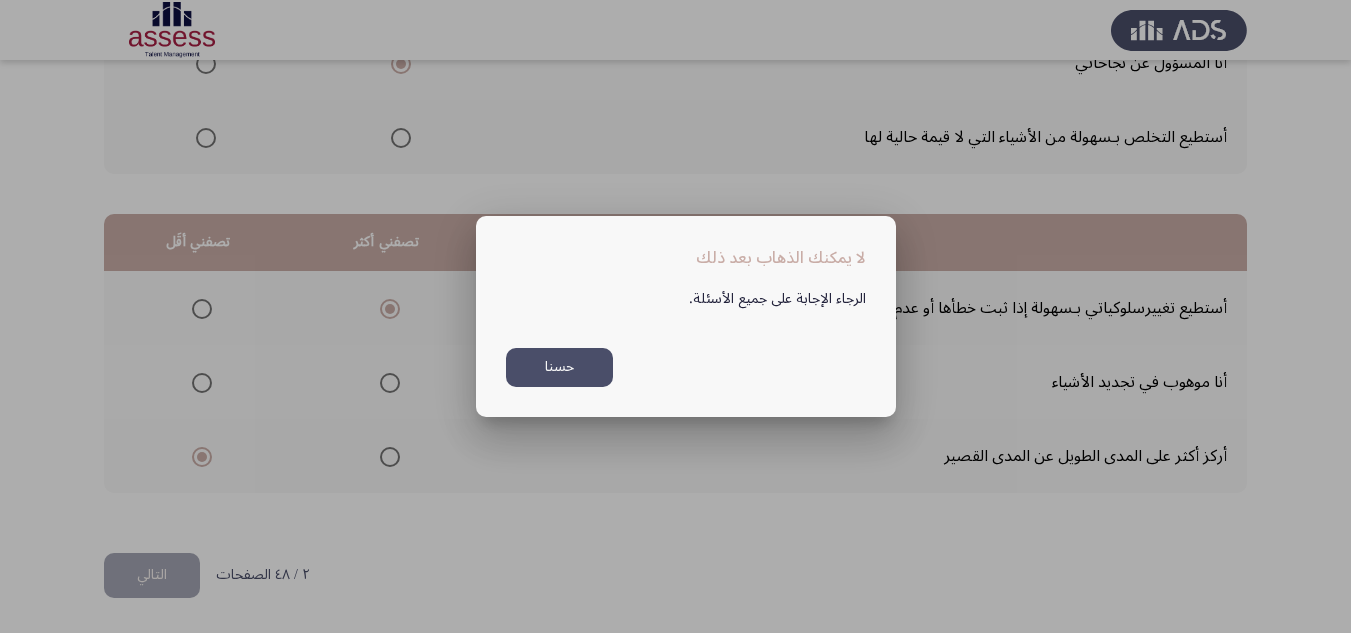scroll, scrollTop: 0, scrollLeft: 0, axis: both 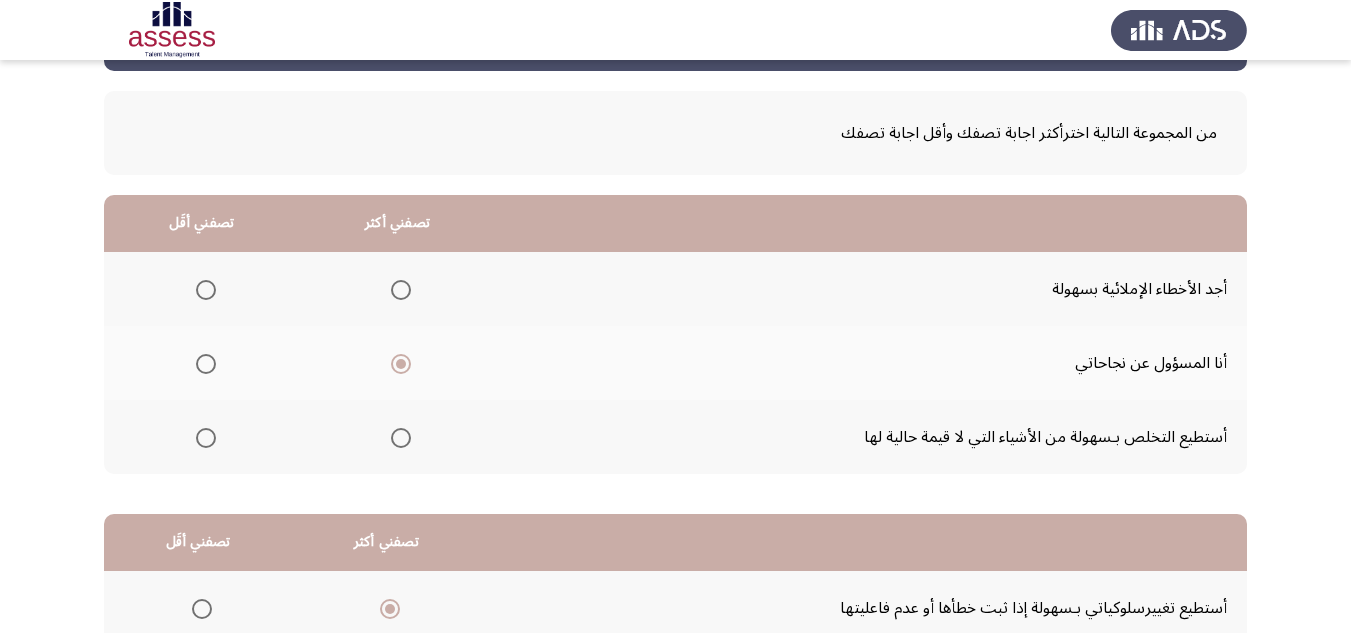 click at bounding box center (206, 438) 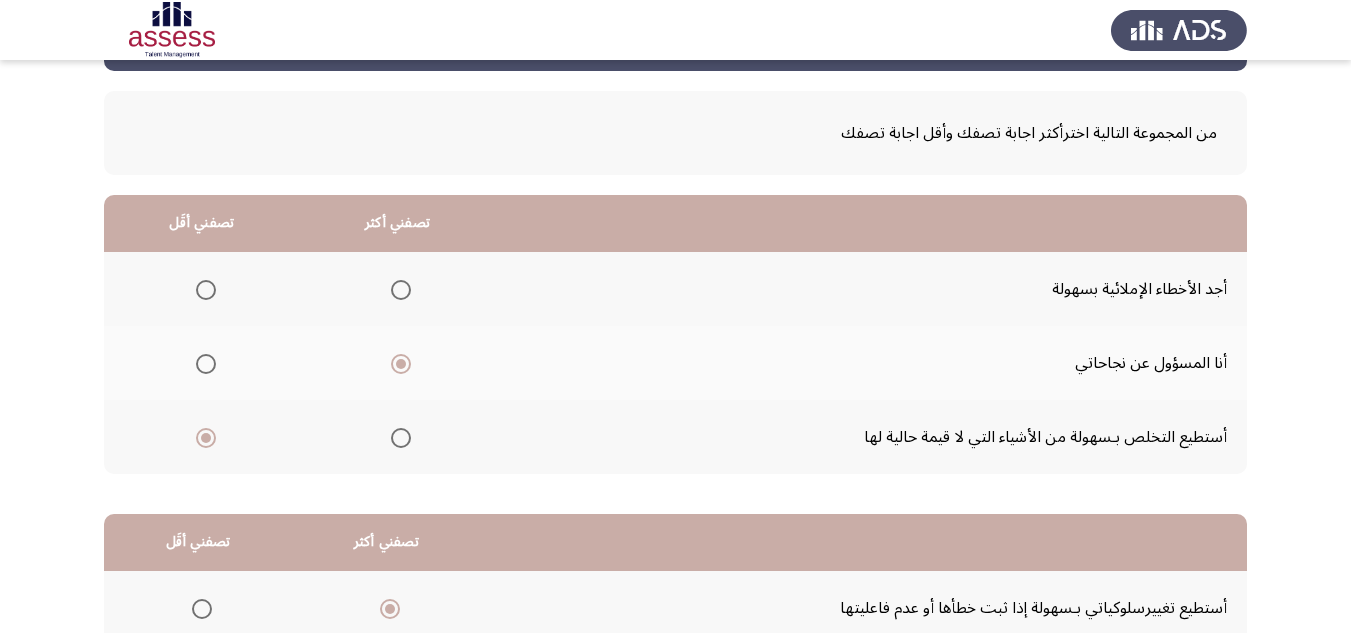 scroll, scrollTop: 377, scrollLeft: 0, axis: vertical 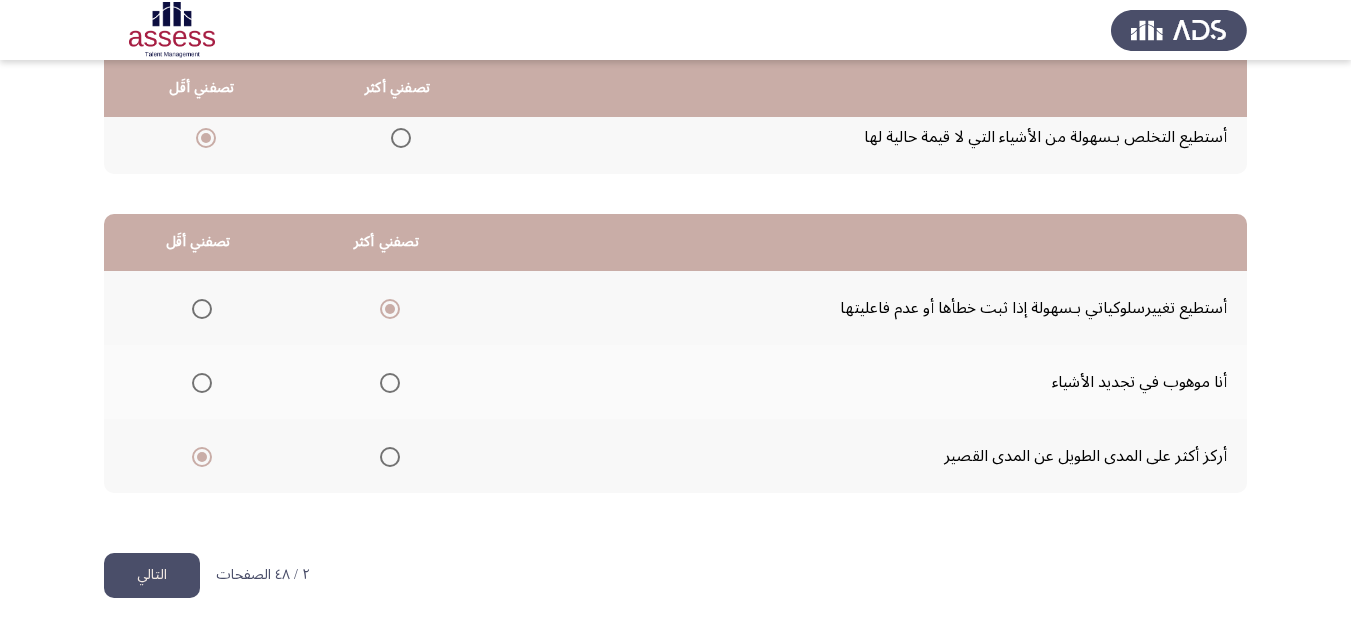 click on "التالي" 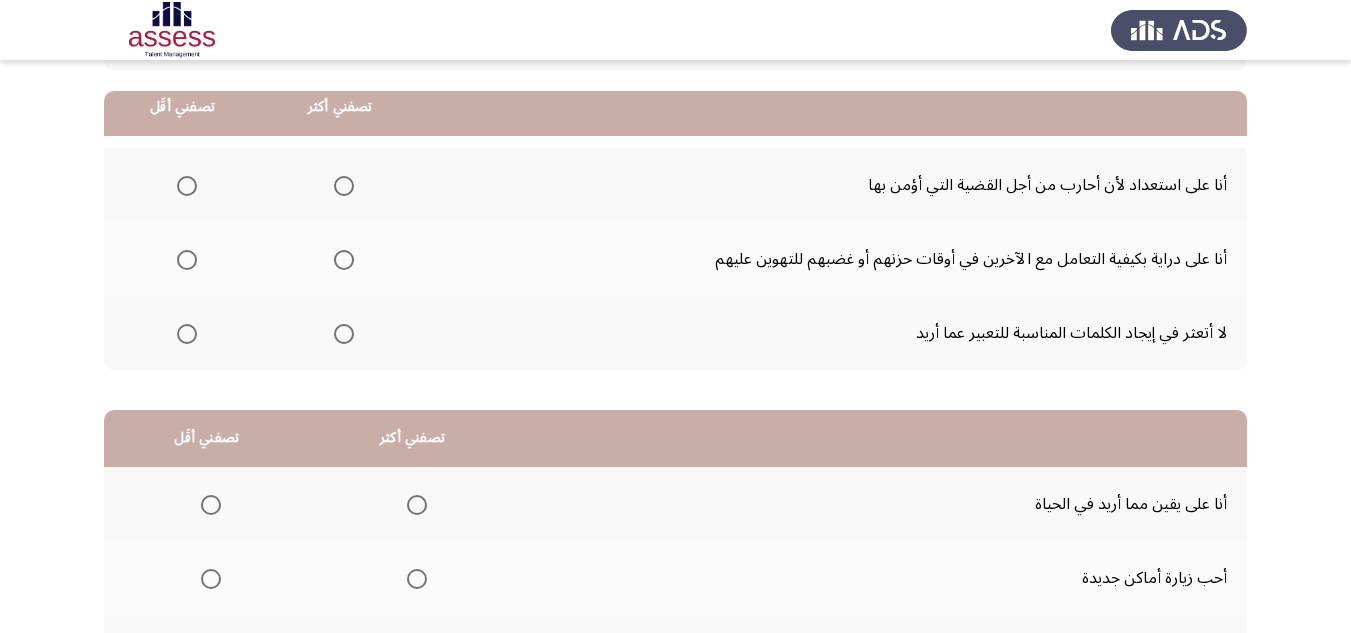 scroll, scrollTop: 200, scrollLeft: 0, axis: vertical 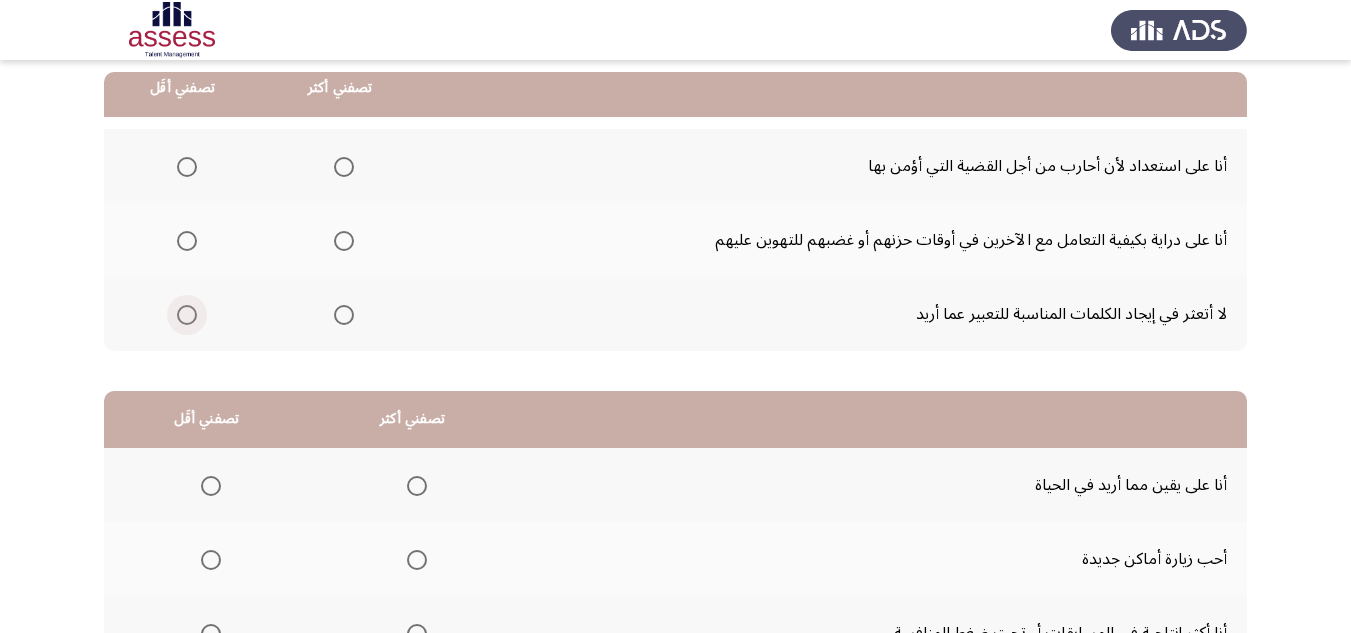 click at bounding box center [187, 315] 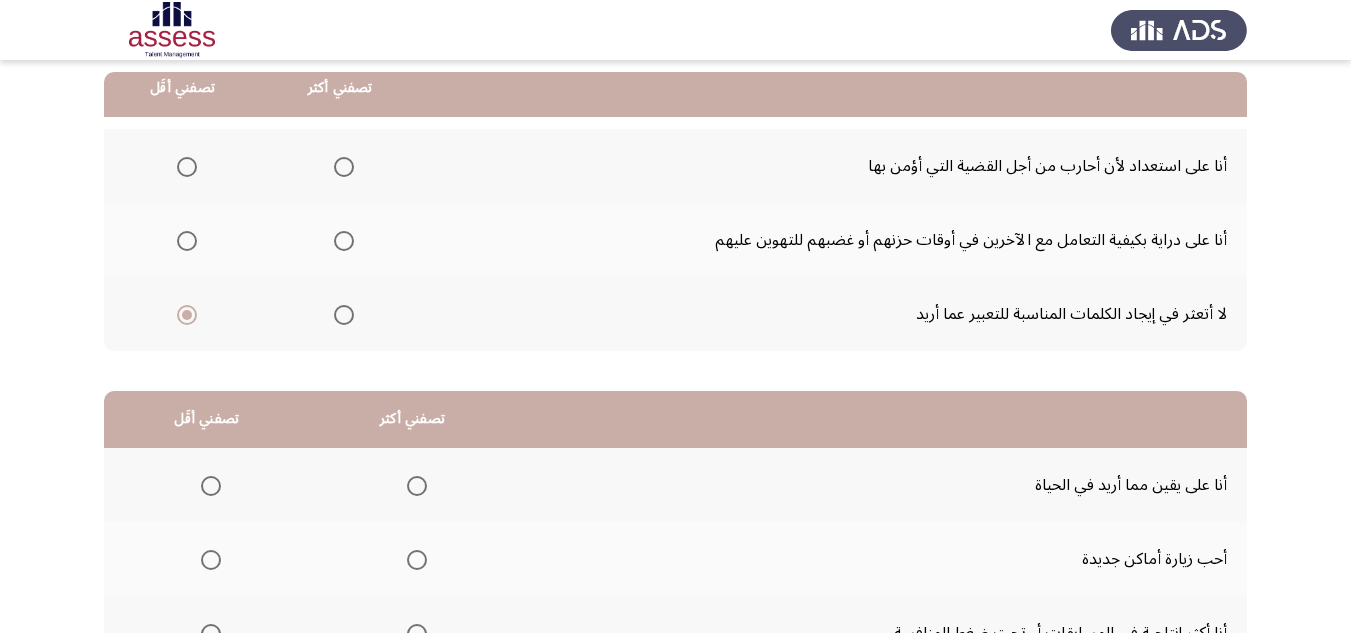 click at bounding box center (344, 241) 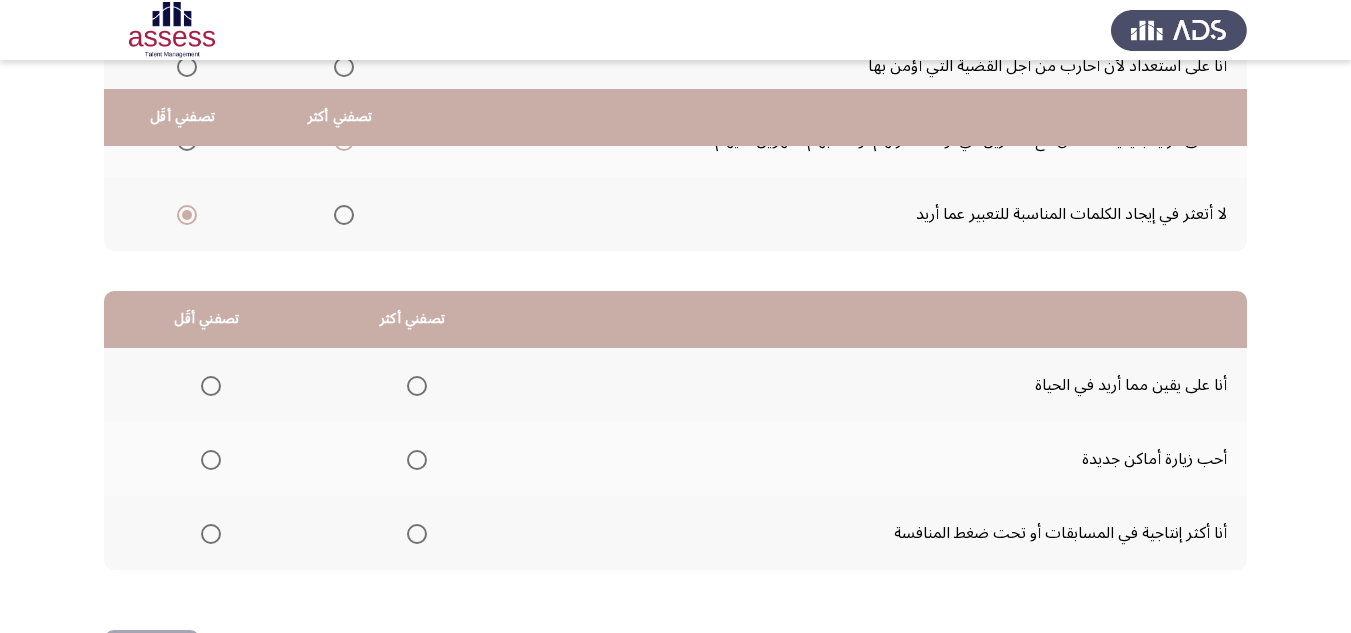 scroll, scrollTop: 377, scrollLeft: 0, axis: vertical 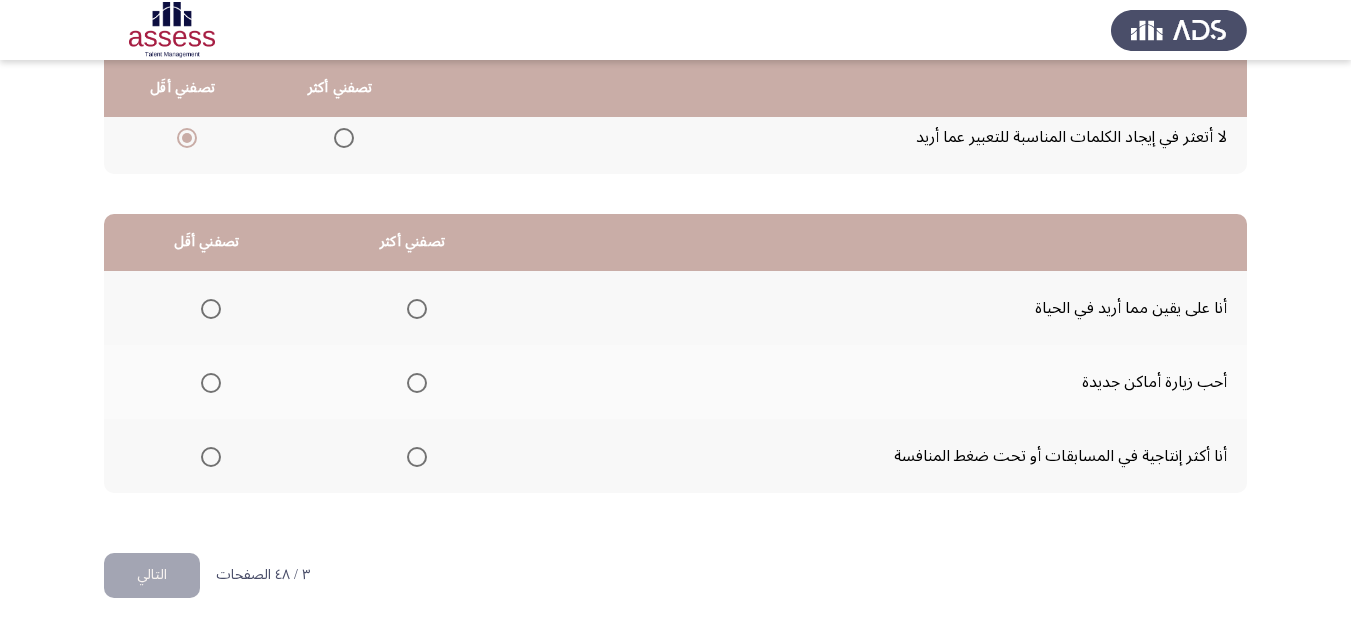 click at bounding box center (417, 457) 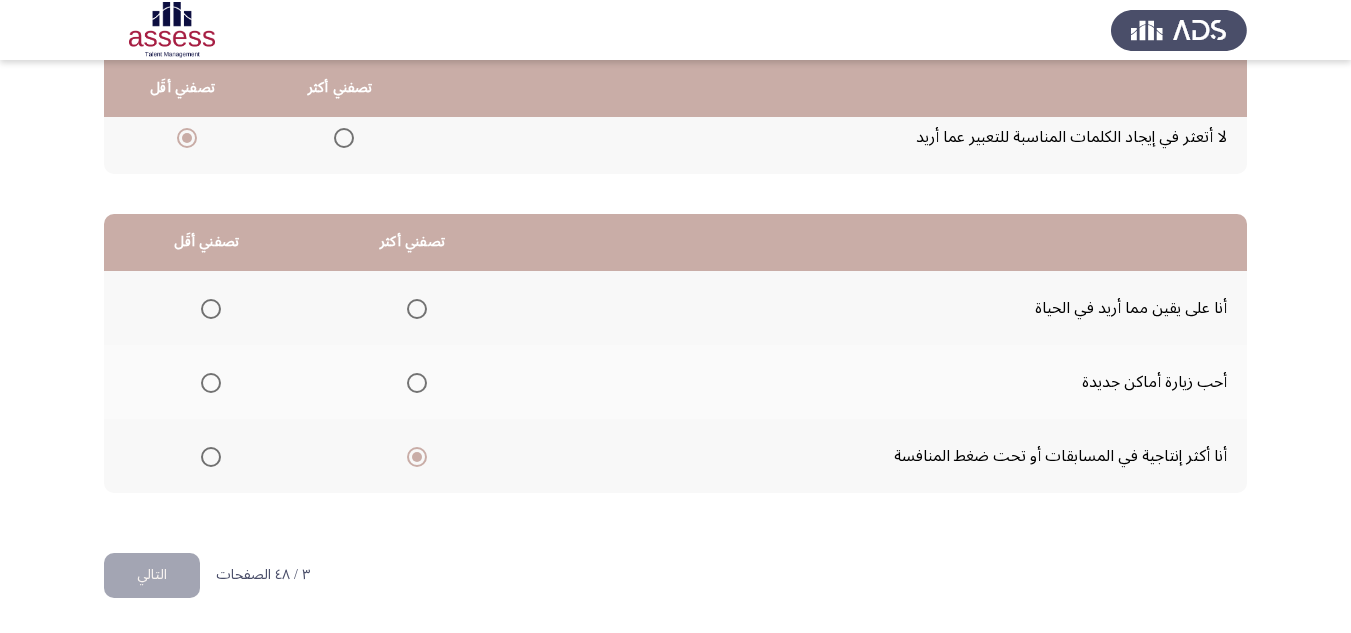click at bounding box center (211, 383) 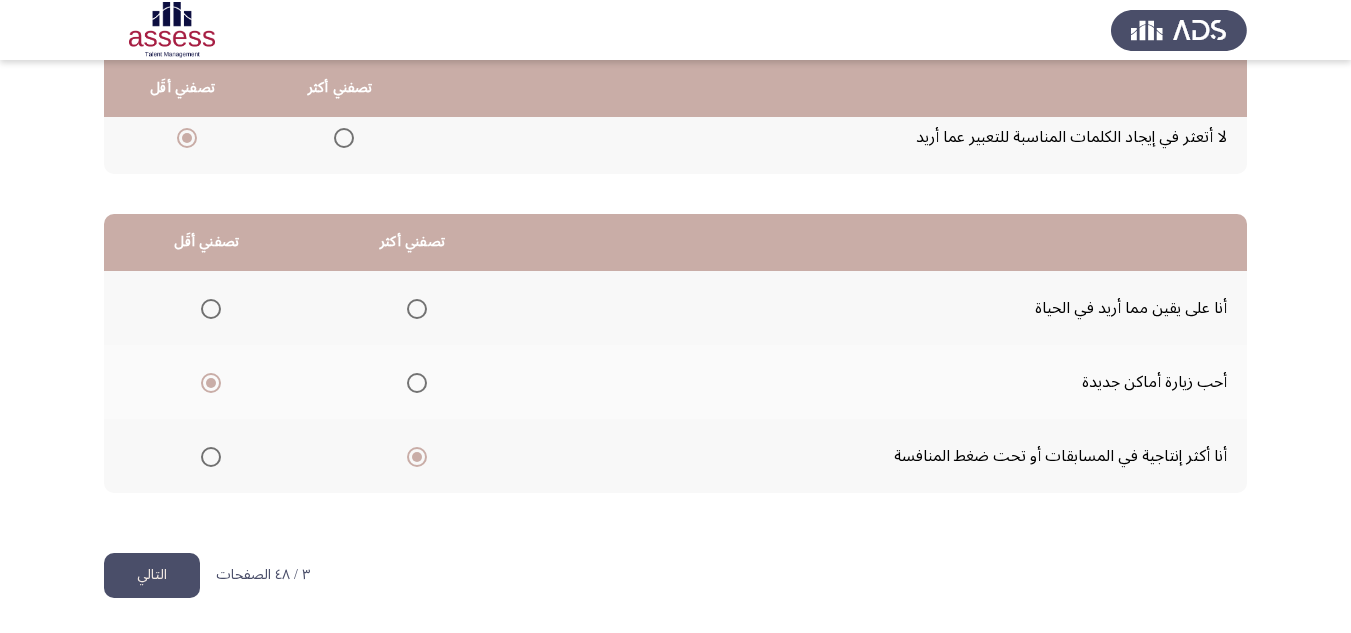 click on "التالي" 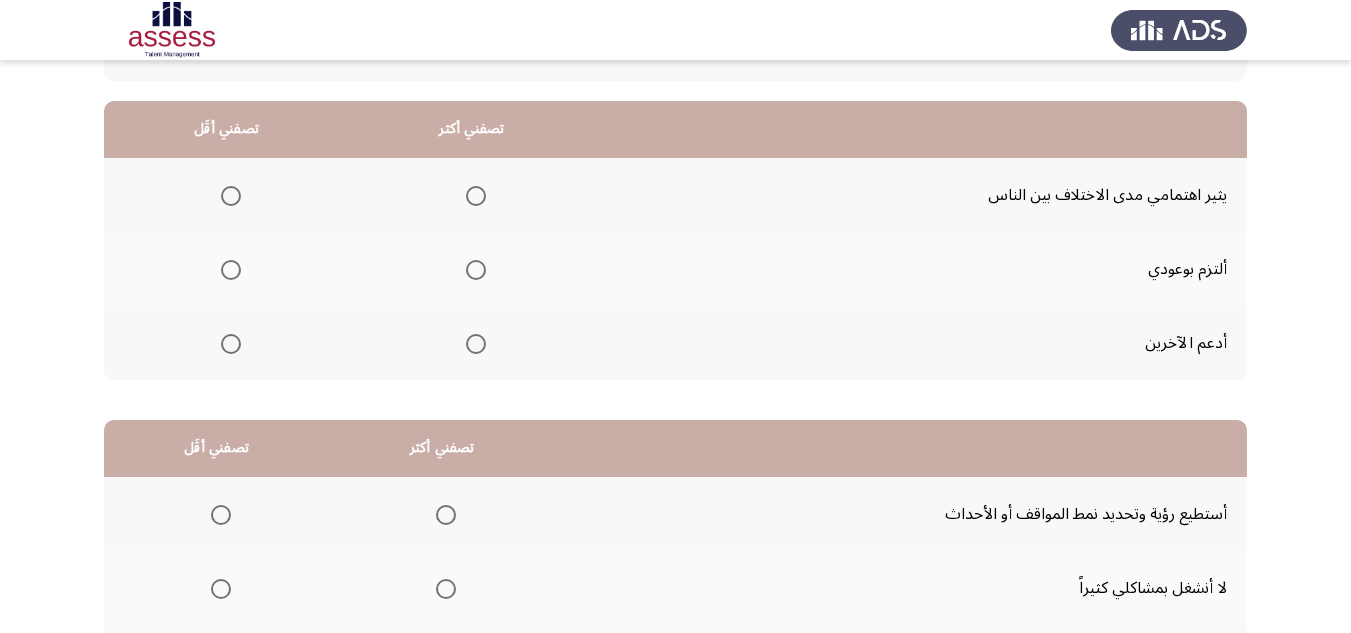 scroll, scrollTop: 100, scrollLeft: 0, axis: vertical 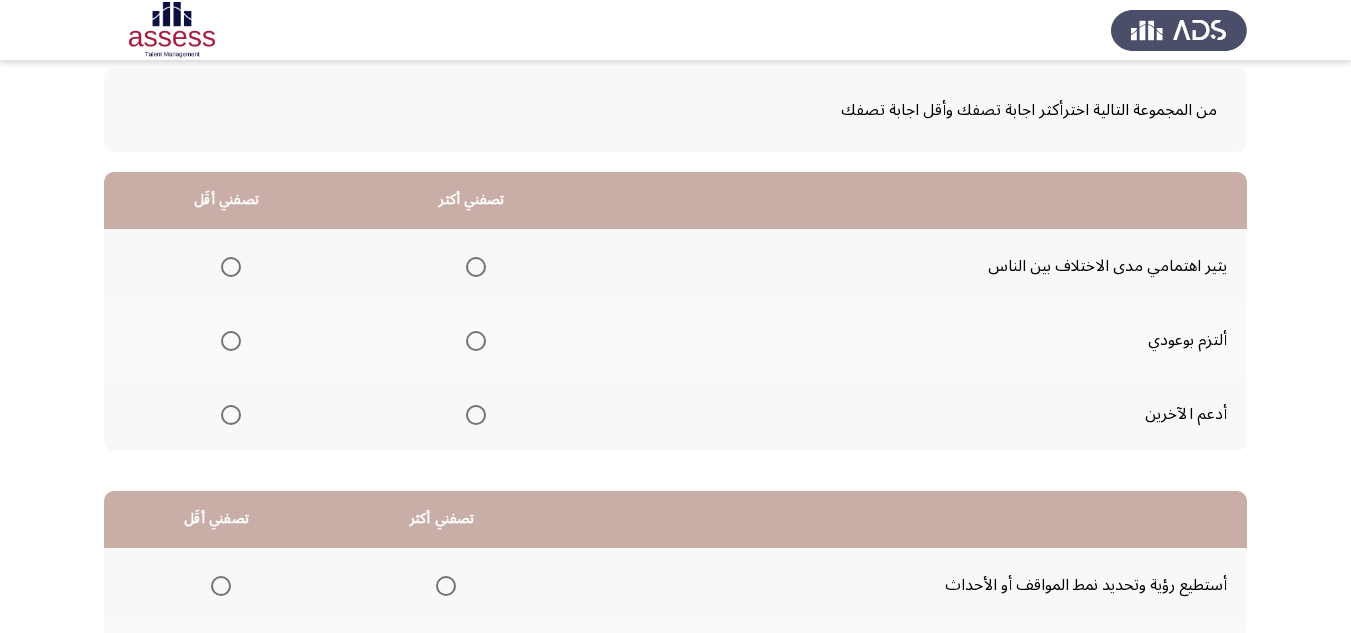 click at bounding box center [476, 341] 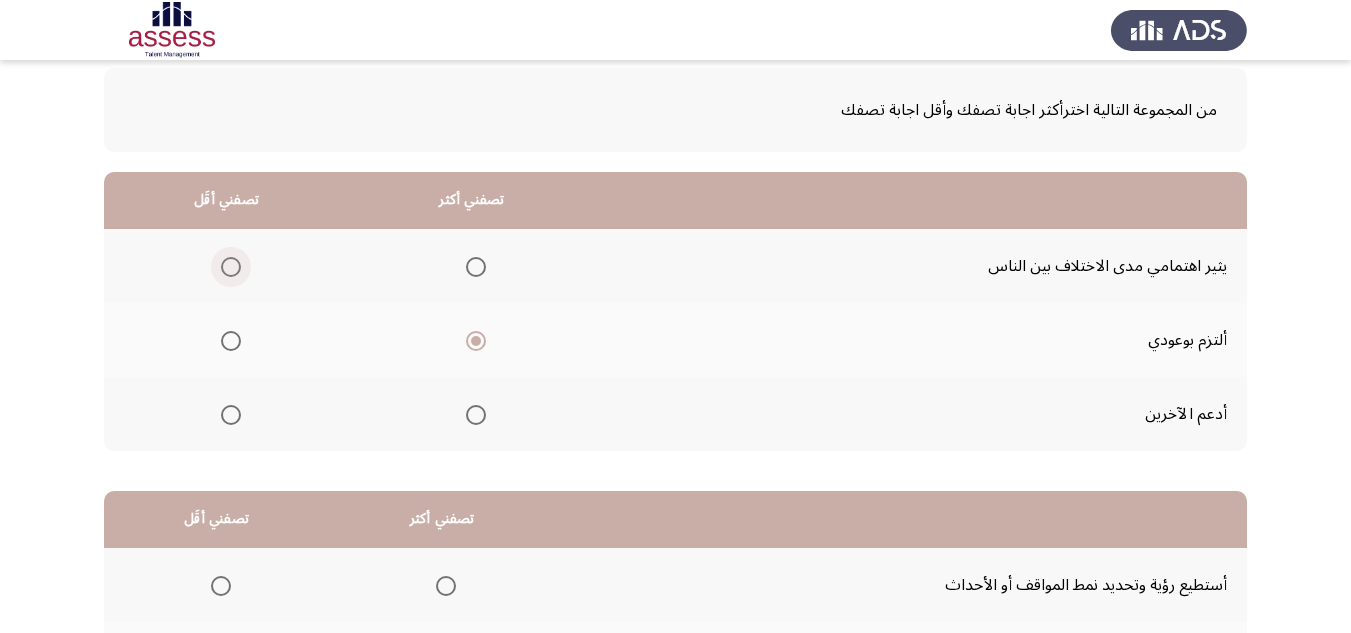 click at bounding box center (231, 267) 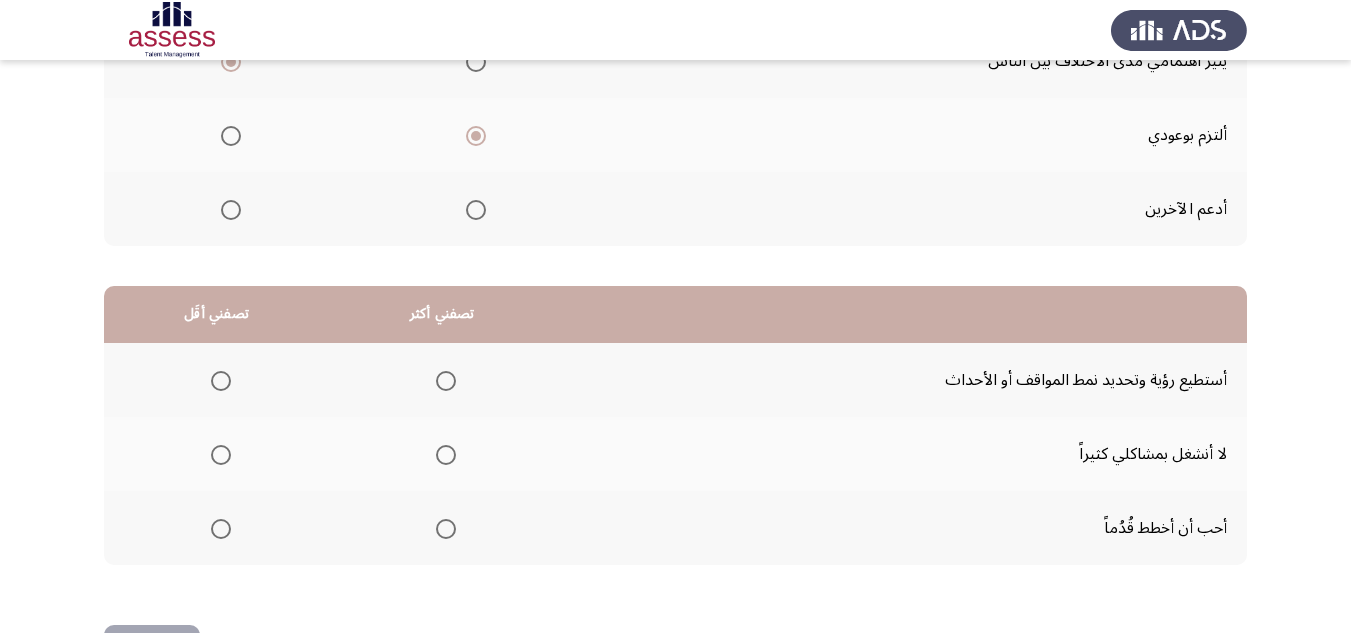 scroll, scrollTop: 377, scrollLeft: 0, axis: vertical 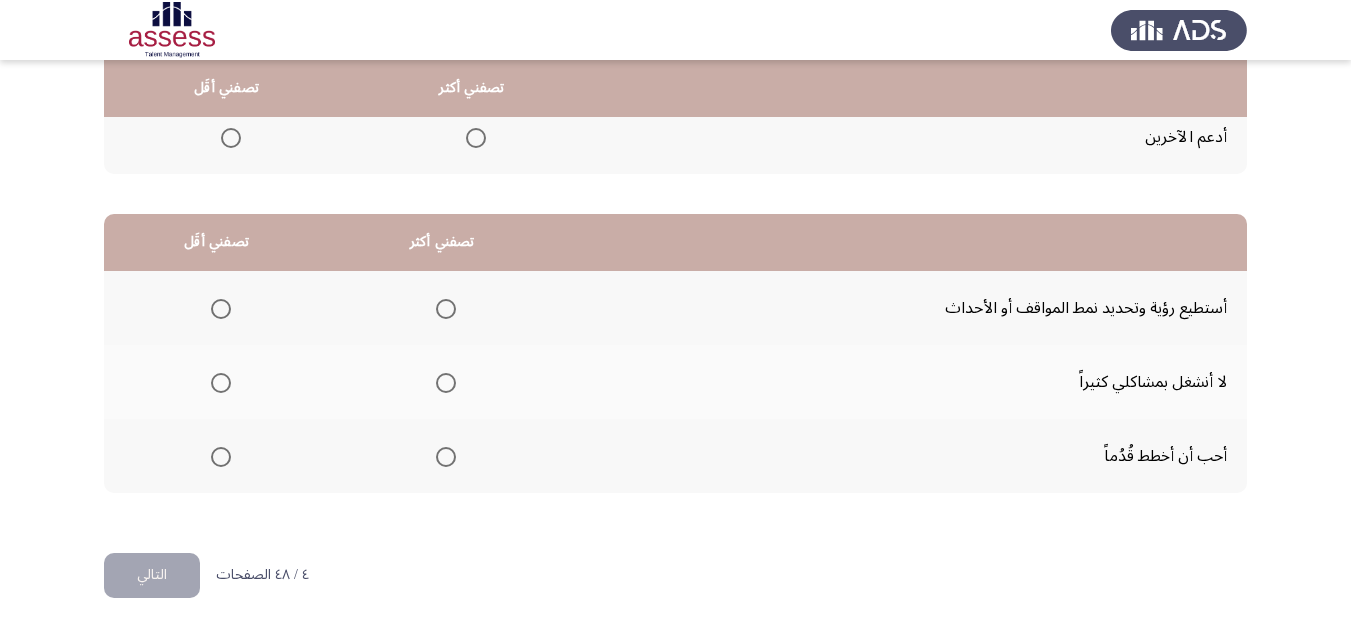 click at bounding box center (446, 457) 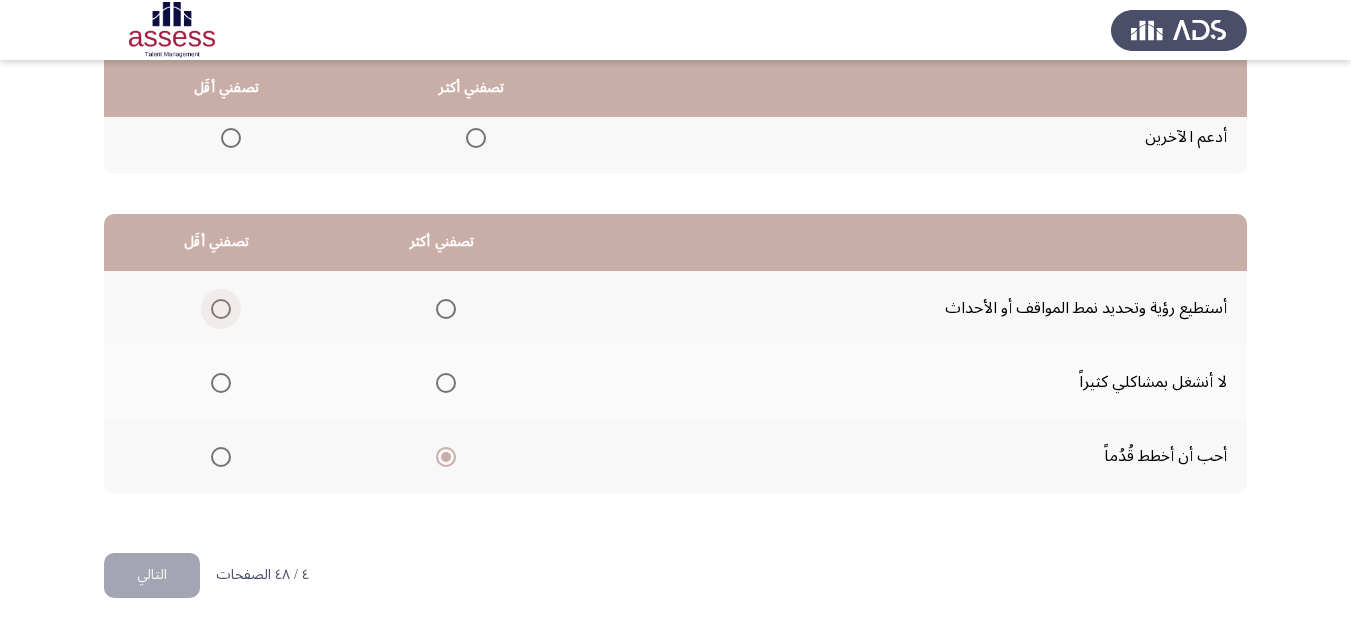 click at bounding box center [221, 309] 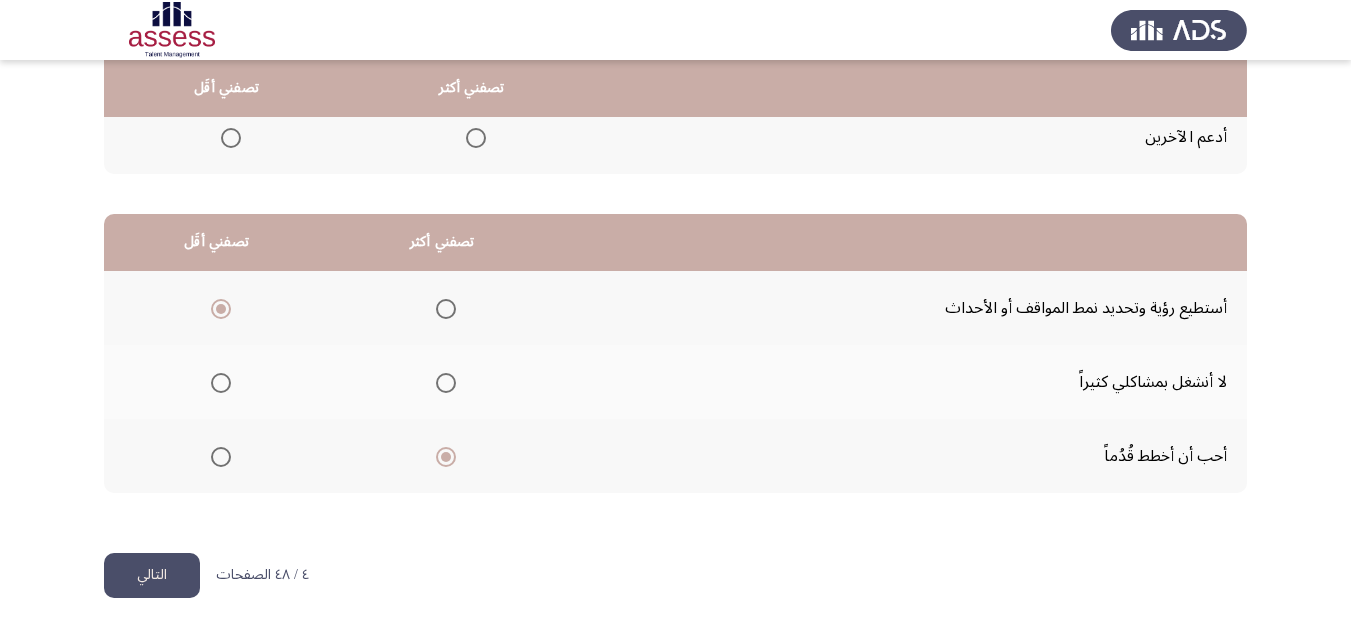 click on "التالي" 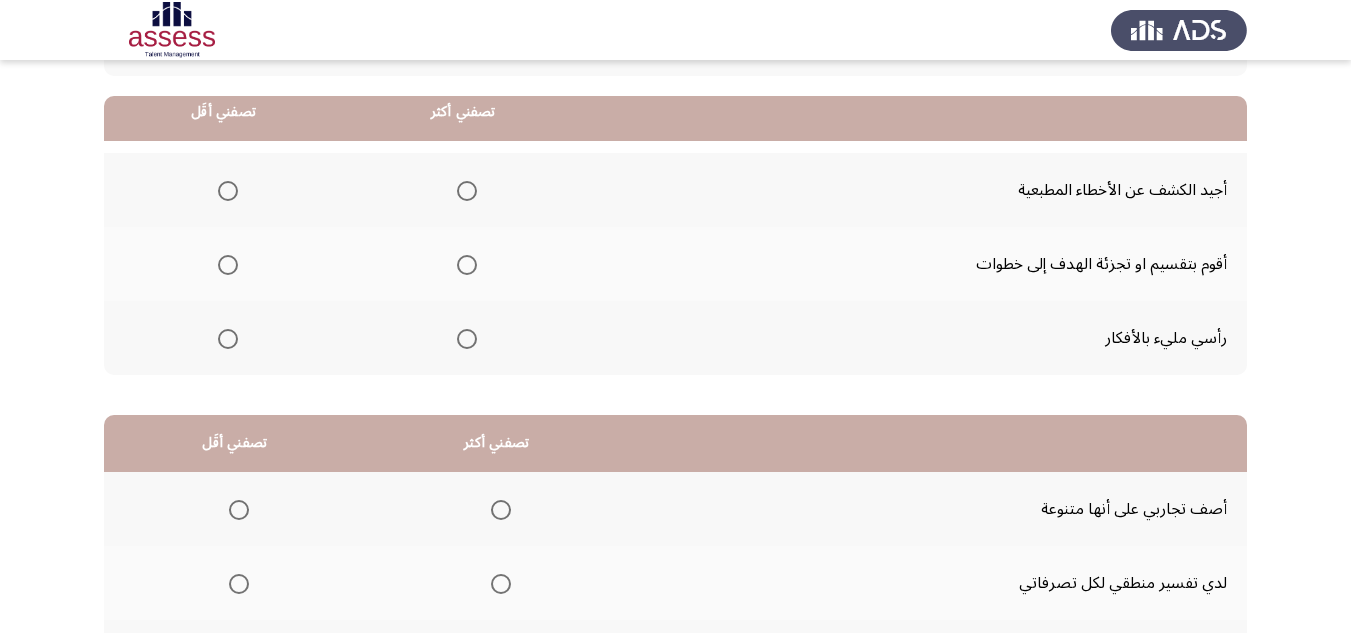 scroll, scrollTop: 200, scrollLeft: 0, axis: vertical 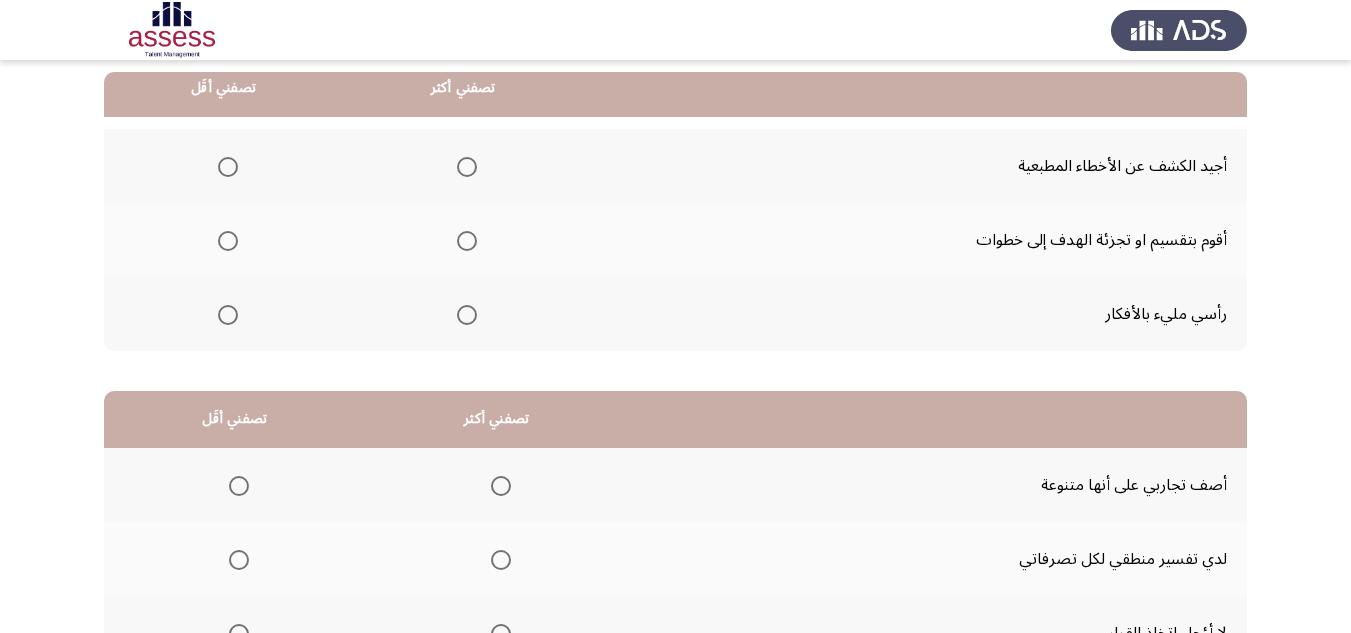 click at bounding box center [228, 315] 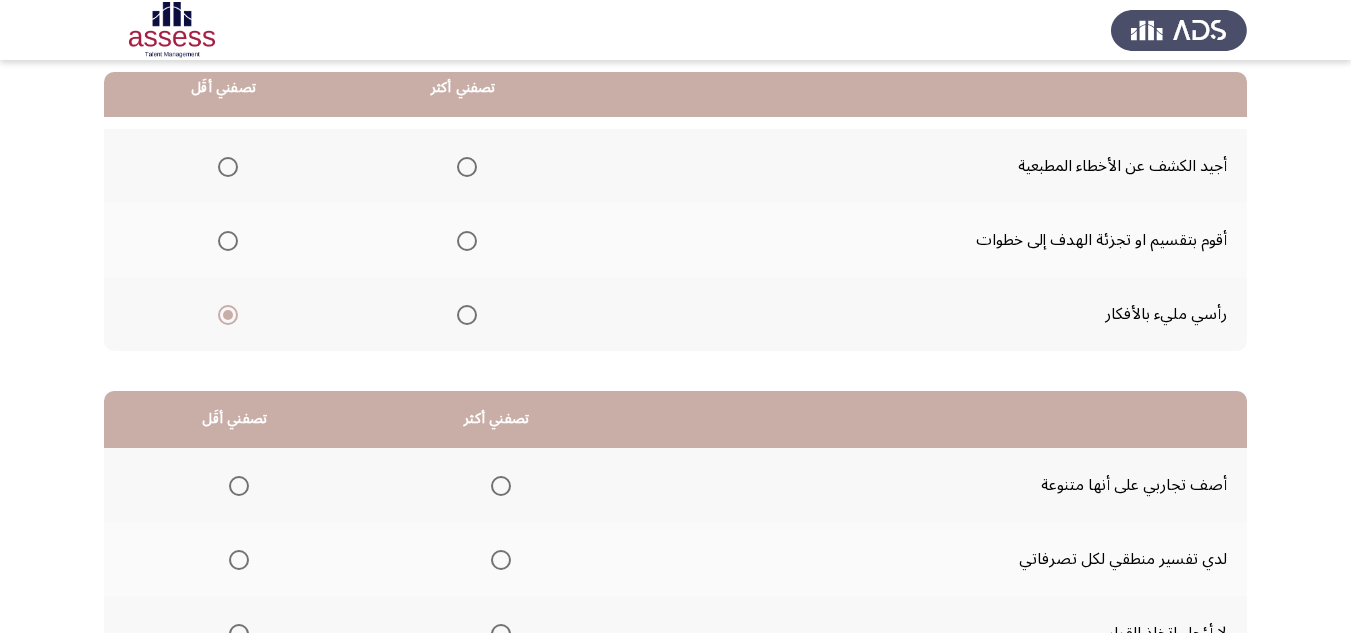 click at bounding box center (467, 167) 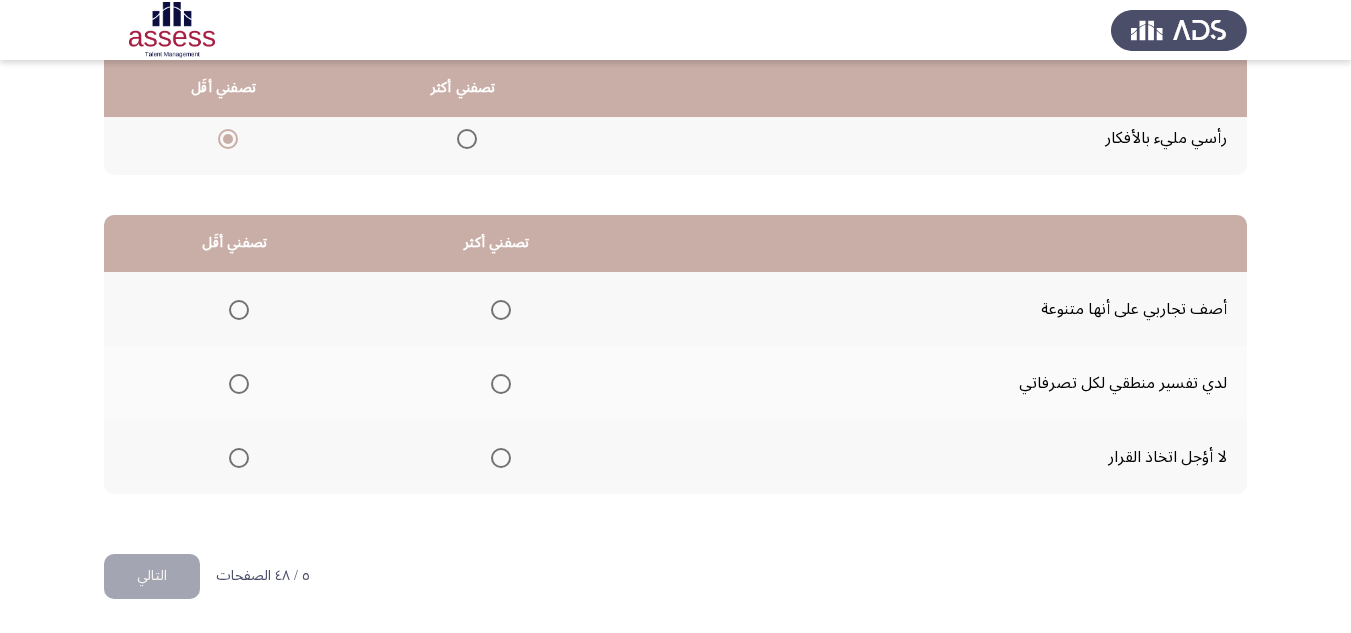 scroll, scrollTop: 377, scrollLeft: 0, axis: vertical 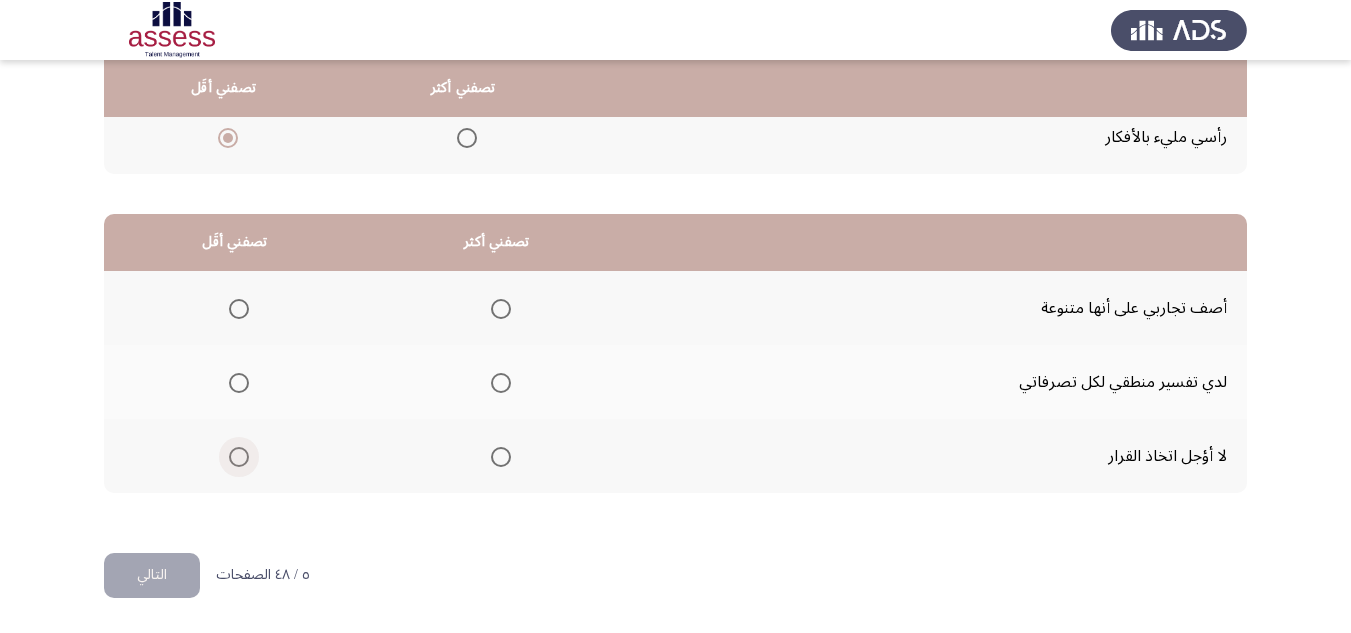 click at bounding box center (239, 457) 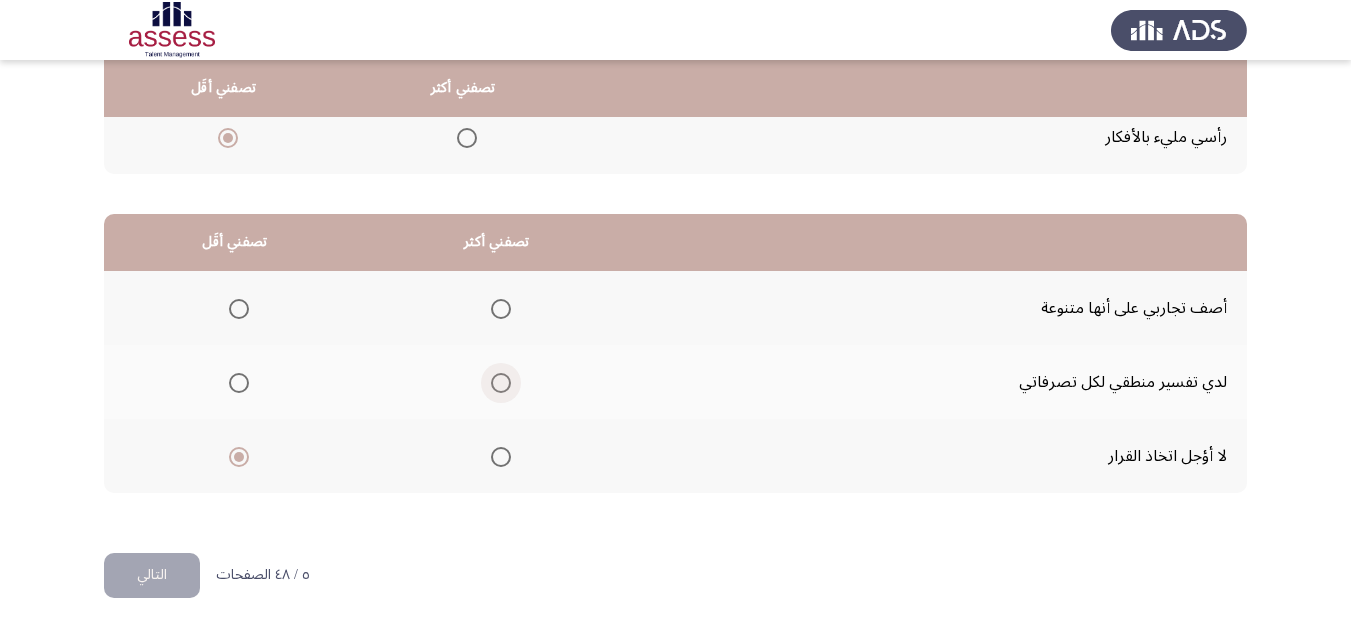 click at bounding box center [501, 383] 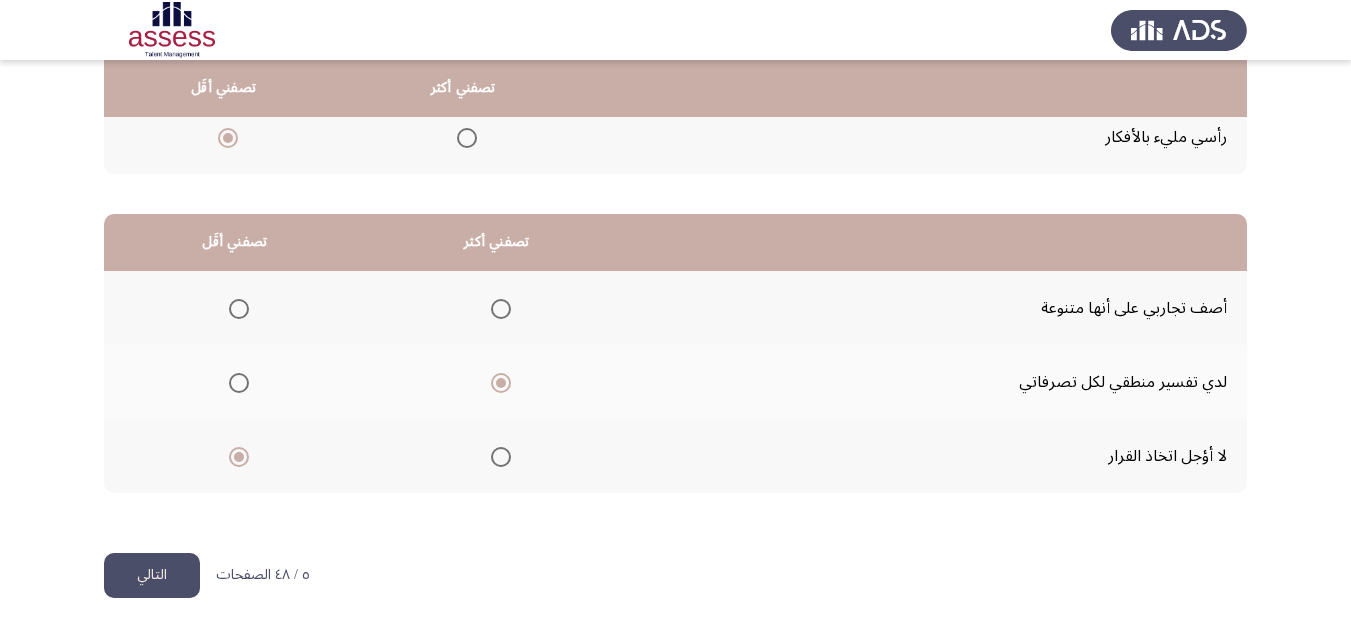 click on "التالي" 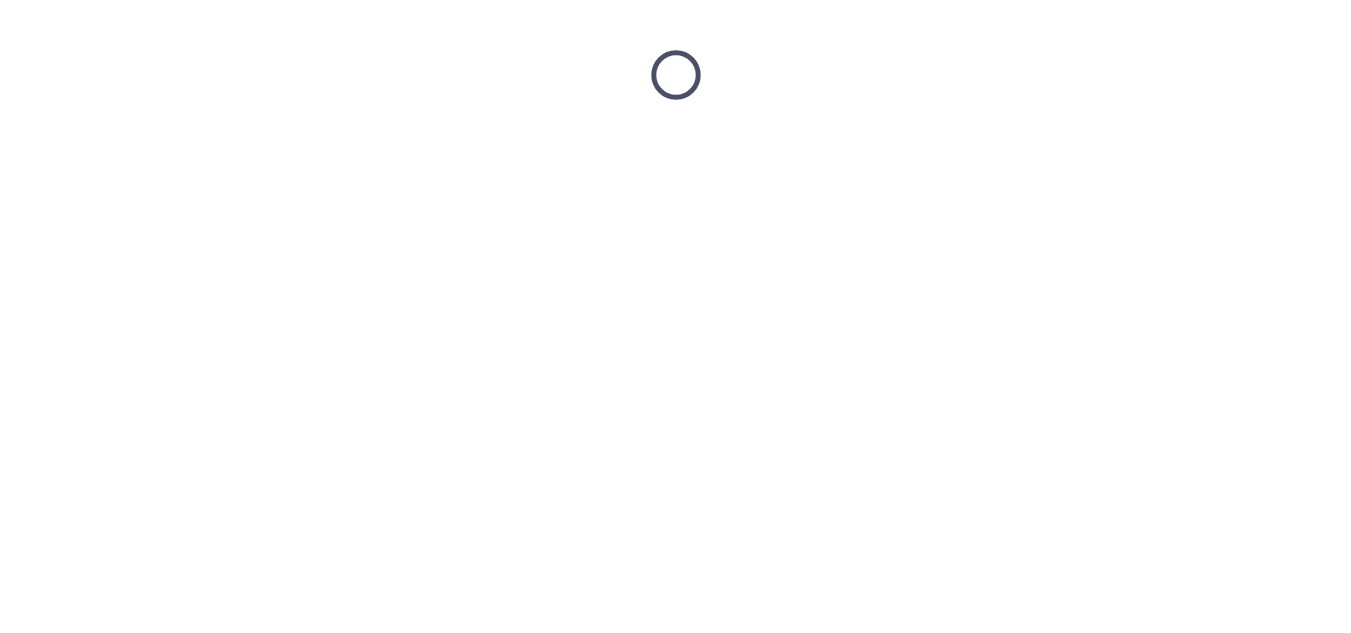 scroll, scrollTop: 0, scrollLeft: 0, axis: both 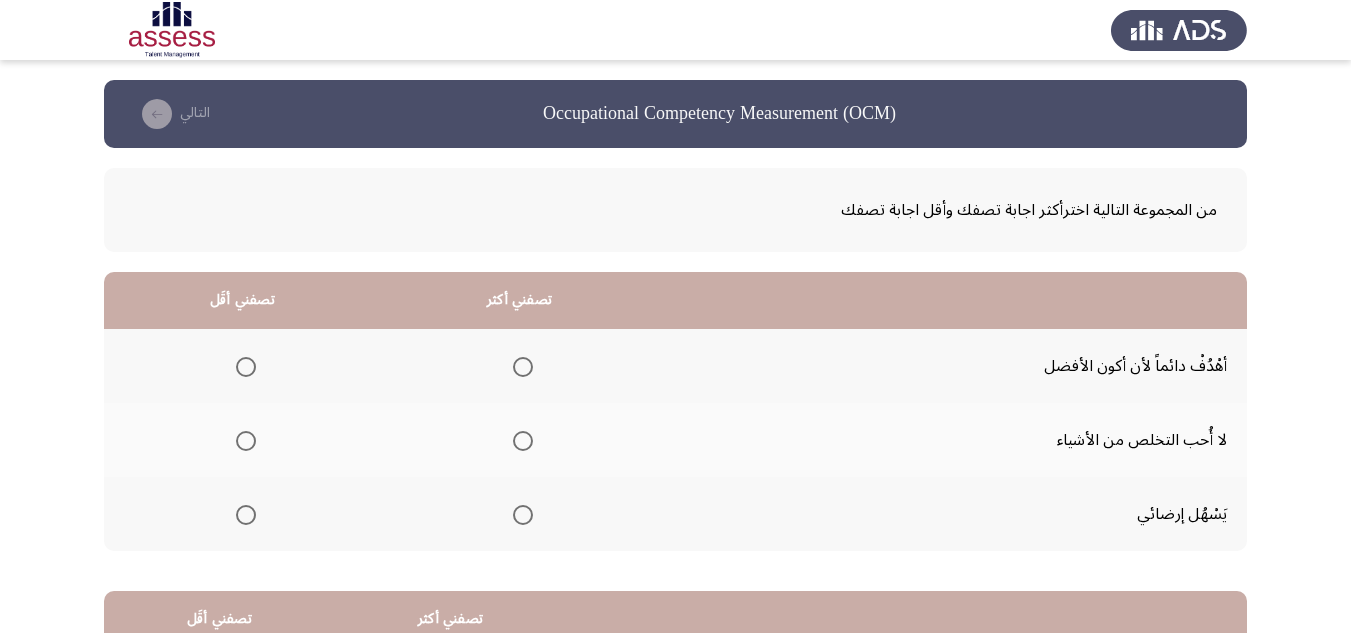 click at bounding box center (523, 367) 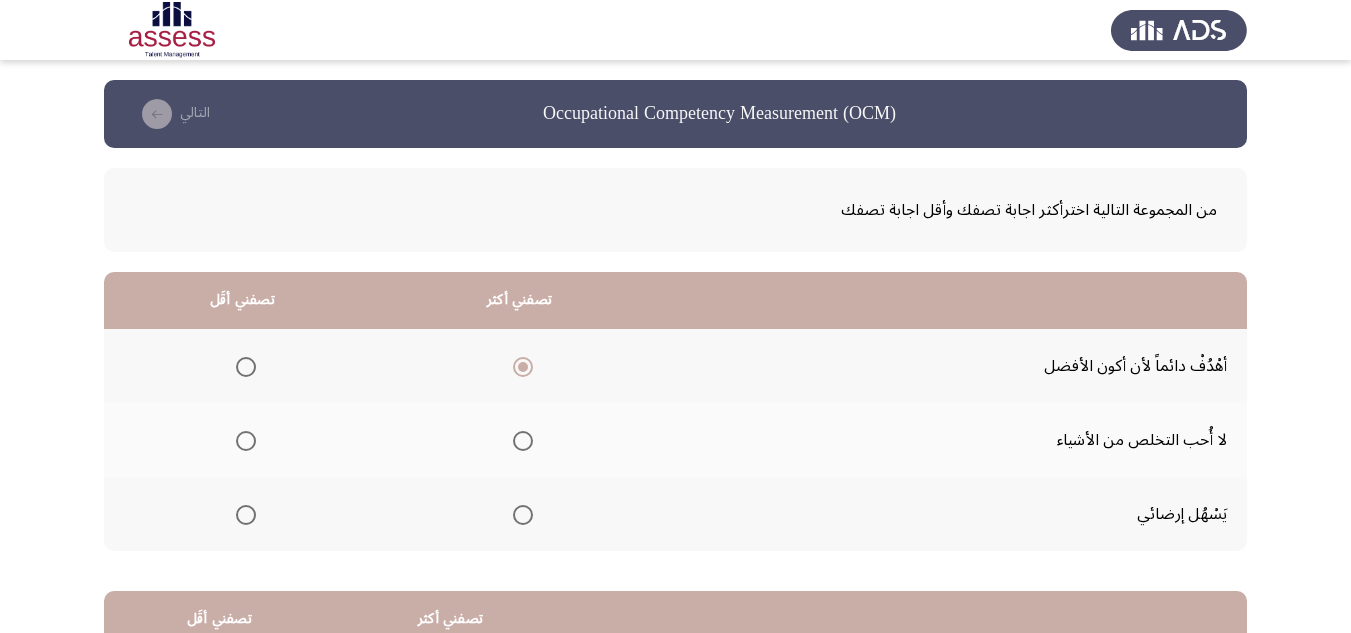 click at bounding box center [246, 515] 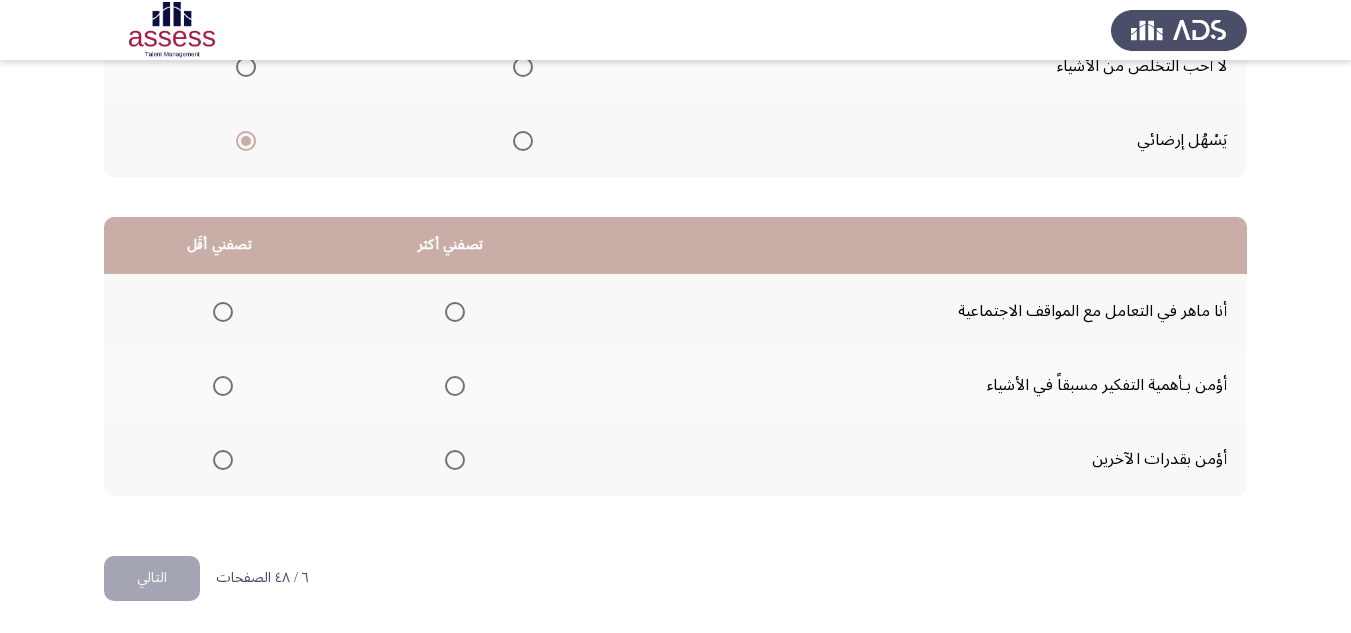 scroll, scrollTop: 377, scrollLeft: 0, axis: vertical 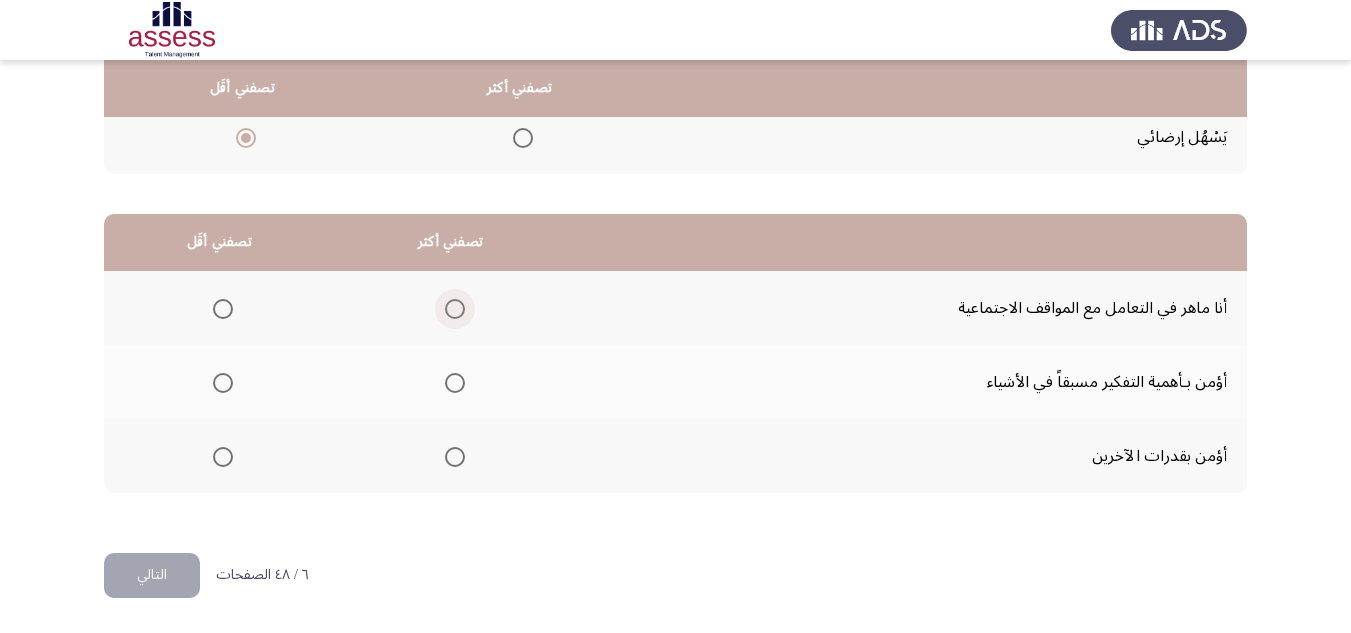 click at bounding box center (455, 309) 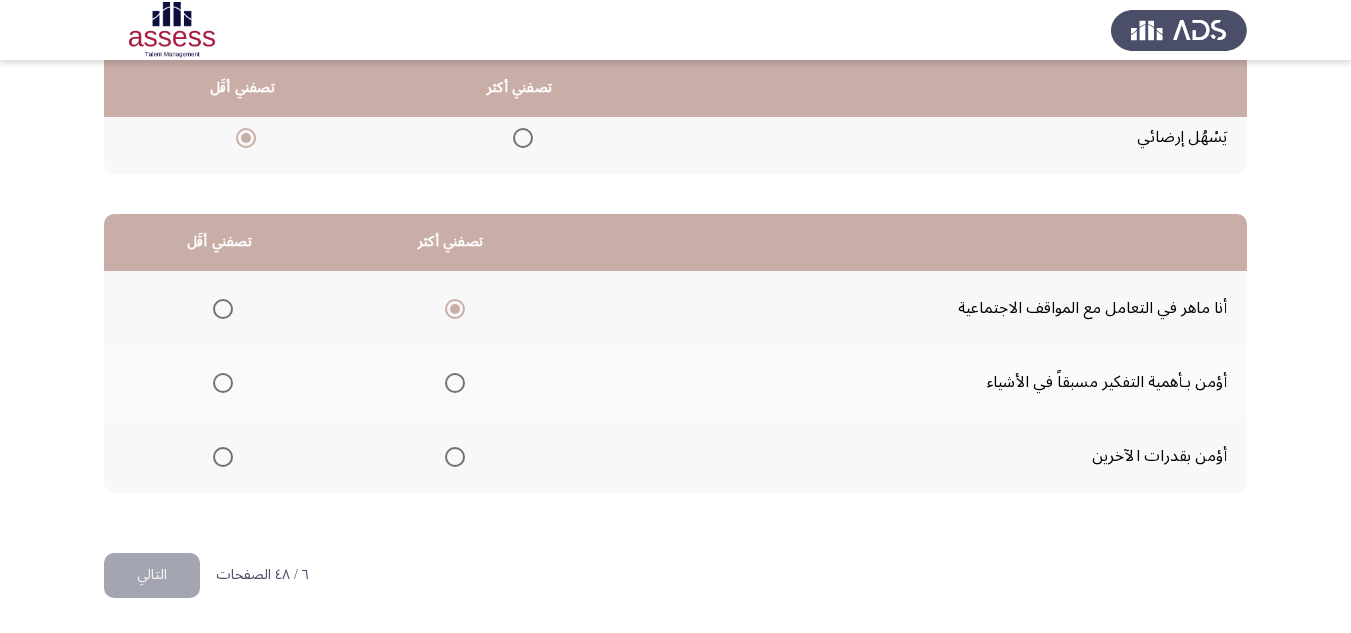 click at bounding box center (223, 383) 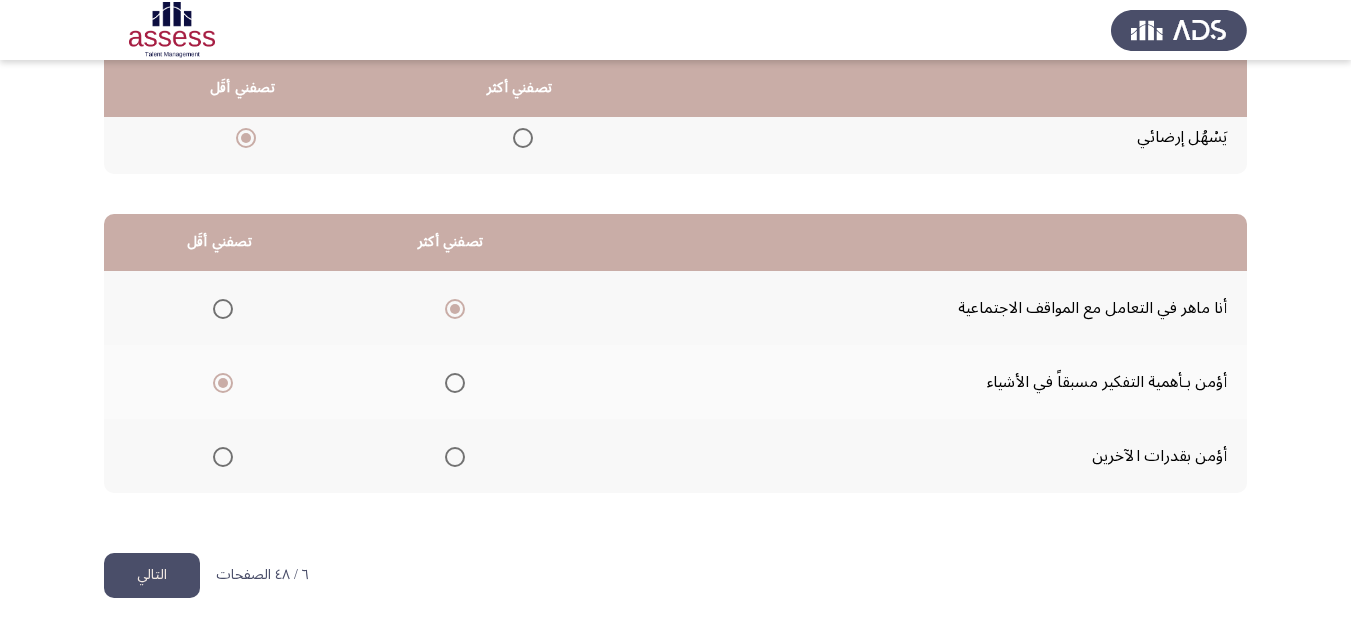 click on "التالي" 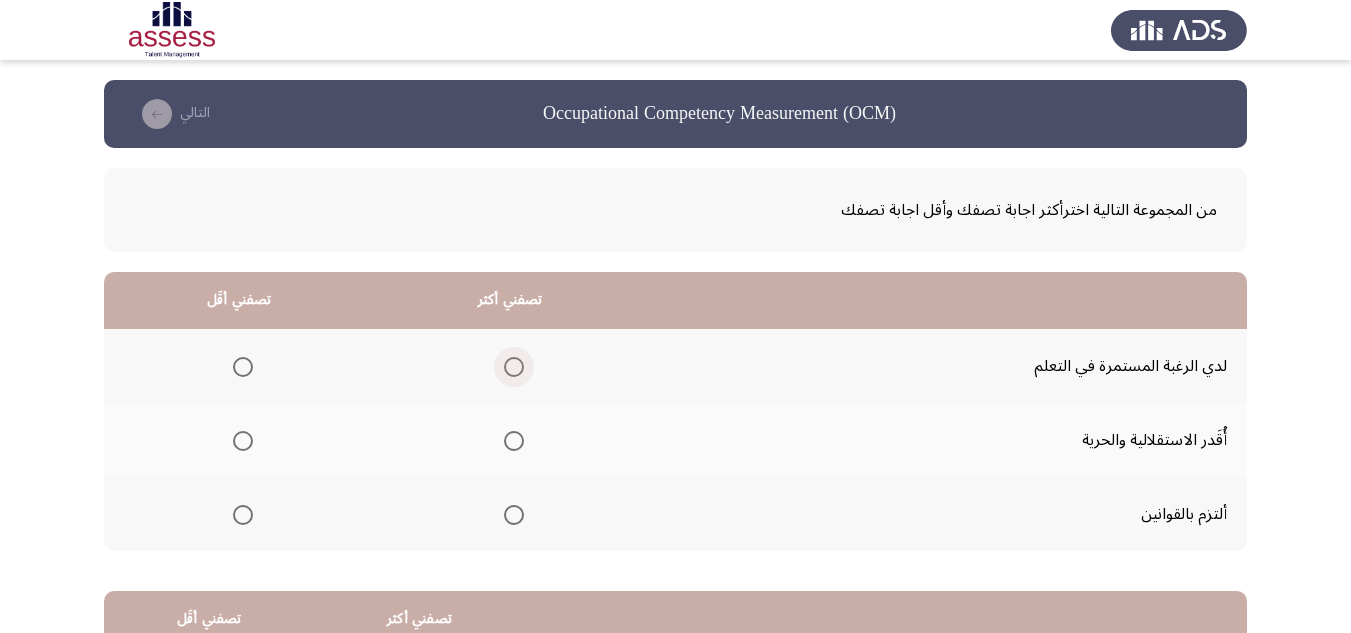click at bounding box center [514, 367] 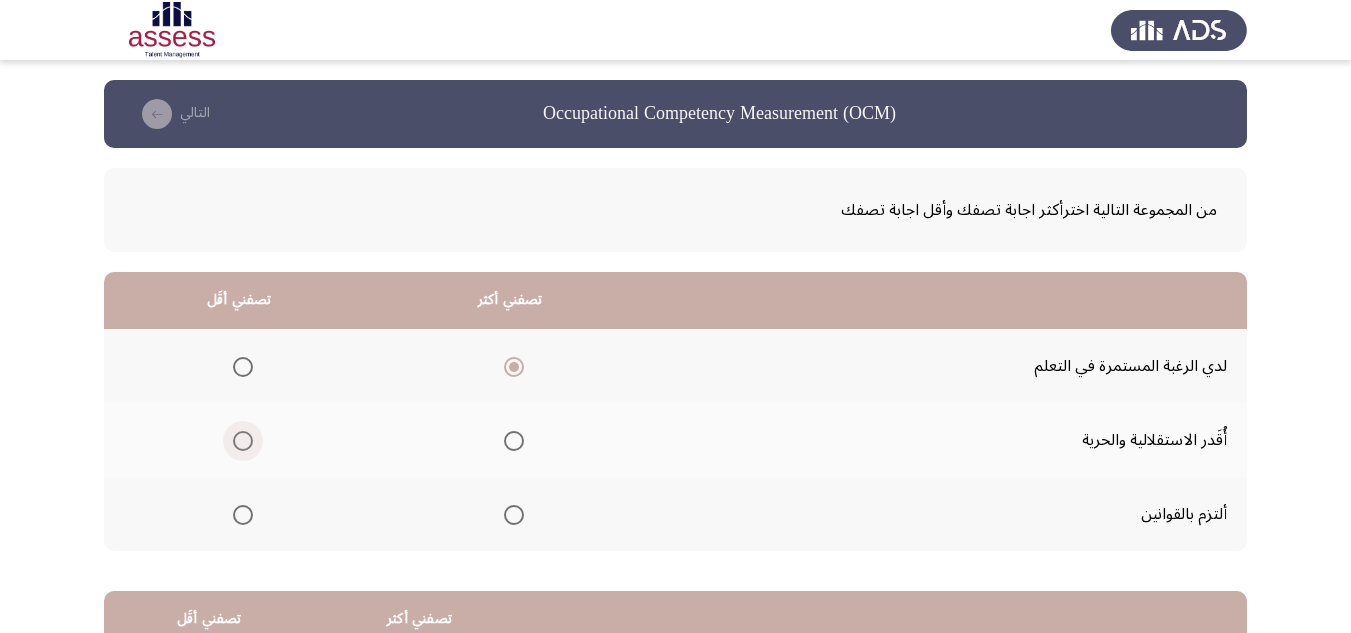 click at bounding box center (243, 441) 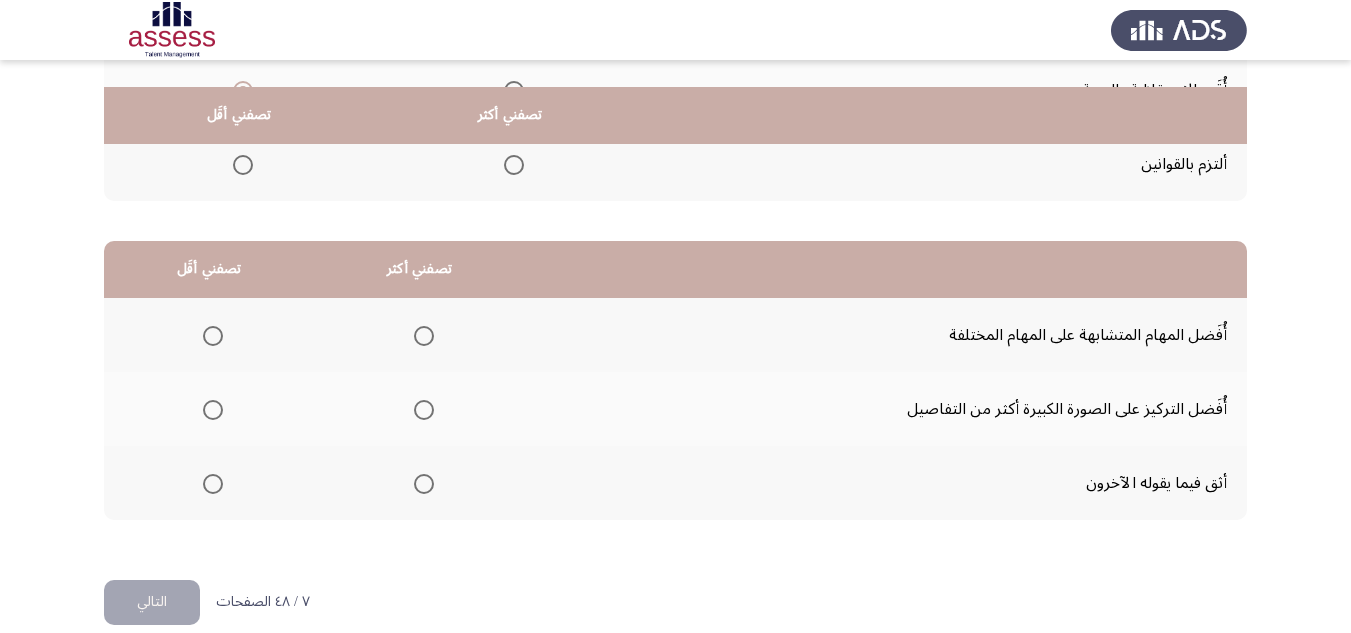 scroll, scrollTop: 377, scrollLeft: 0, axis: vertical 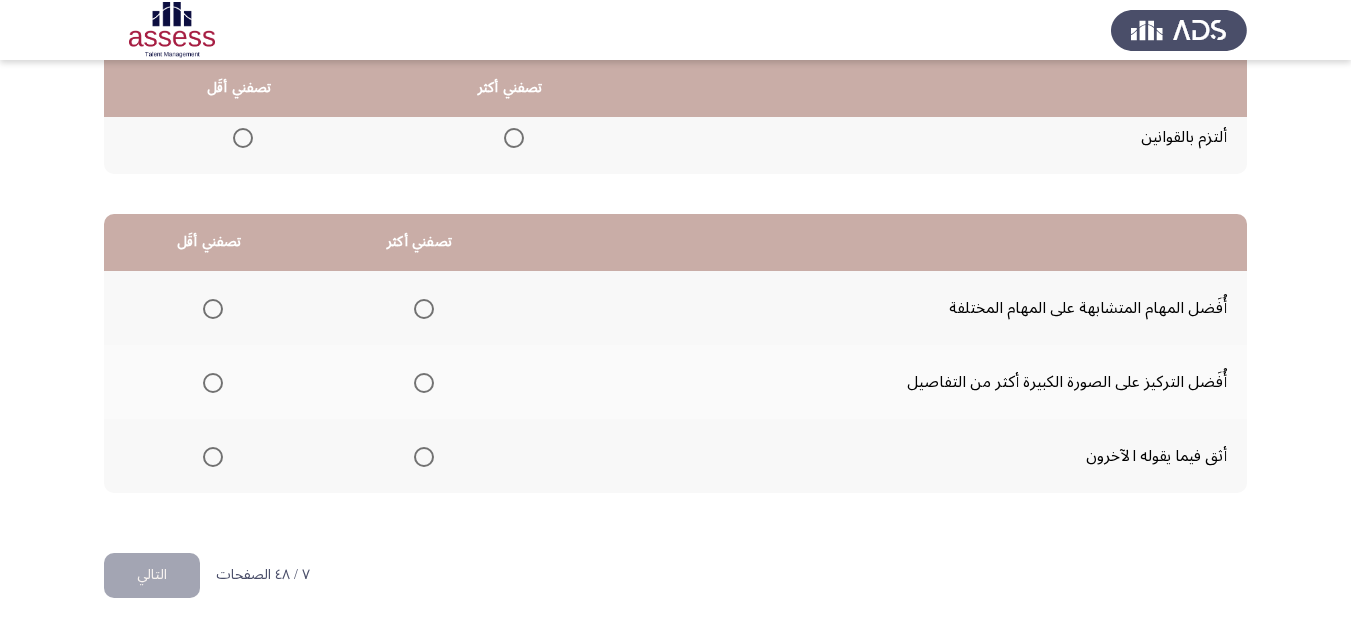 click at bounding box center [213, 383] 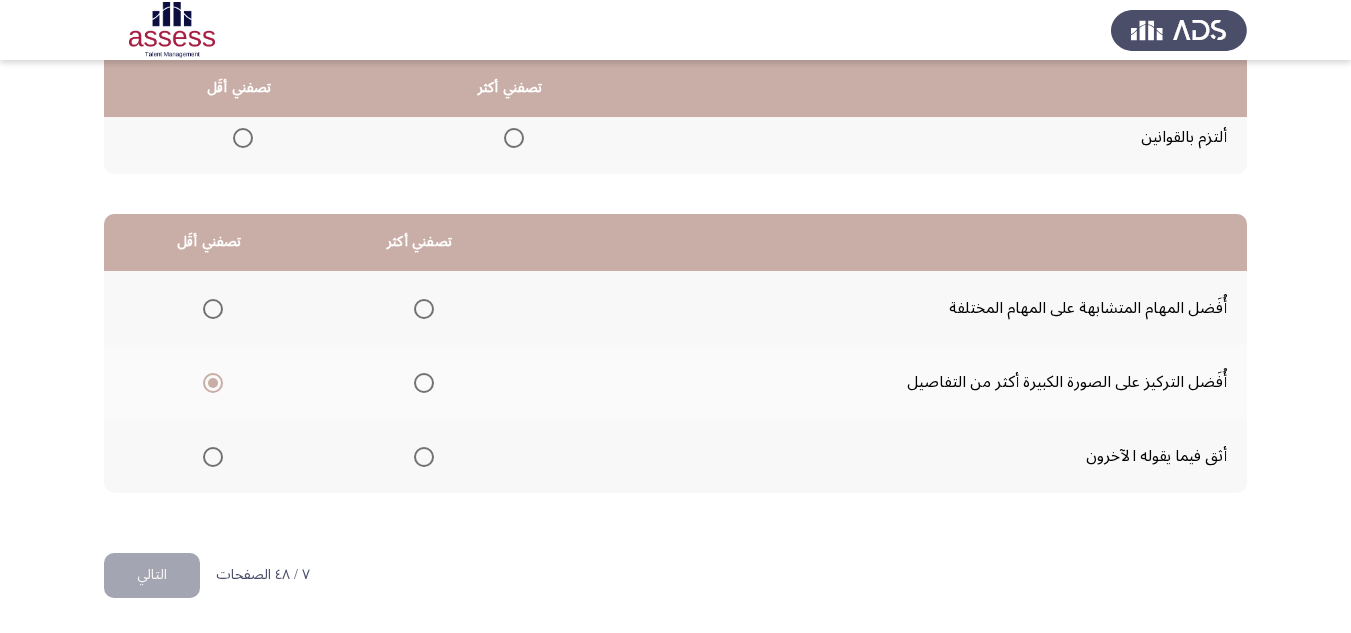 click at bounding box center [424, 309] 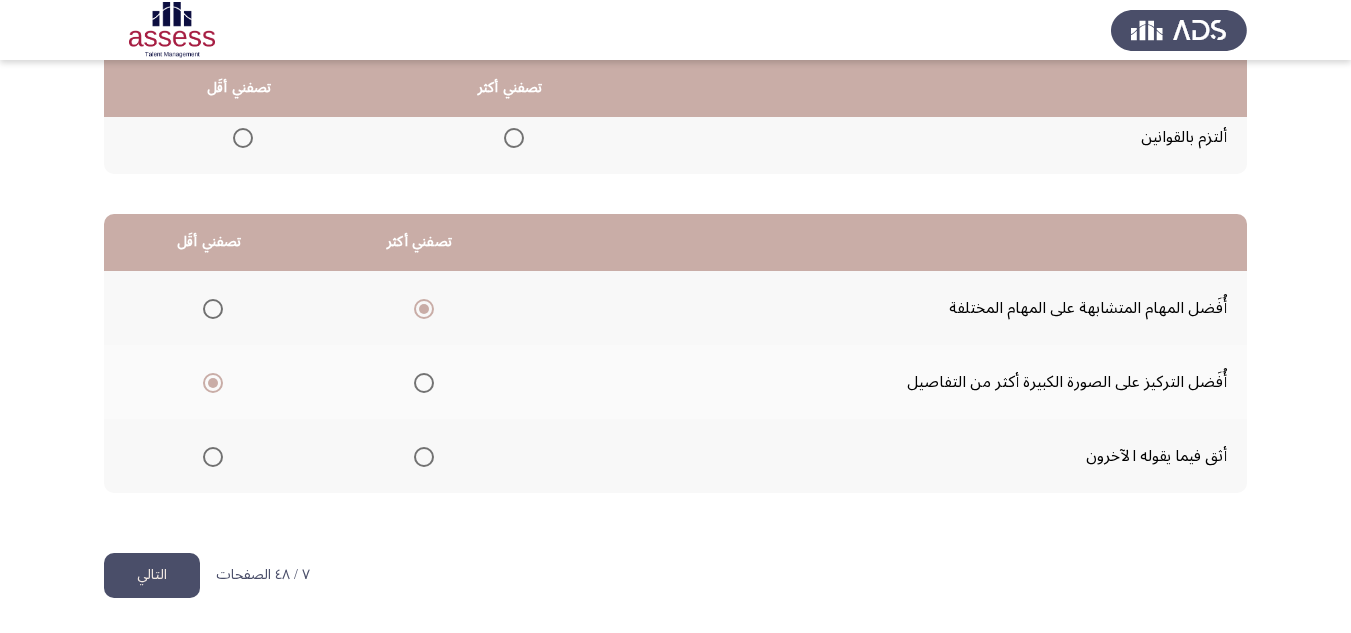 click on "التالي" 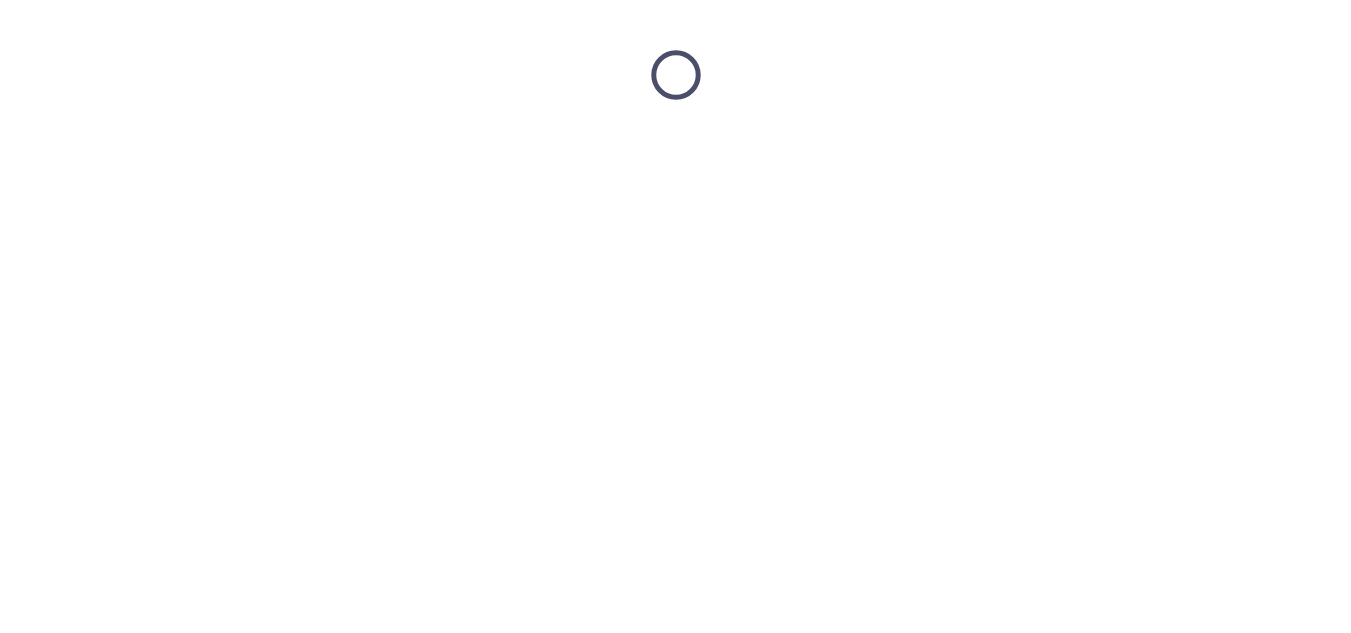 scroll, scrollTop: 0, scrollLeft: 0, axis: both 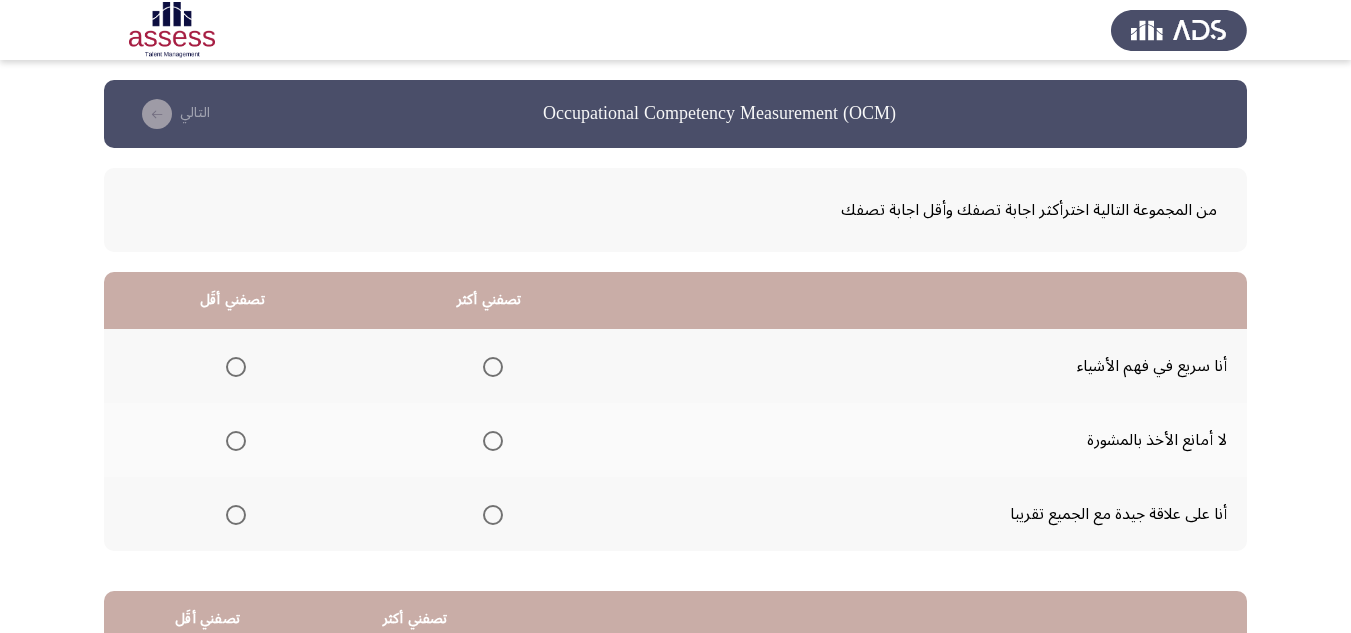click at bounding box center (493, 515) 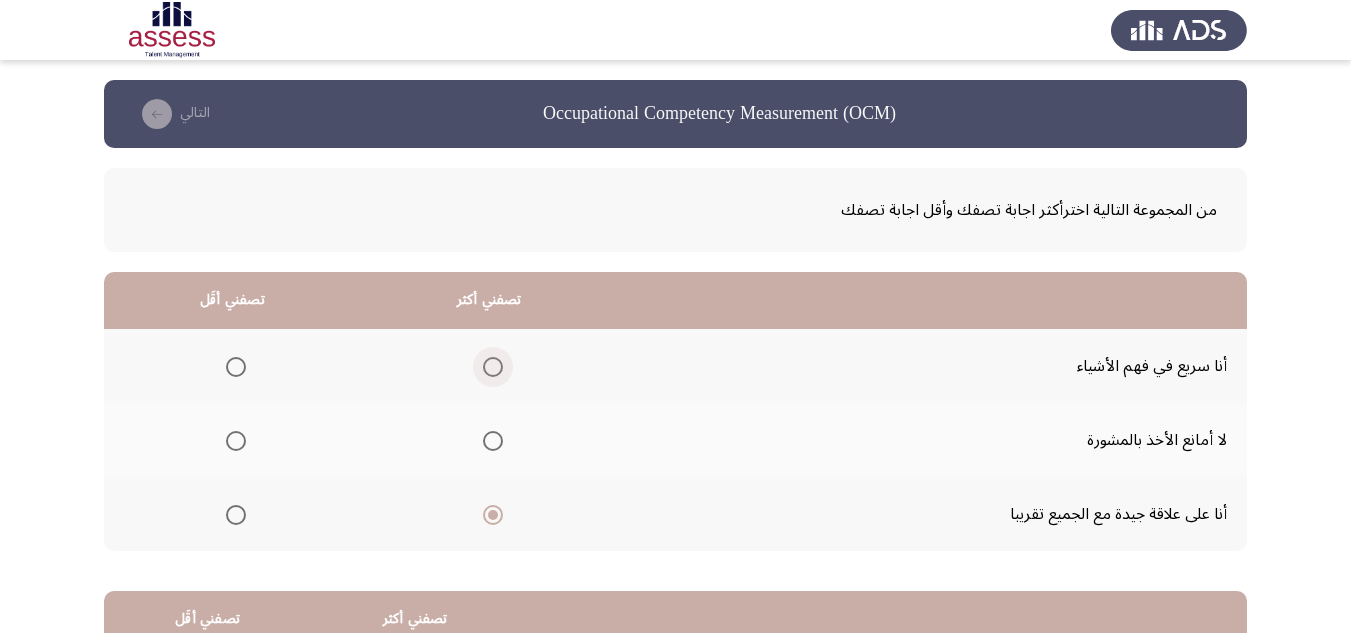 click at bounding box center (493, 367) 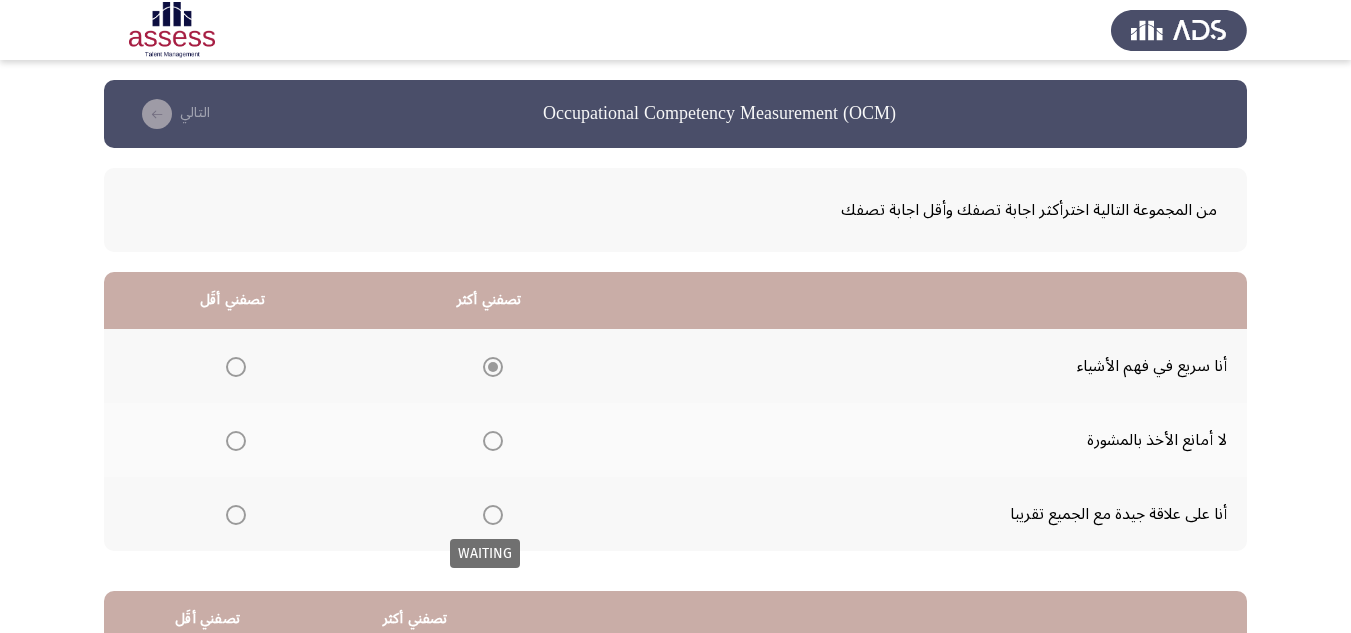 click at bounding box center [493, 515] 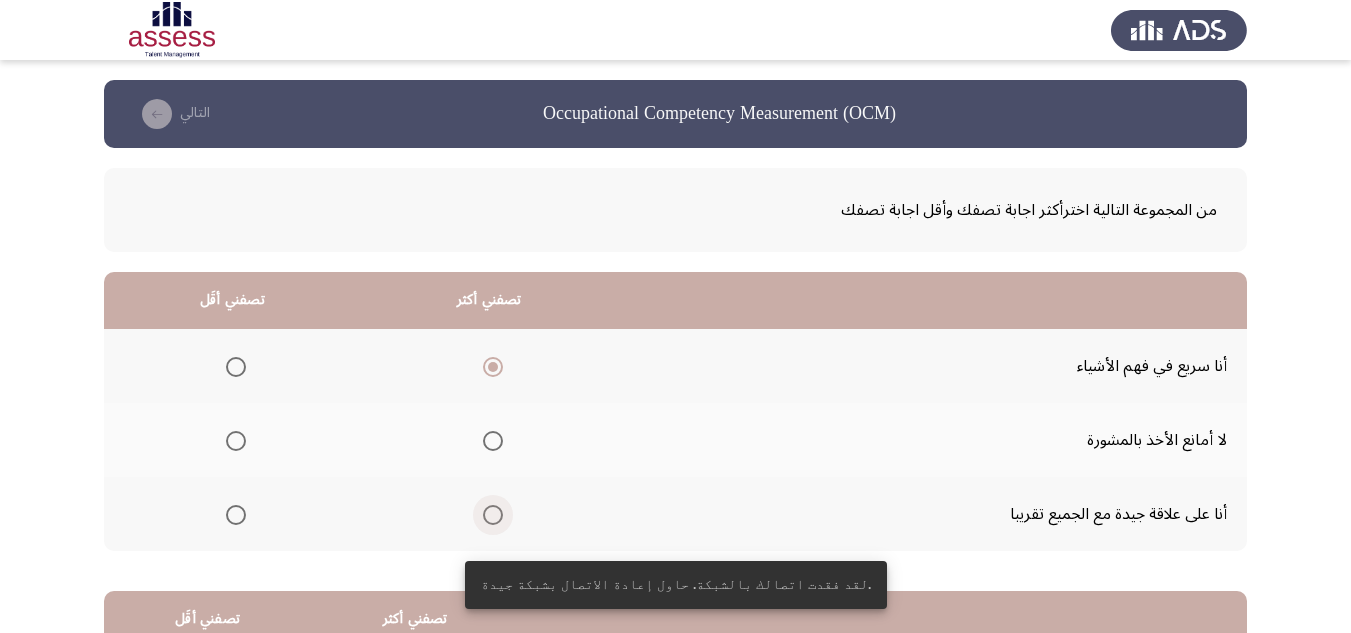 click at bounding box center [493, 515] 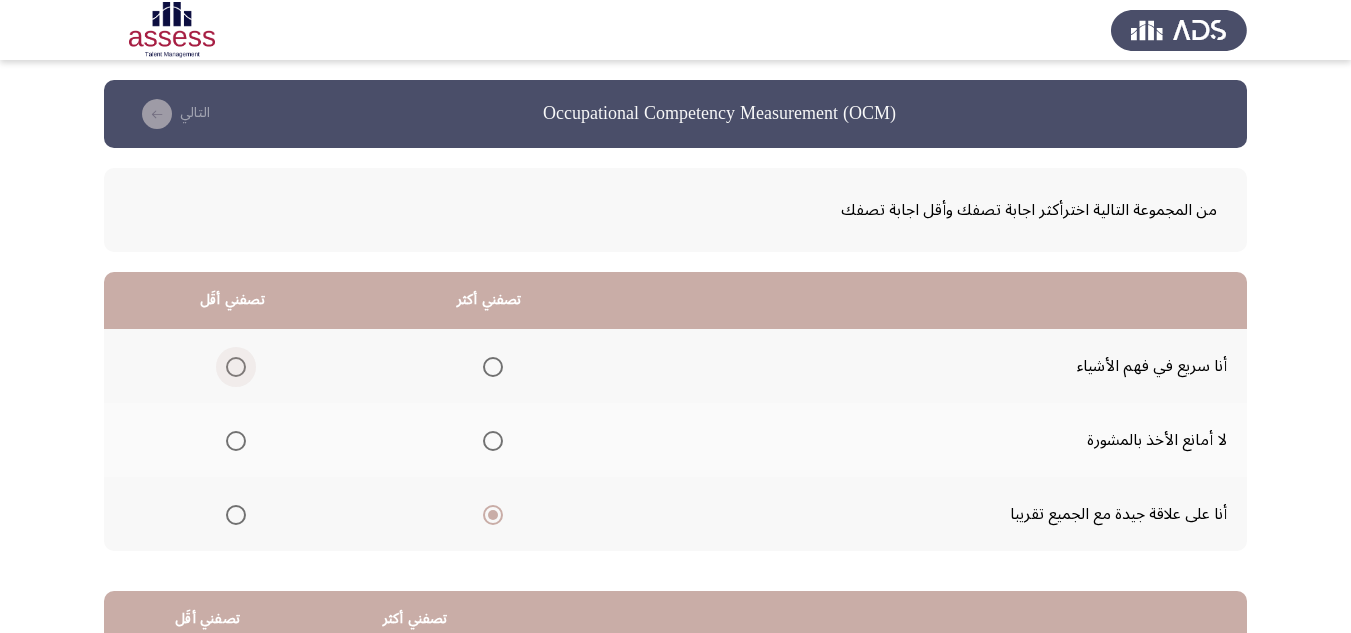 click at bounding box center (236, 367) 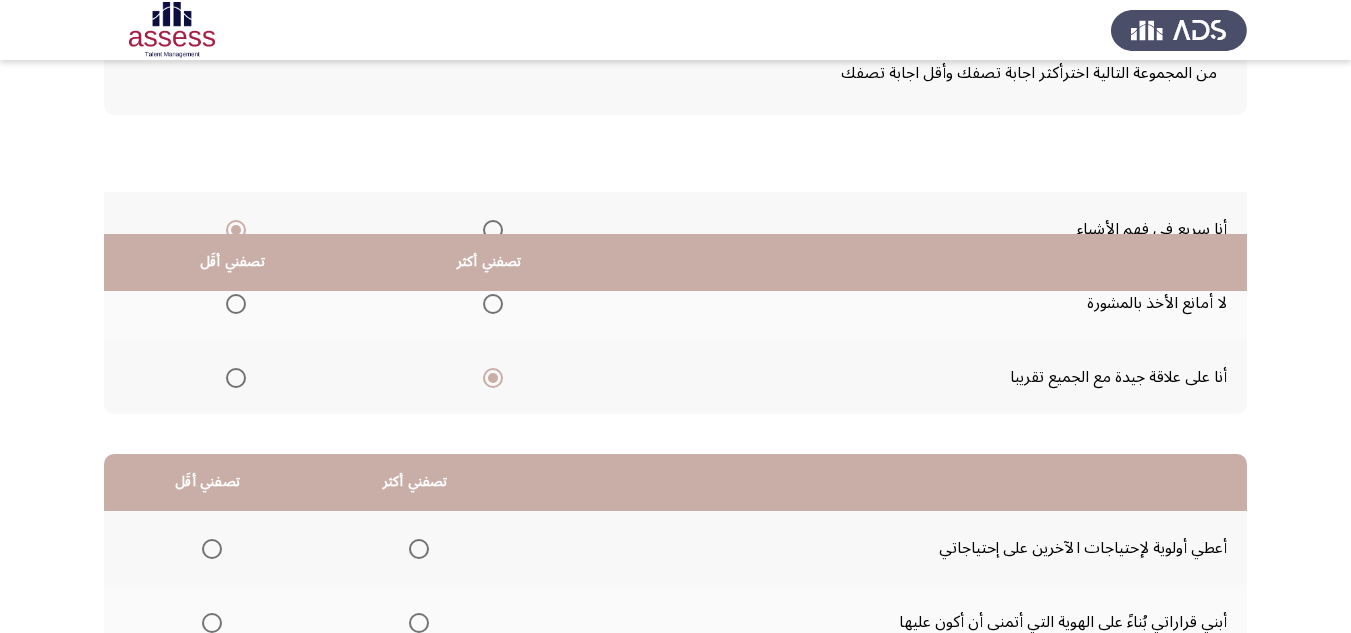 scroll, scrollTop: 377, scrollLeft: 0, axis: vertical 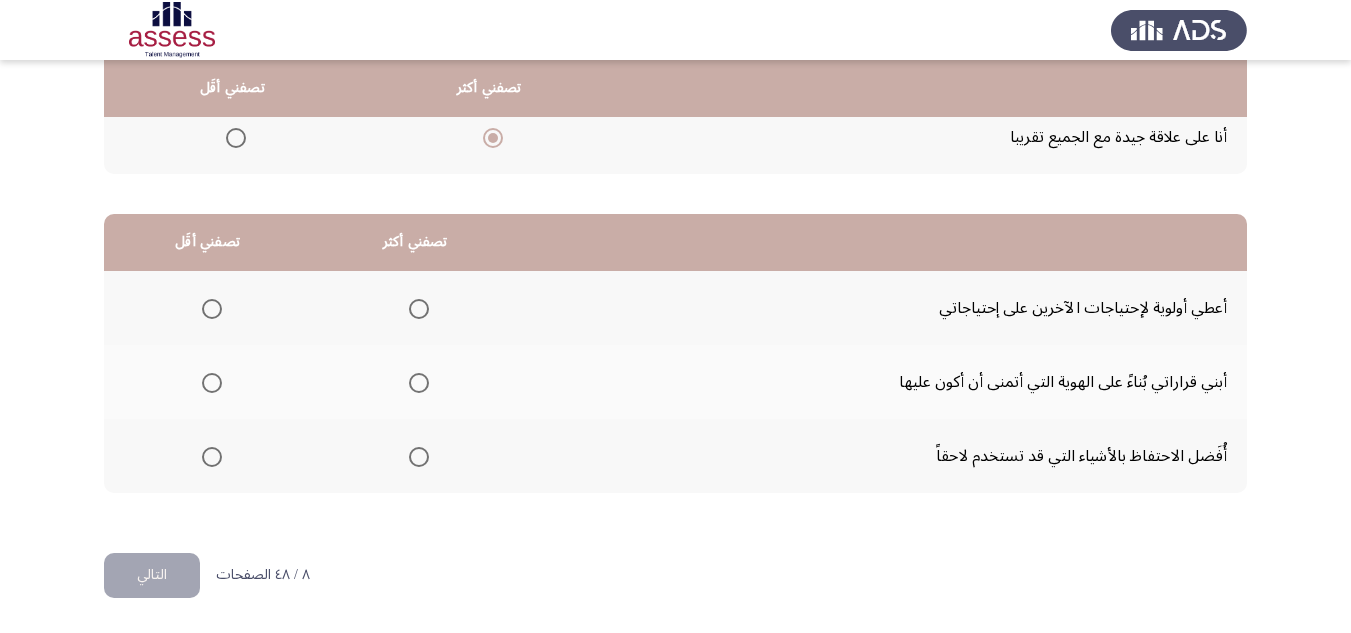click at bounding box center [419, 309] 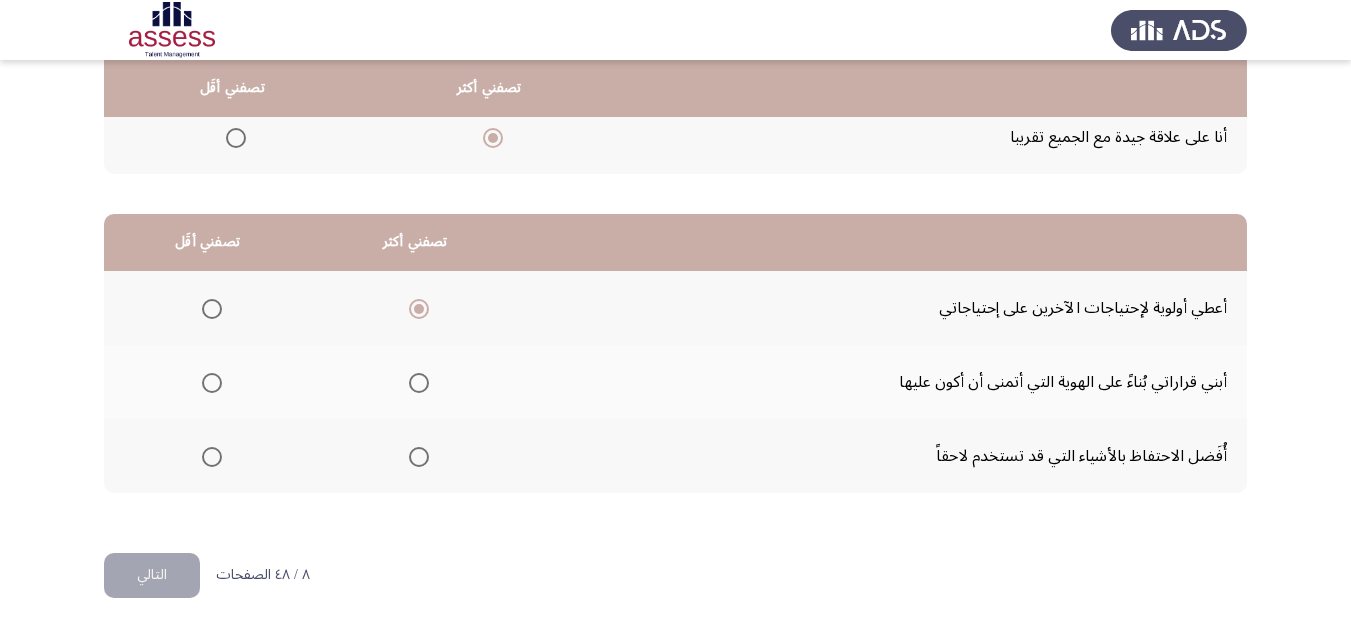 click at bounding box center [212, 383] 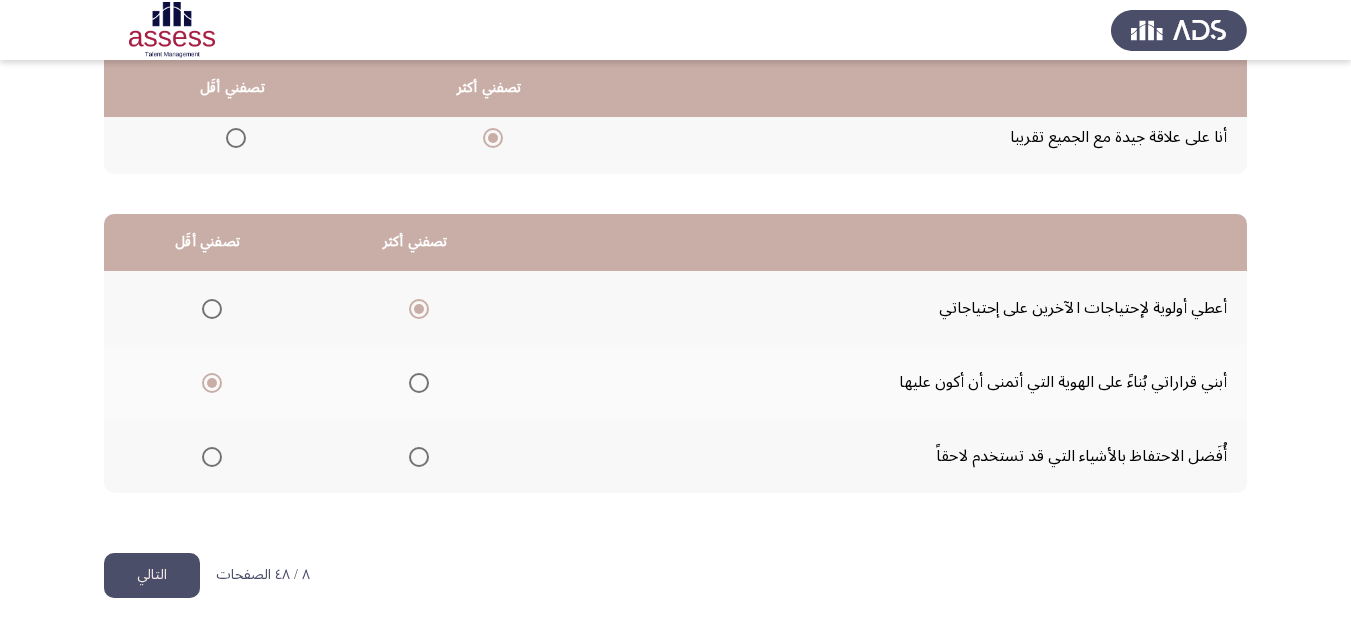 click on "التالي" 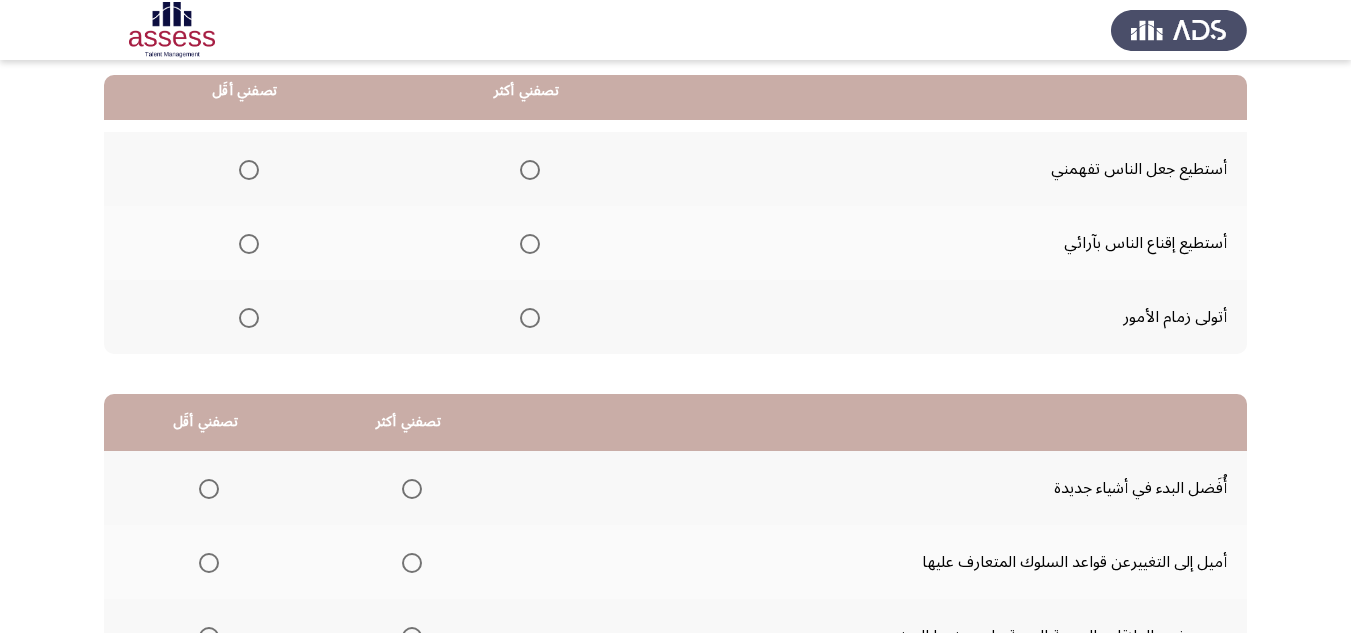 scroll, scrollTop: 200, scrollLeft: 0, axis: vertical 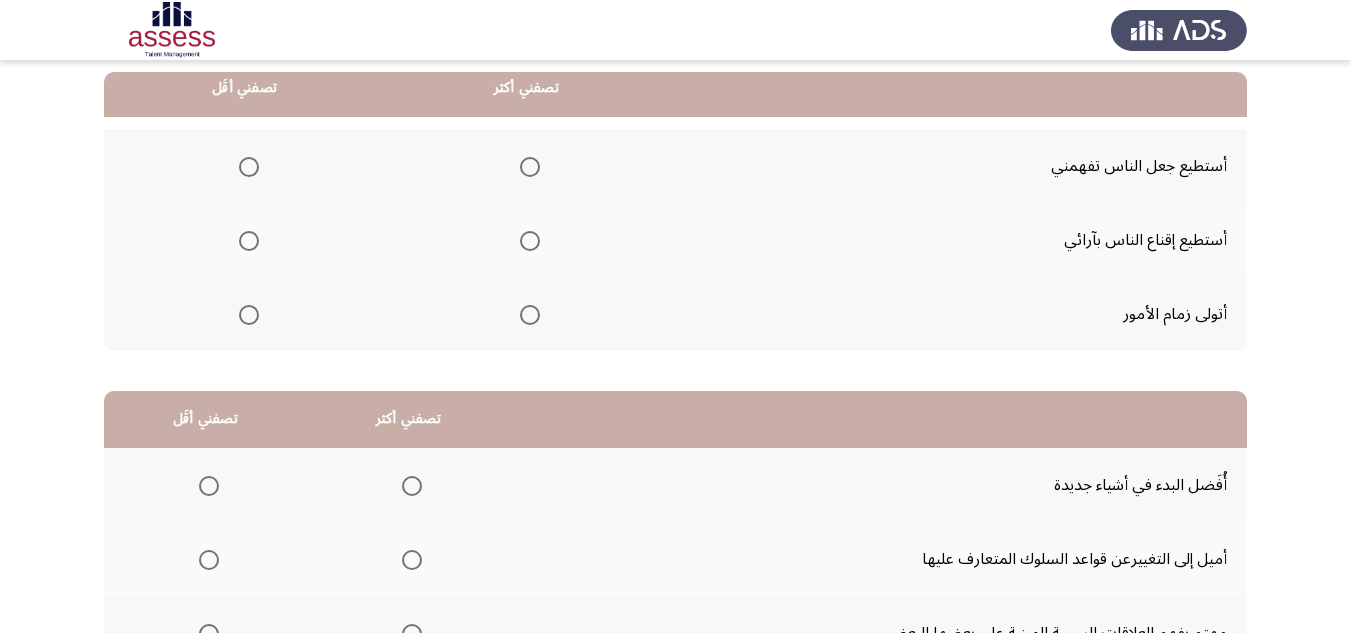 click at bounding box center [530, 167] 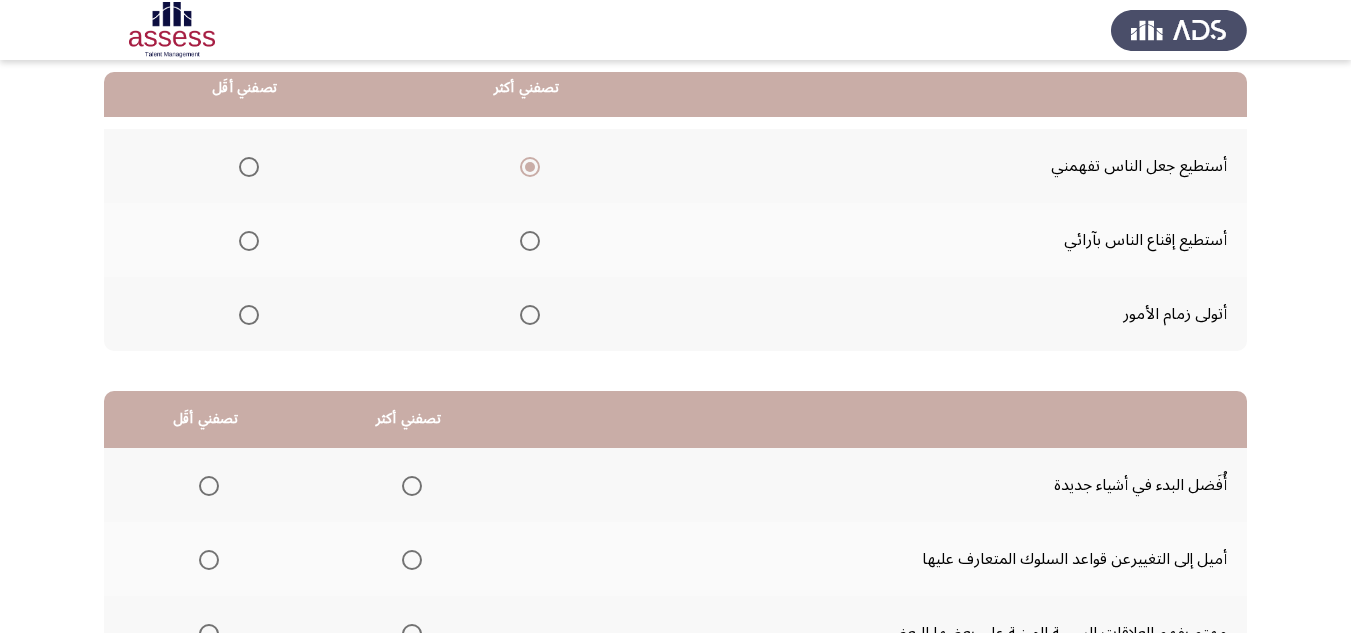 click at bounding box center [249, 315] 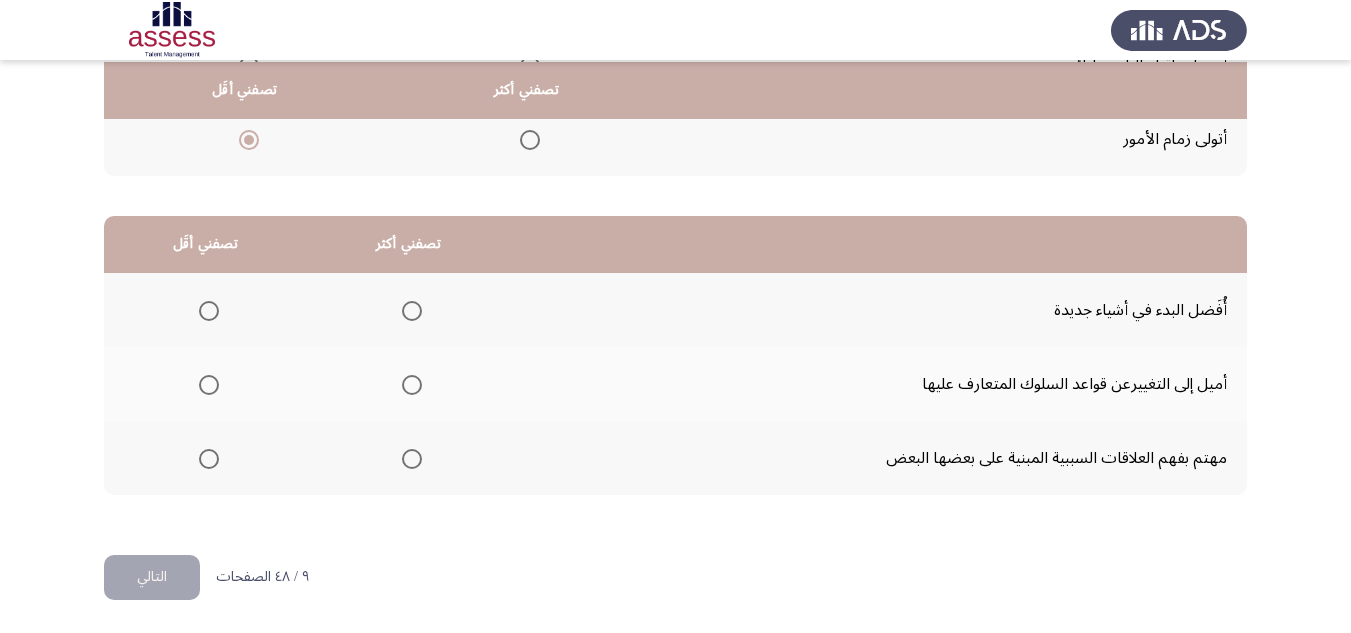 scroll, scrollTop: 377, scrollLeft: 0, axis: vertical 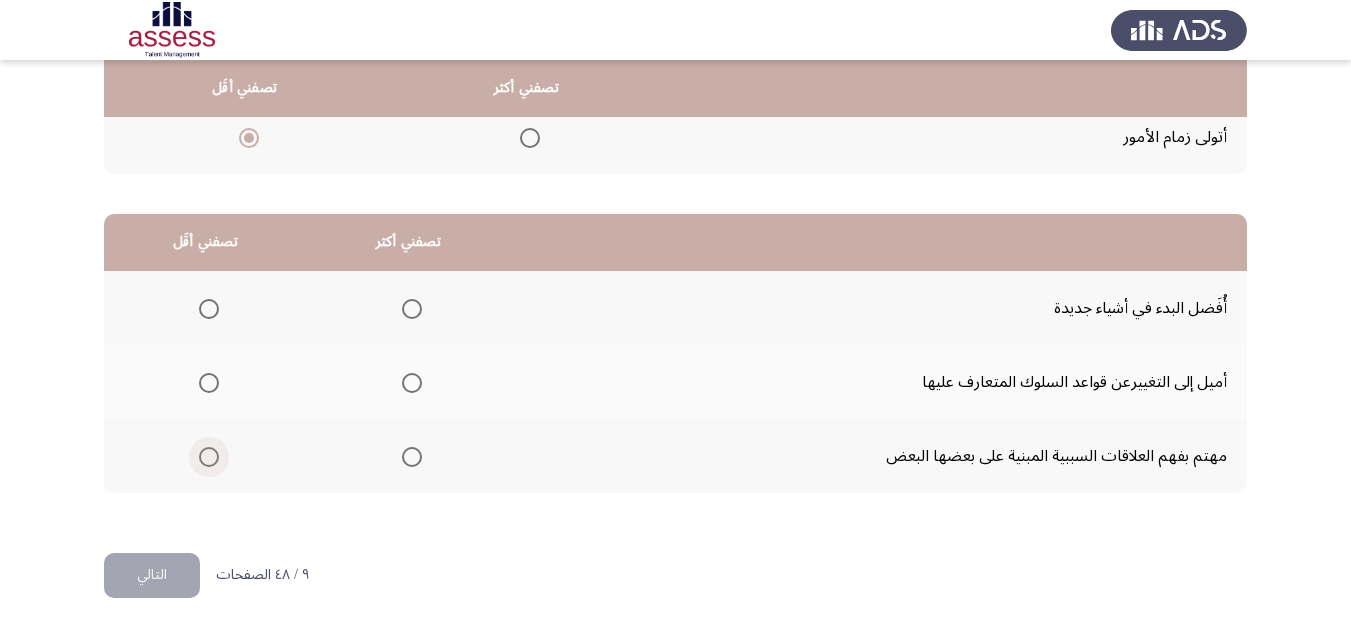 click at bounding box center [209, 457] 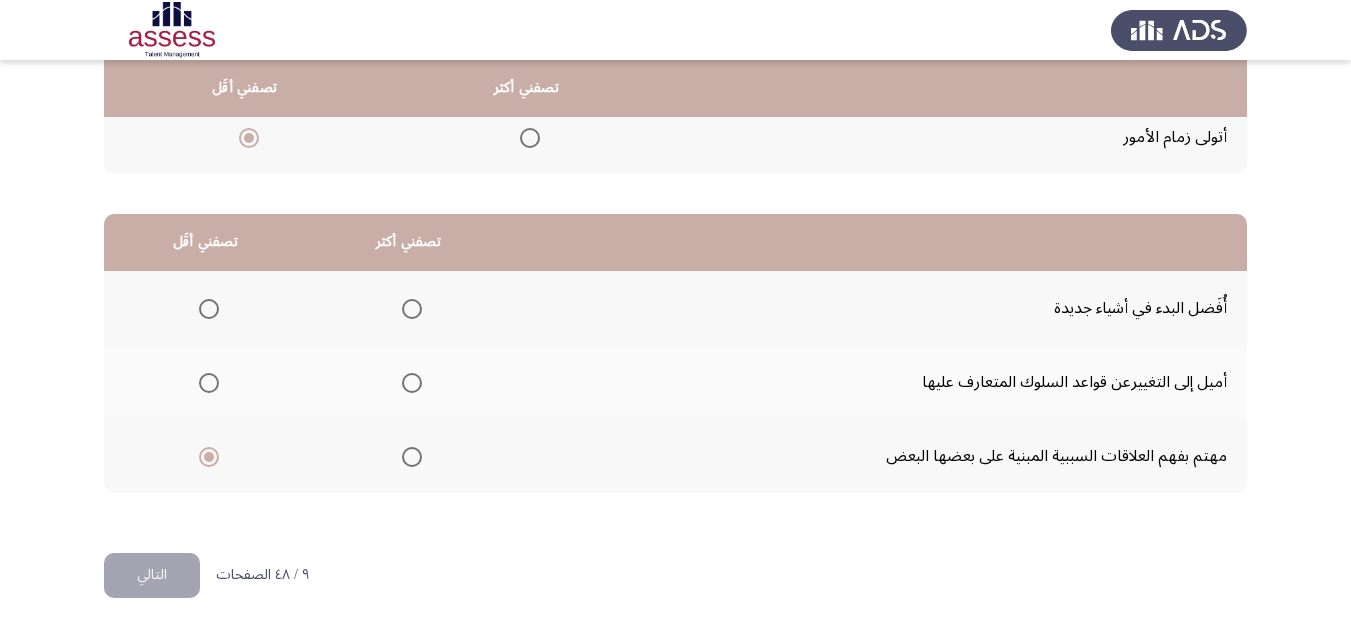click at bounding box center [412, 309] 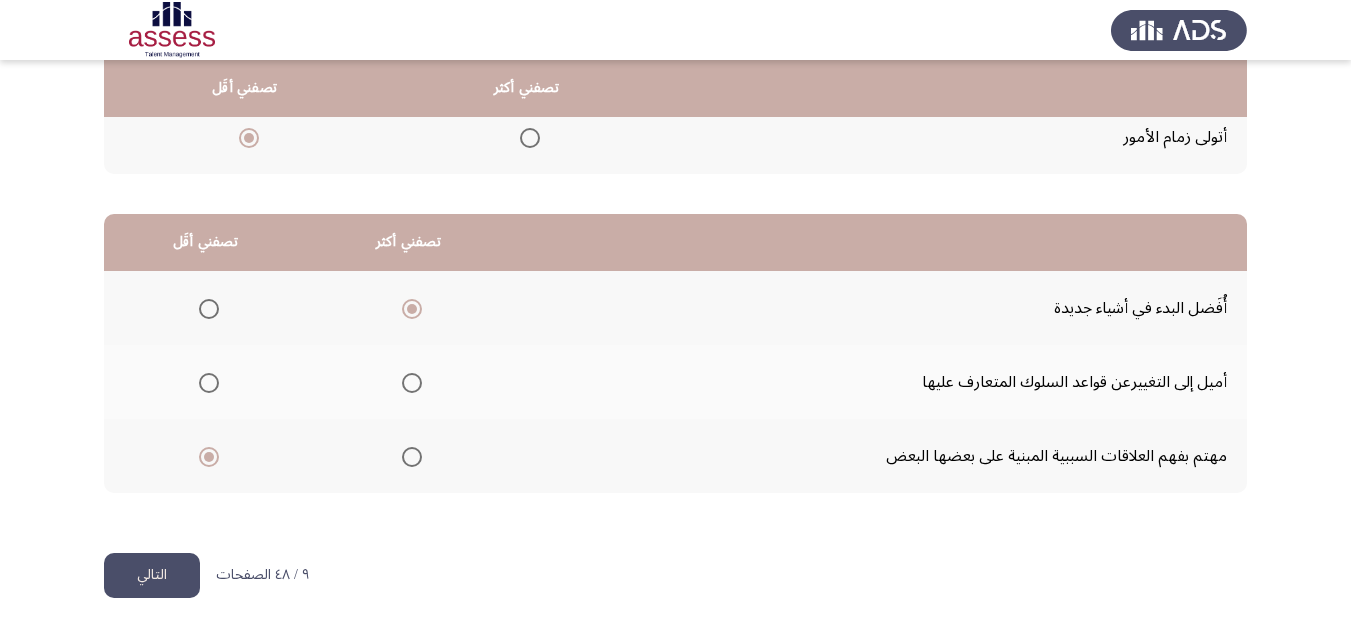click on "التالي" 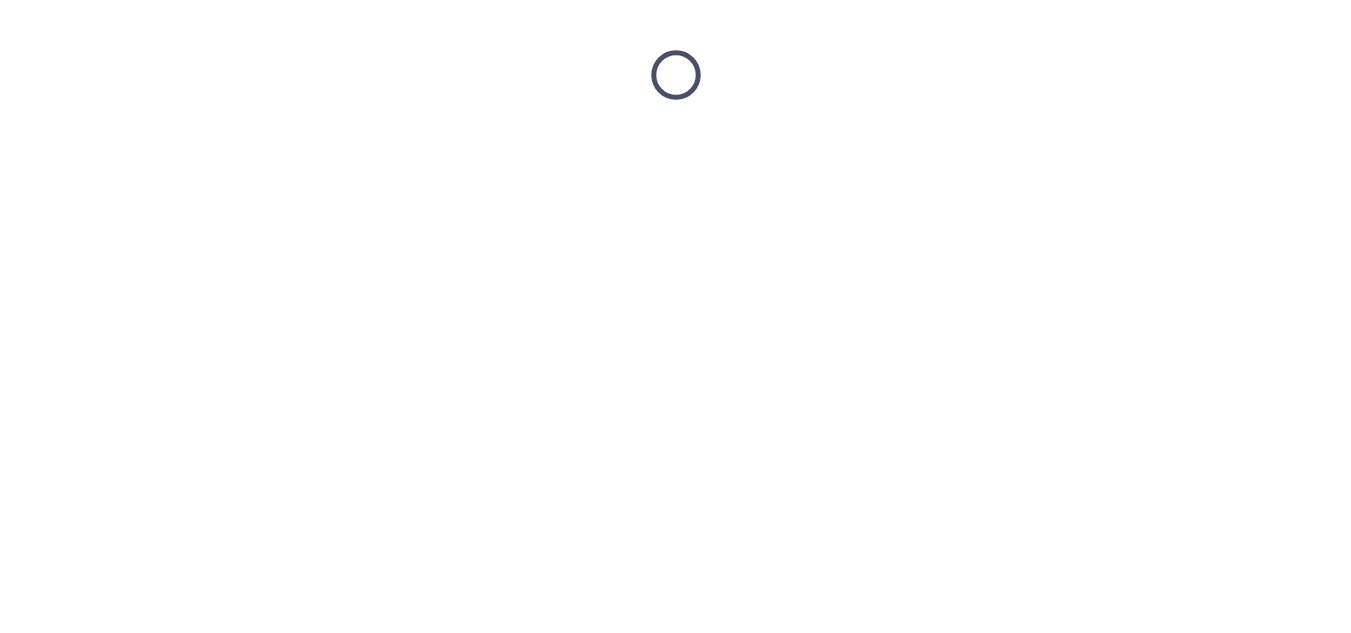 click at bounding box center [675, 75] 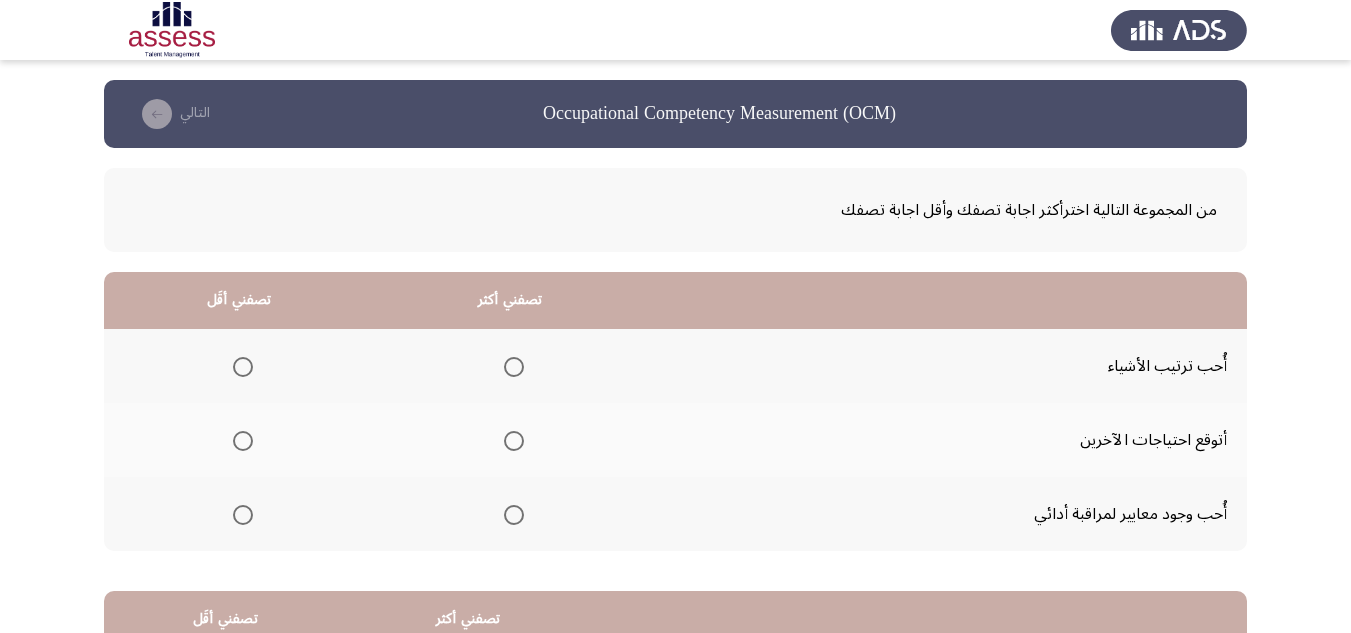 scroll, scrollTop: 100, scrollLeft: 0, axis: vertical 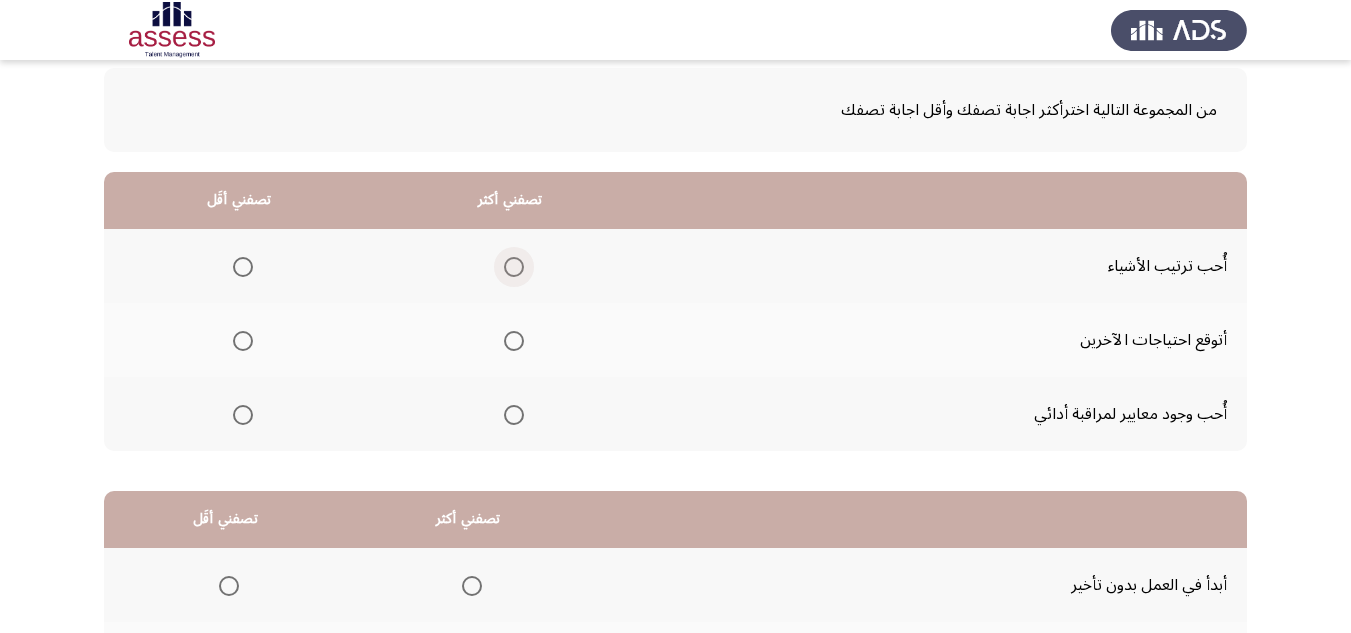click at bounding box center (514, 267) 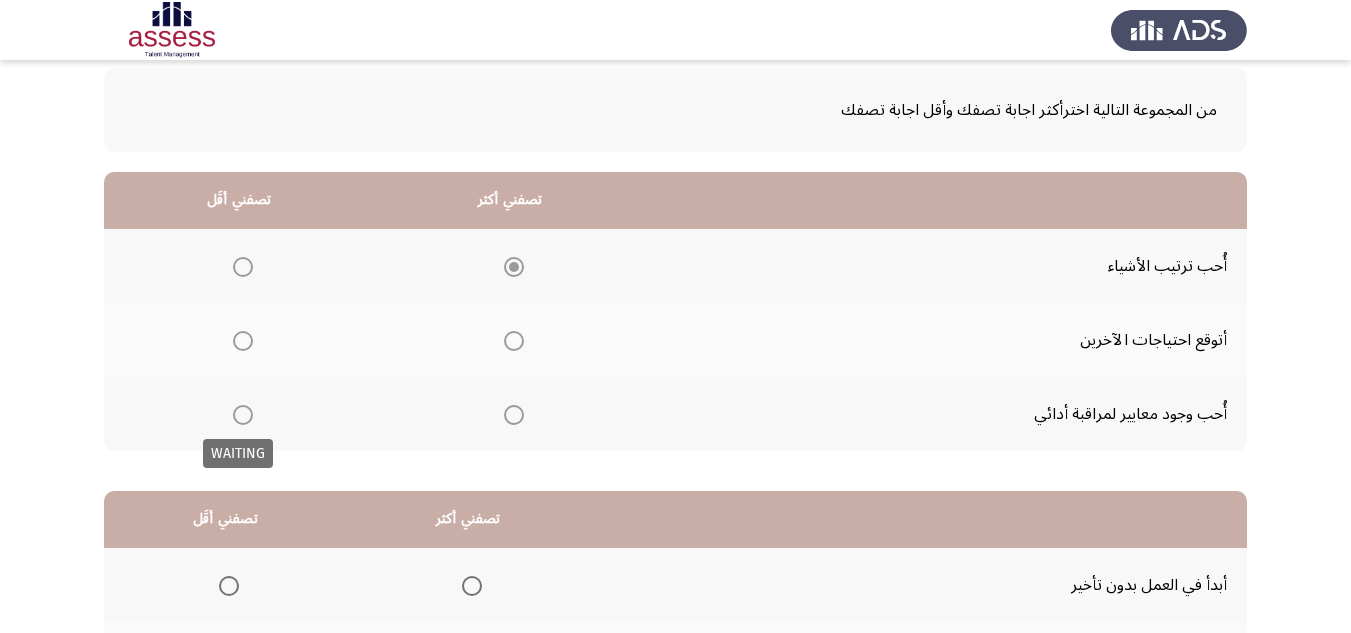 click at bounding box center (243, 415) 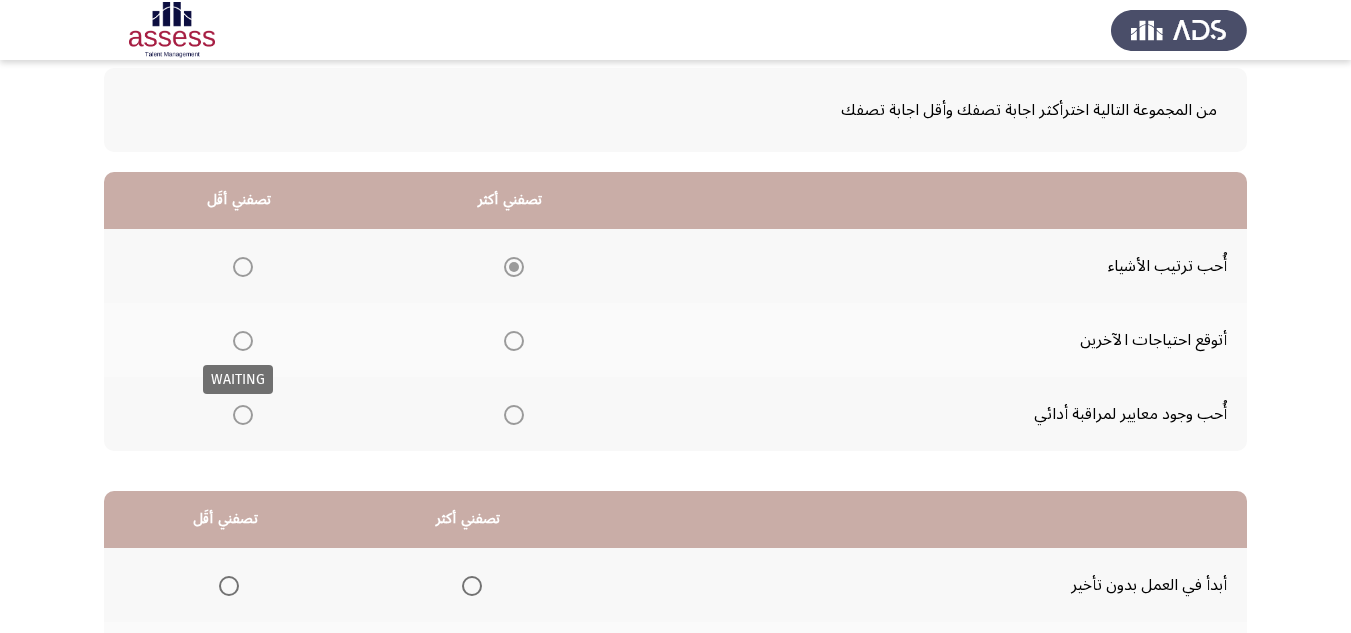 click at bounding box center [243, 341] 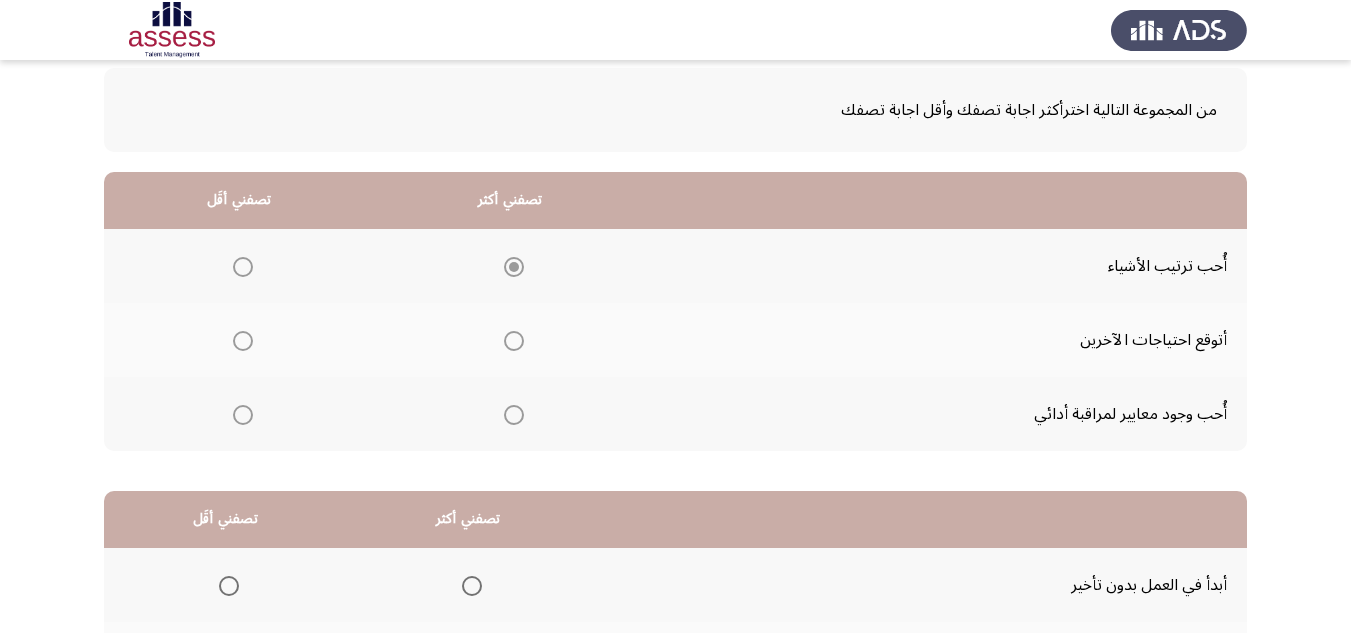 click at bounding box center [243, 341] 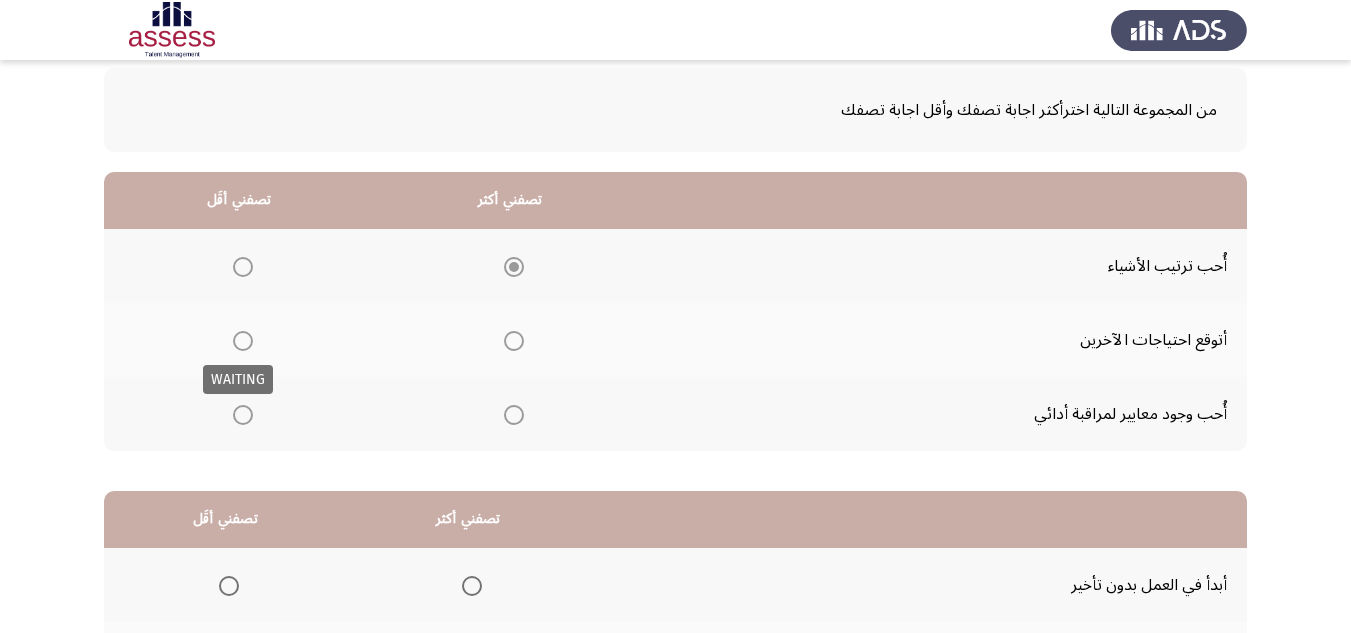 click at bounding box center [243, 341] 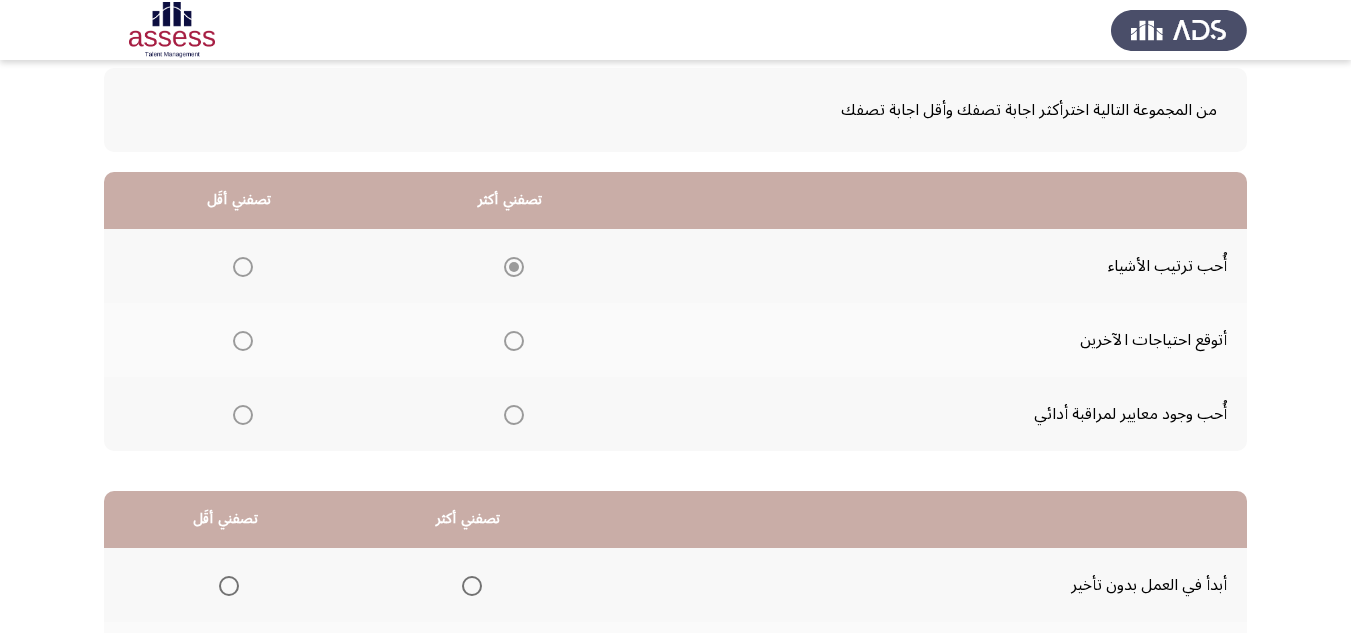 click at bounding box center [243, 341] 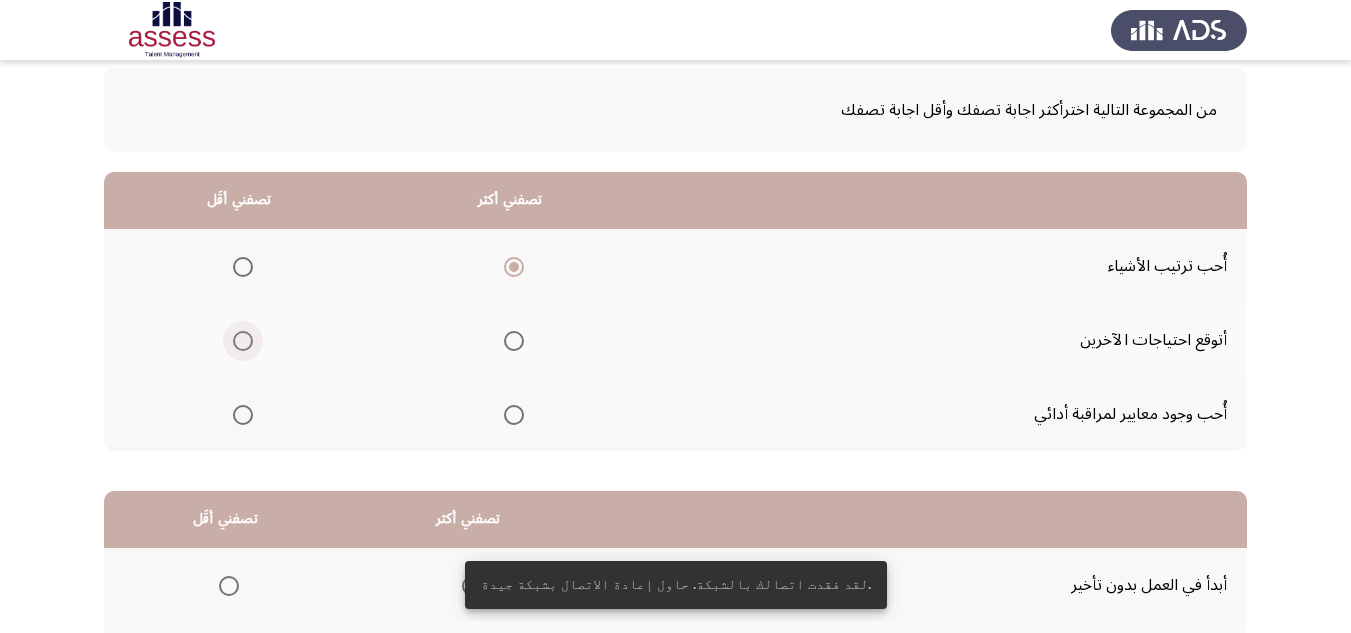 click at bounding box center (243, 341) 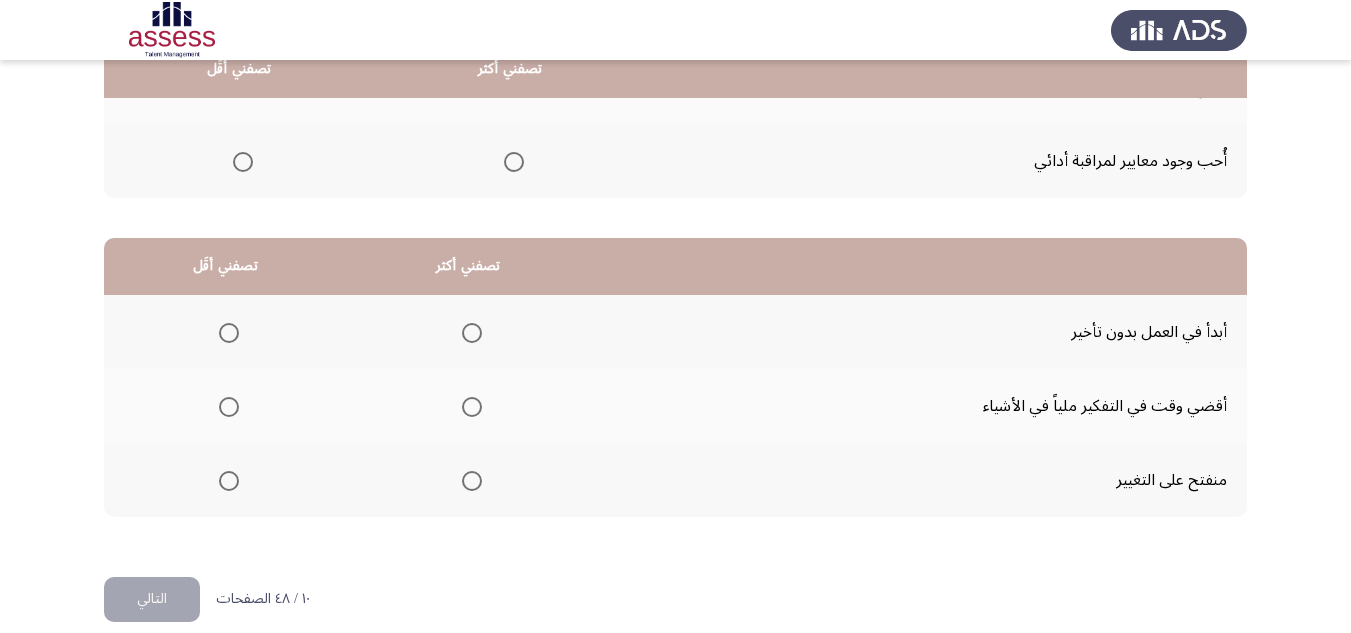 scroll, scrollTop: 377, scrollLeft: 0, axis: vertical 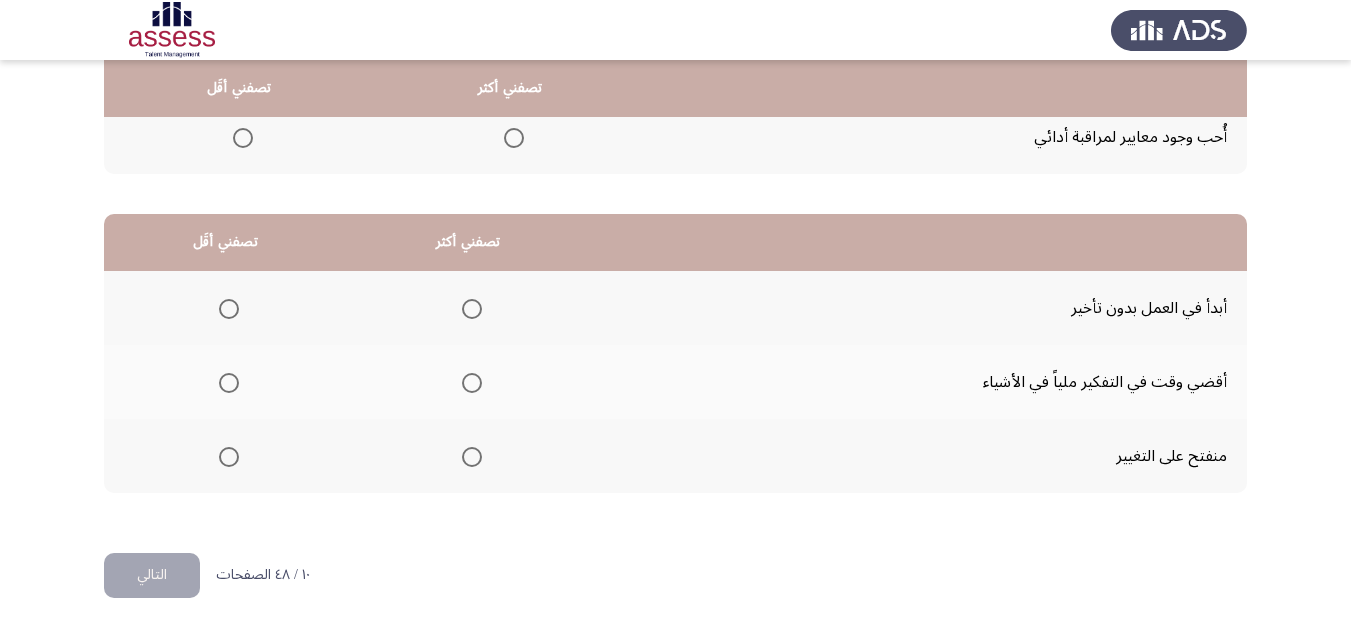 click at bounding box center [472, 309] 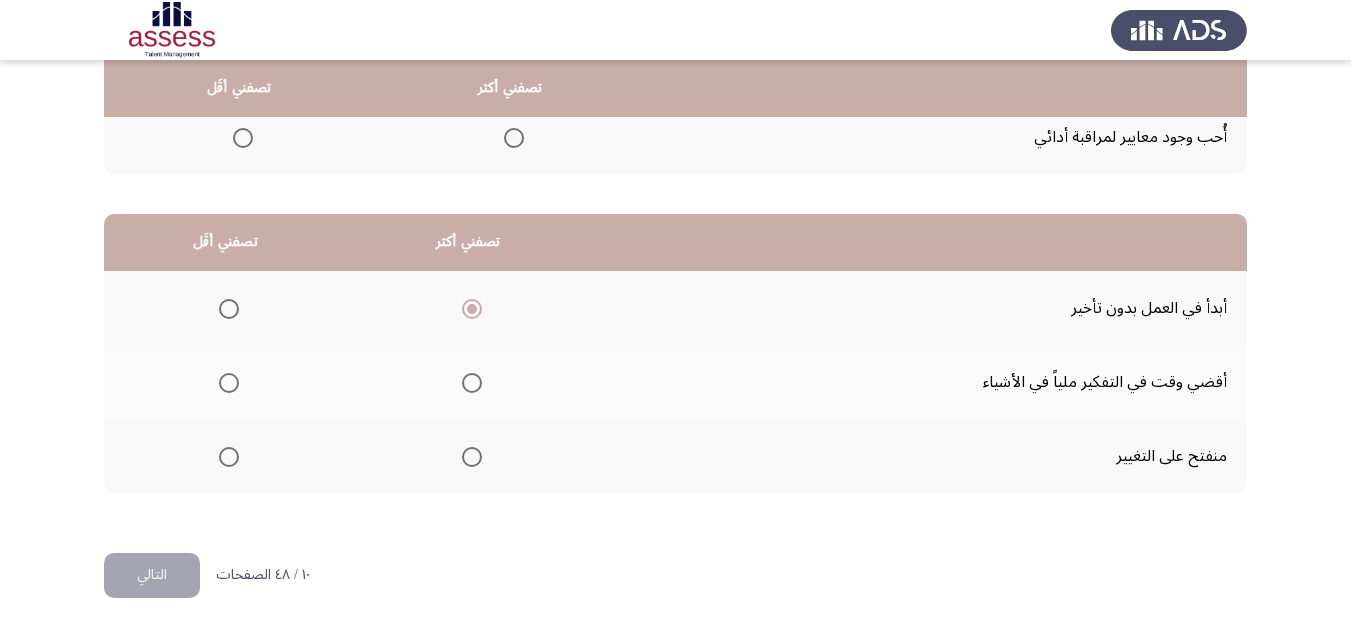 click at bounding box center [229, 457] 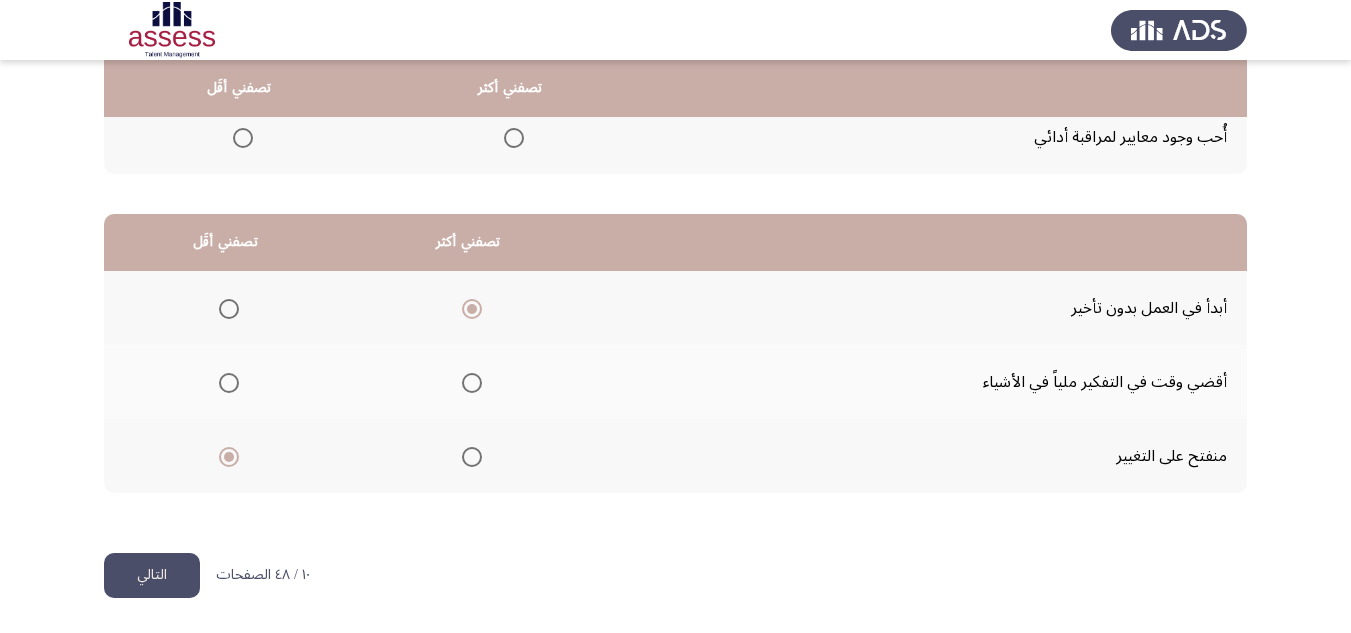 click on "التالي" 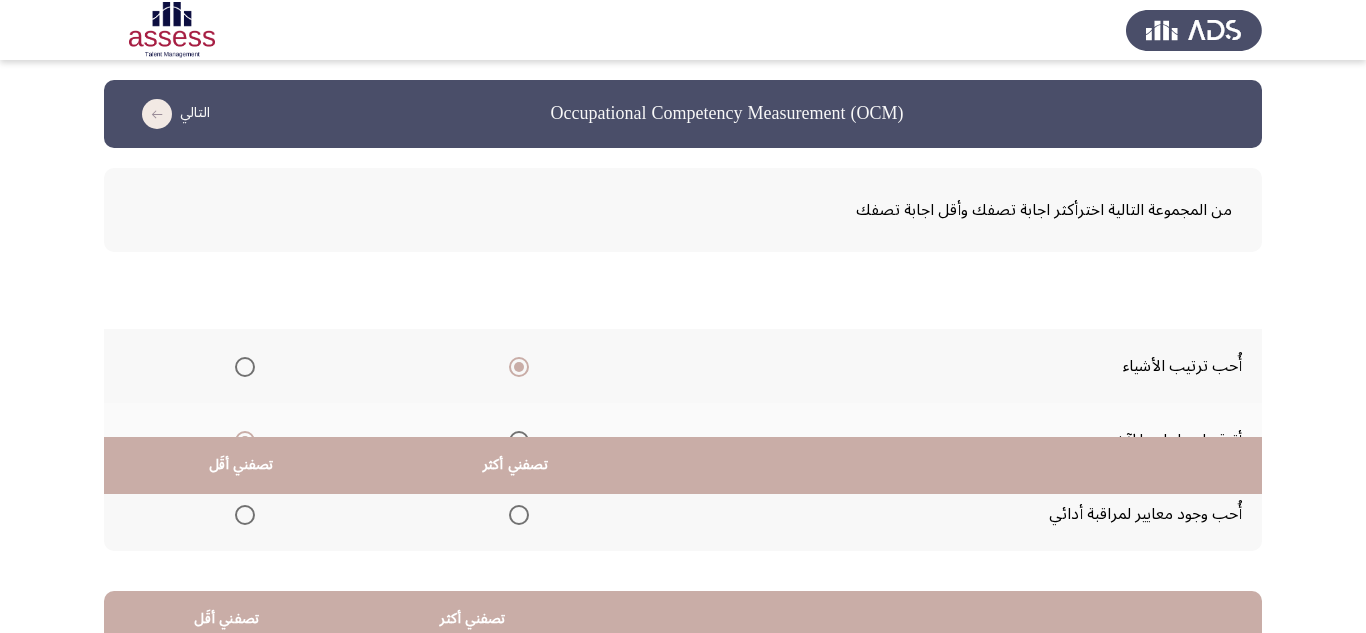 click on "Occupational Competency Measurement (OCM)   التالي  من المجموعة التالية اخترأكثر اجابة تصفك وأقل اجابة تصفك  تصفني أكثر   تصفني أقَل  أُحب ترتيب الأشياء     أتوقع احتياجات الآخرين     أُحب وجود معايير لمراقبة أدائي      تصفني أكثر   تصفني أقَل  أبدأ في العمل بدون تأخير     أقضي وقت في التفكير ملياً في الأشياء     منفتح على التغيير      ١٠ / ٤٨ الصفحات   التالي
WAITING" at bounding box center (683, 505) 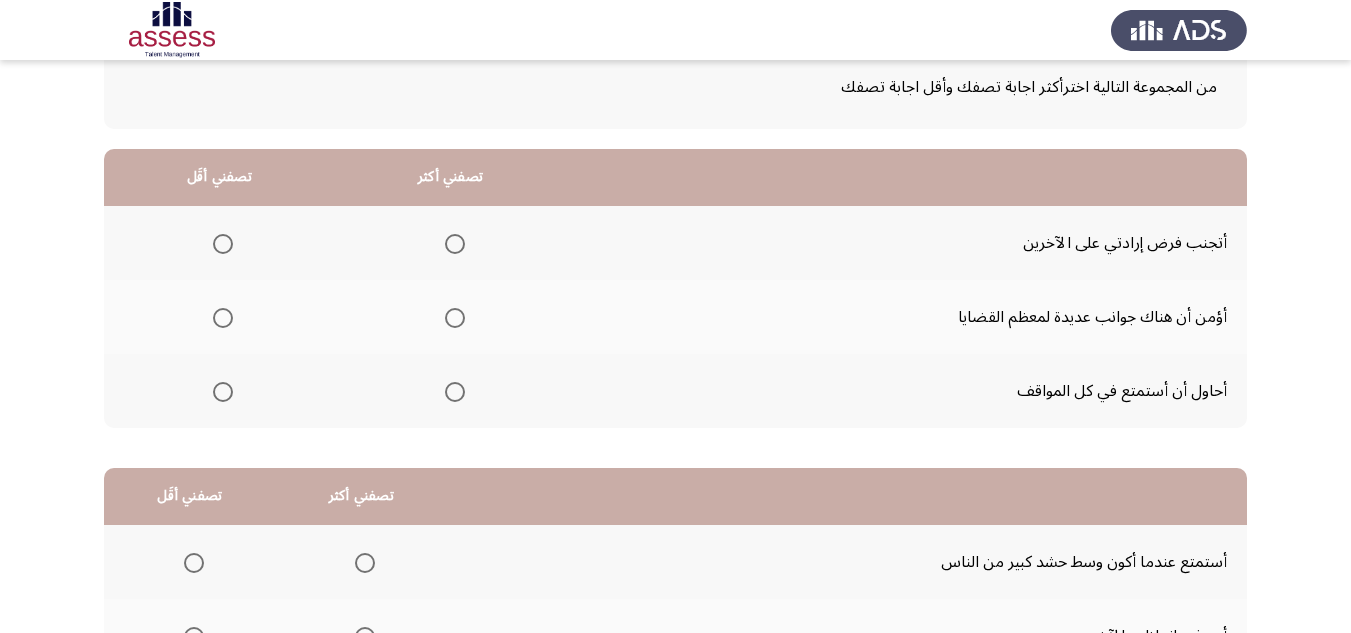 scroll, scrollTop: 200, scrollLeft: 0, axis: vertical 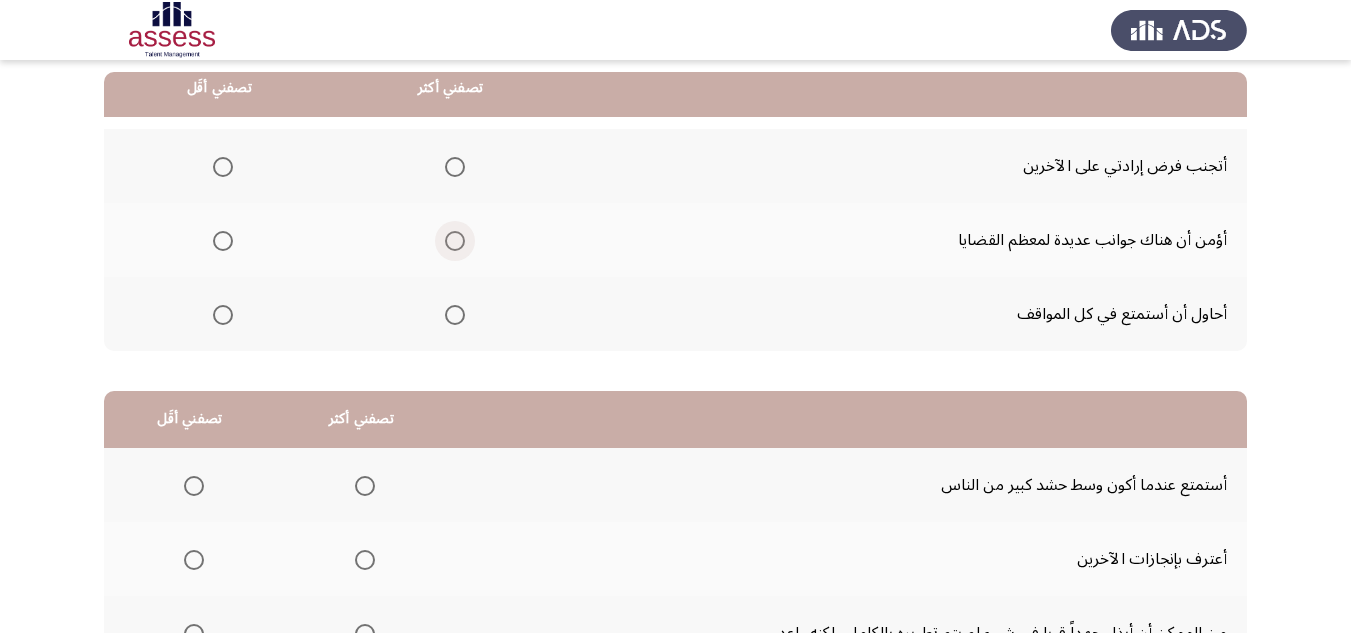 click at bounding box center (455, 241) 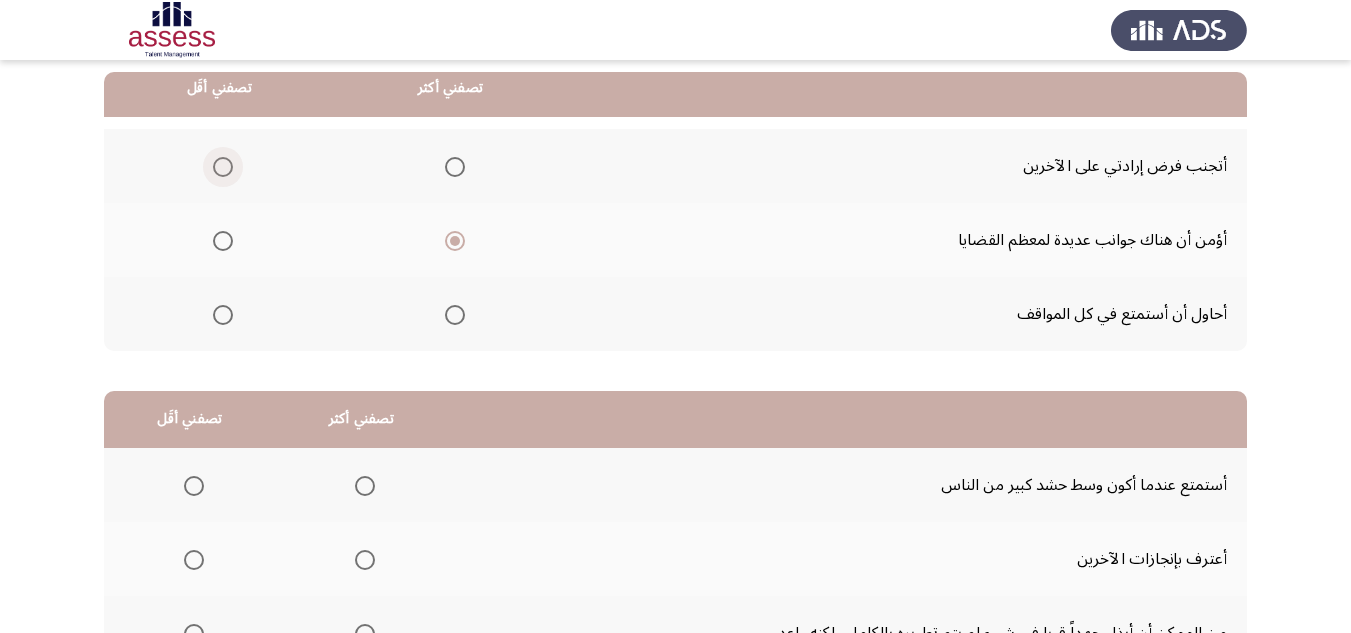 click at bounding box center [223, 167] 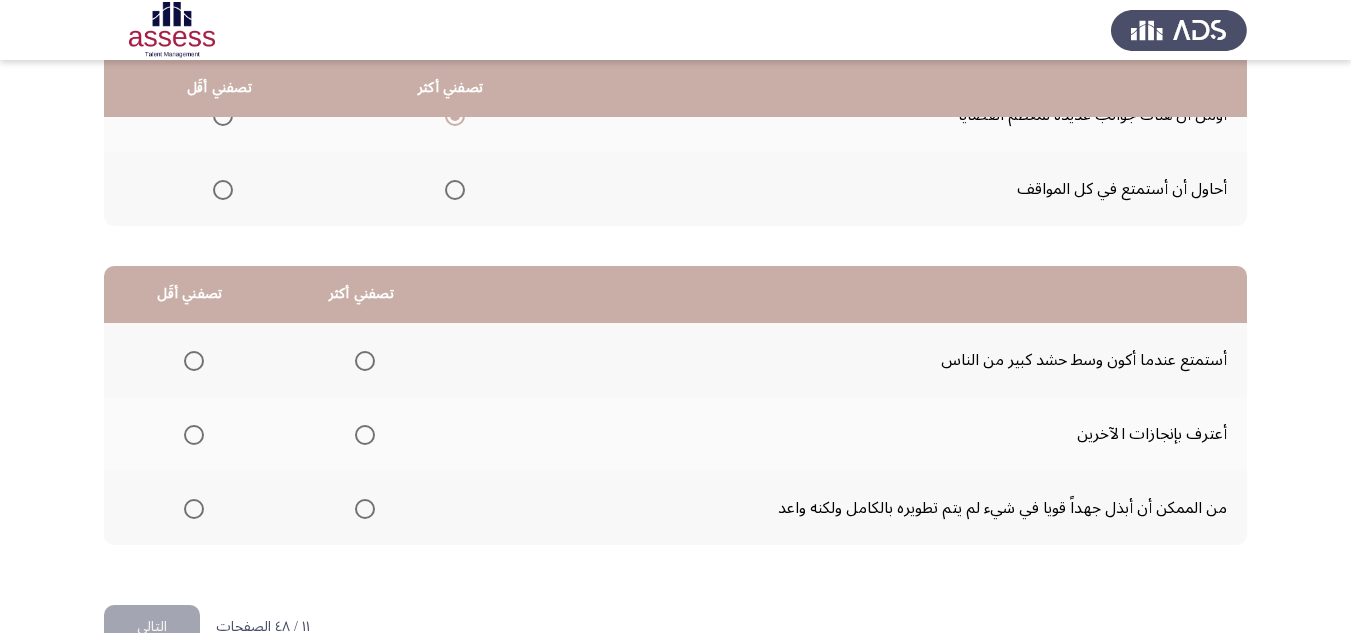 scroll, scrollTop: 377, scrollLeft: 0, axis: vertical 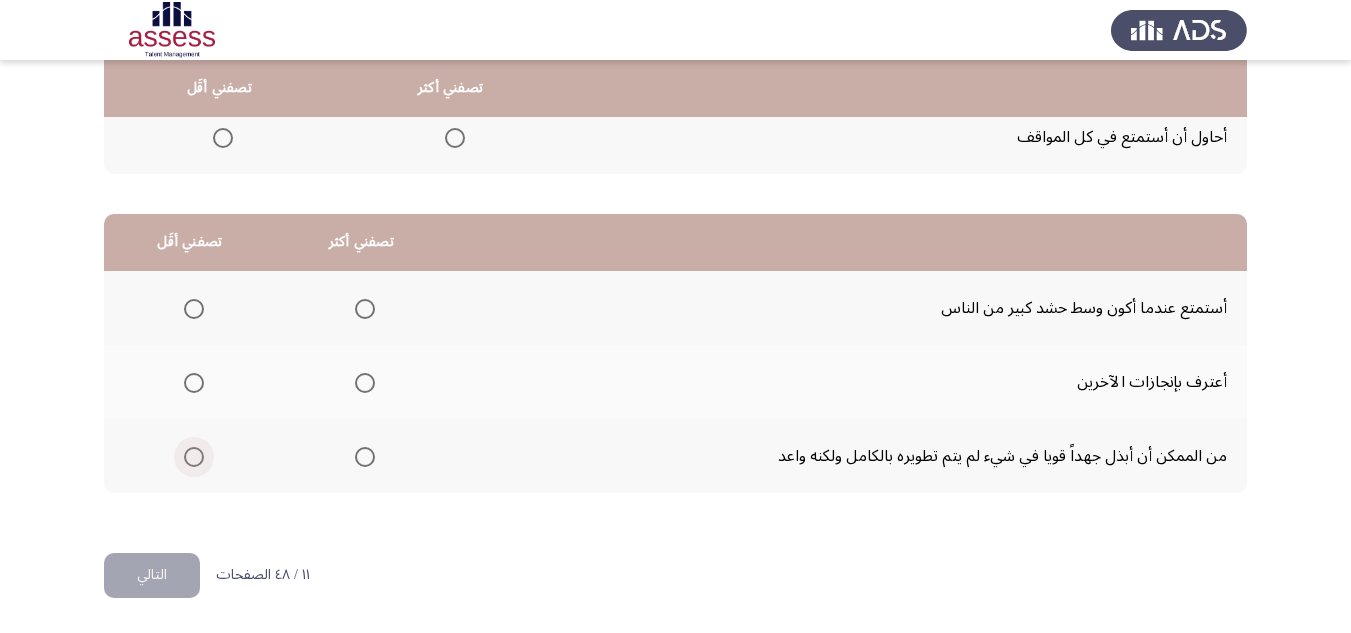 click at bounding box center [194, 457] 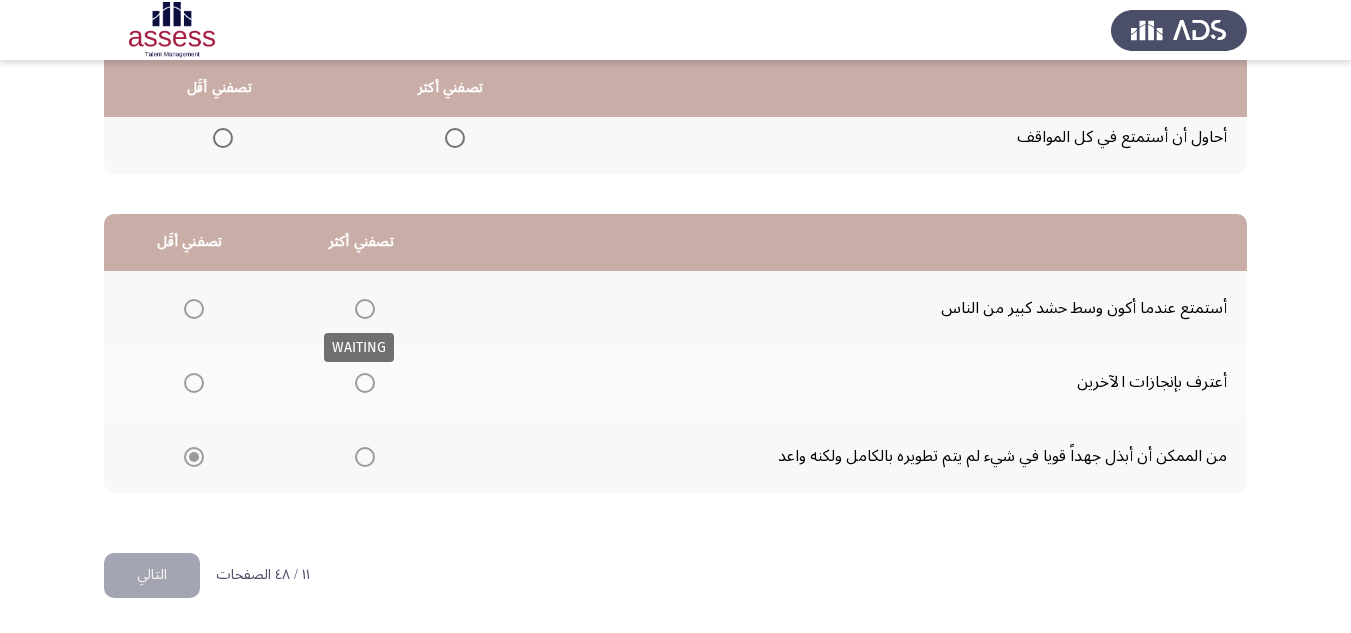 click at bounding box center (365, 309) 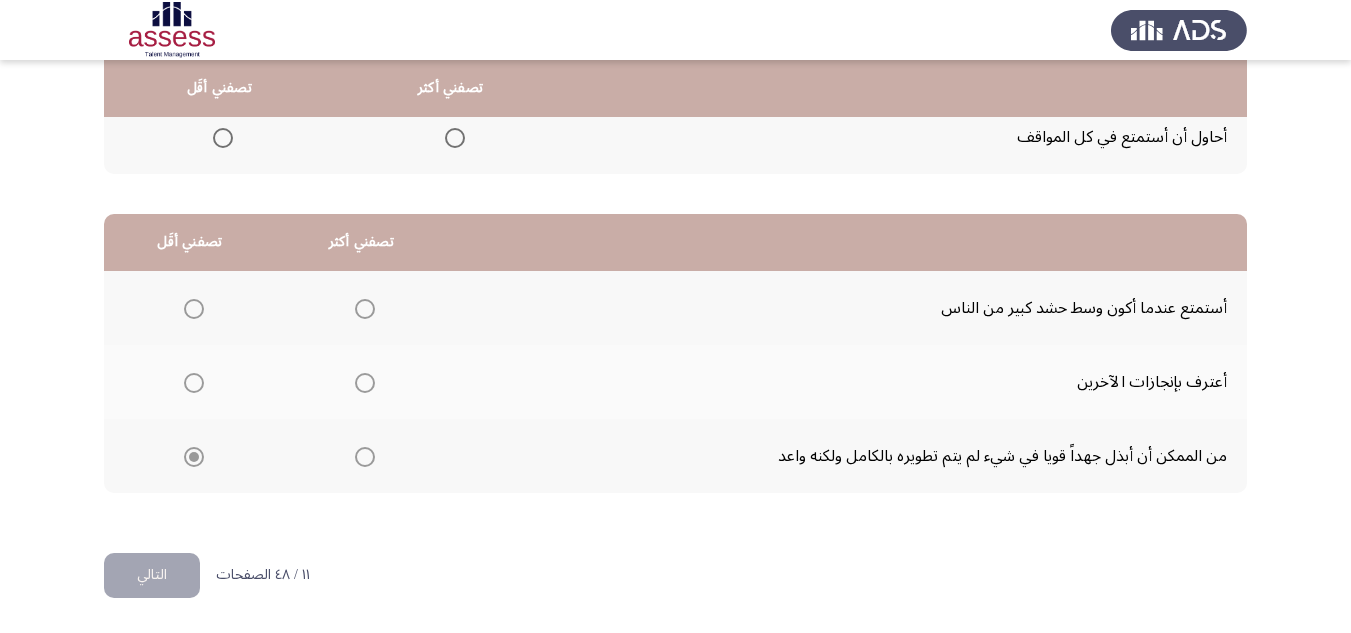 click at bounding box center [365, 309] 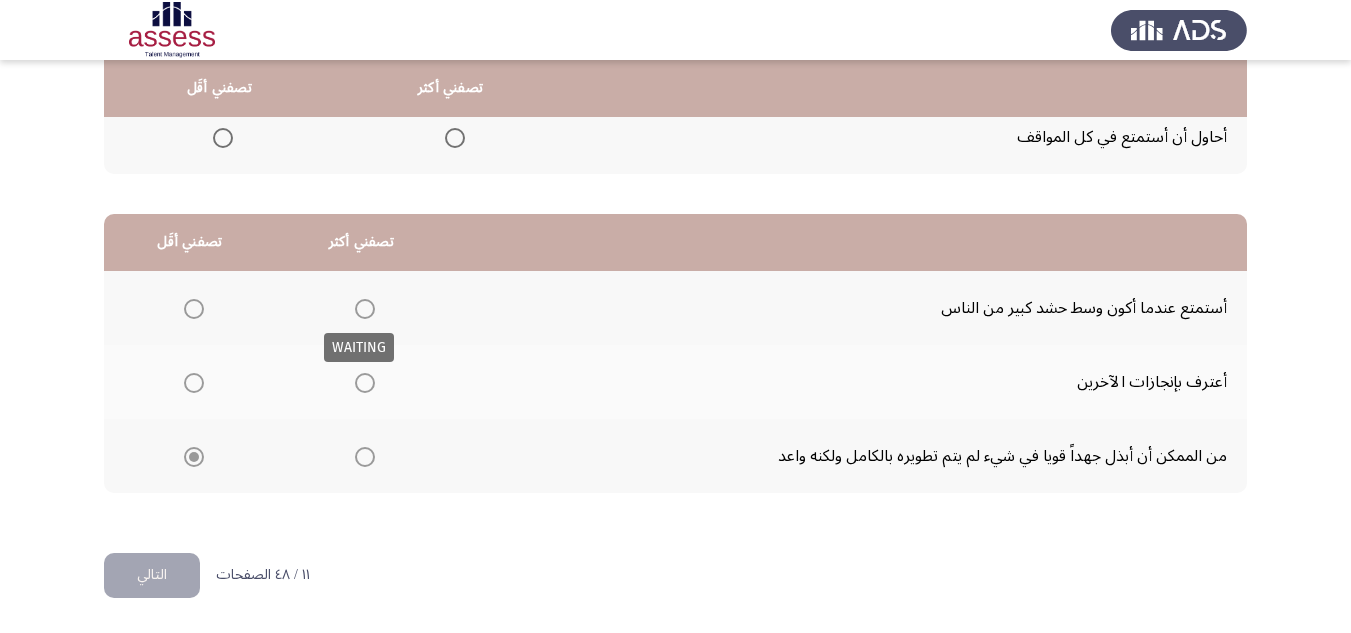click at bounding box center [365, 309] 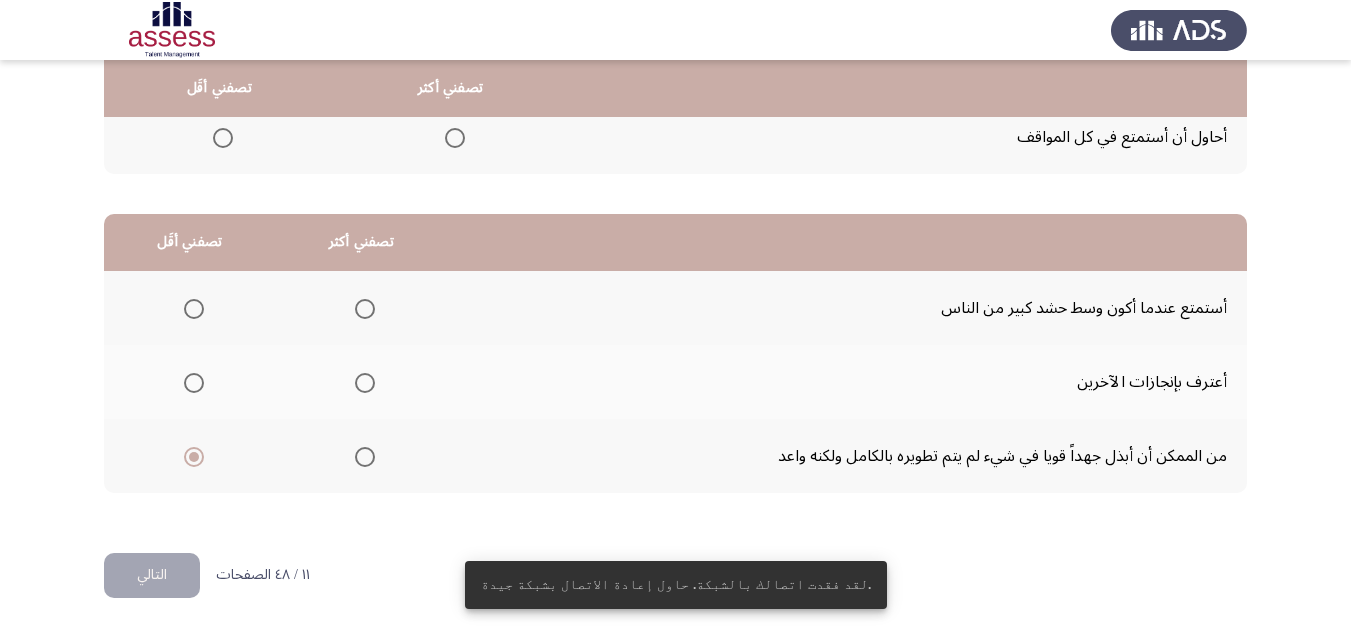 click at bounding box center (365, 309) 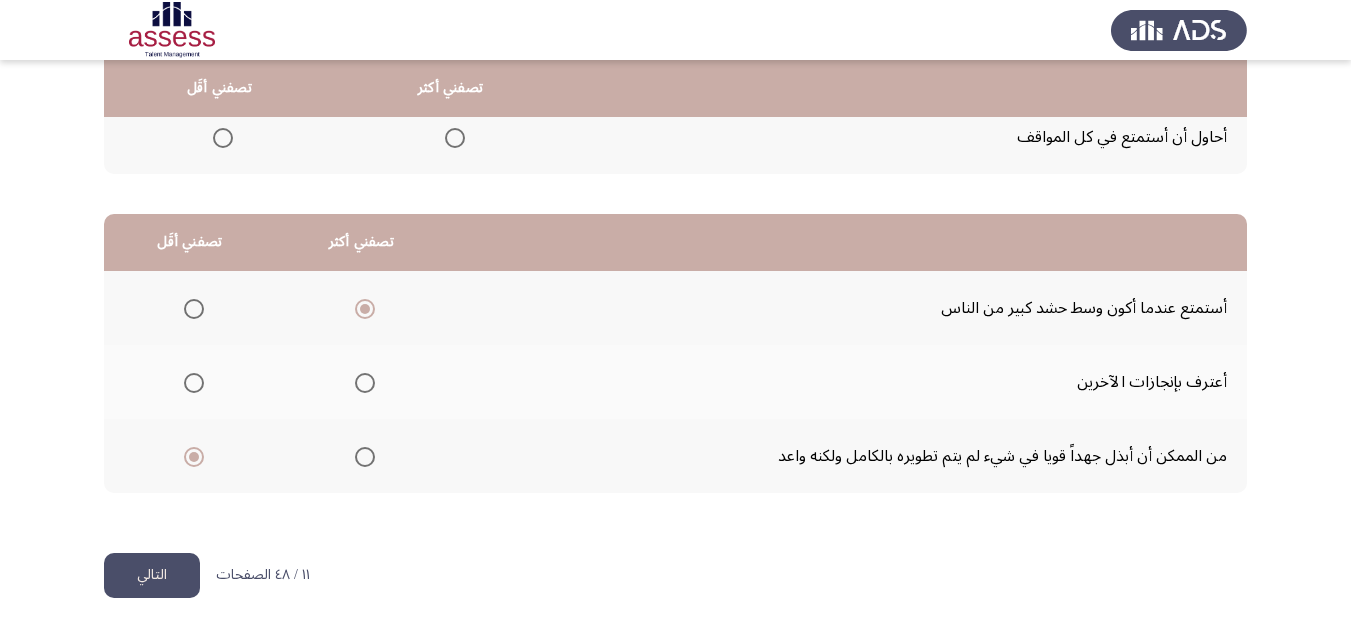 click on "التالي" 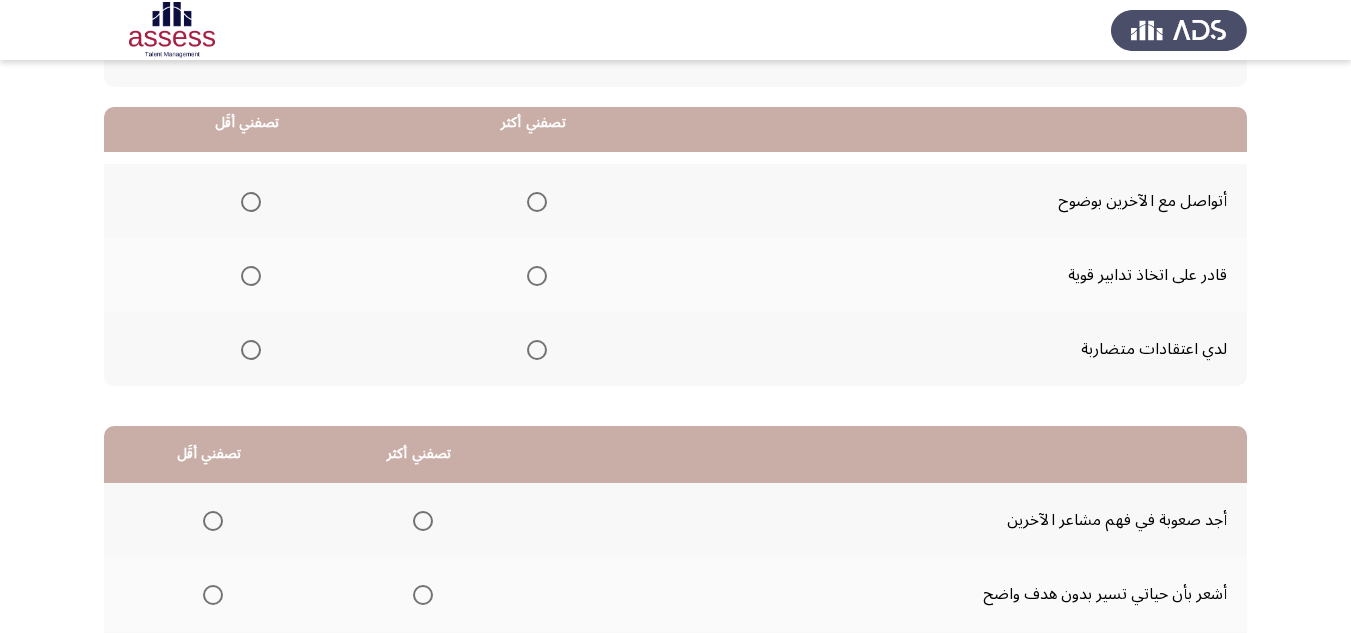 scroll, scrollTop: 200, scrollLeft: 0, axis: vertical 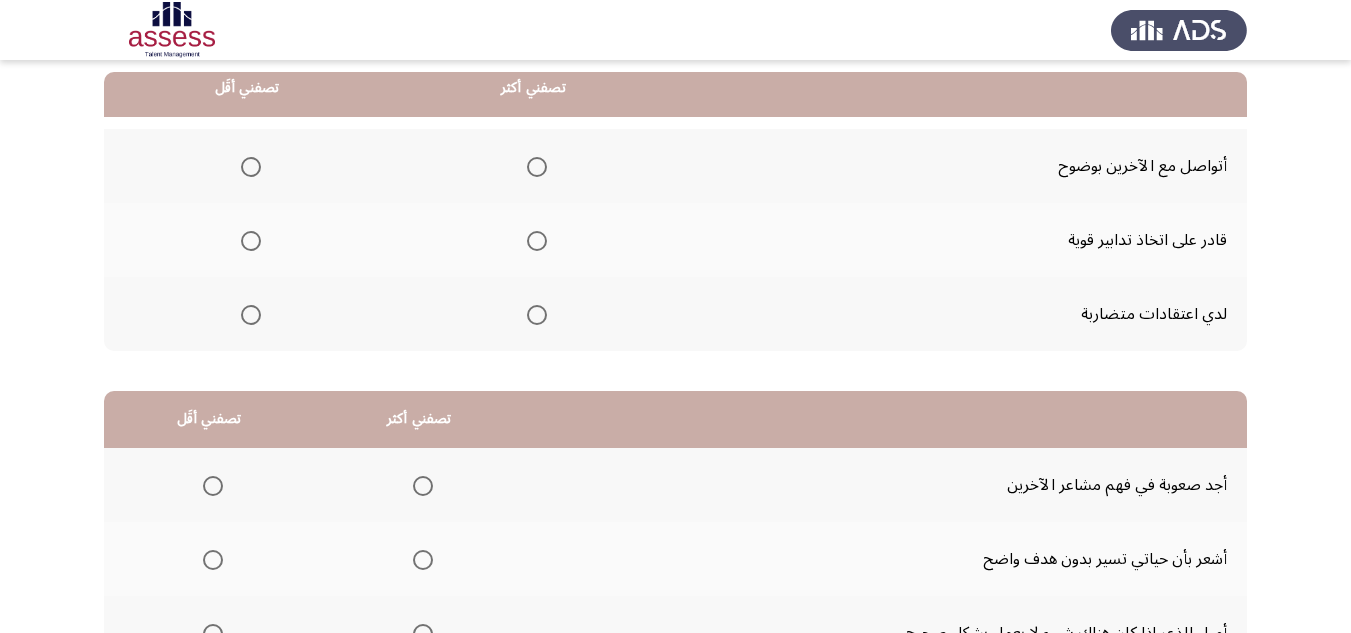 click at bounding box center (537, 167) 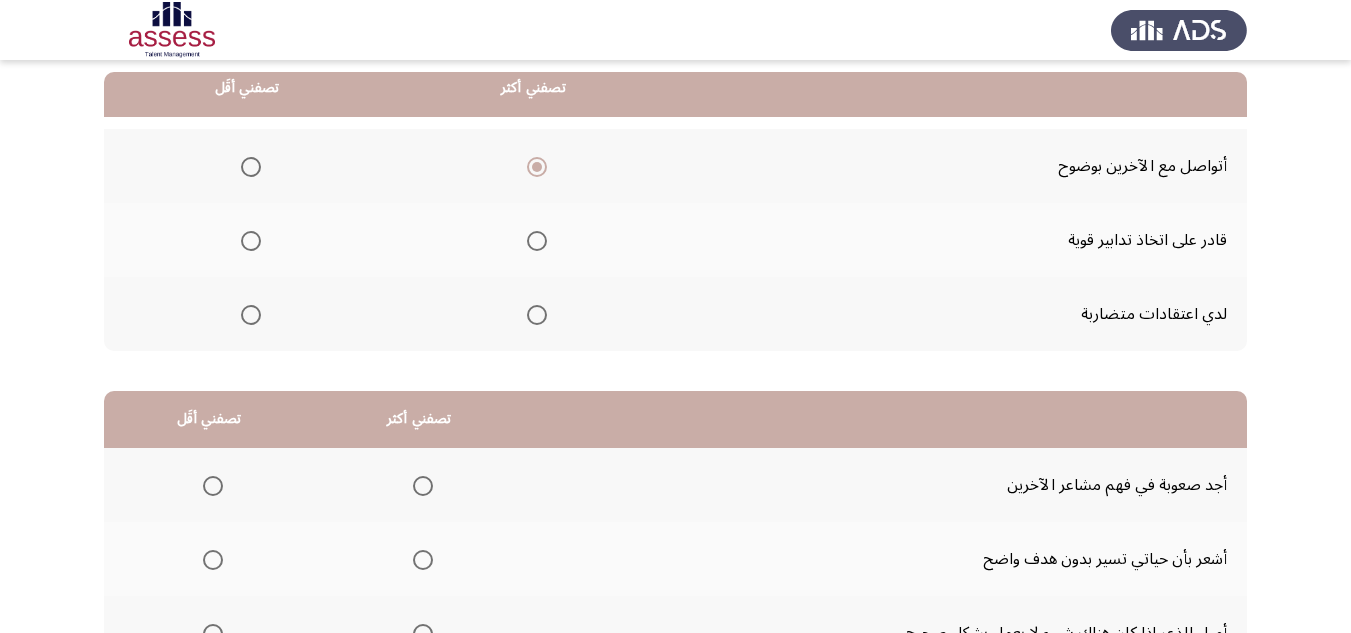 click at bounding box center [251, 315] 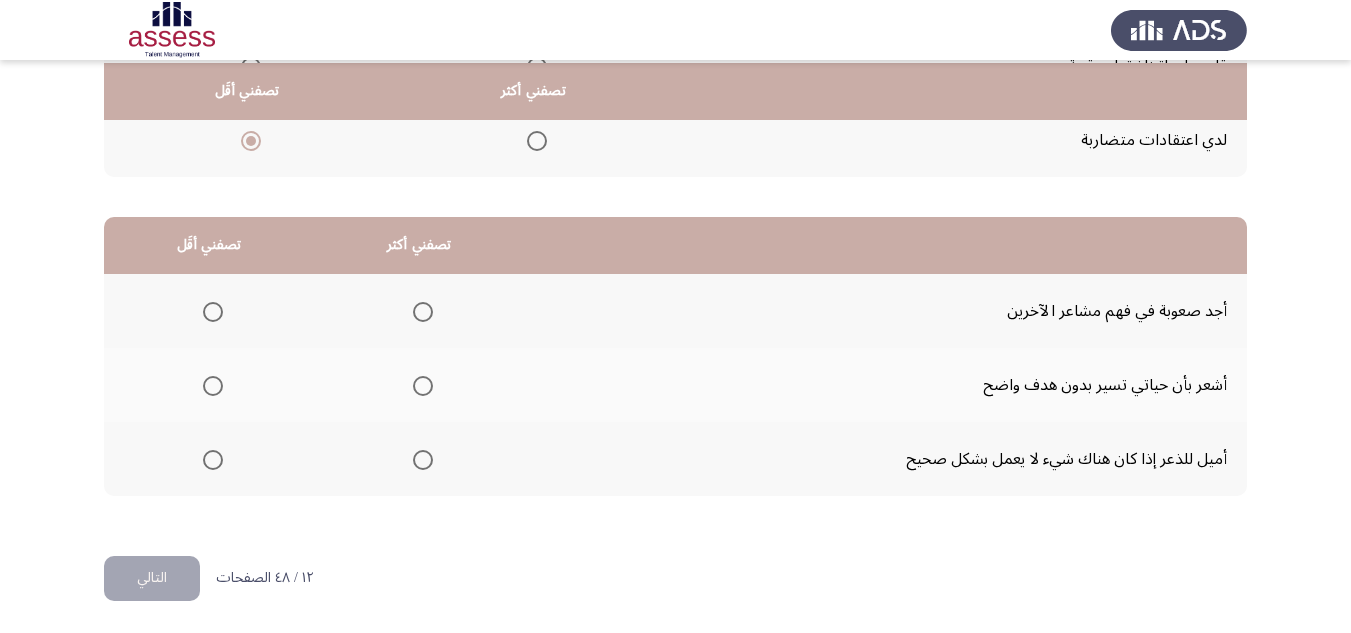 scroll, scrollTop: 377, scrollLeft: 0, axis: vertical 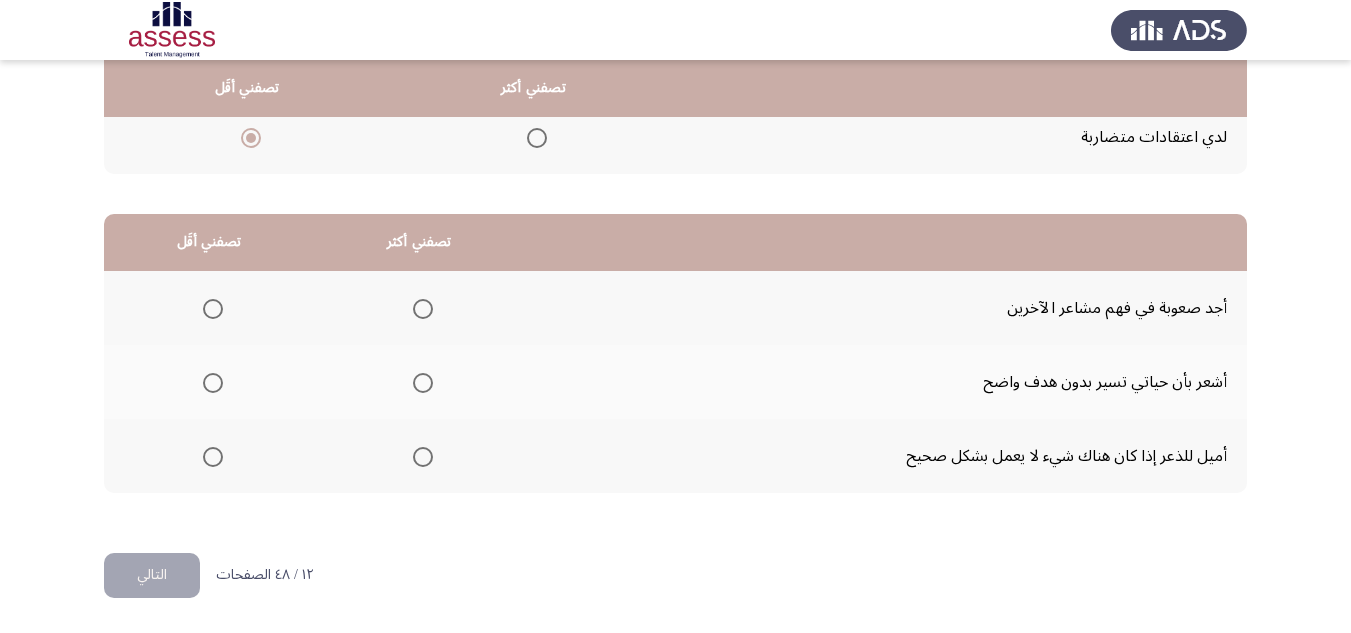 click at bounding box center (213, 457) 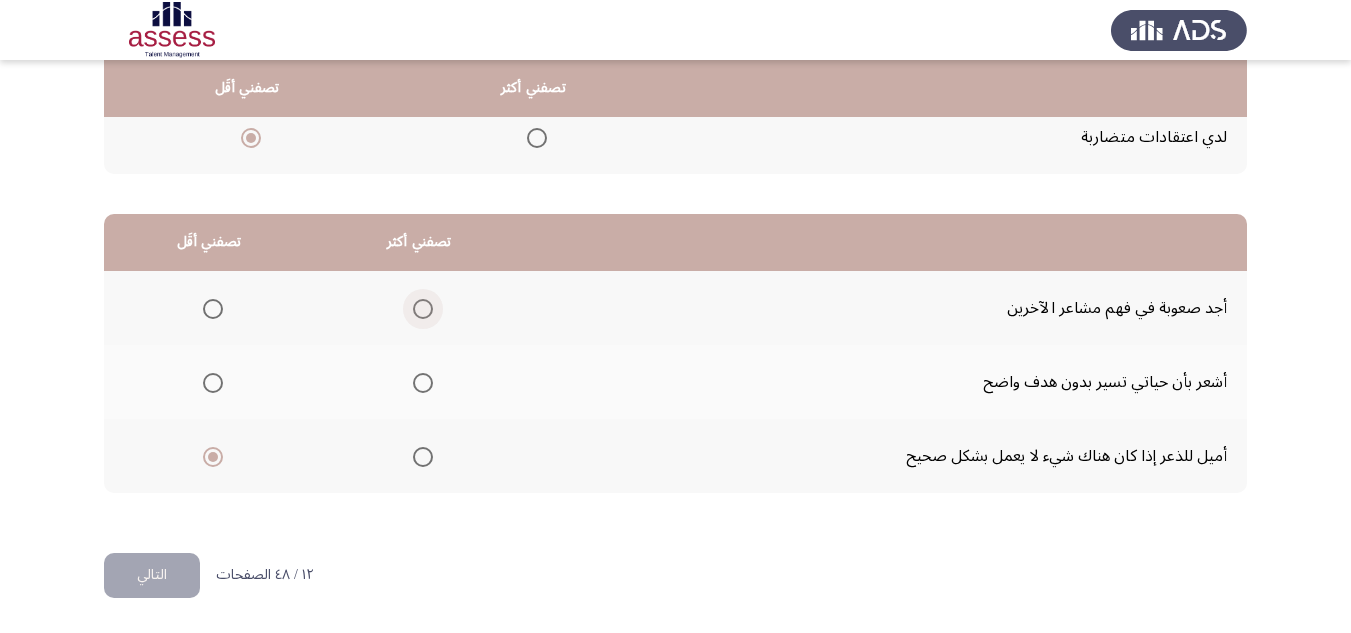click at bounding box center [423, 309] 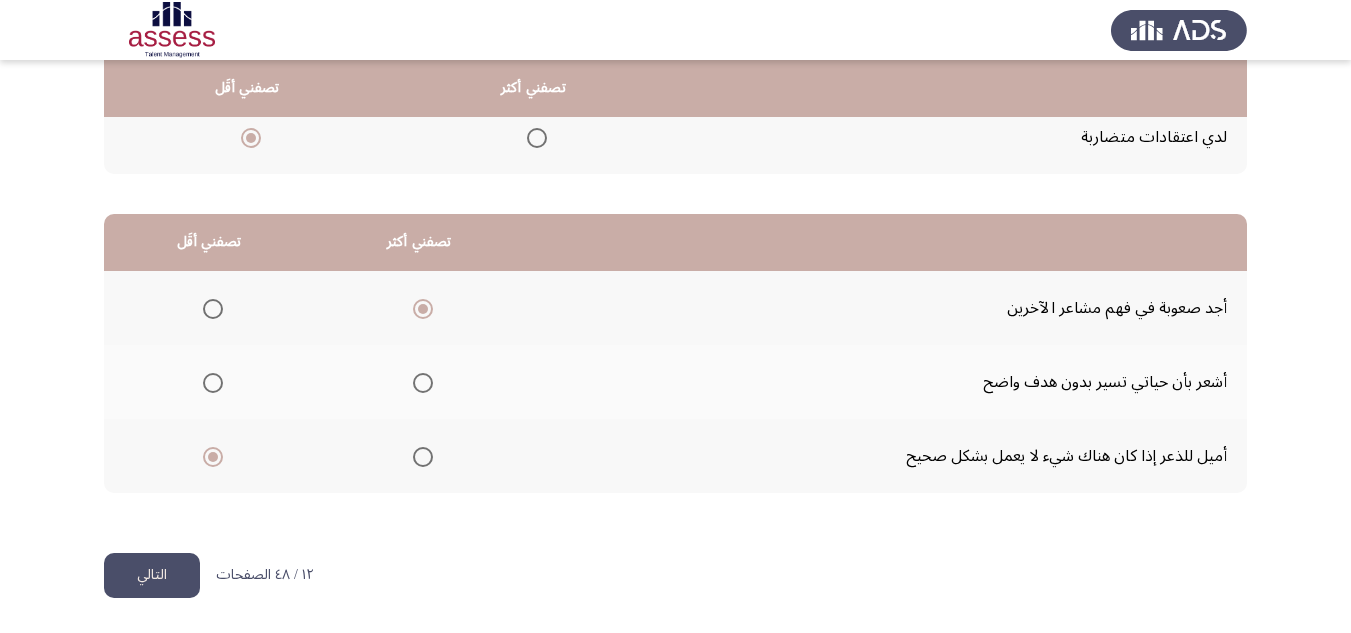 click on "التالي" 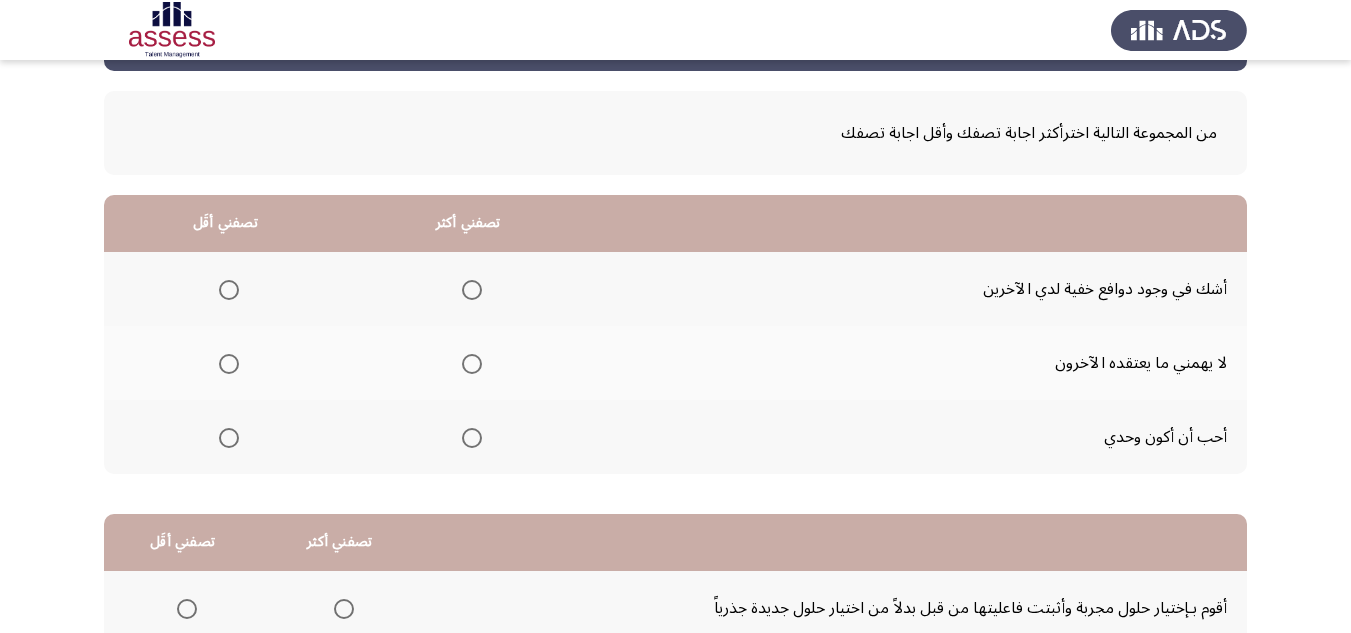 scroll, scrollTop: 177, scrollLeft: 0, axis: vertical 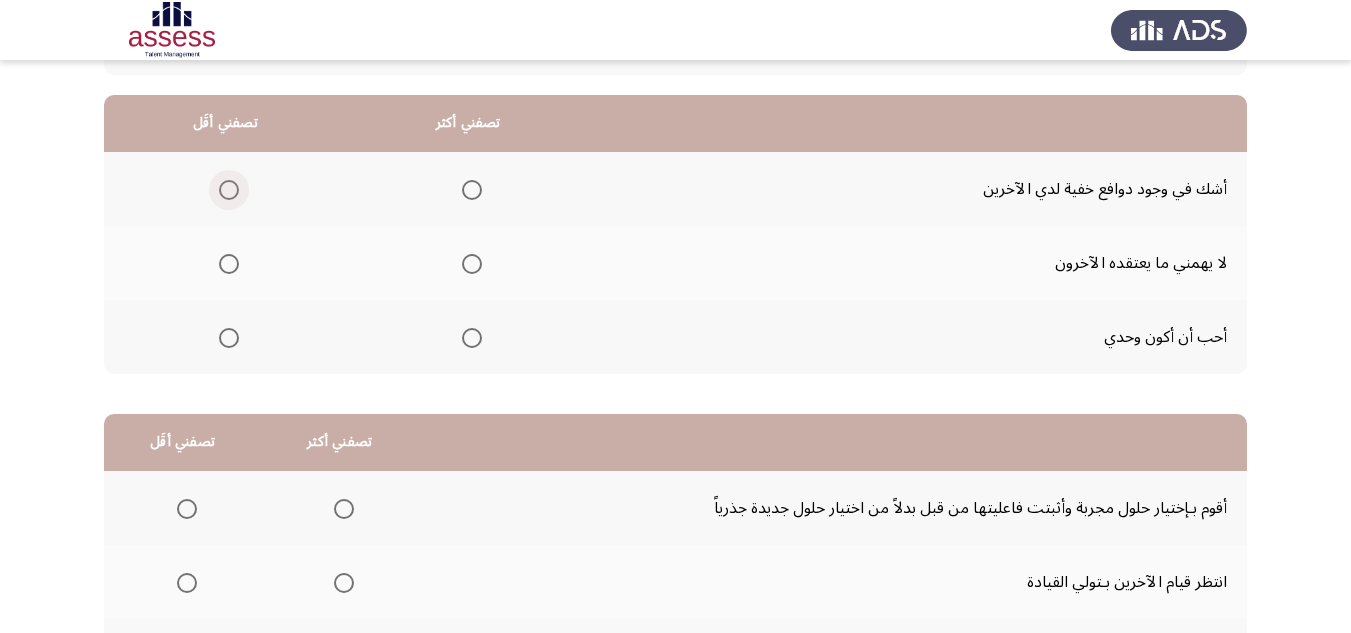click at bounding box center [229, 190] 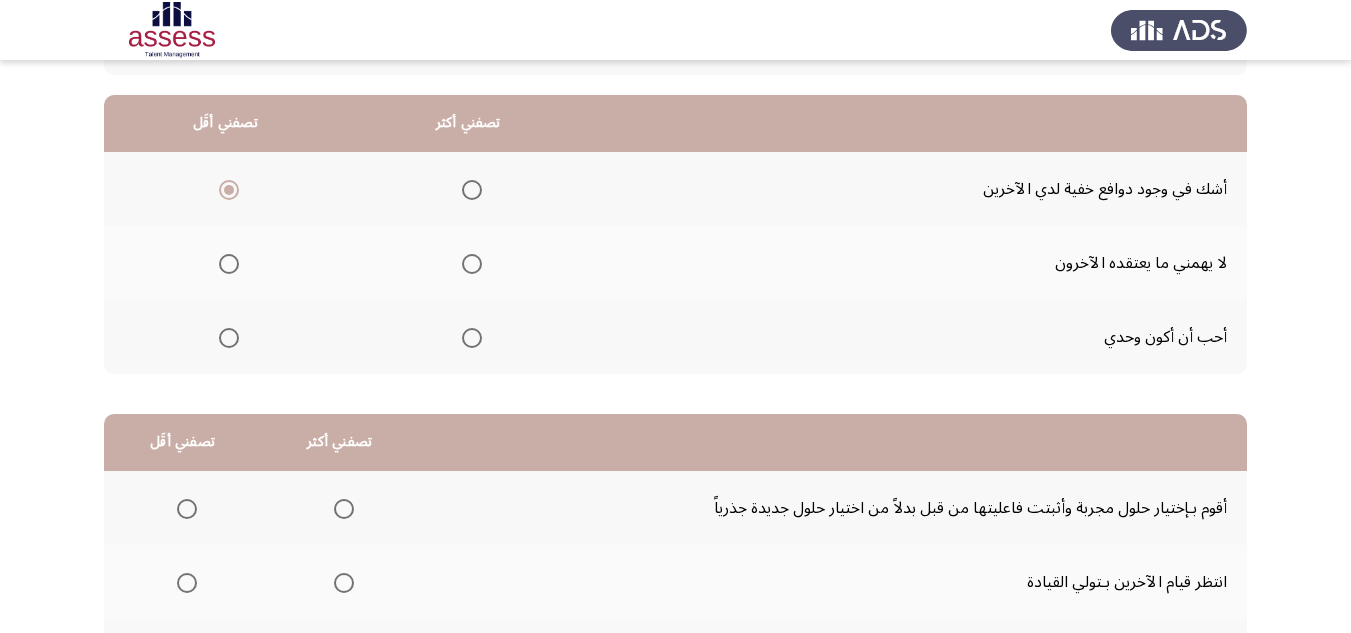 click at bounding box center (472, 338) 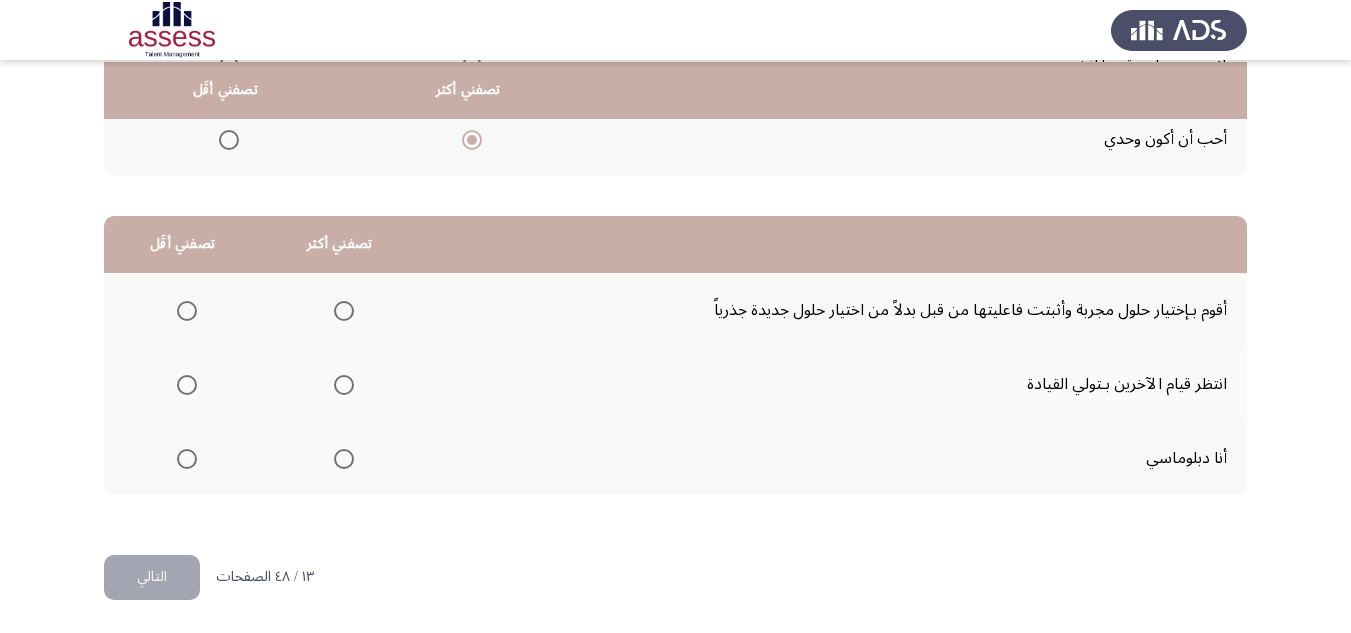 scroll, scrollTop: 377, scrollLeft: 0, axis: vertical 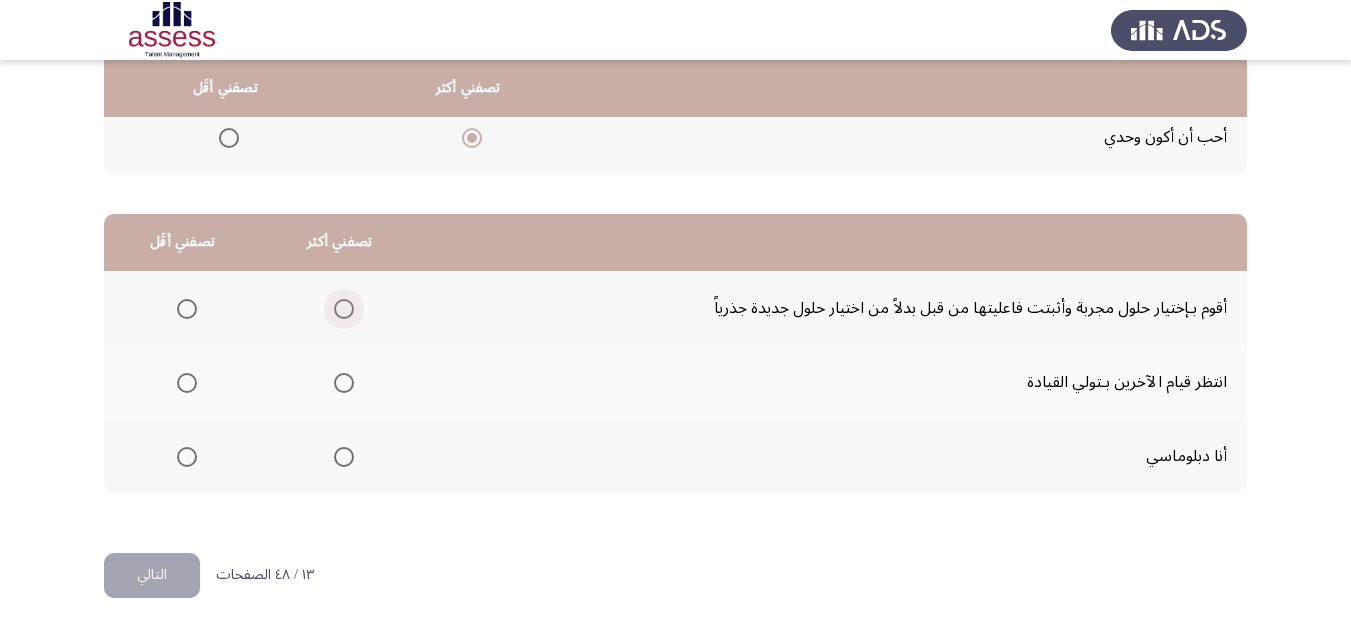click at bounding box center (344, 309) 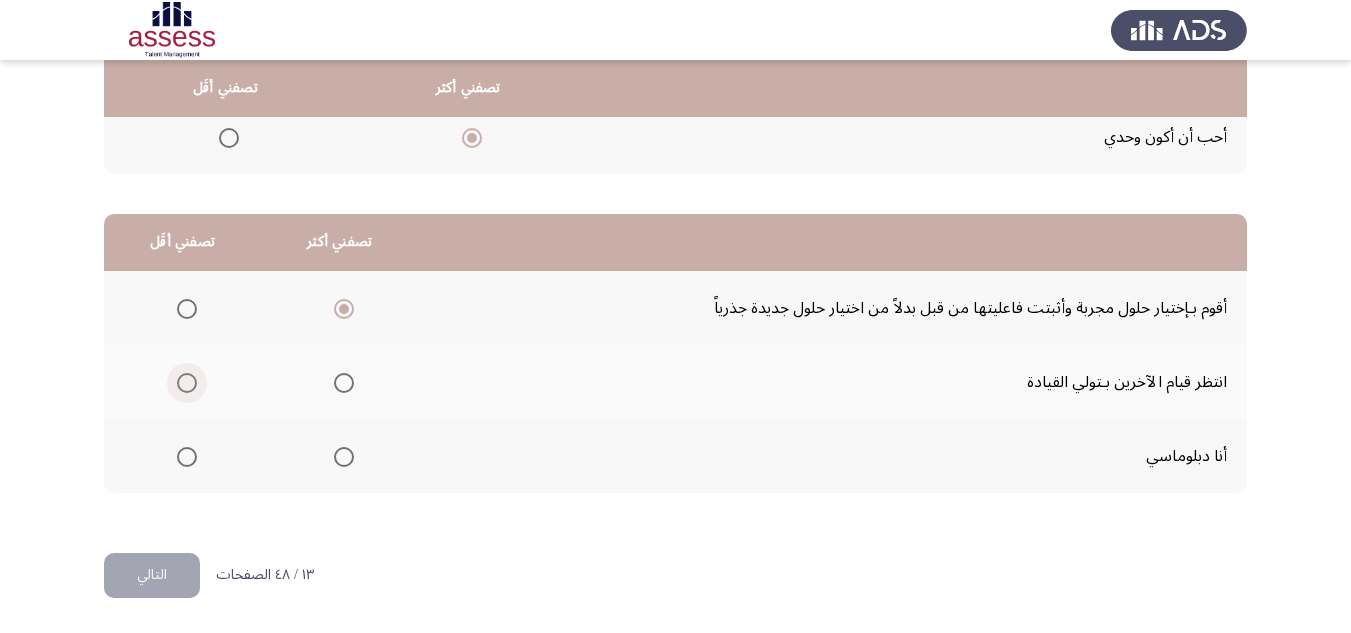 click at bounding box center (187, 383) 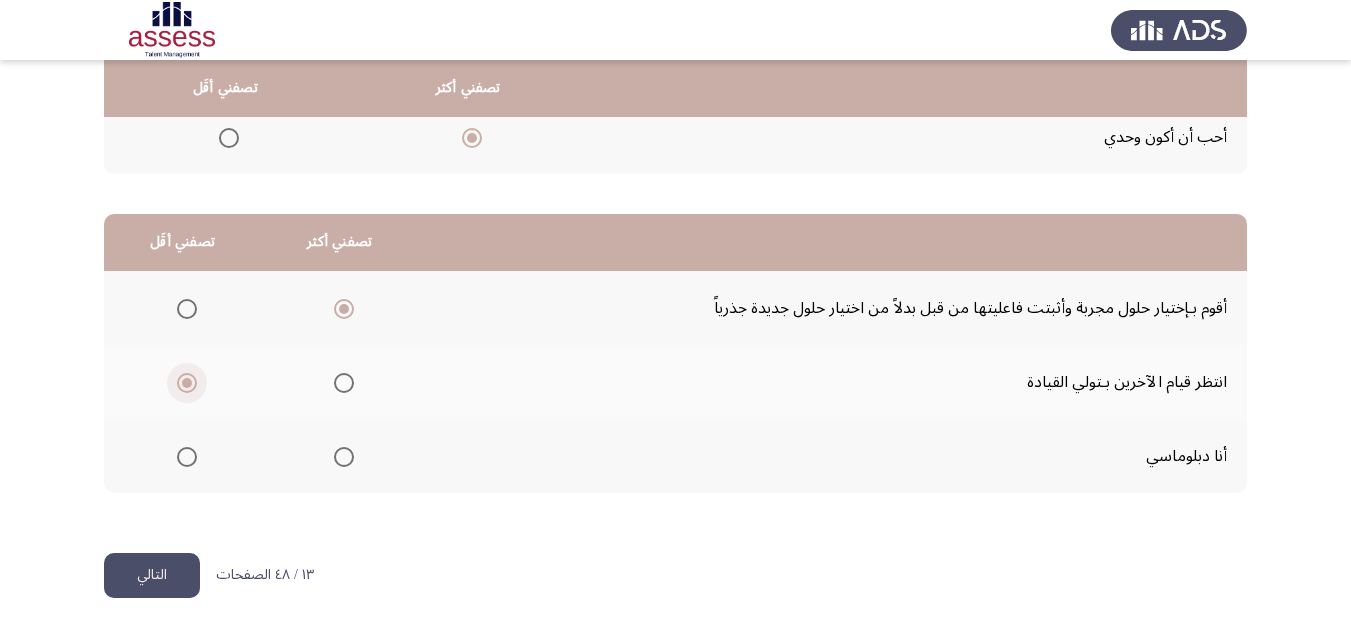 click at bounding box center [187, 383] 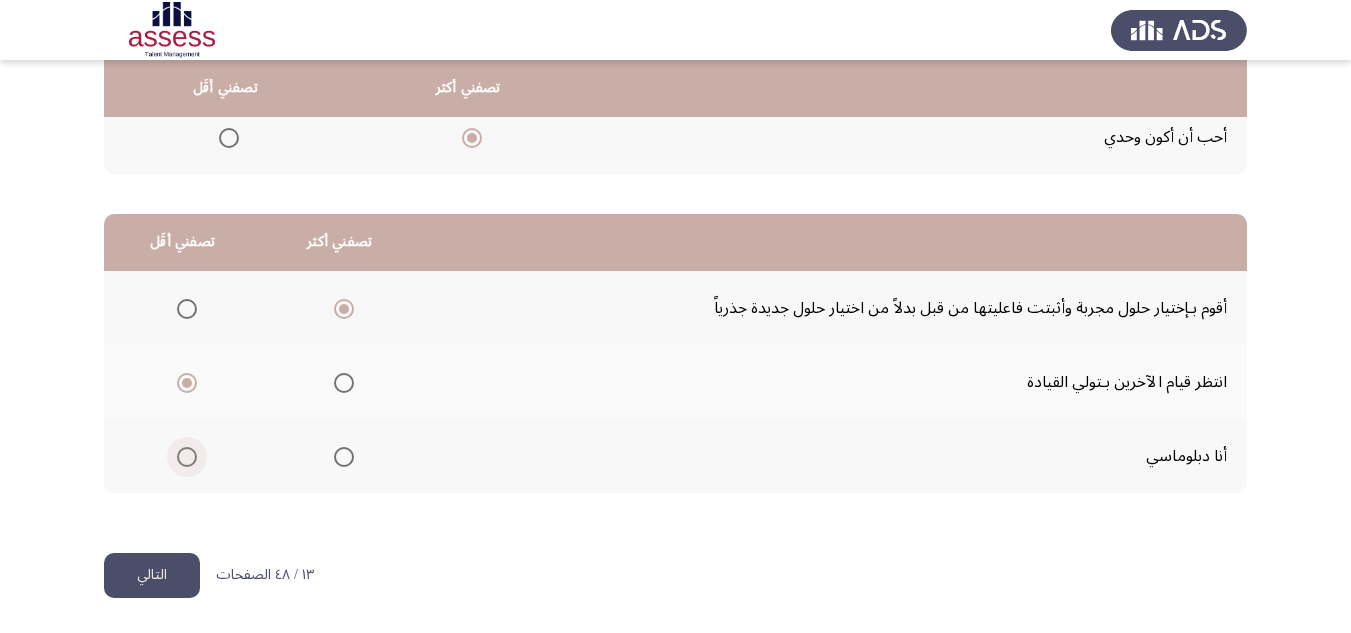 click at bounding box center [187, 457] 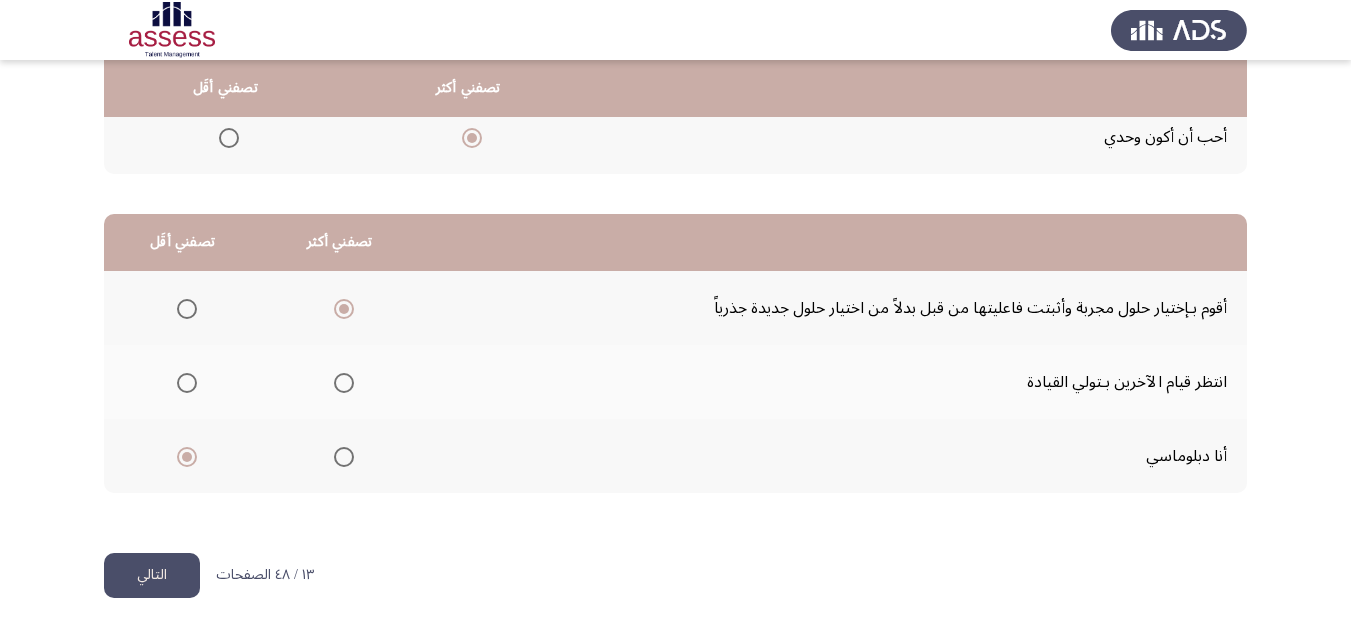 click on "التالي" 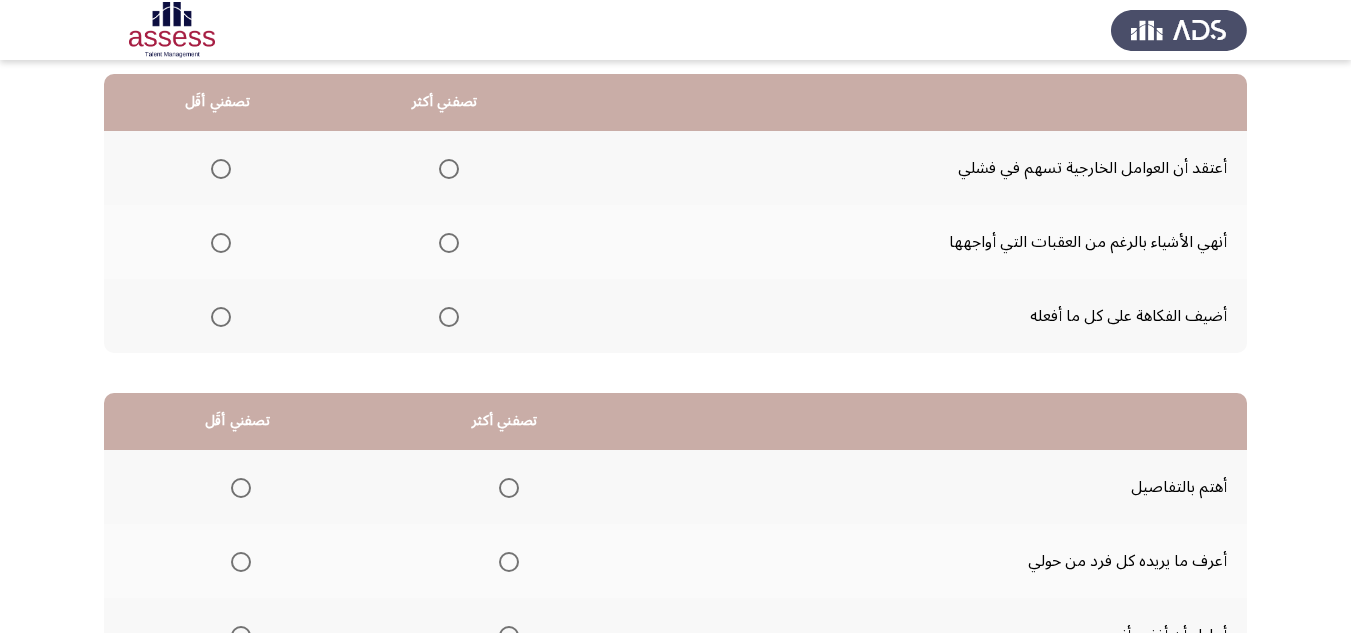 scroll, scrollTop: 200, scrollLeft: 0, axis: vertical 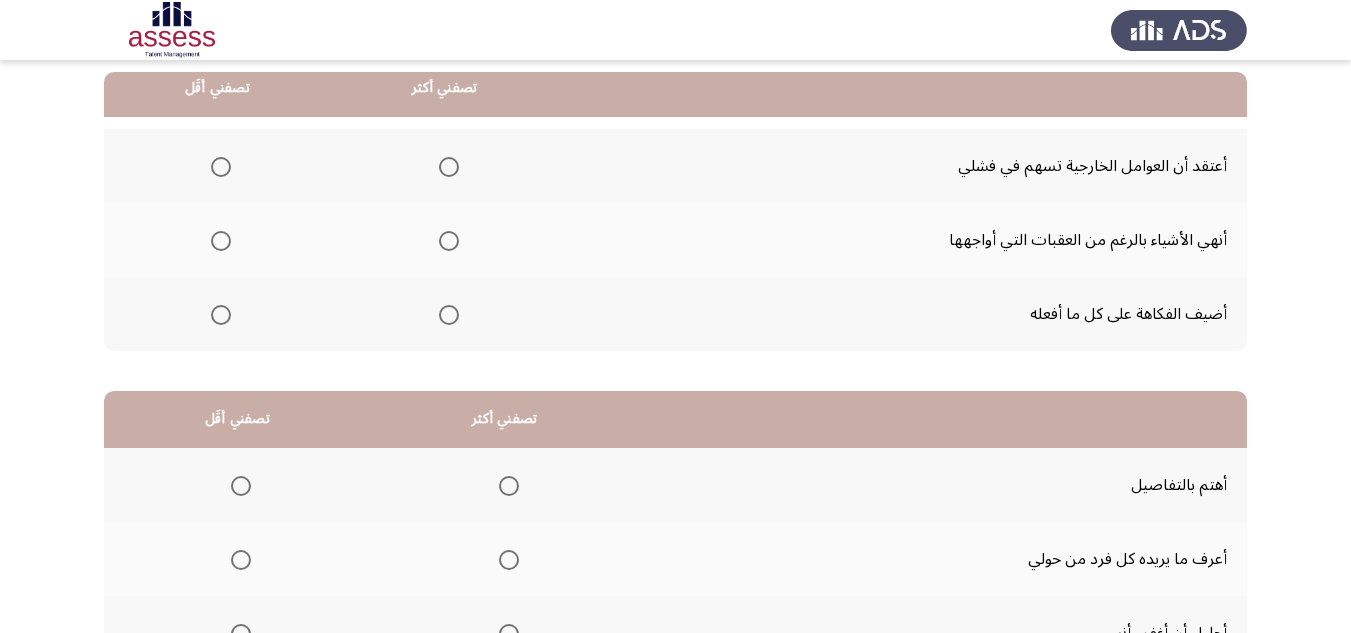 click at bounding box center (449, 241) 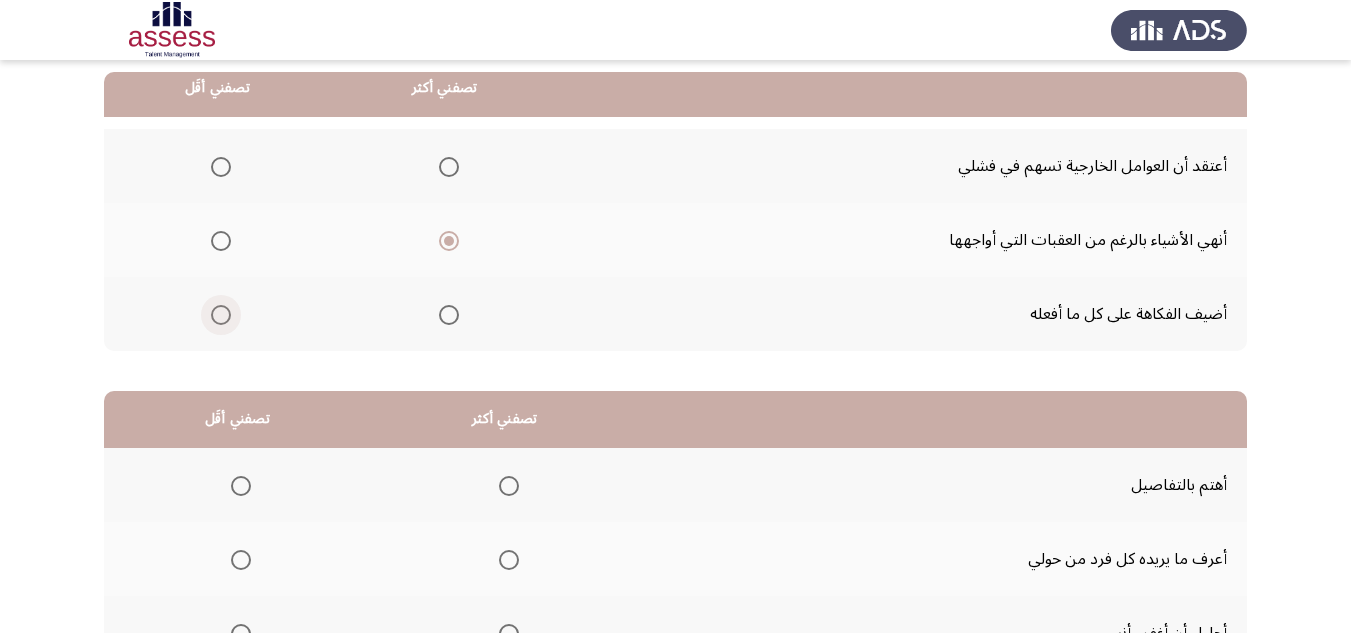 click at bounding box center (221, 315) 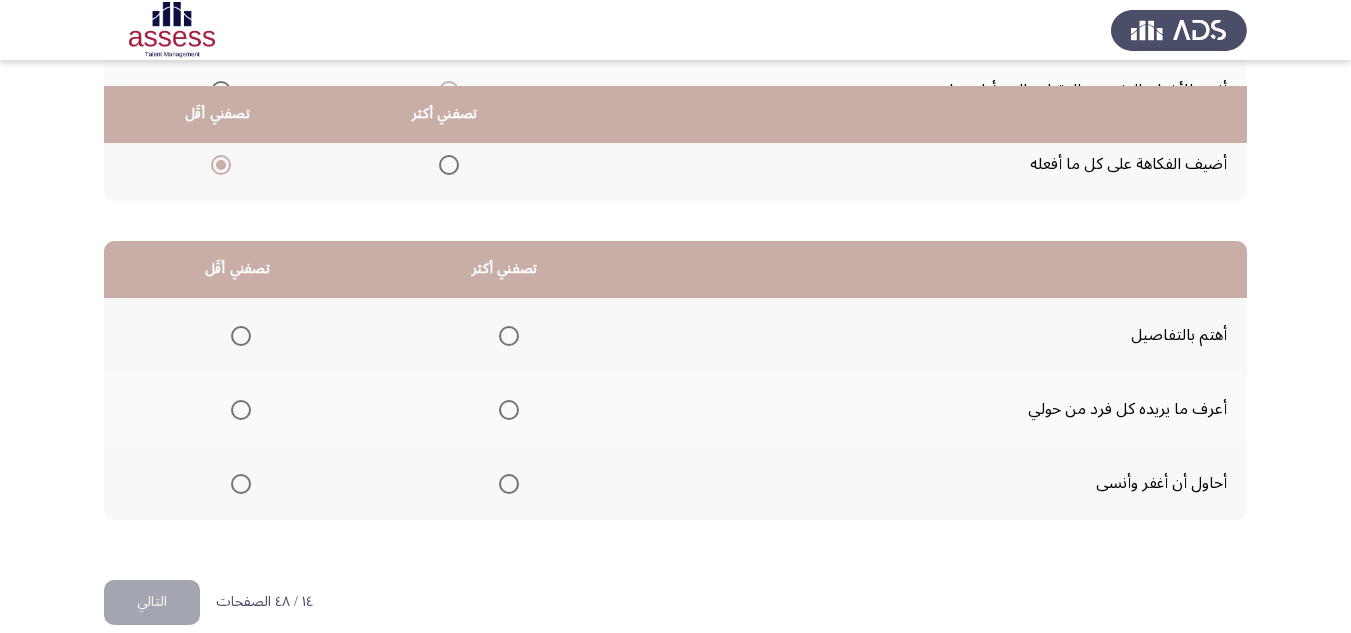 scroll, scrollTop: 377, scrollLeft: 0, axis: vertical 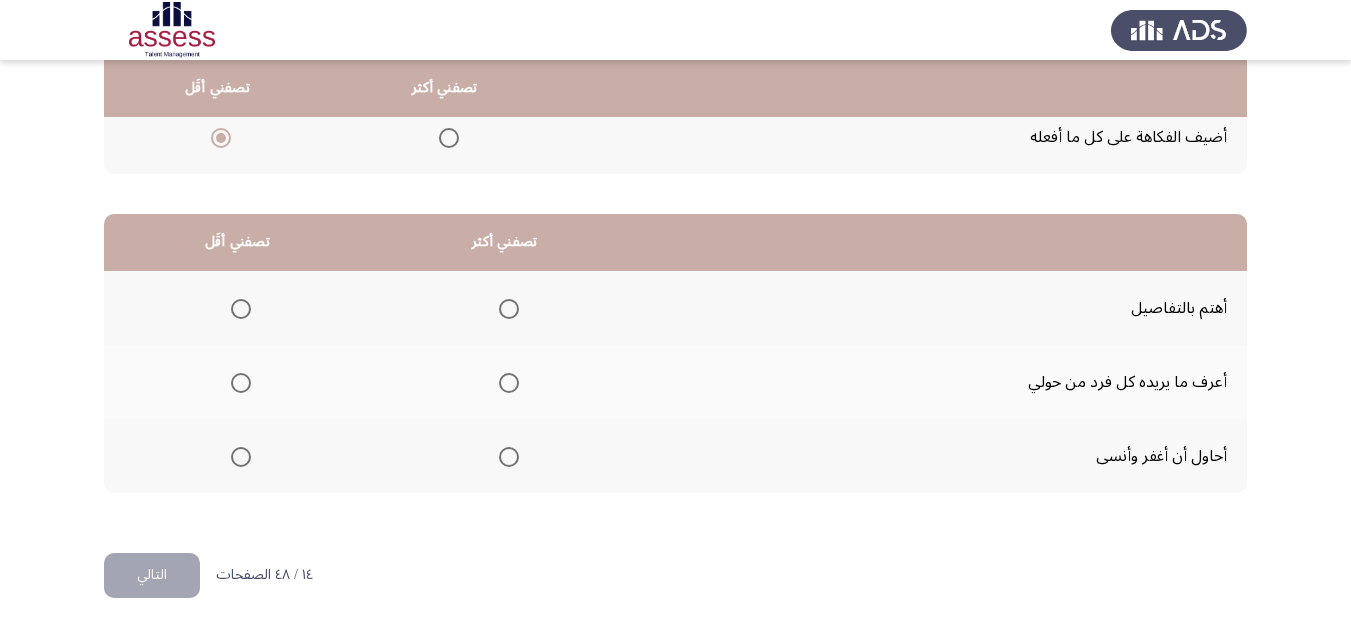 click at bounding box center [509, 309] 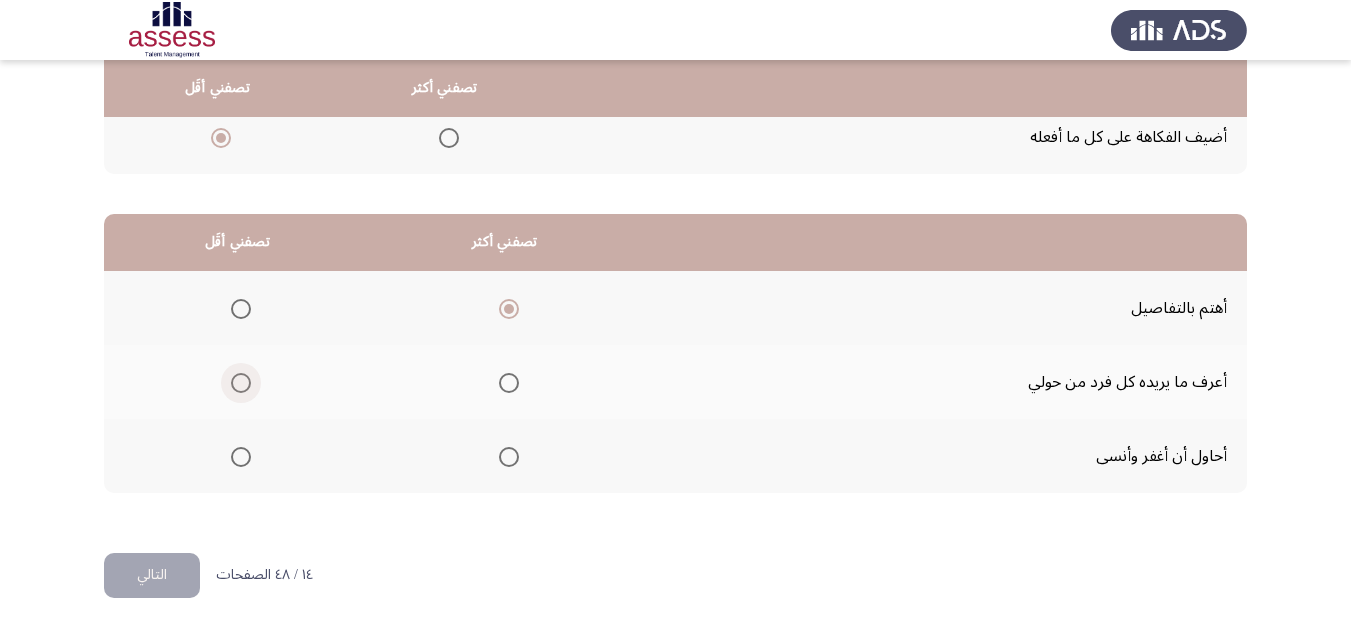 click at bounding box center (241, 383) 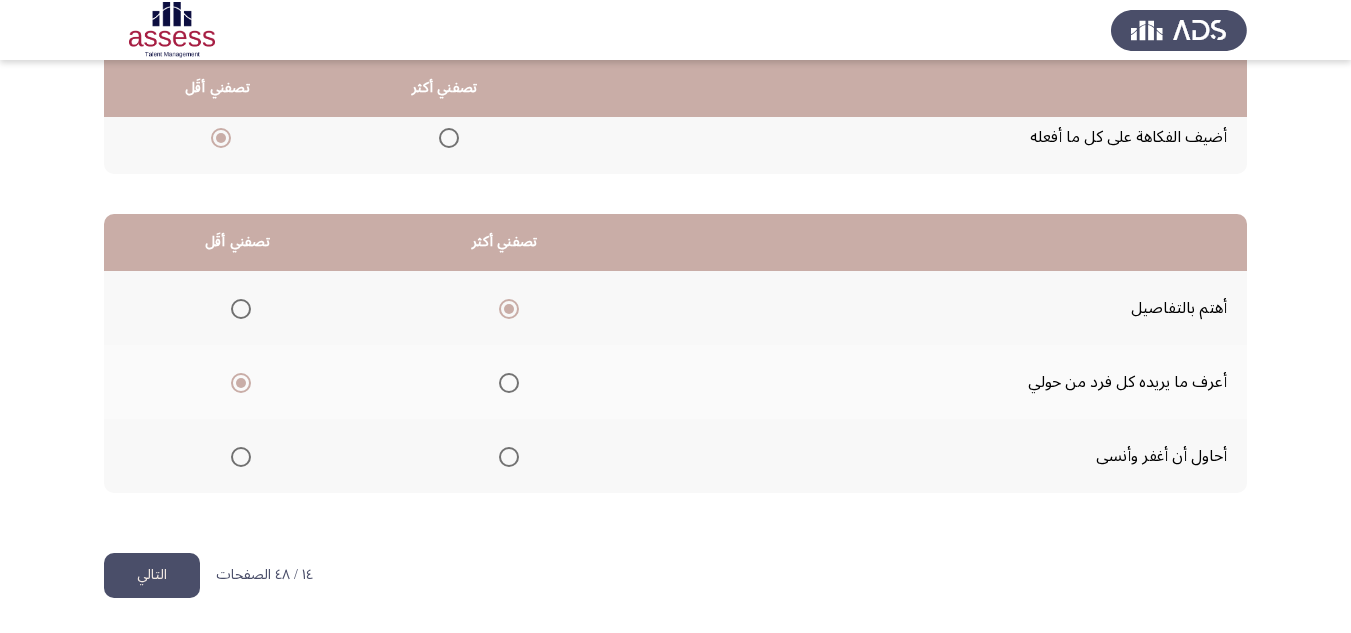 click on "التالي" 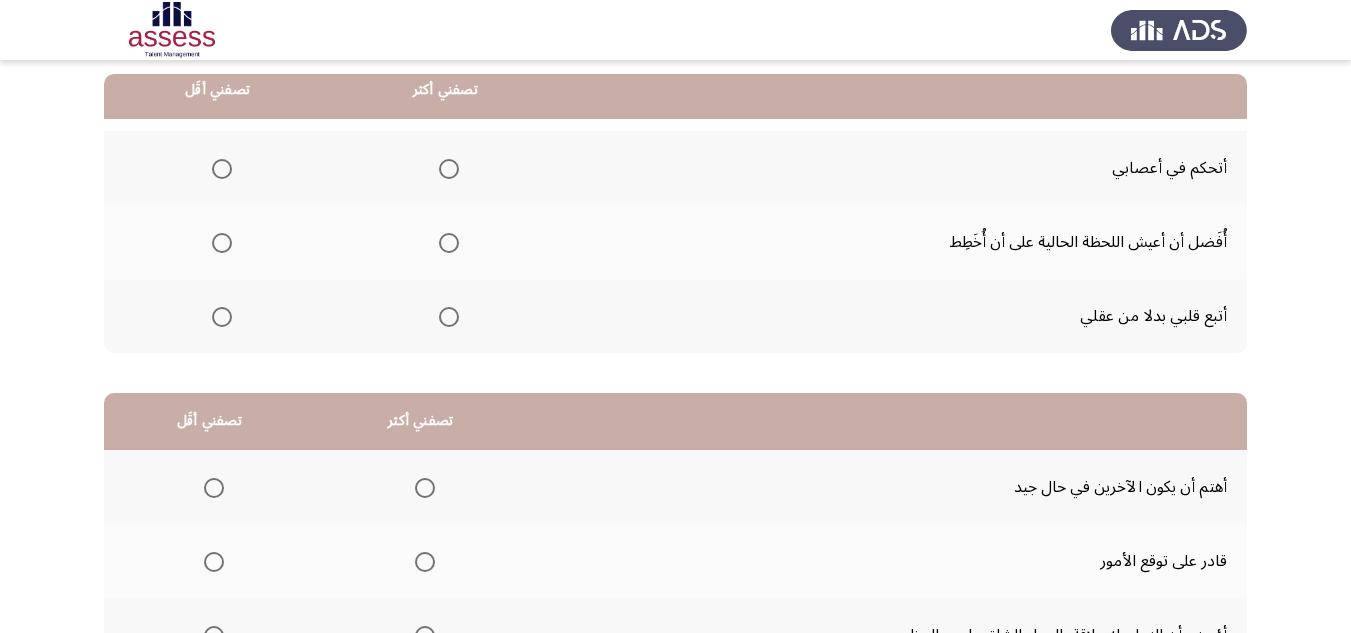 scroll, scrollTop: 200, scrollLeft: 0, axis: vertical 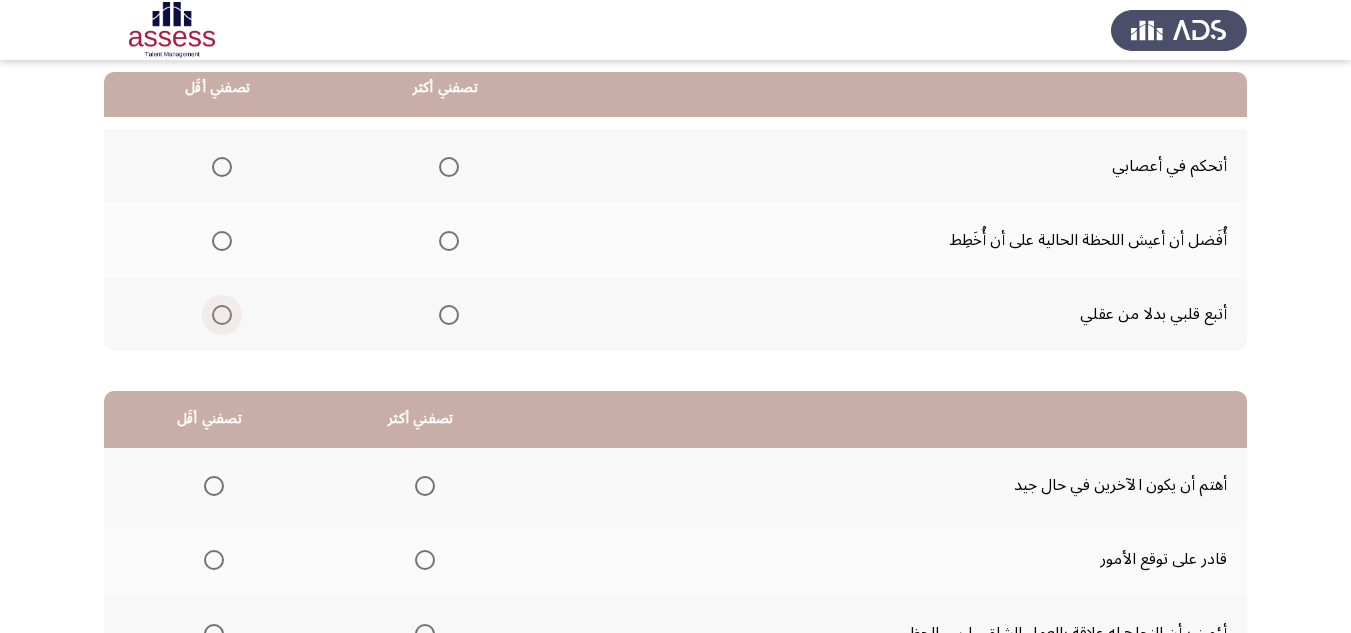 click at bounding box center [222, 315] 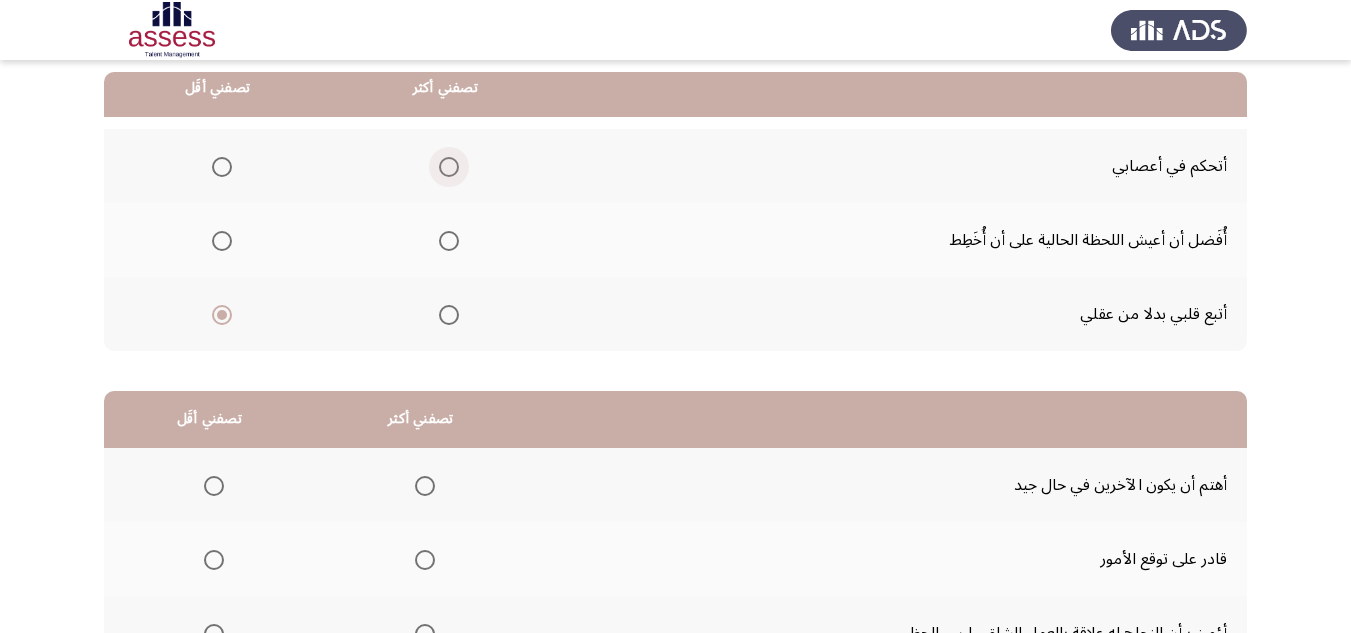 click at bounding box center [449, 167] 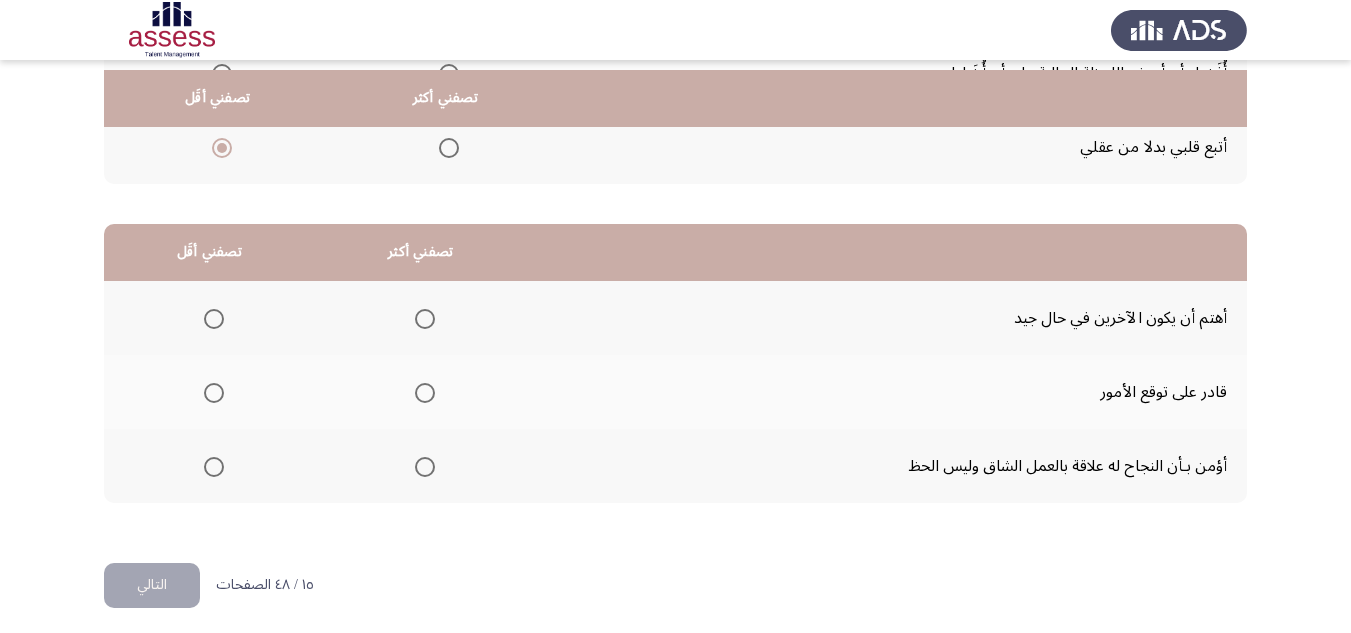 scroll, scrollTop: 377, scrollLeft: 0, axis: vertical 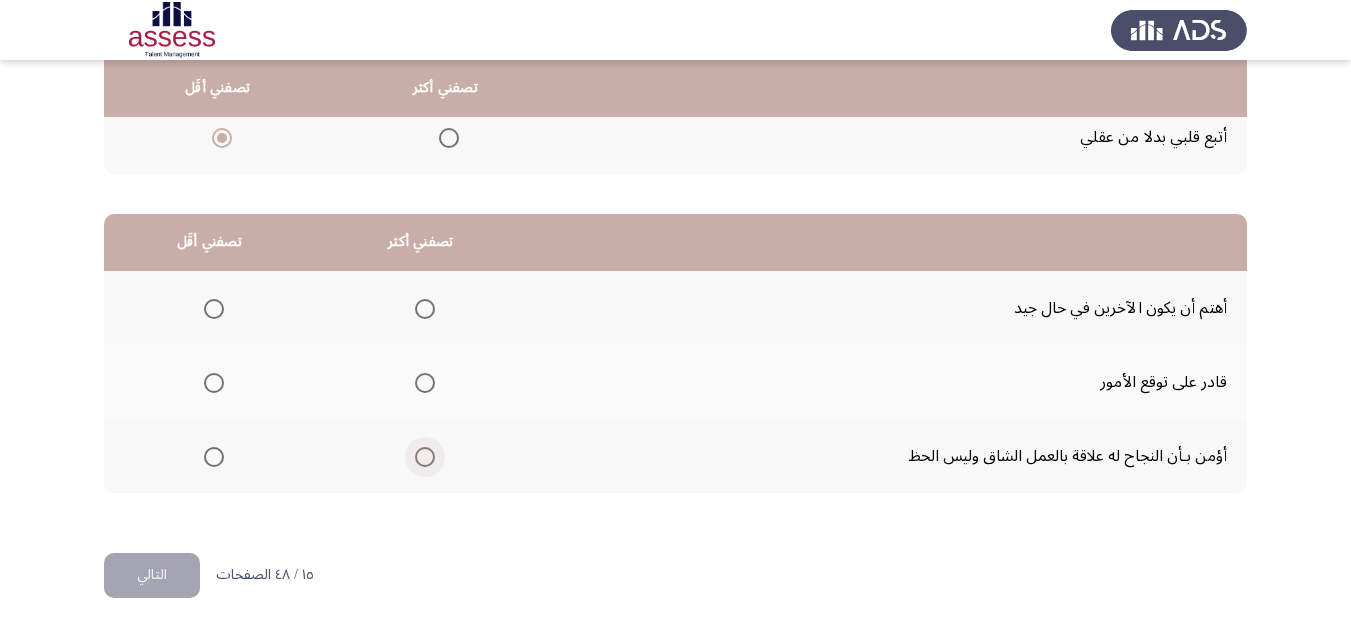 click at bounding box center (425, 457) 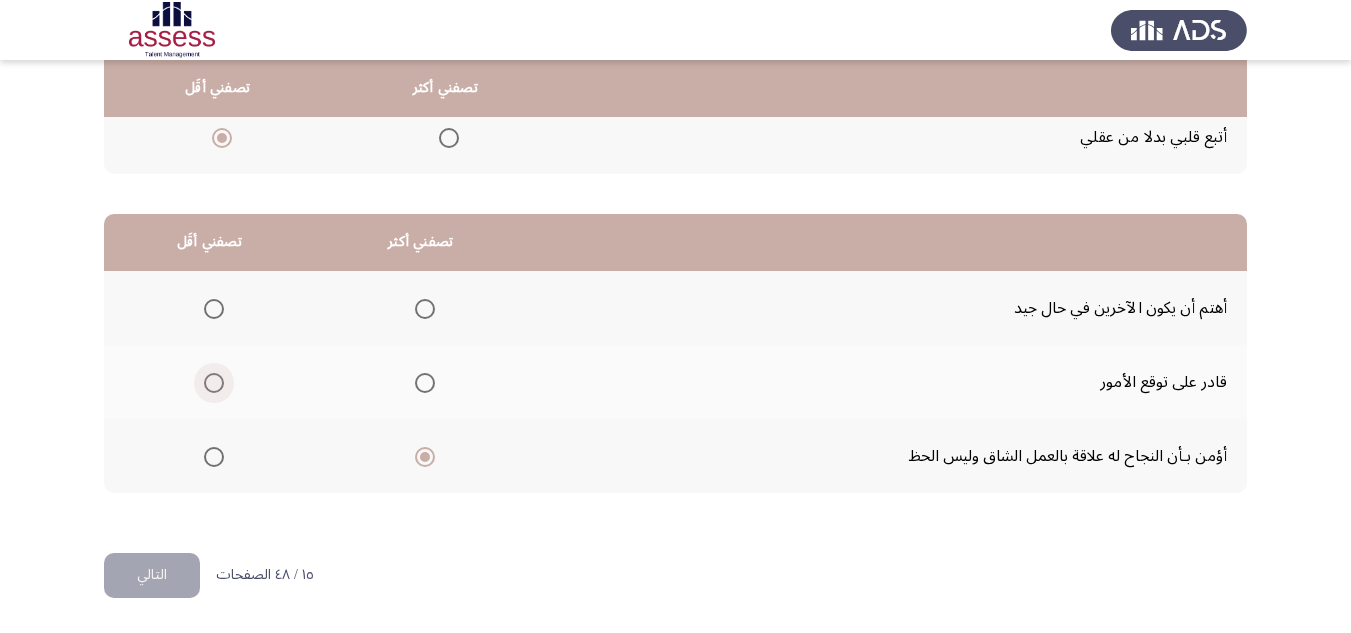 click at bounding box center (214, 383) 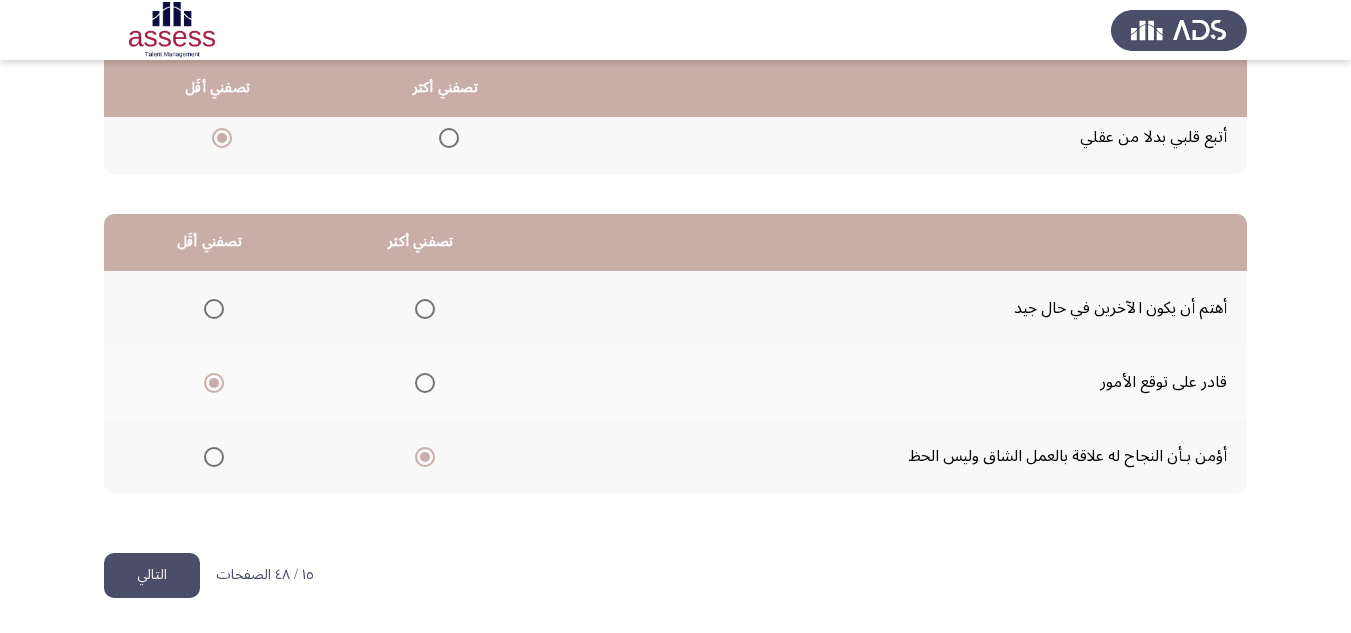 click on "التالي" 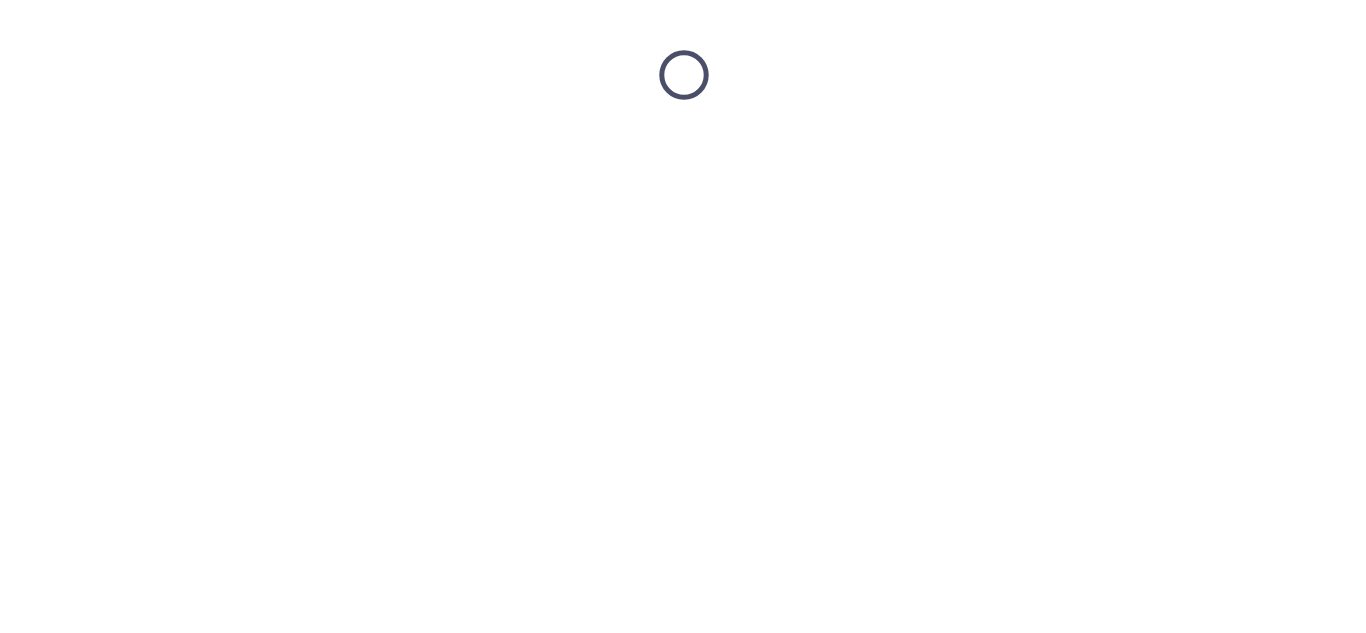 scroll, scrollTop: 0, scrollLeft: 0, axis: both 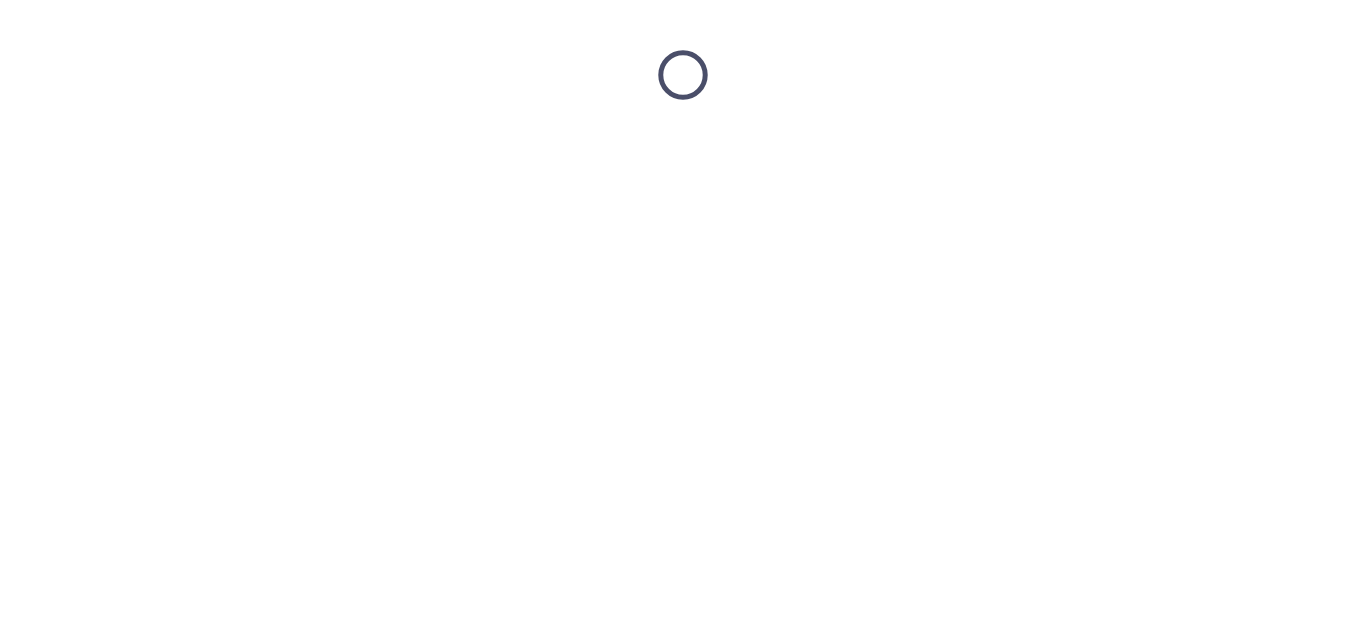 click at bounding box center [683, 75] 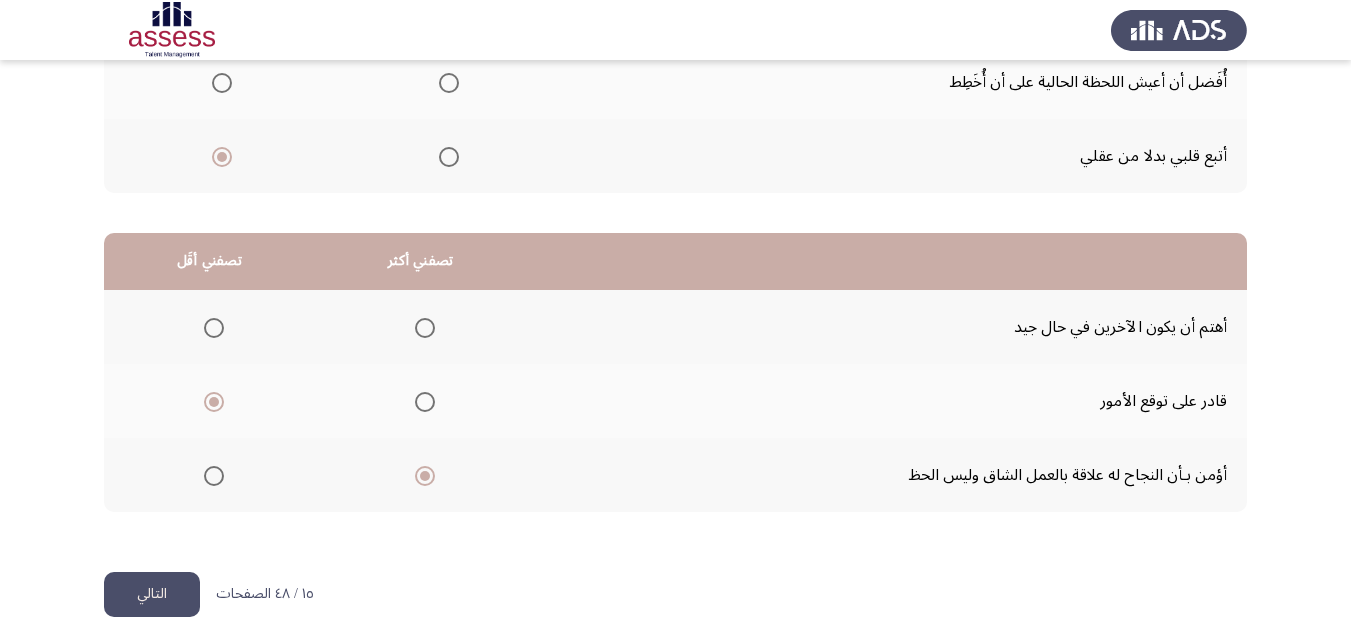scroll, scrollTop: 377, scrollLeft: 0, axis: vertical 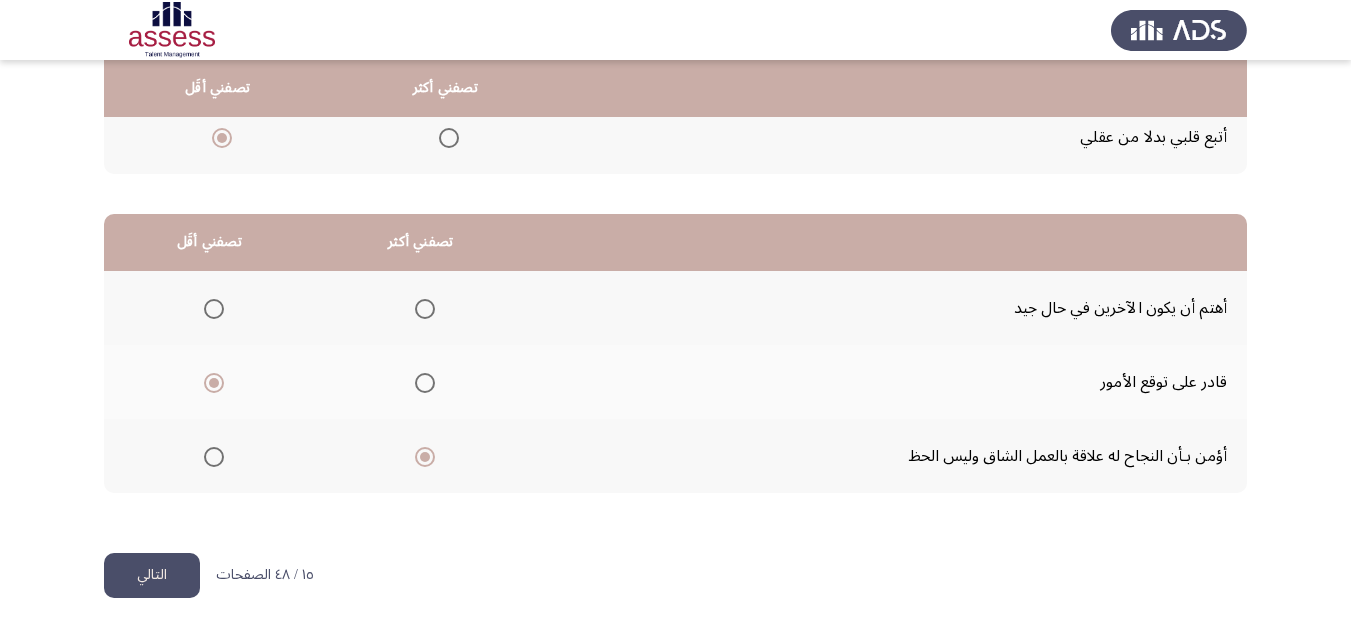 click on "التالي" 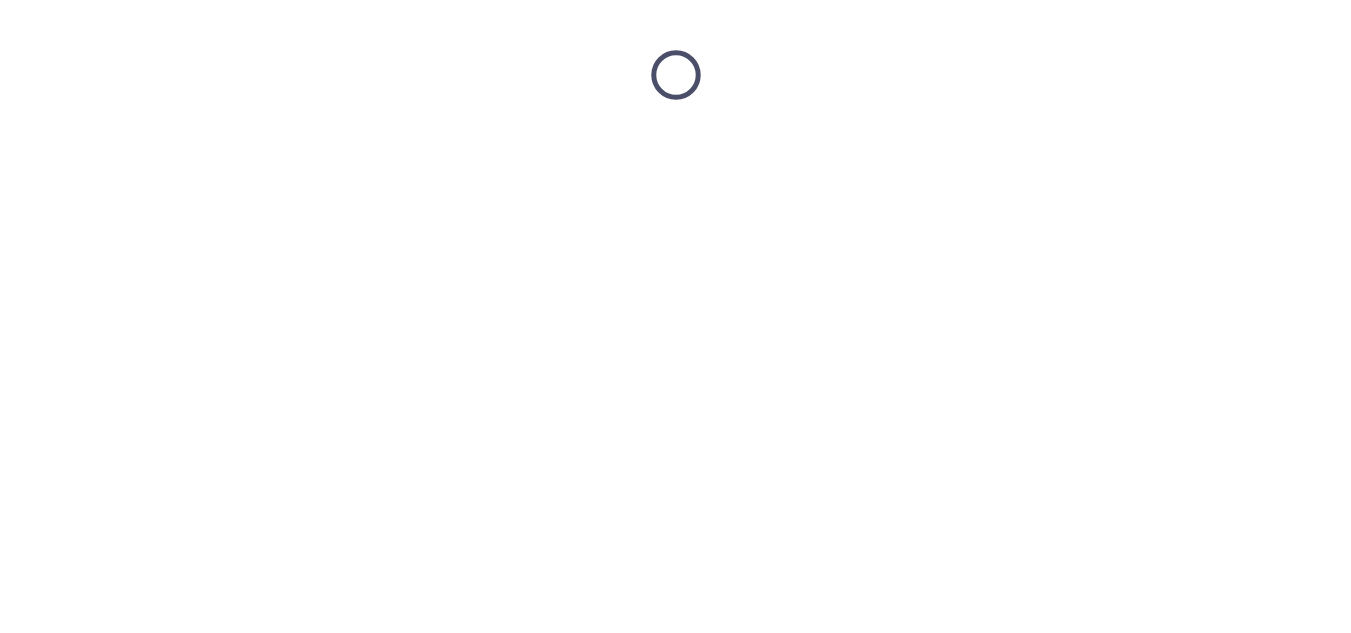 click at bounding box center (675, 75) 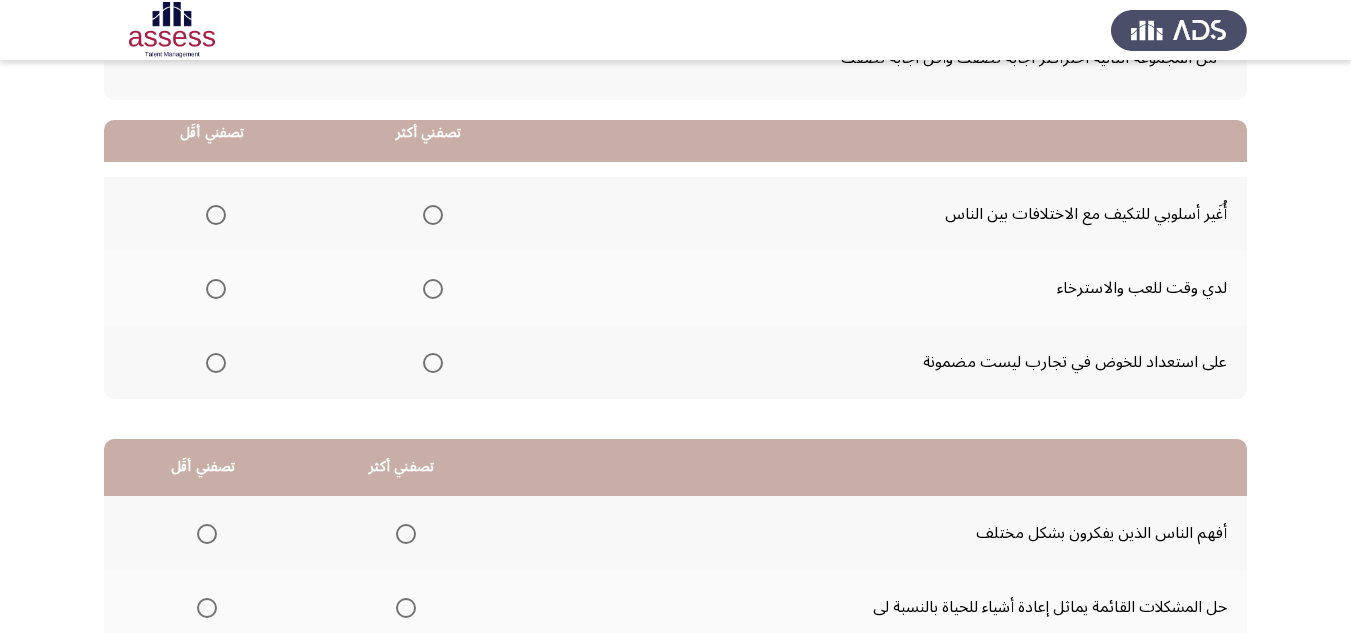 scroll, scrollTop: 200, scrollLeft: 0, axis: vertical 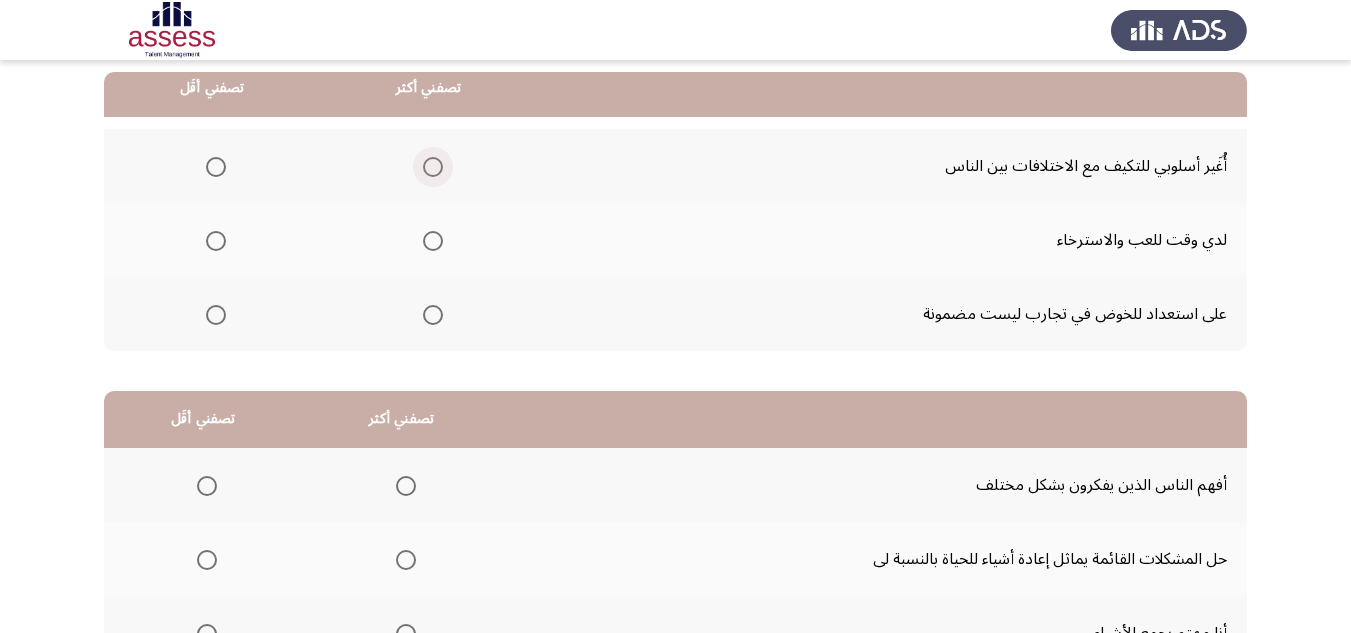 click at bounding box center [433, 167] 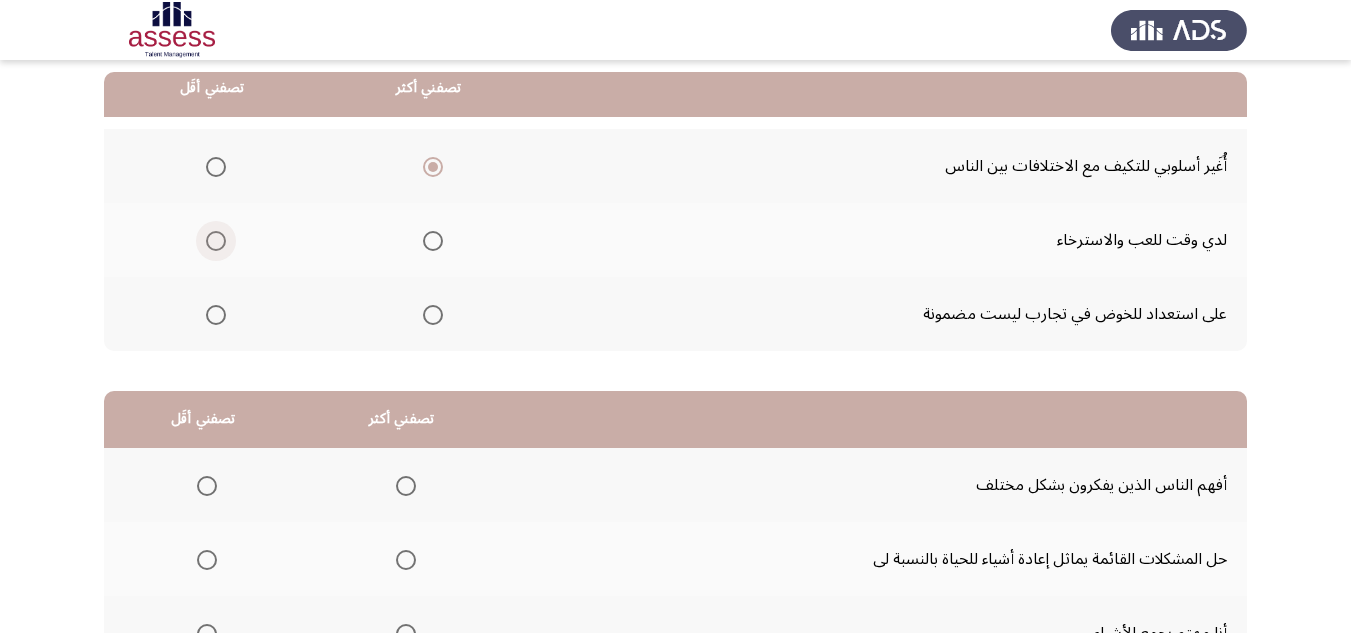 click at bounding box center (216, 241) 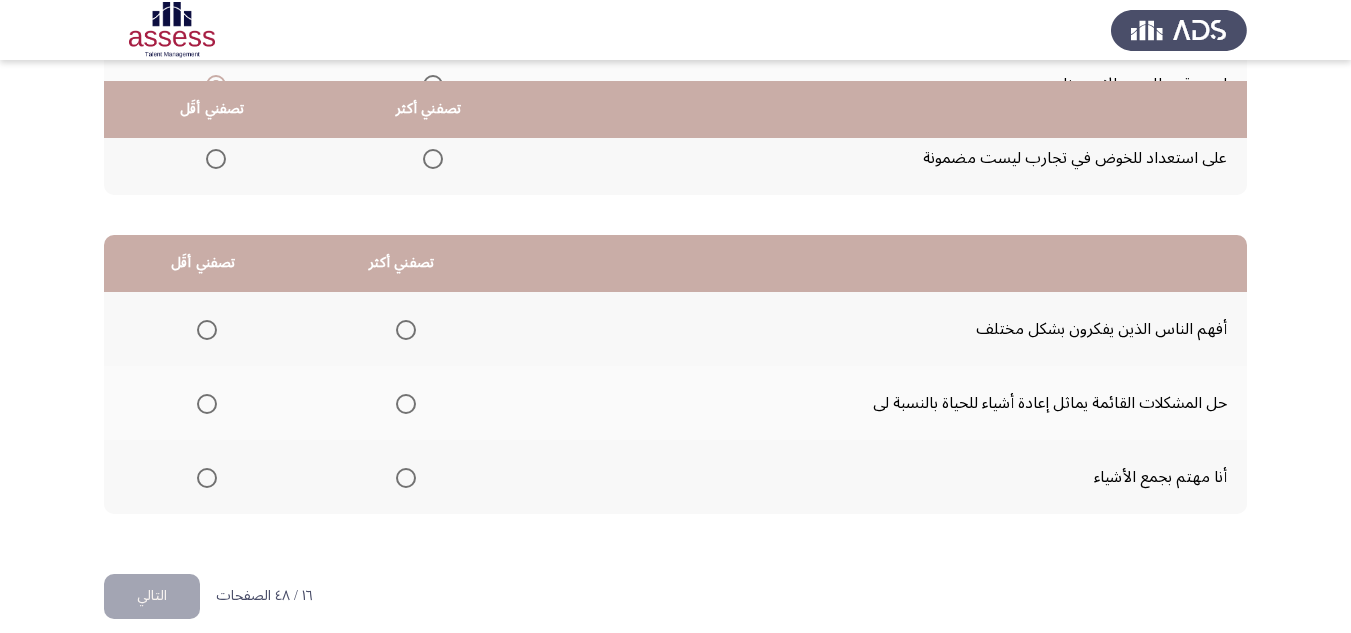 scroll, scrollTop: 377, scrollLeft: 0, axis: vertical 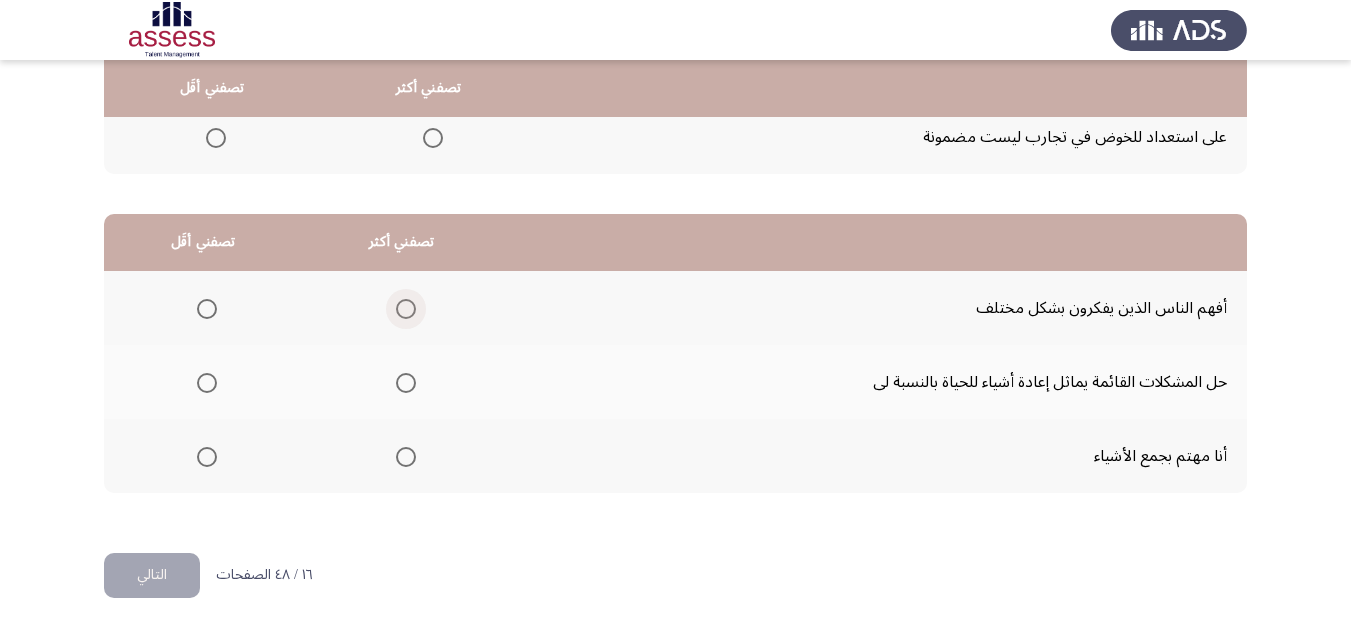 click at bounding box center [406, 309] 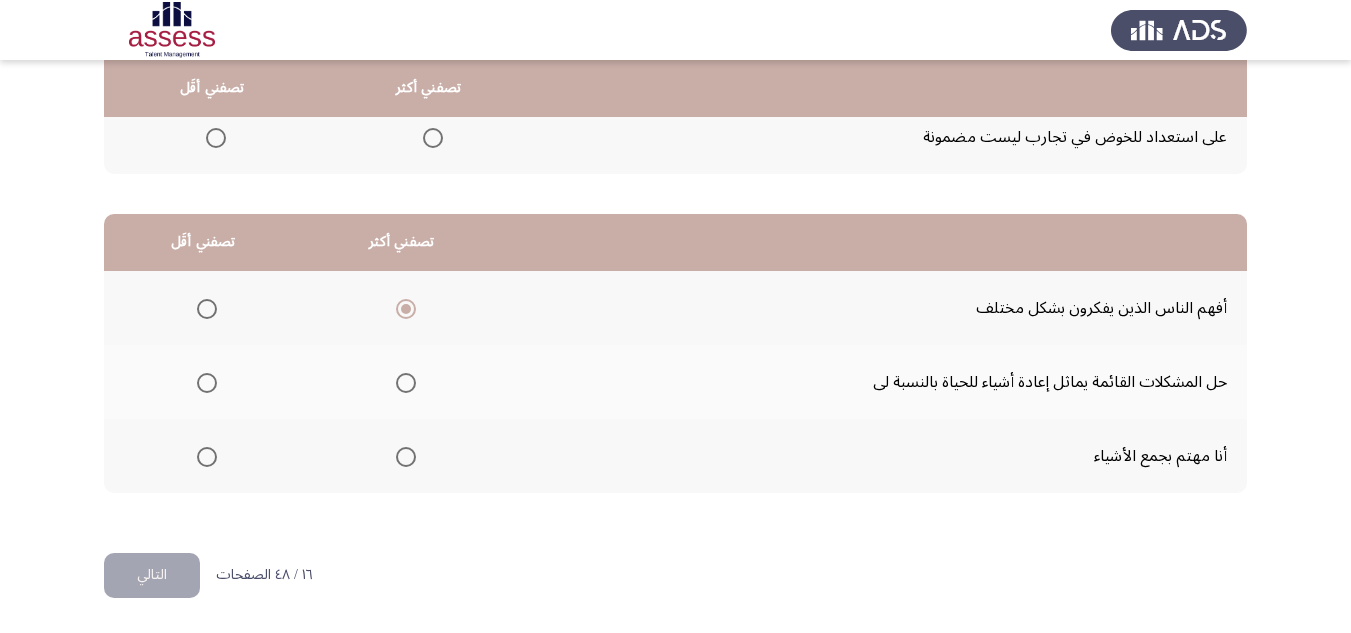 click at bounding box center [207, 383] 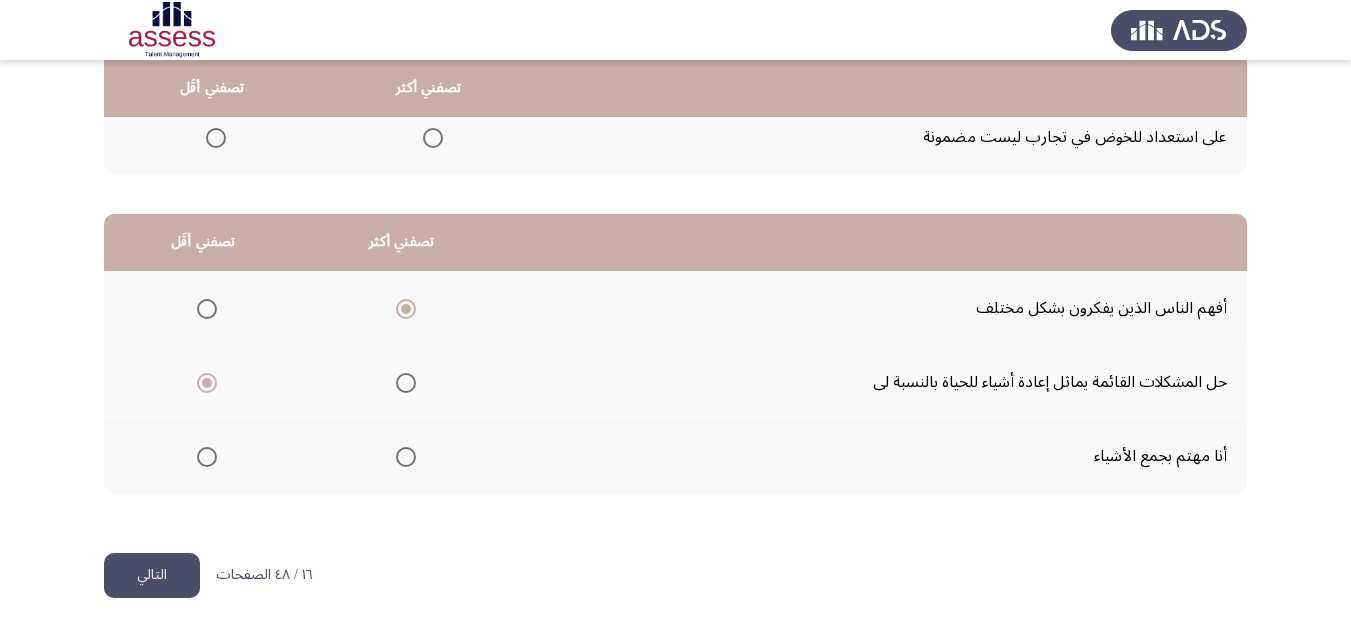 click on "التالي" 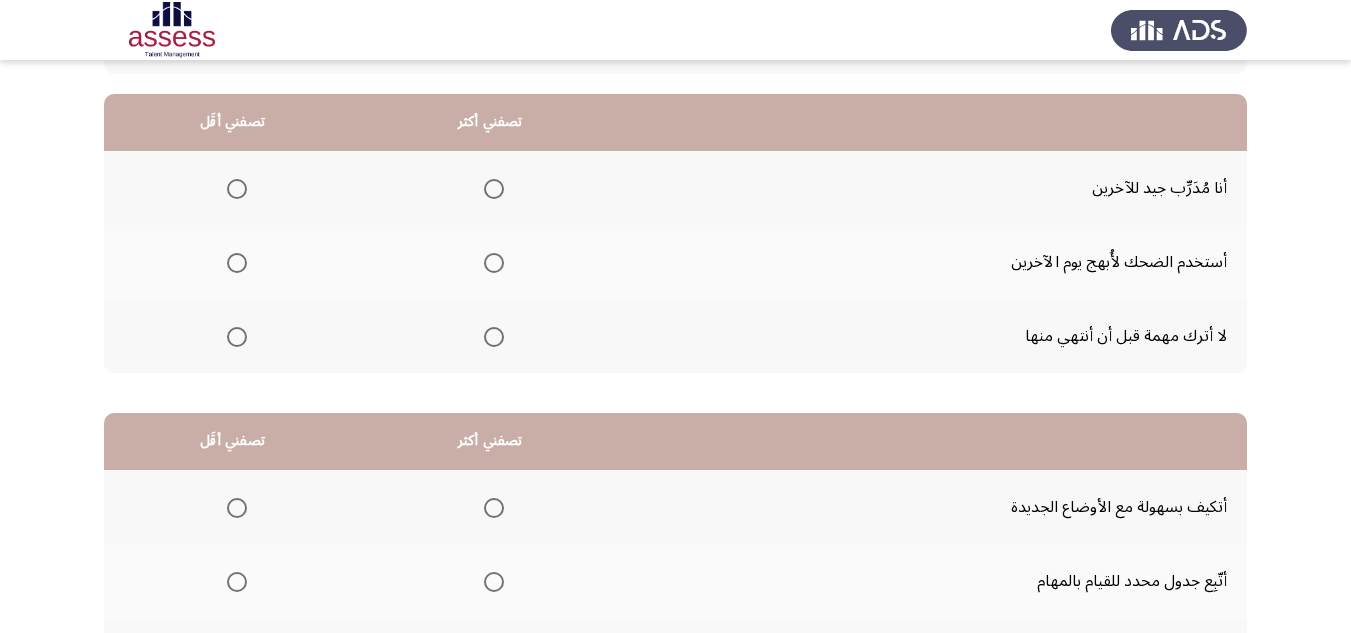 scroll, scrollTop: 200, scrollLeft: 0, axis: vertical 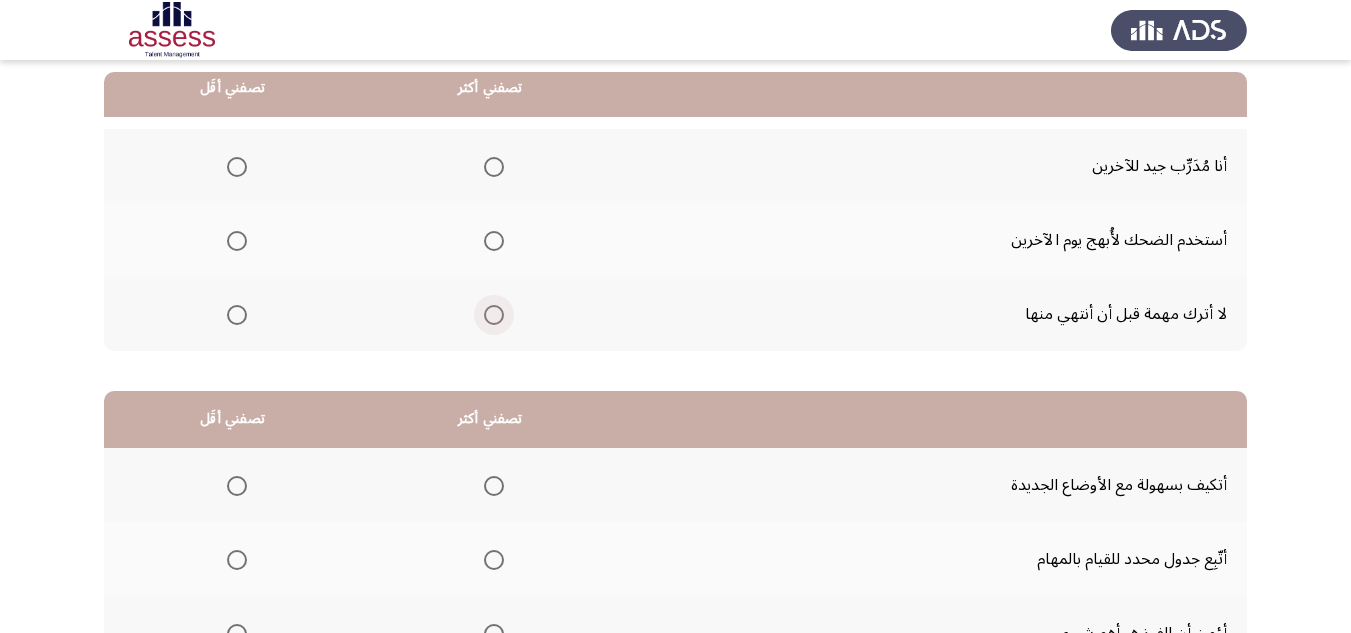click at bounding box center (494, 315) 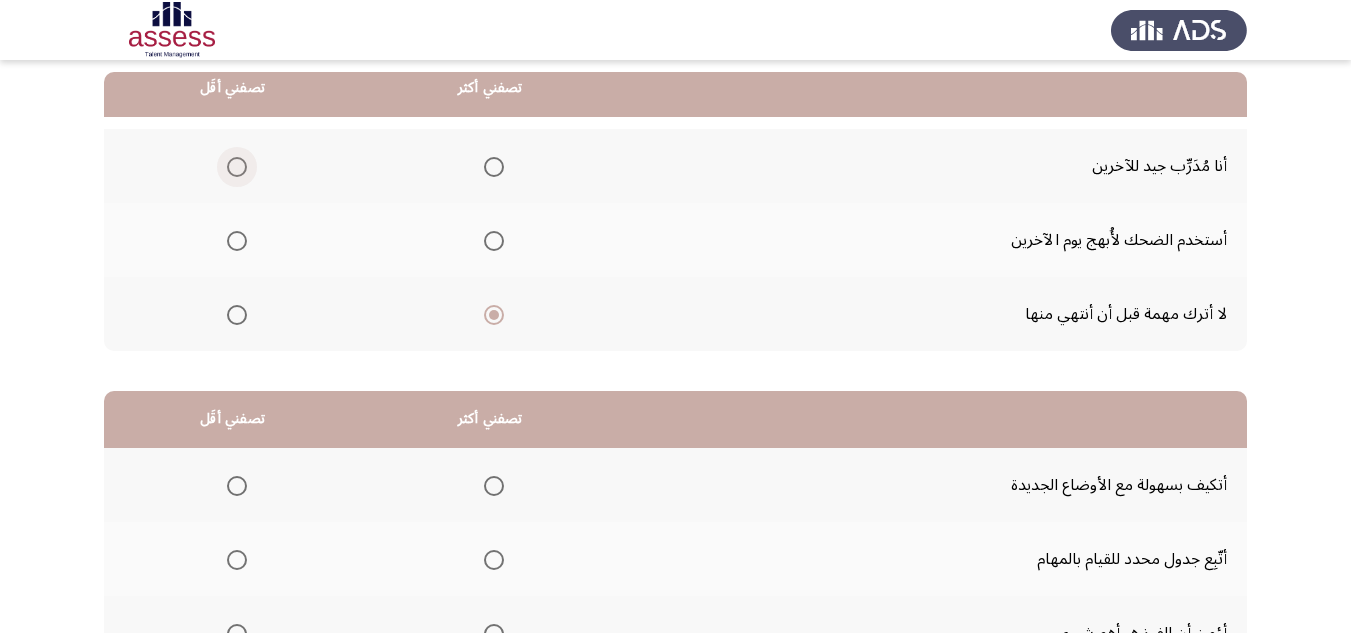 click at bounding box center [237, 167] 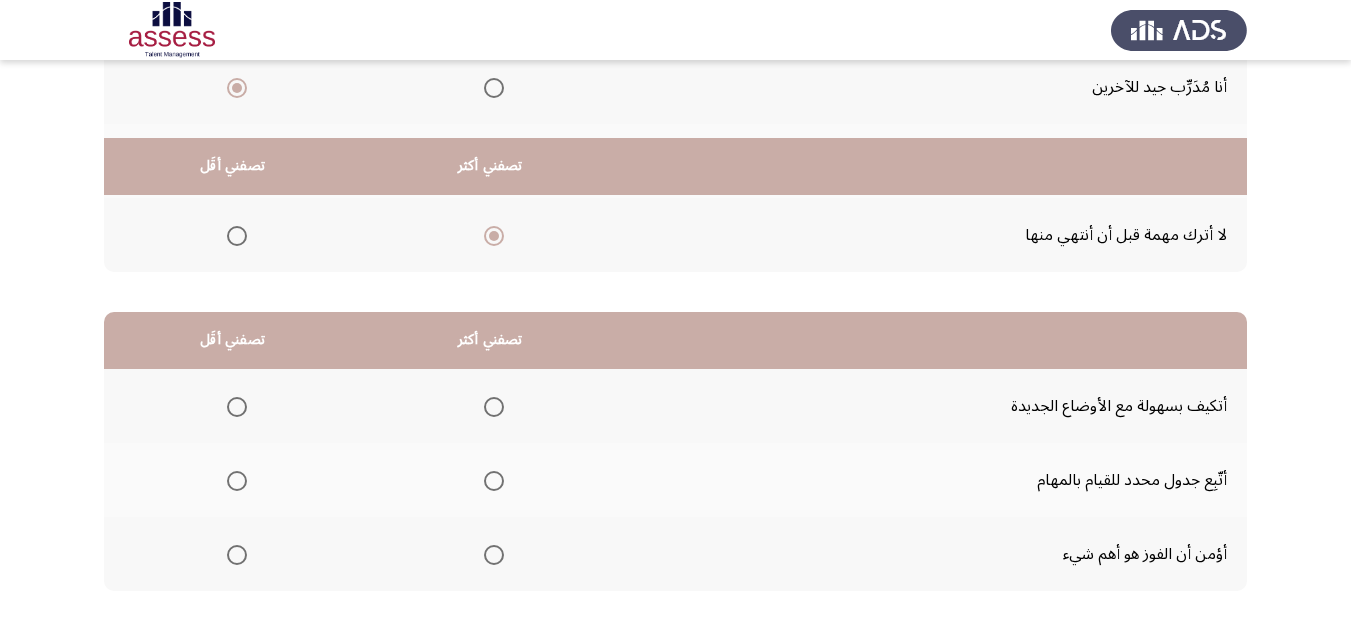 scroll, scrollTop: 377, scrollLeft: 0, axis: vertical 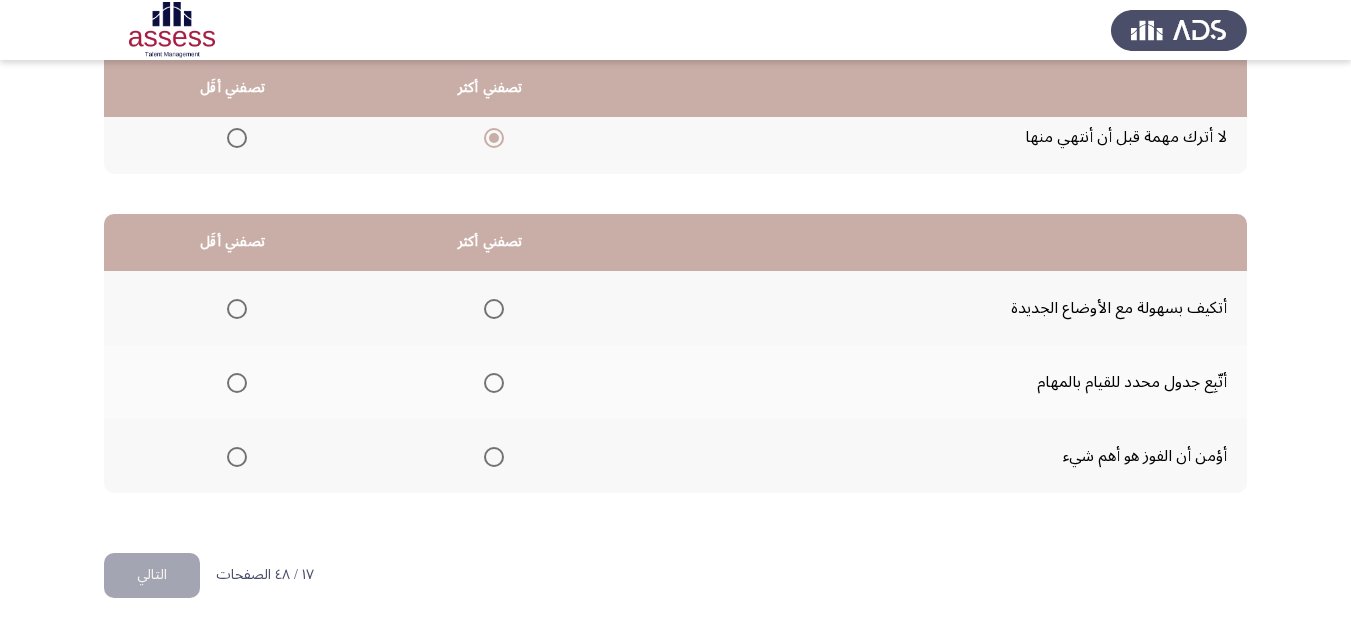 click at bounding box center [494, 309] 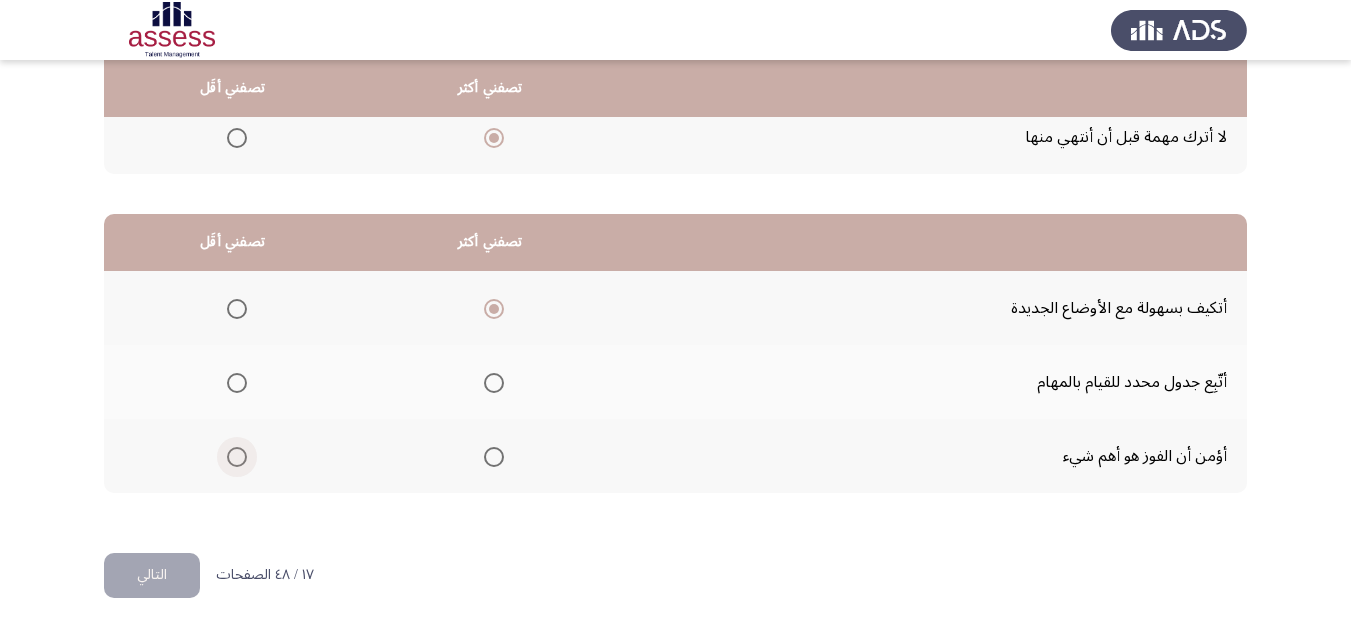 click at bounding box center [237, 457] 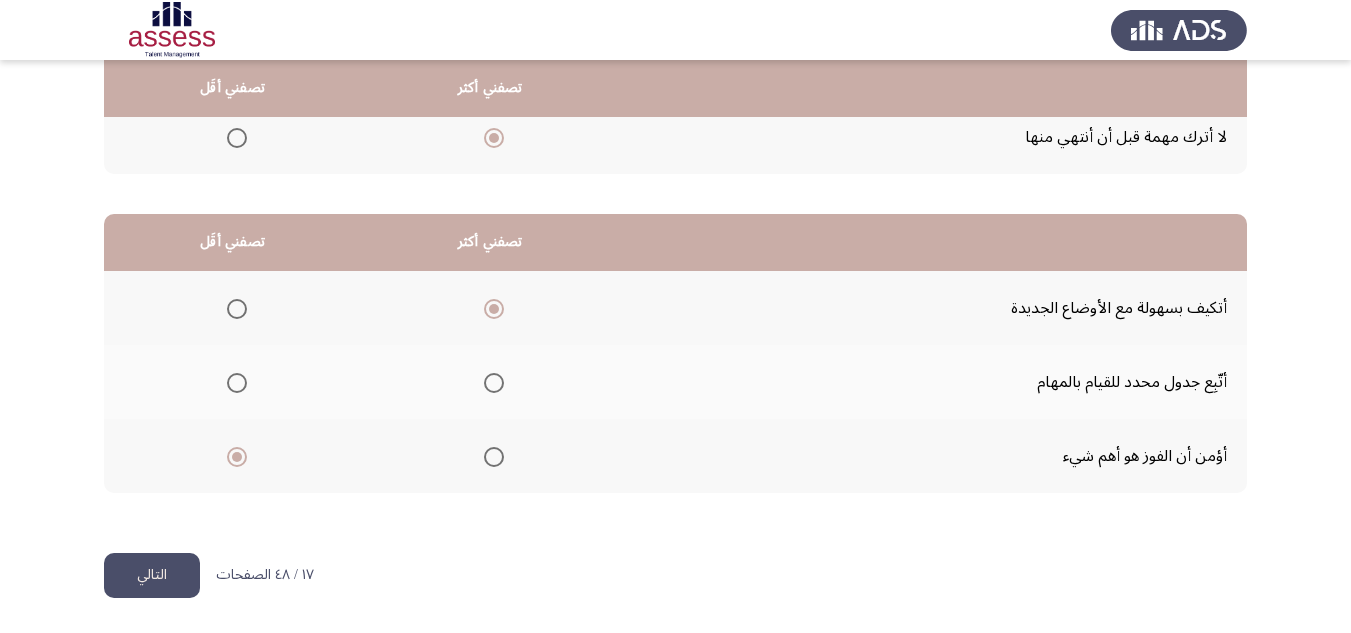 click on "التالي" 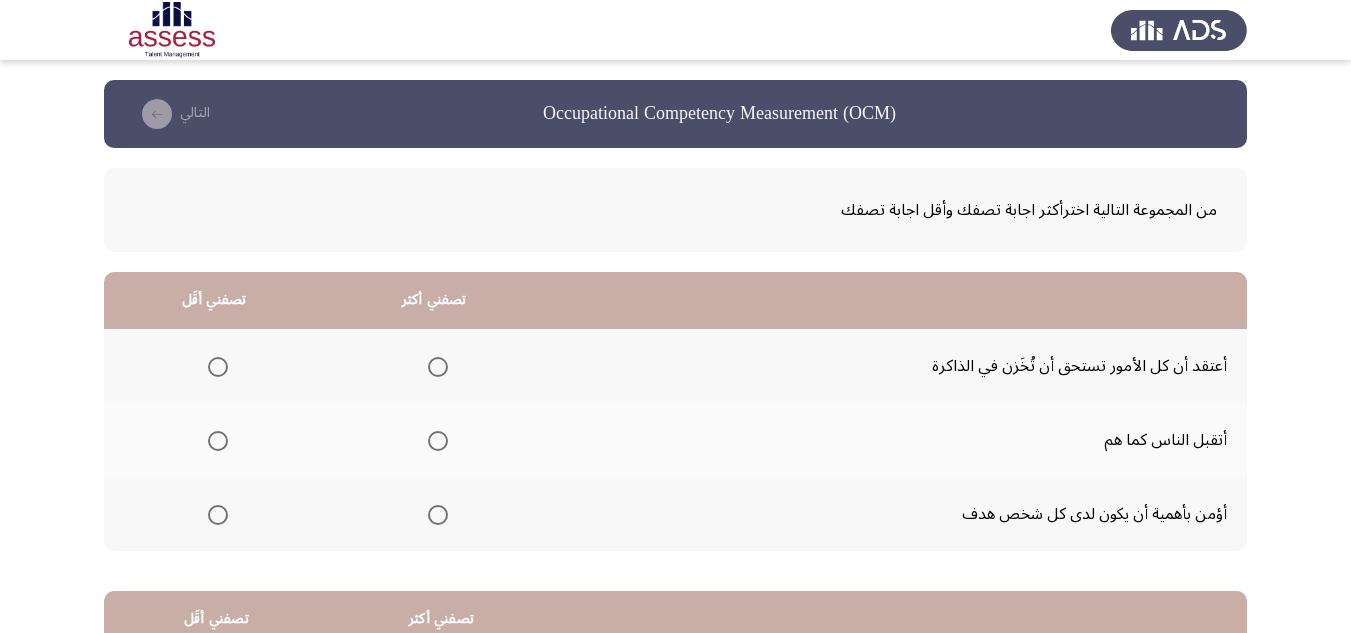 scroll, scrollTop: 100, scrollLeft: 0, axis: vertical 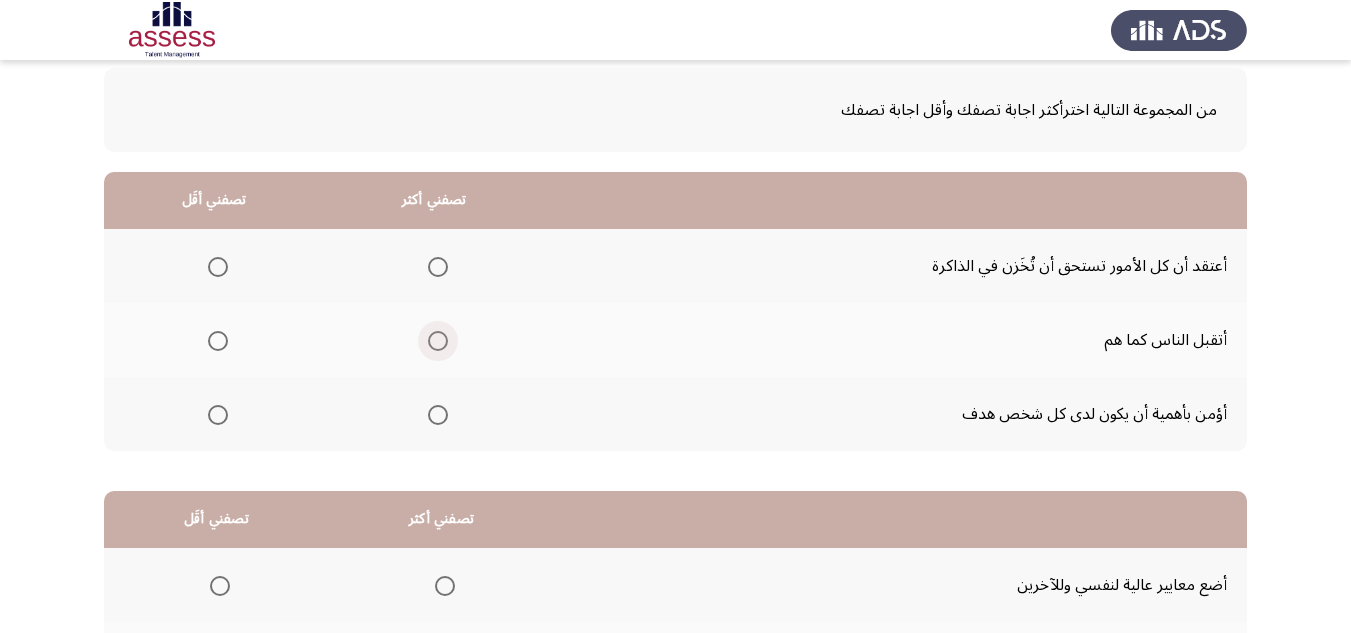 click at bounding box center (438, 341) 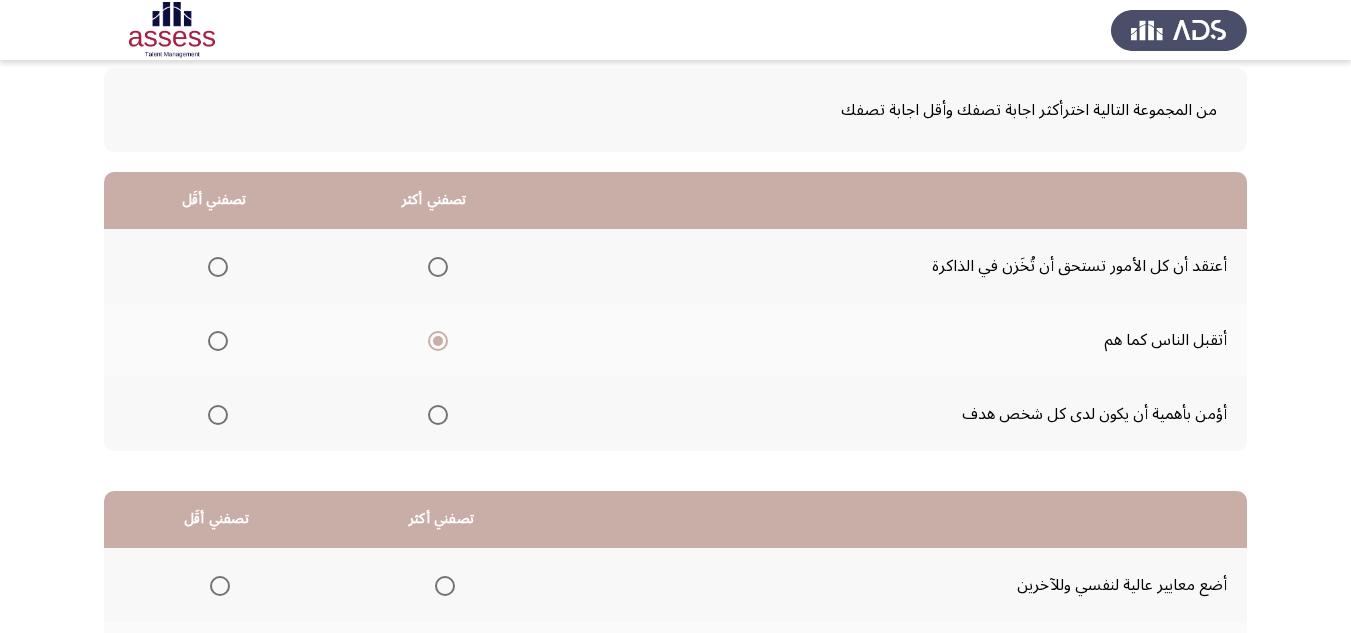 click at bounding box center (218, 267) 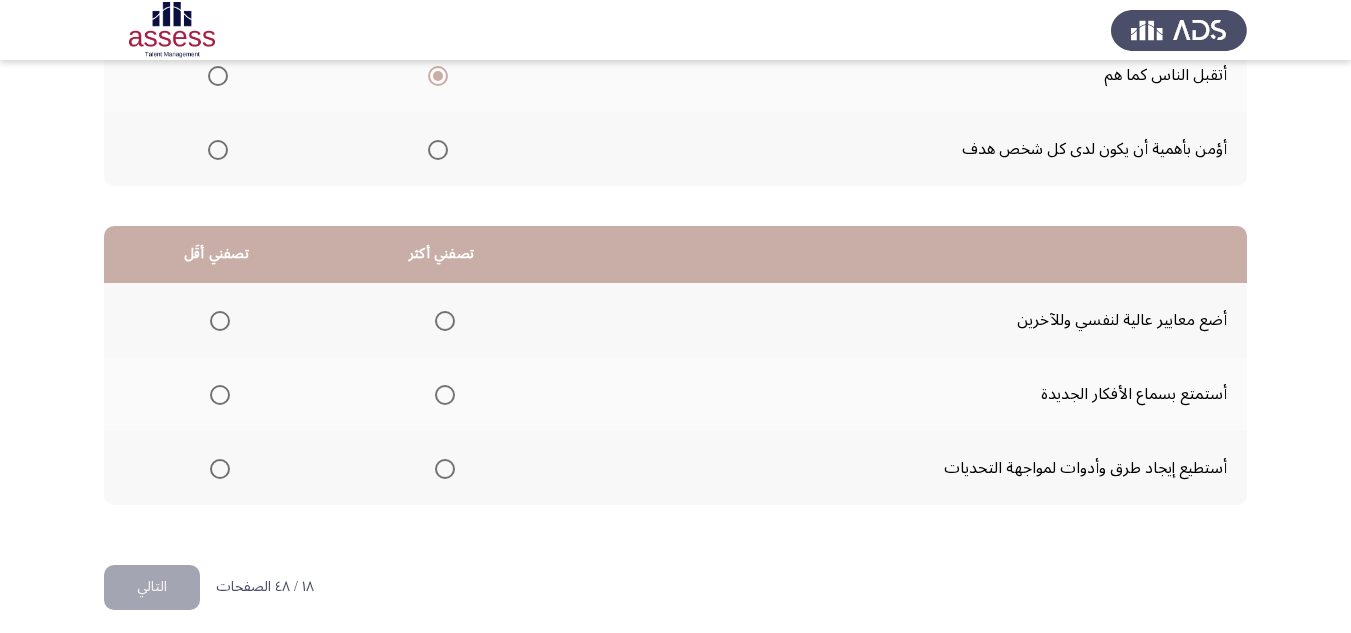 scroll, scrollTop: 377, scrollLeft: 0, axis: vertical 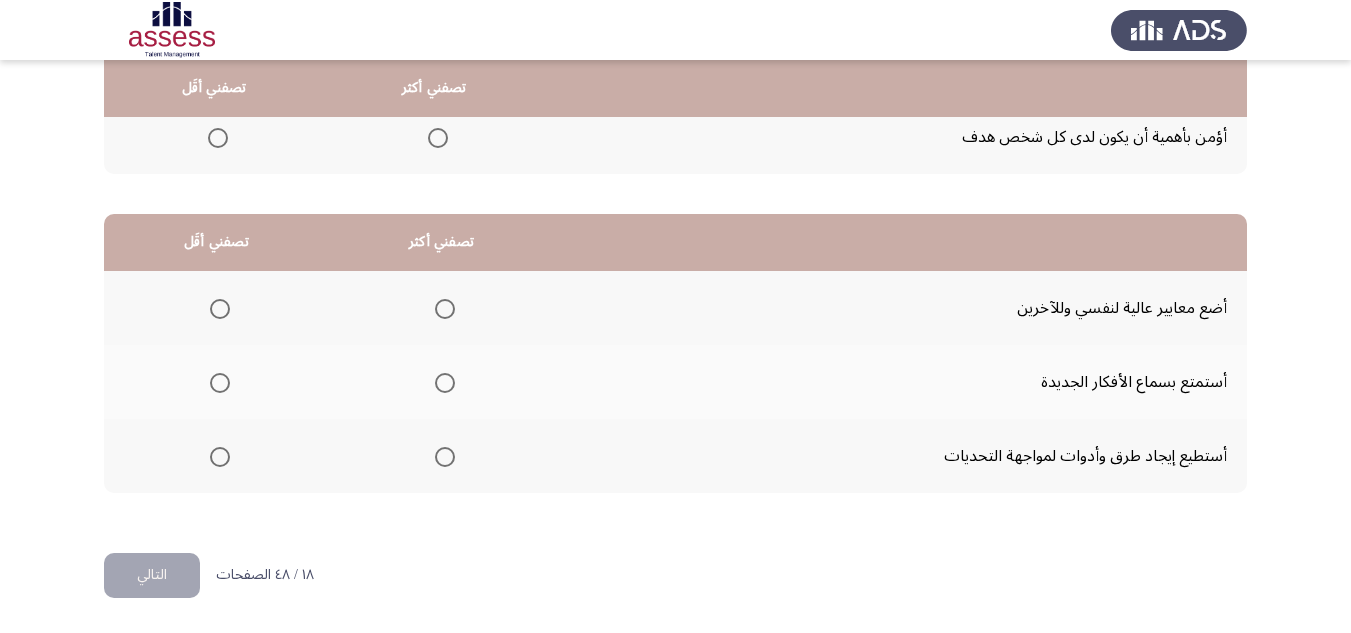 click at bounding box center [220, 457] 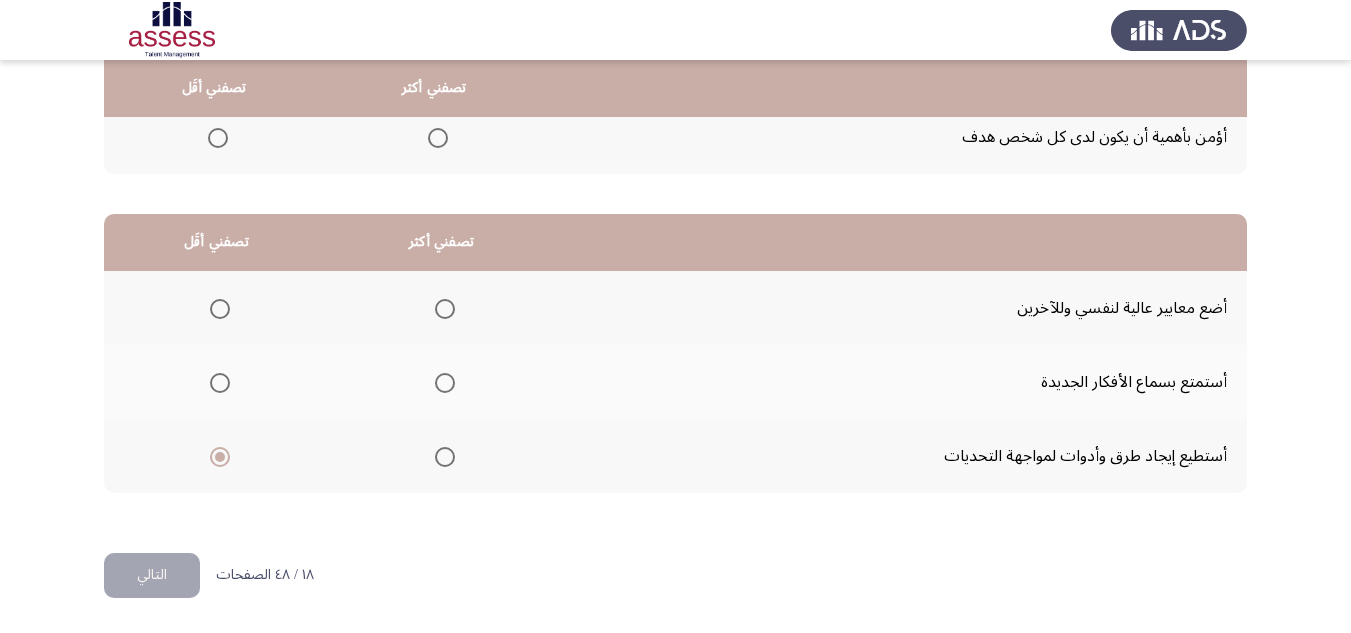 click at bounding box center [445, 383] 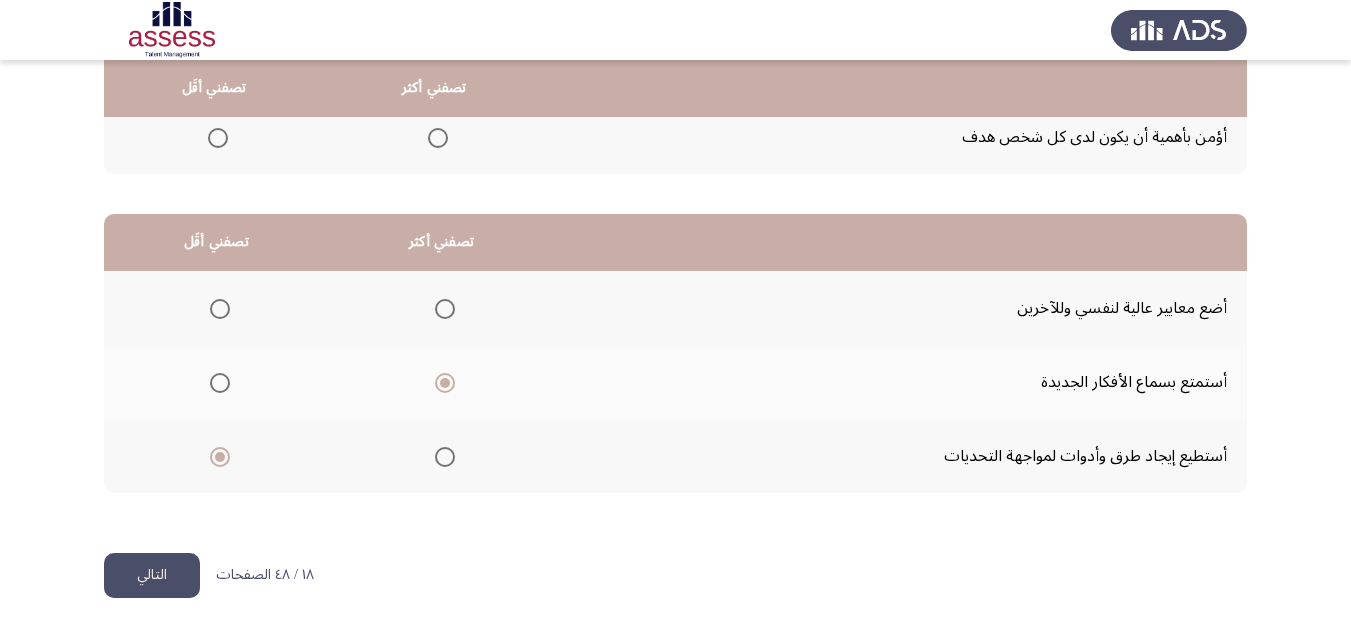 click on "التالي" 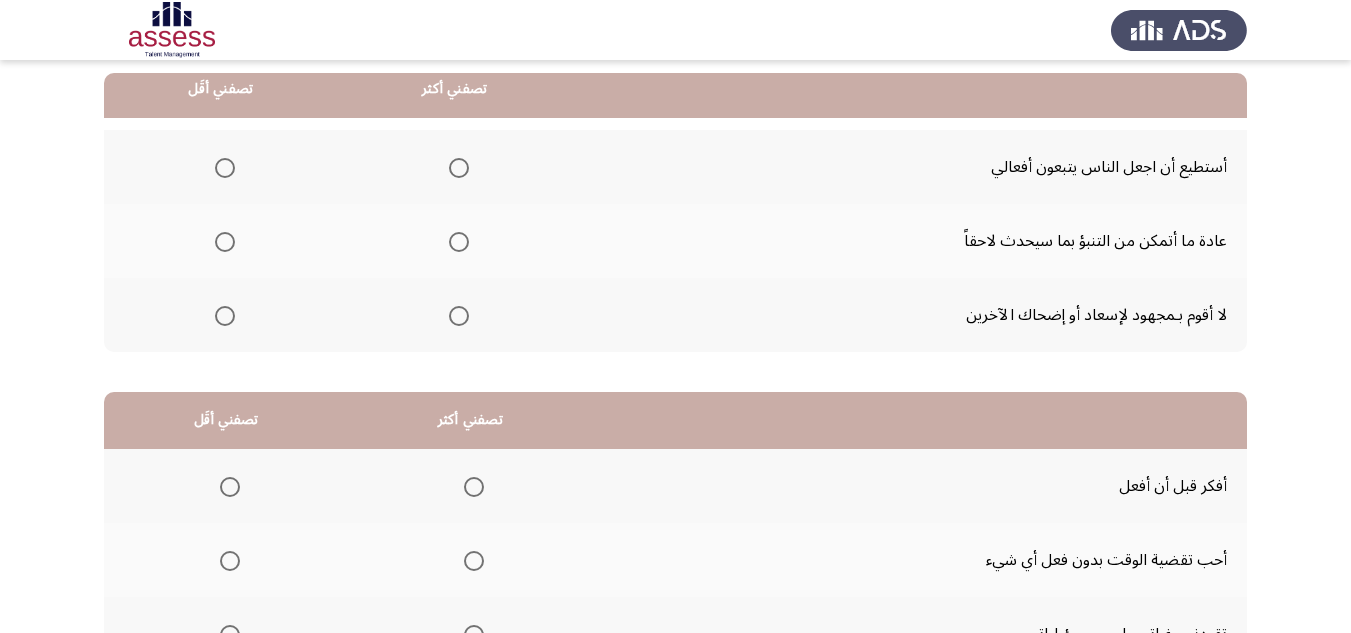 scroll, scrollTop: 200, scrollLeft: 0, axis: vertical 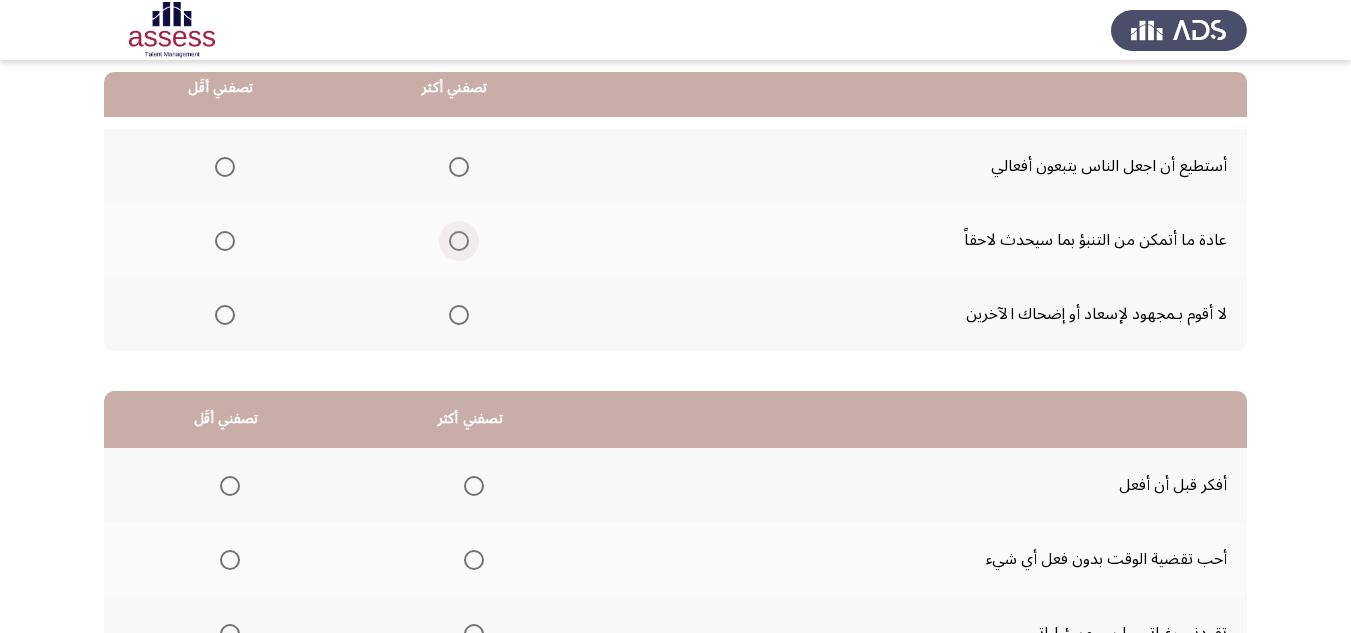 click at bounding box center (459, 241) 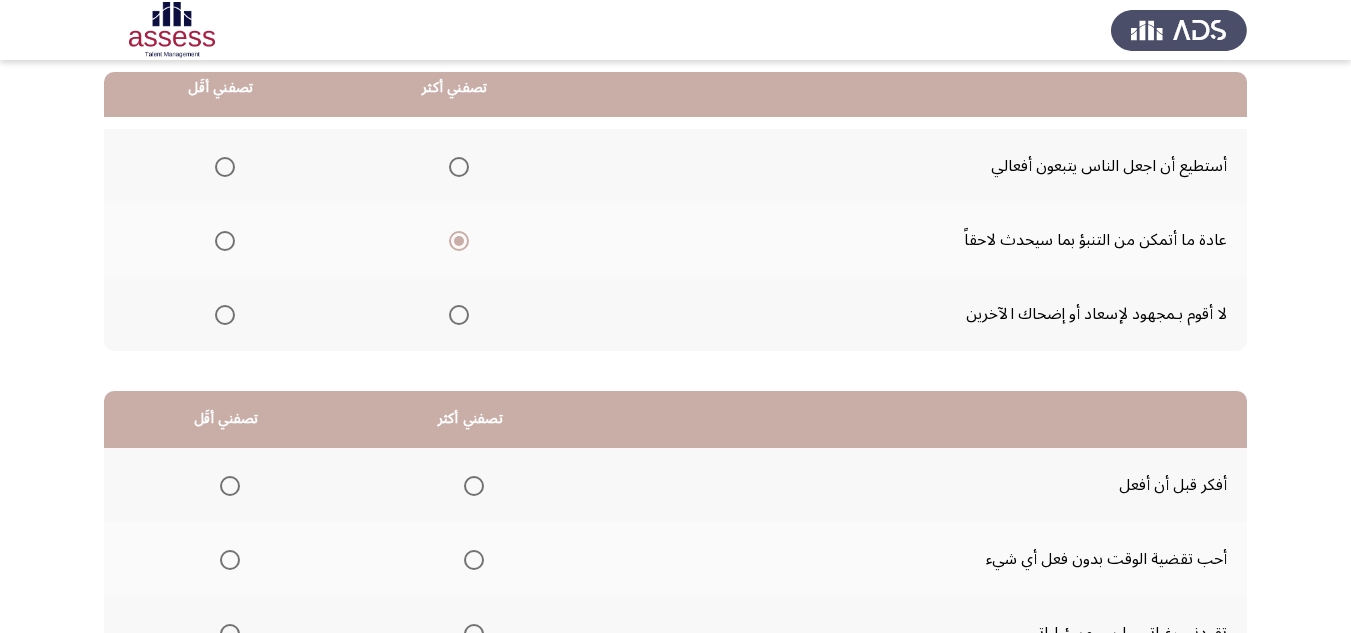 click at bounding box center (225, 315) 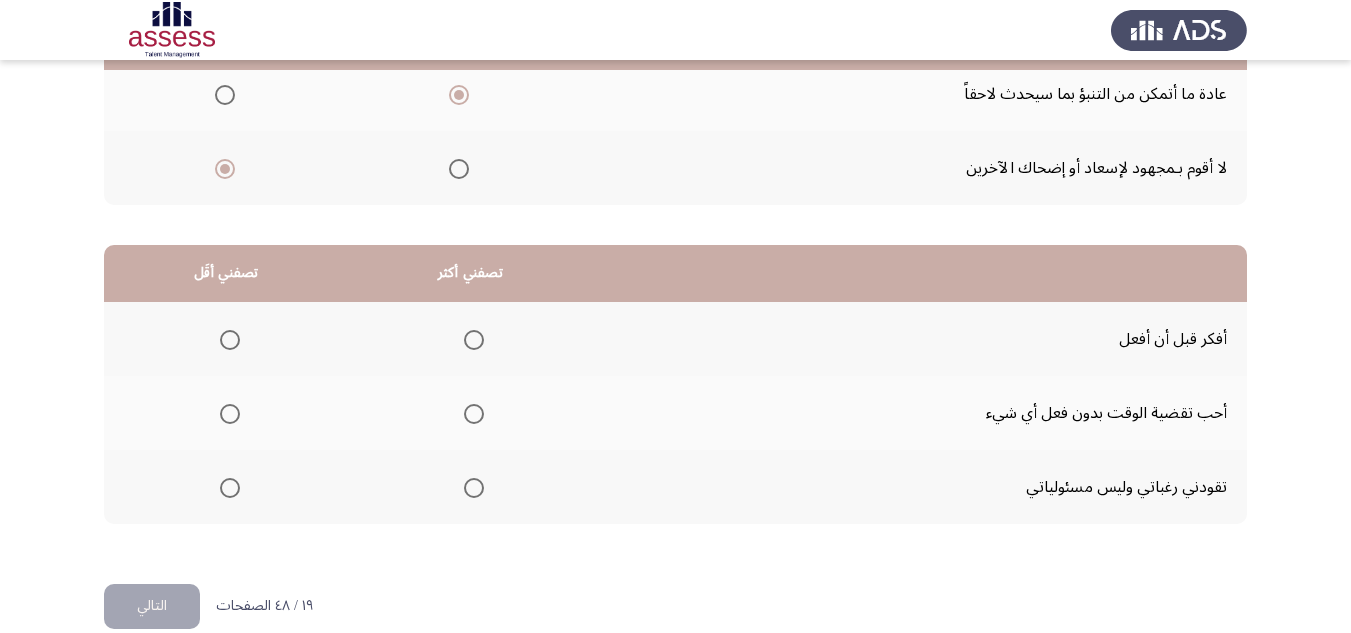 scroll, scrollTop: 377, scrollLeft: 0, axis: vertical 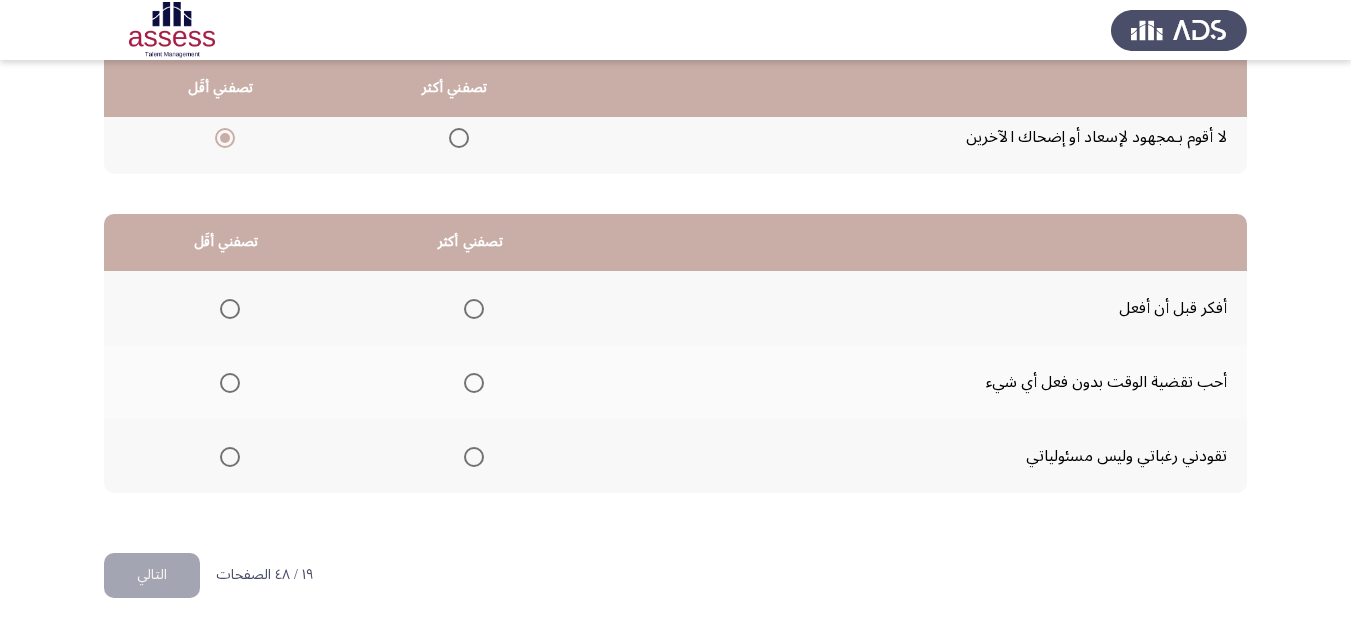 click at bounding box center (474, 309) 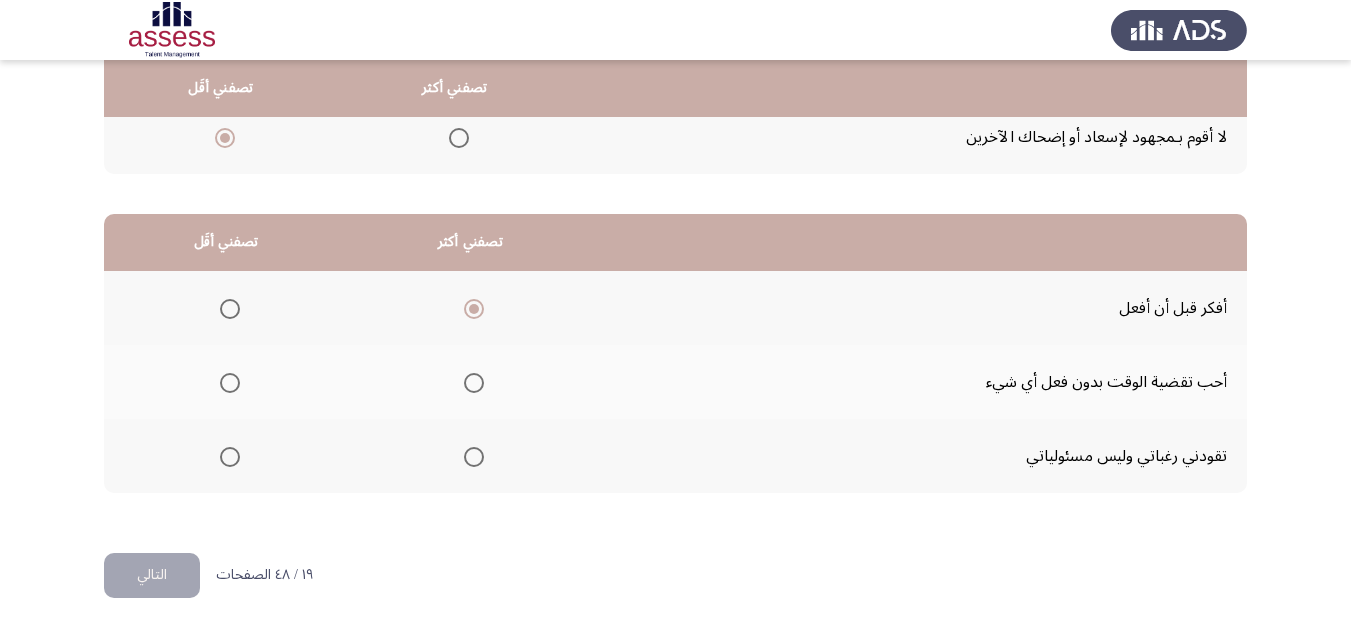 click at bounding box center [226, 382] 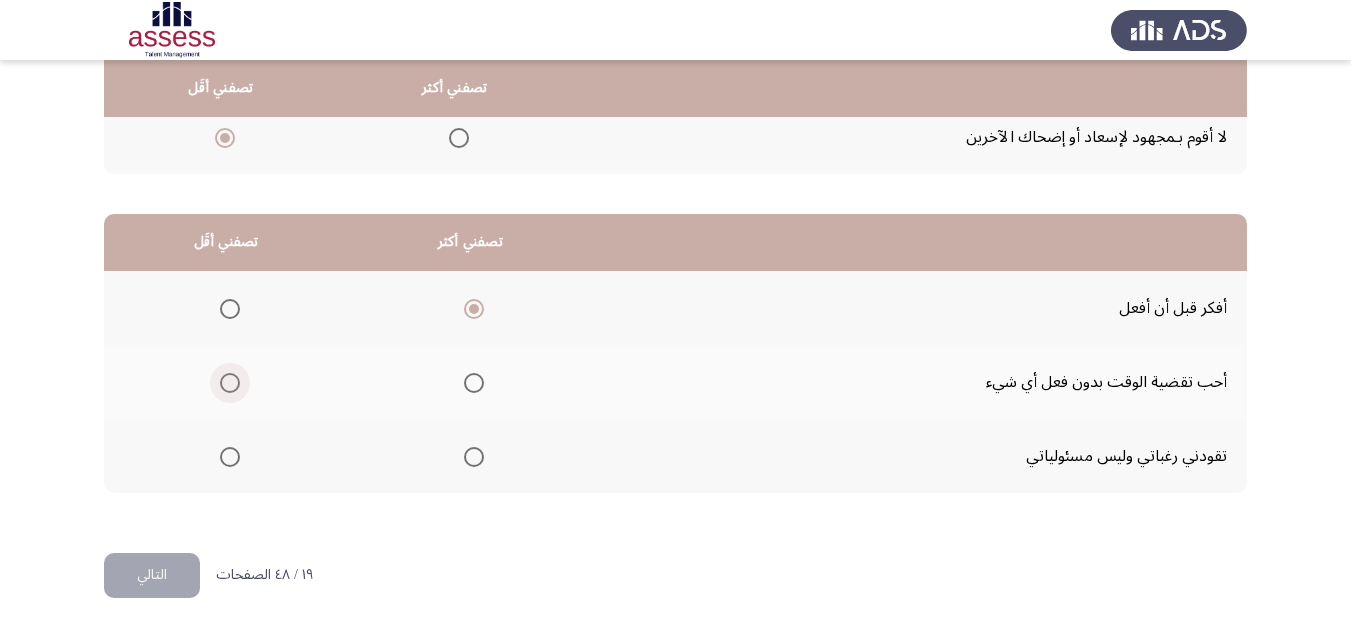 click at bounding box center [230, 383] 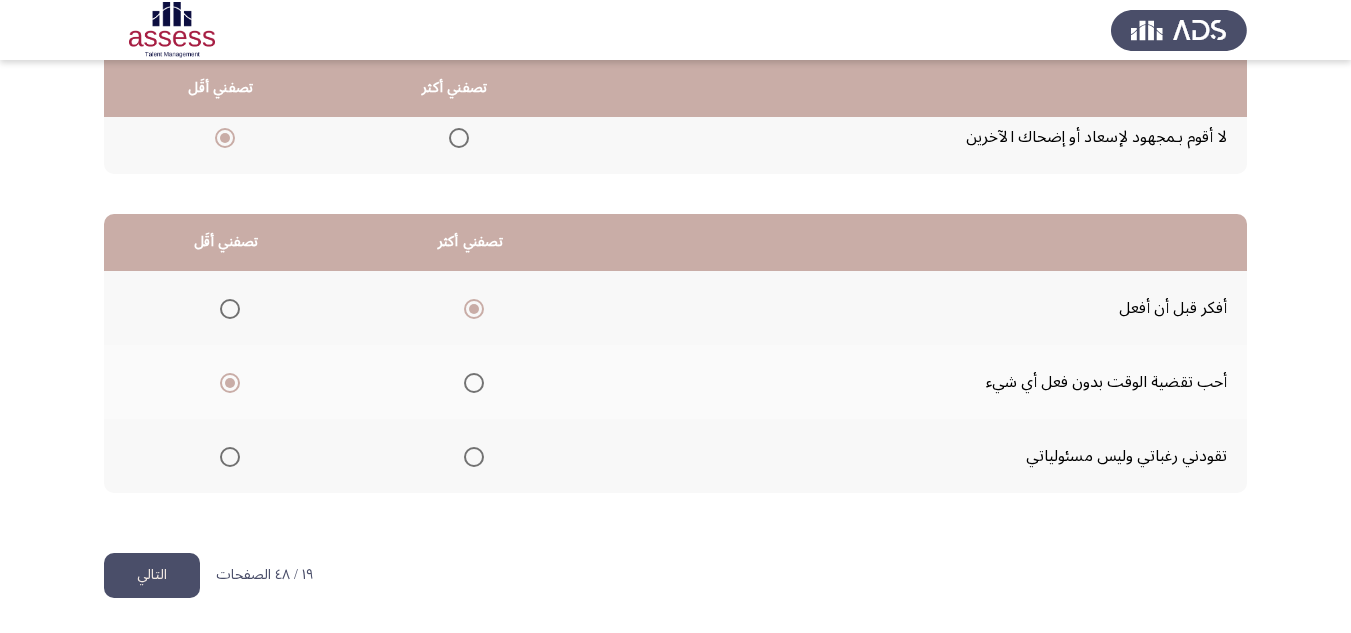 click on "التالي" 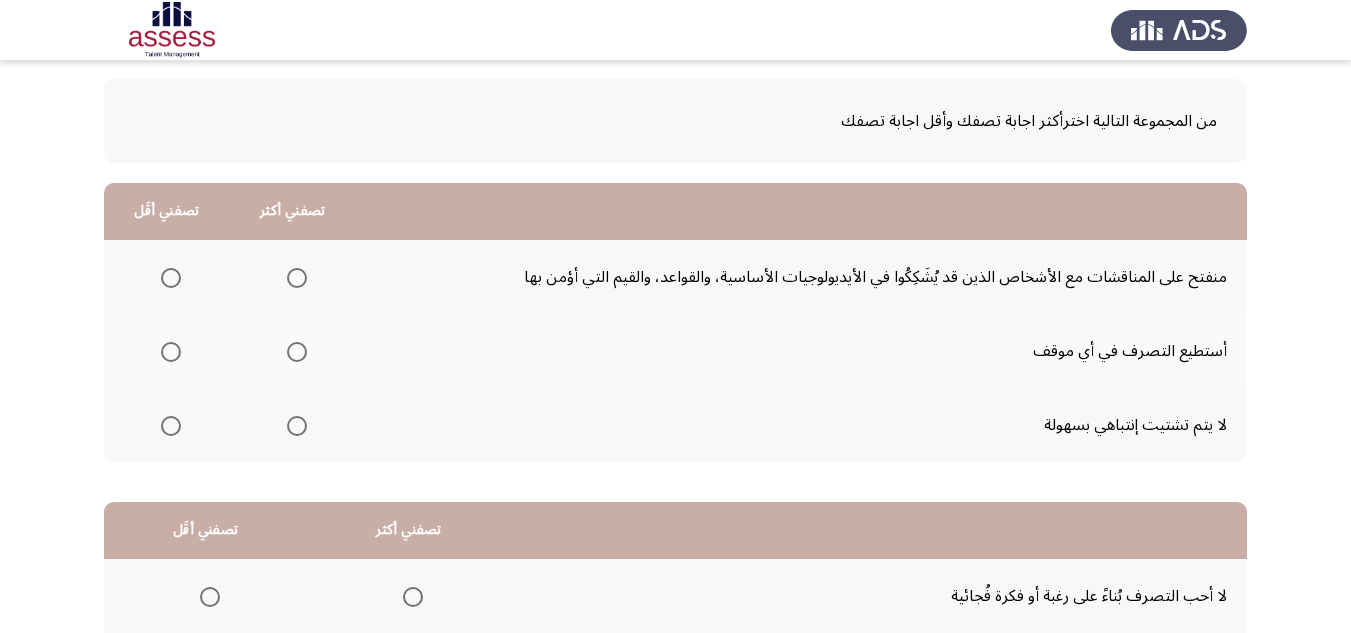 scroll, scrollTop: 77, scrollLeft: 0, axis: vertical 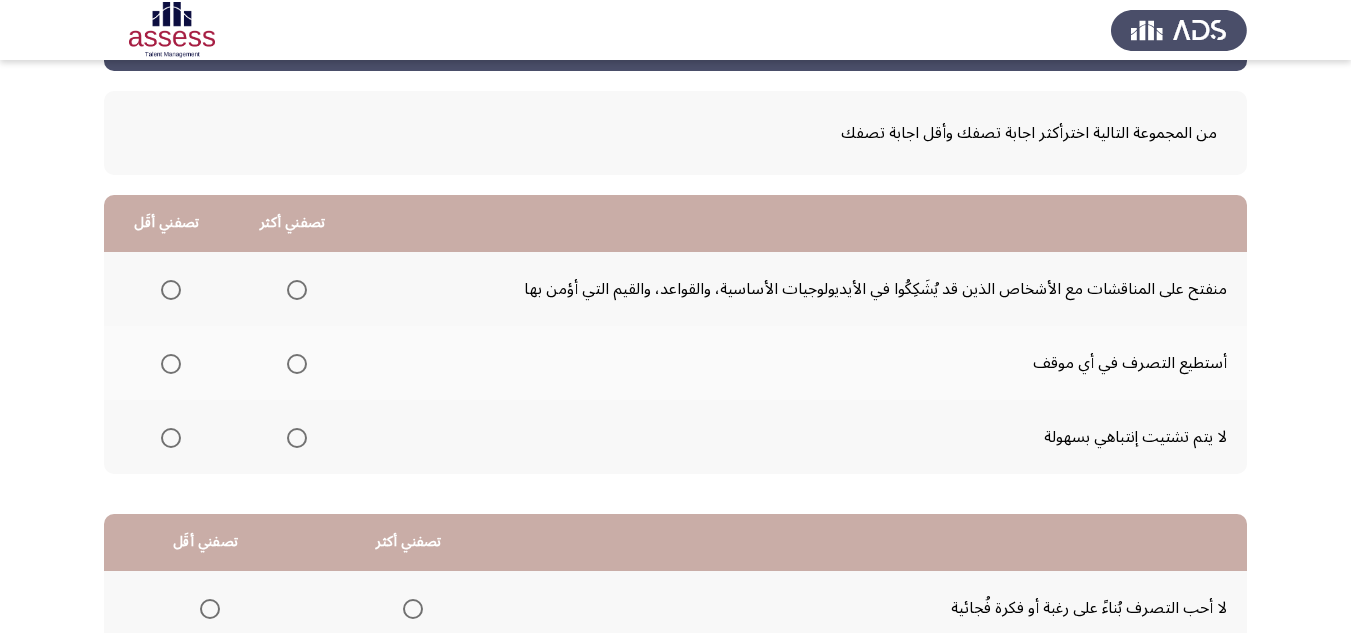 click at bounding box center (171, 290) 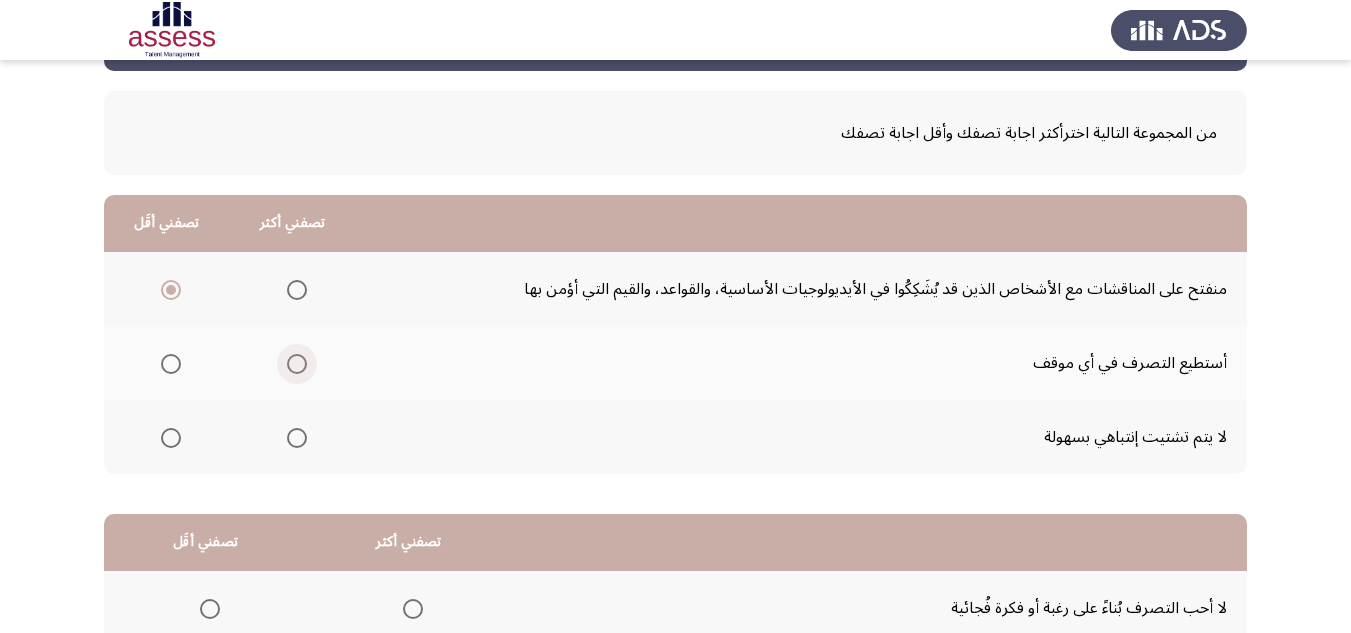click at bounding box center (297, 364) 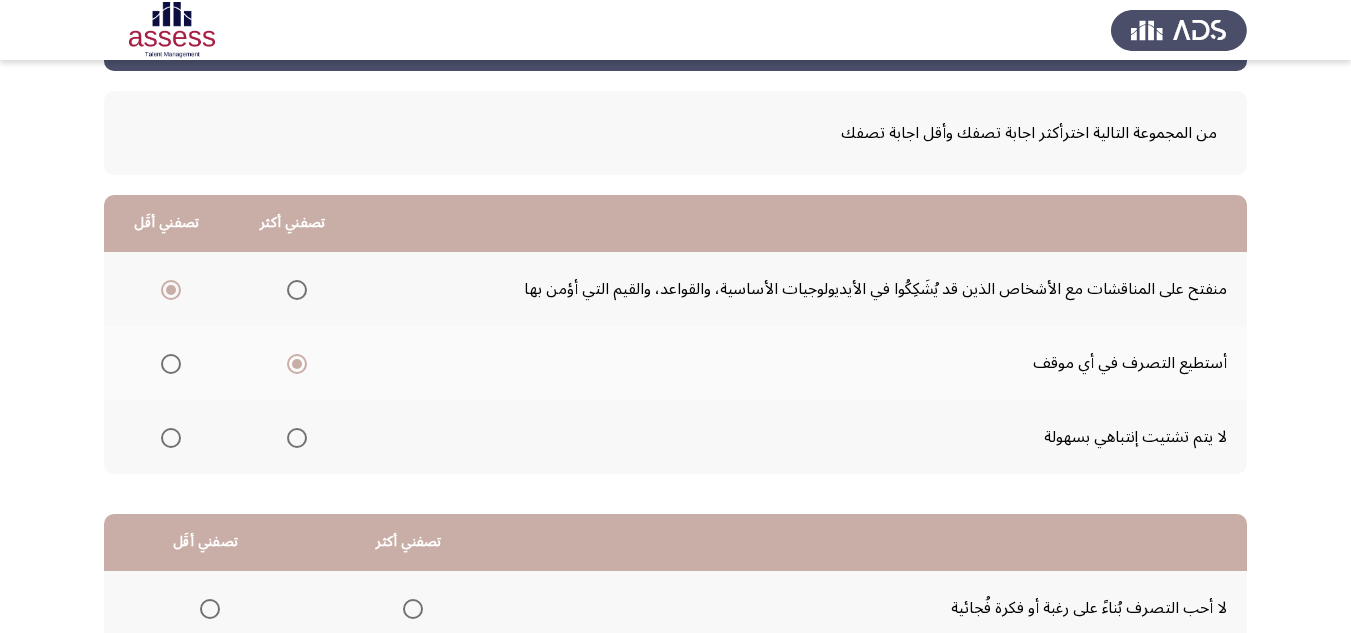 click at bounding box center (171, 438) 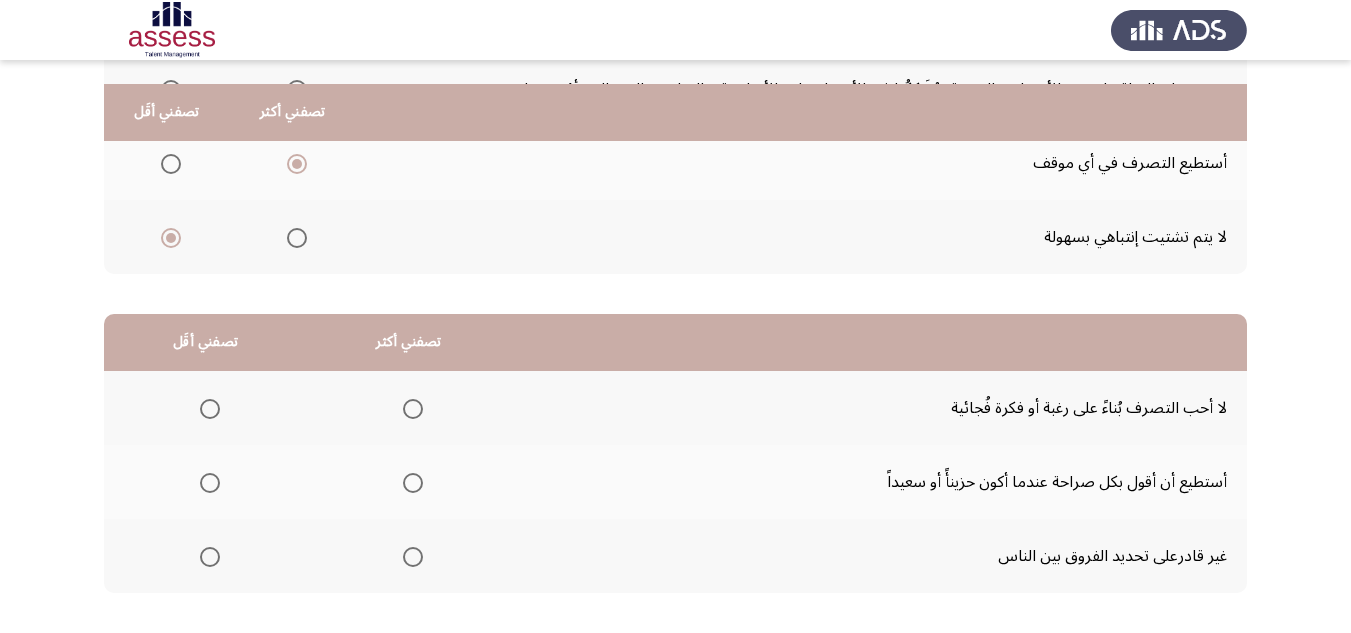 scroll, scrollTop: 377, scrollLeft: 0, axis: vertical 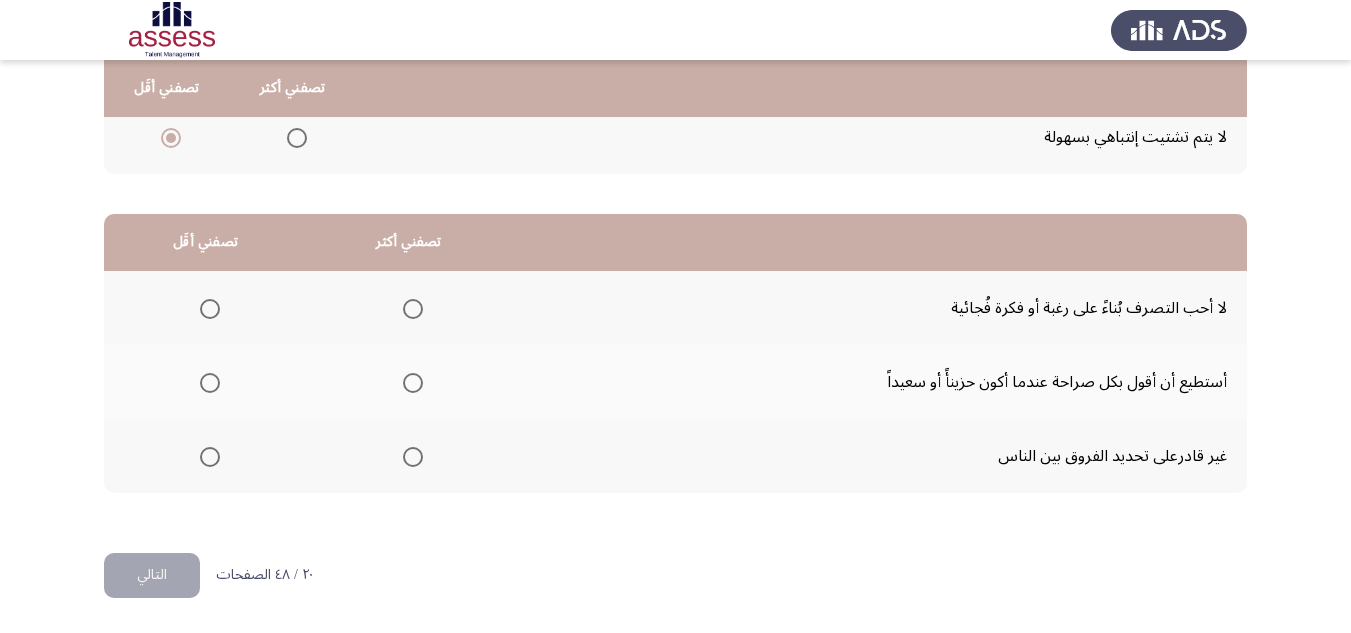 click at bounding box center [413, 383] 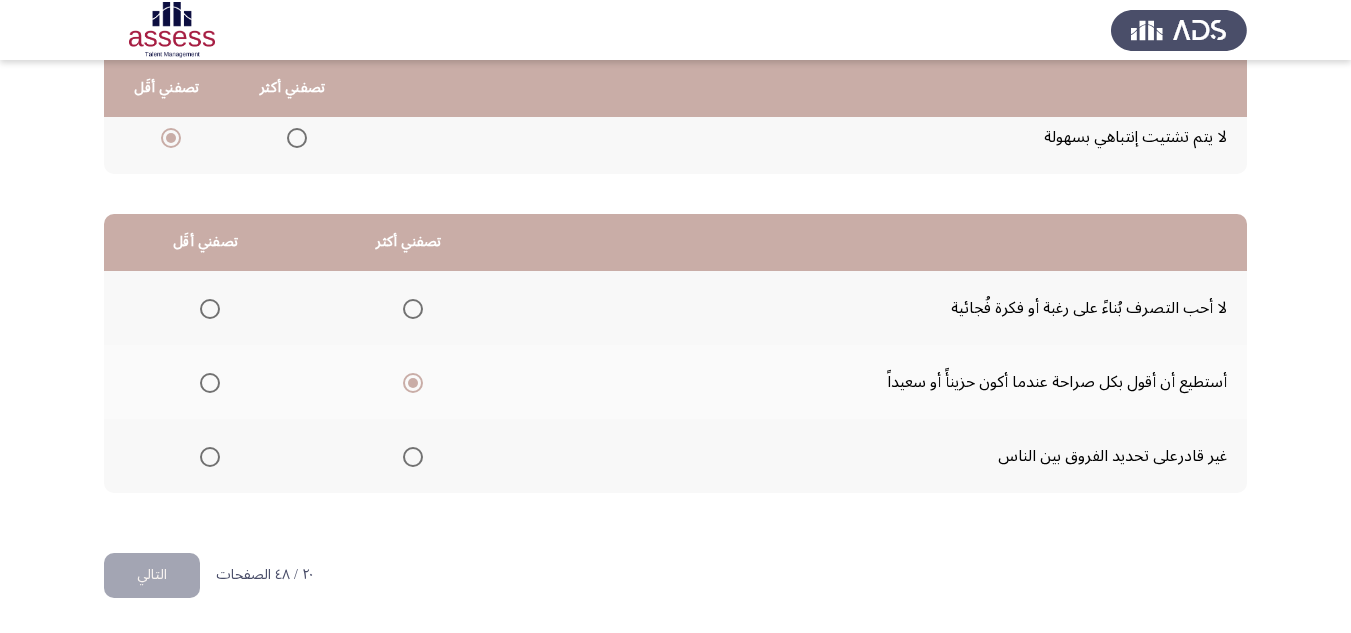 click at bounding box center [210, 457] 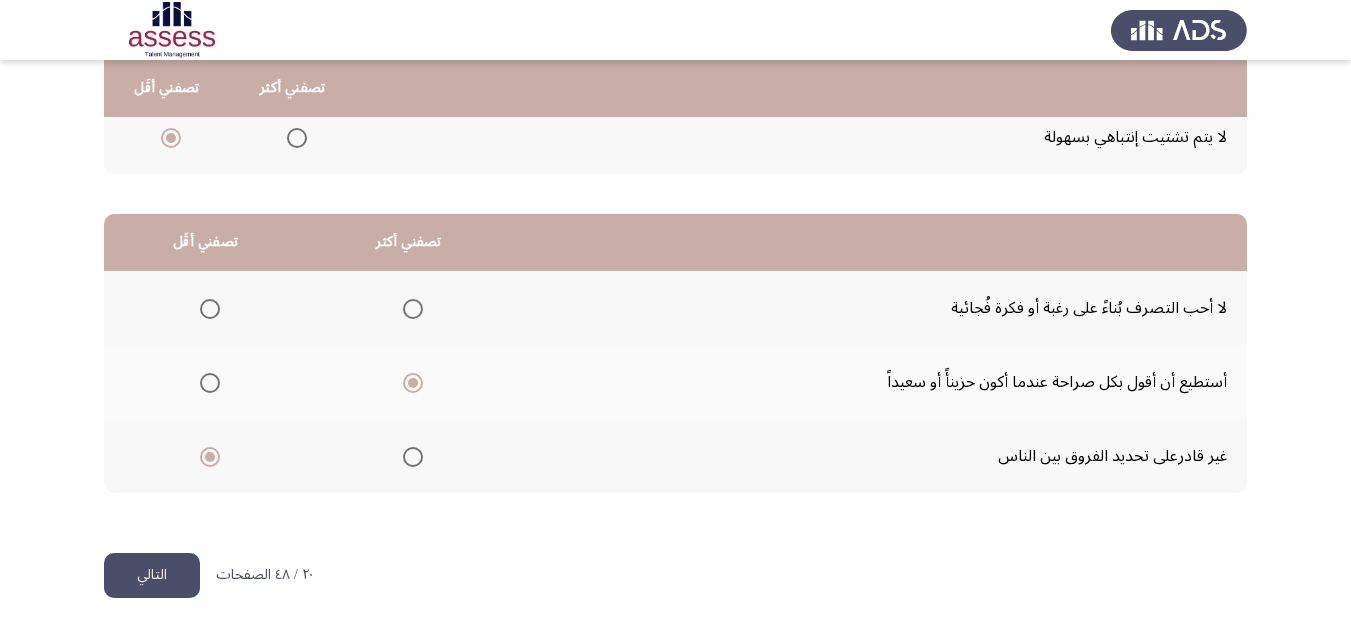 click on "التالي" 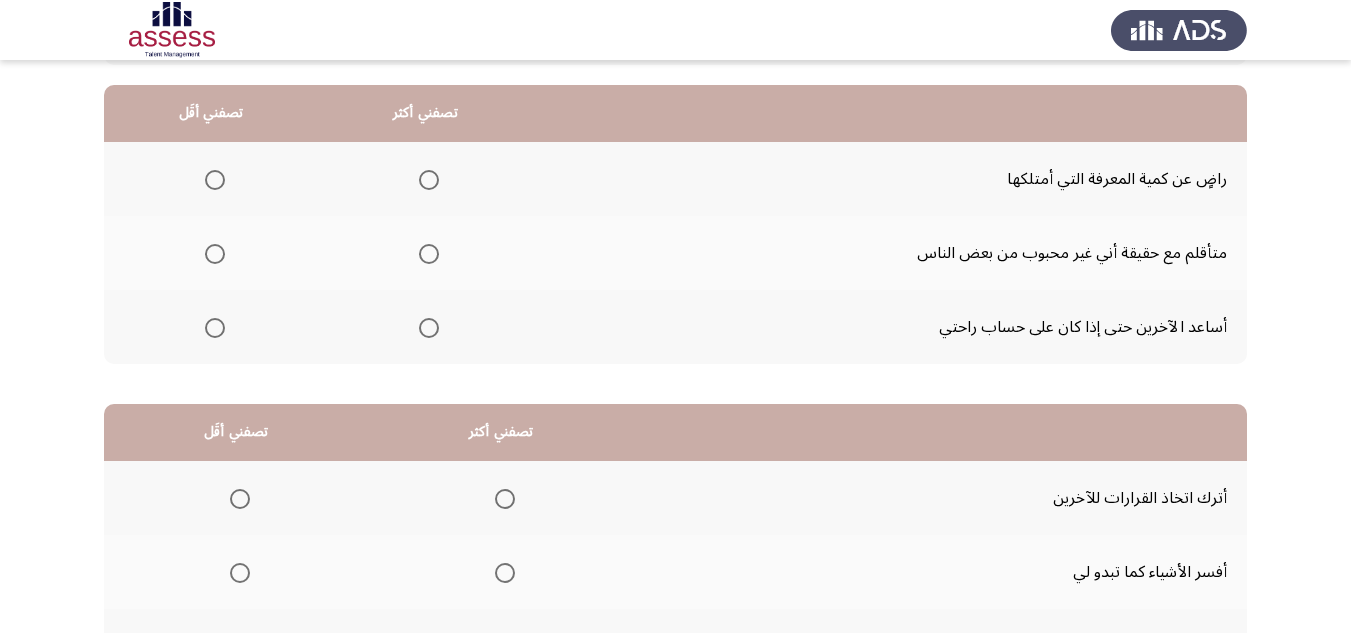 scroll, scrollTop: 0, scrollLeft: 0, axis: both 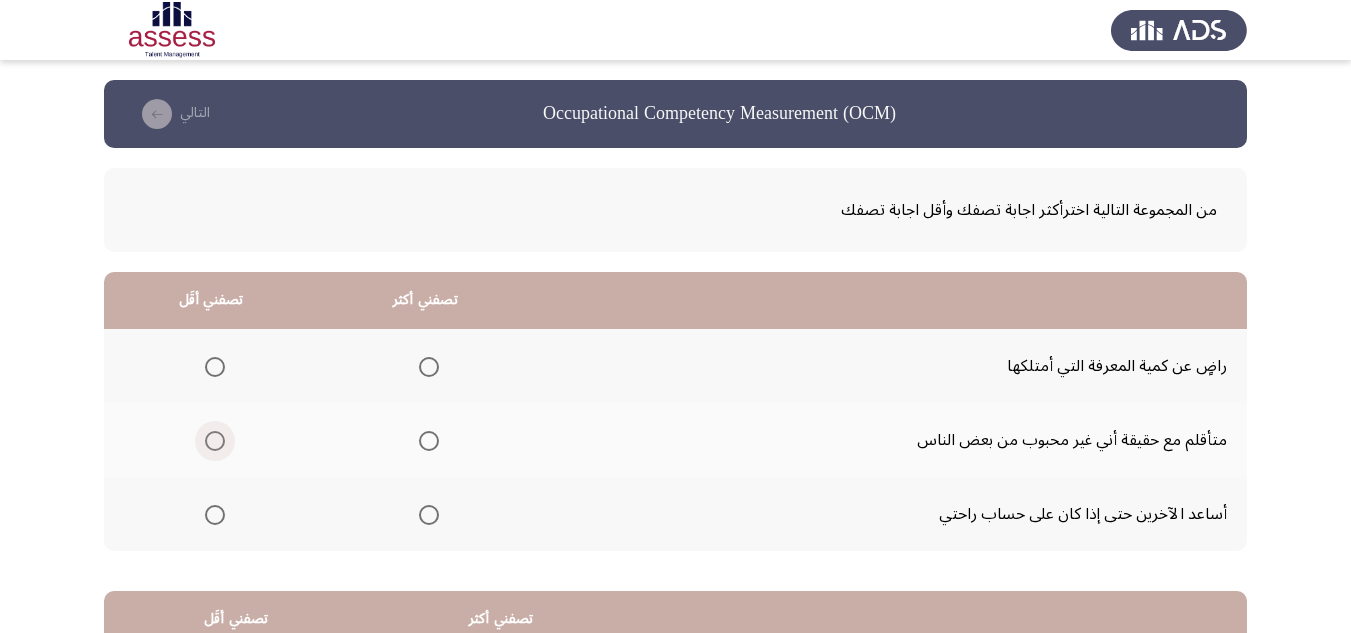 click at bounding box center (215, 441) 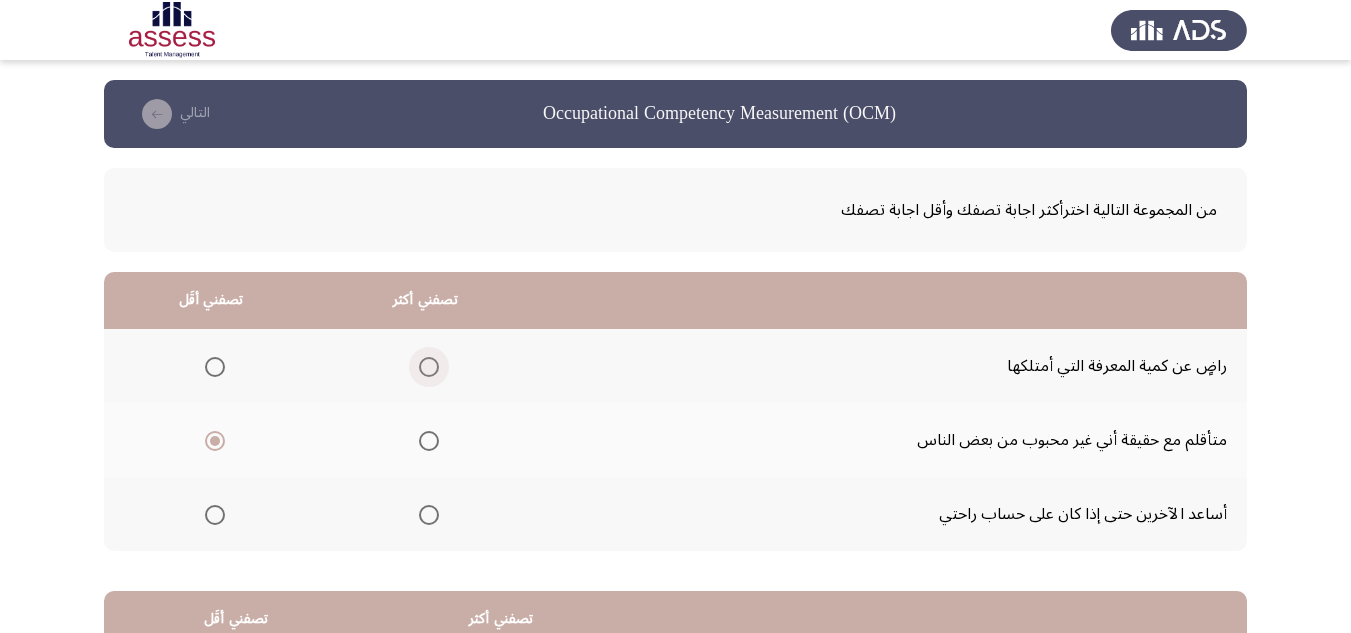 click at bounding box center [429, 367] 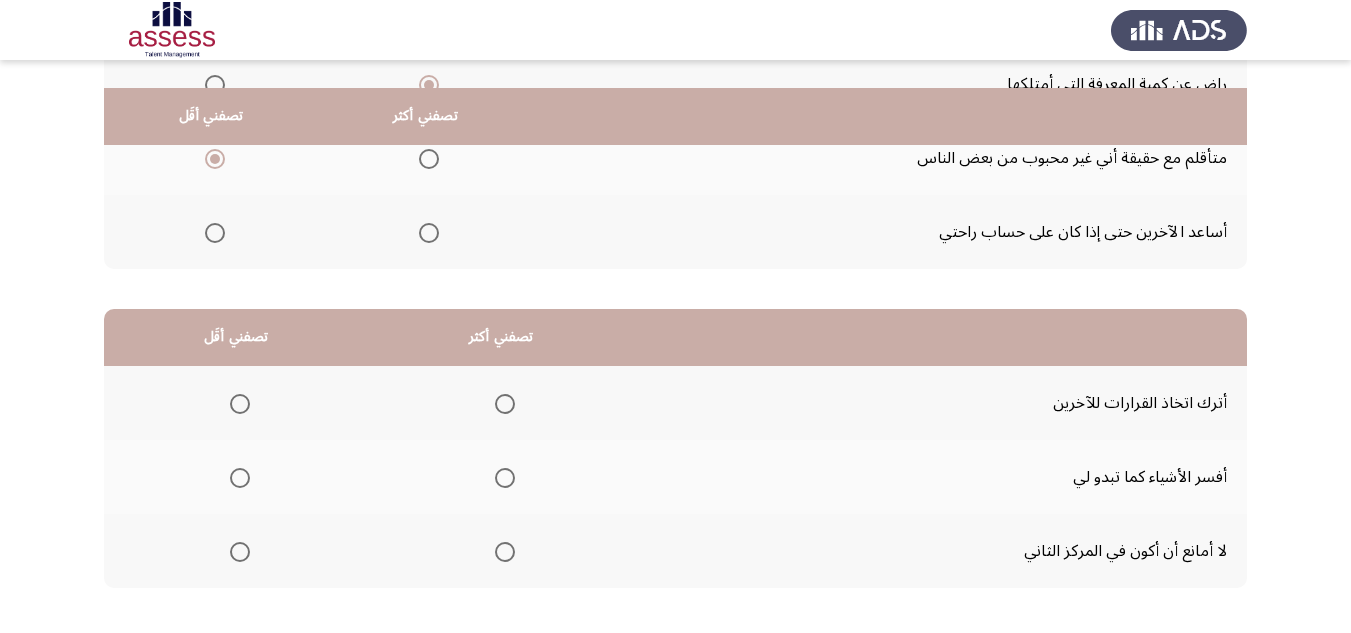 scroll, scrollTop: 377, scrollLeft: 0, axis: vertical 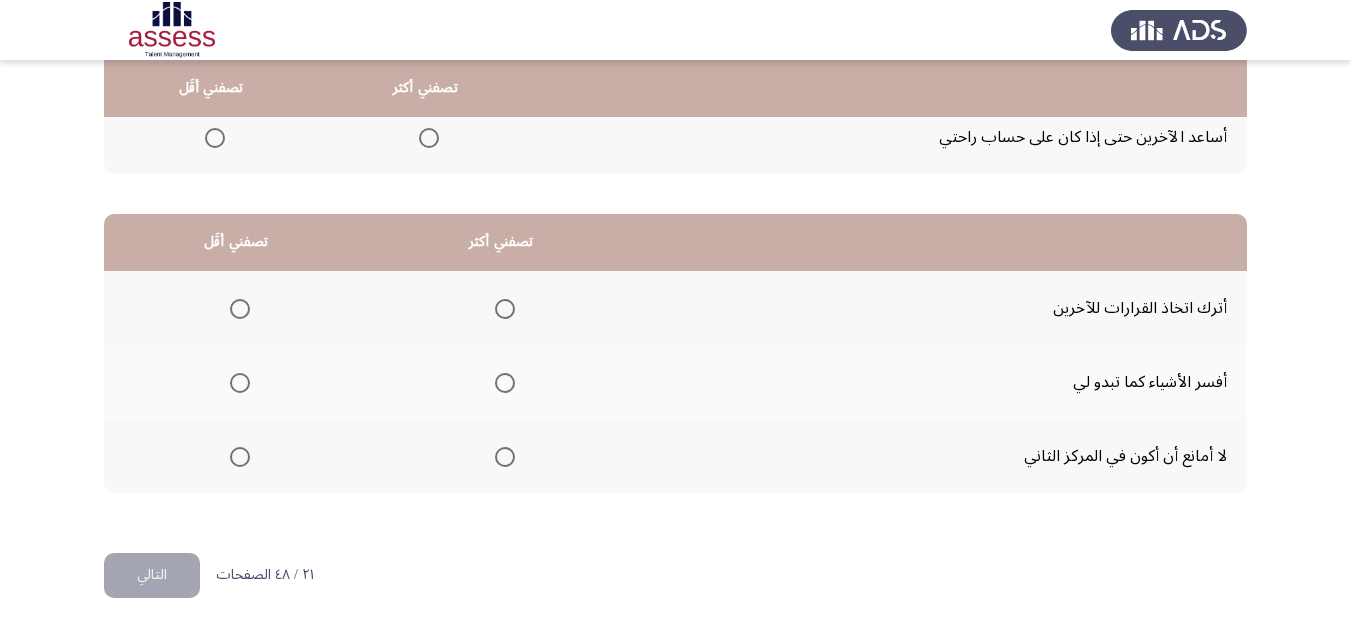click at bounding box center (240, 457) 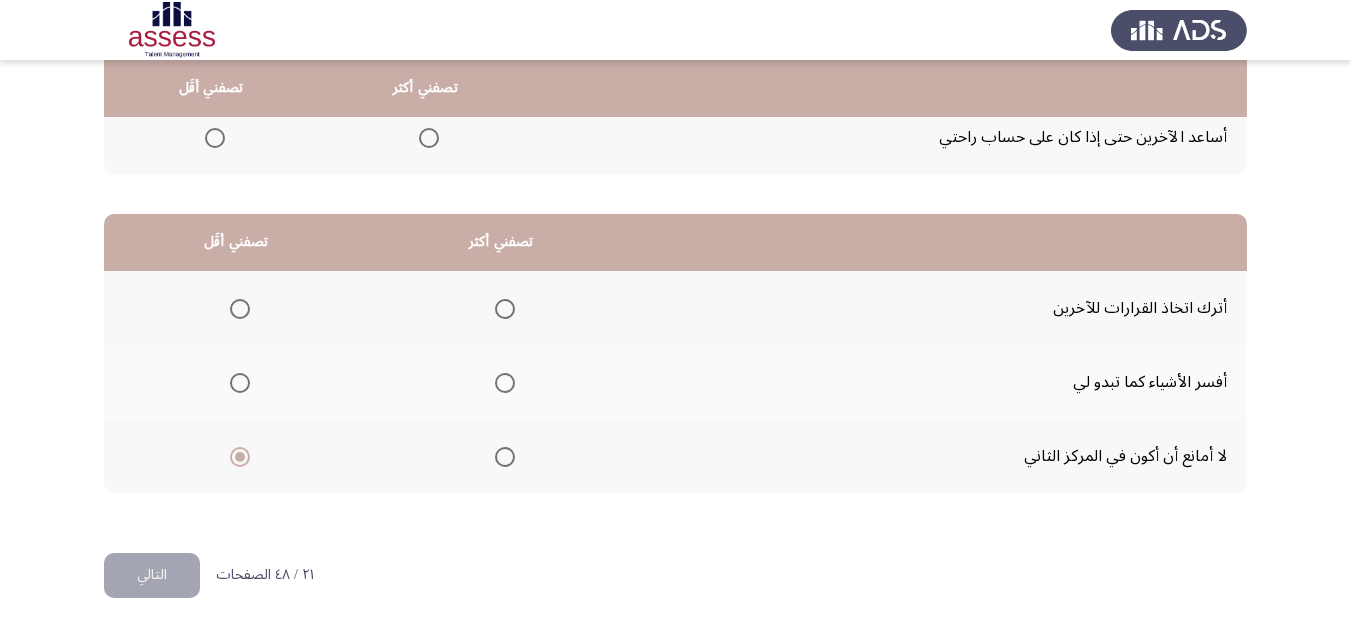 click at bounding box center (505, 309) 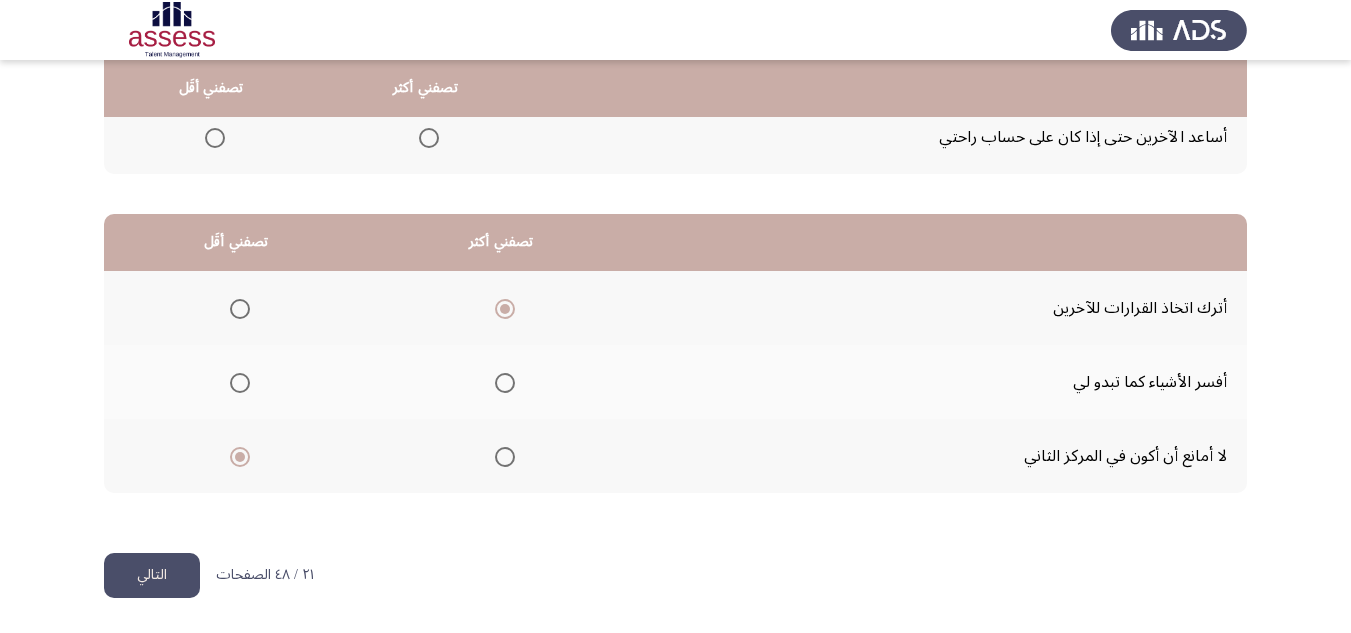 click on "التالي" 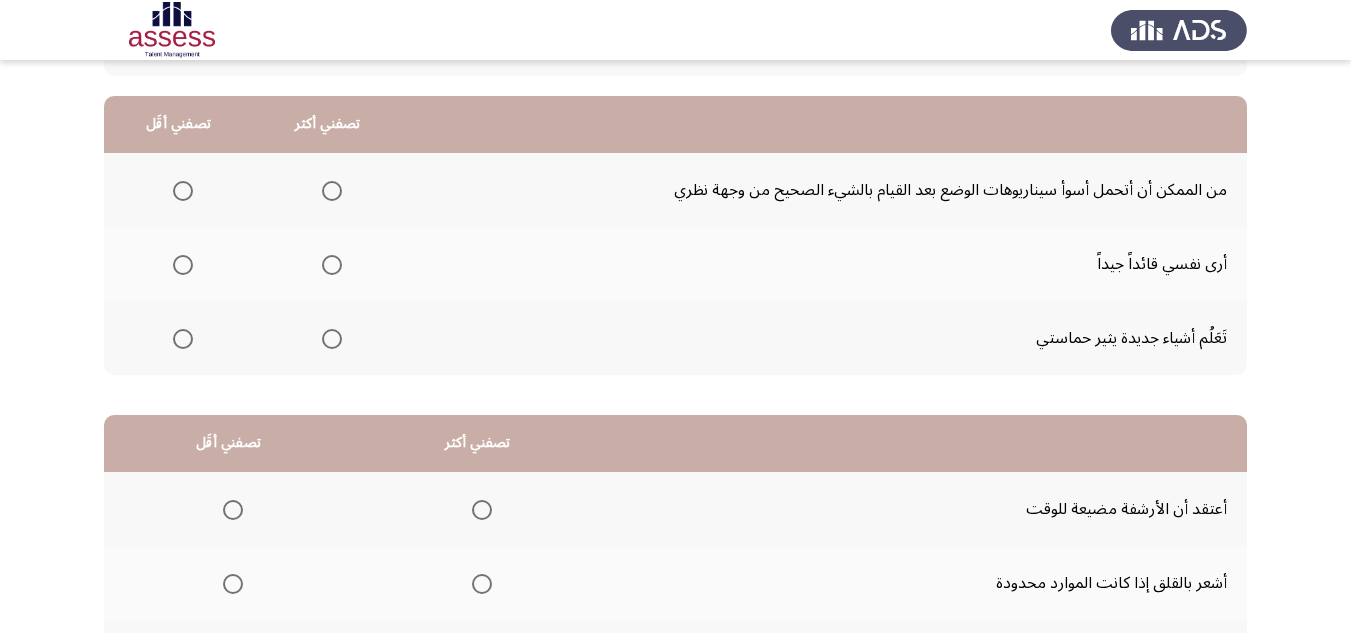 scroll, scrollTop: 200, scrollLeft: 0, axis: vertical 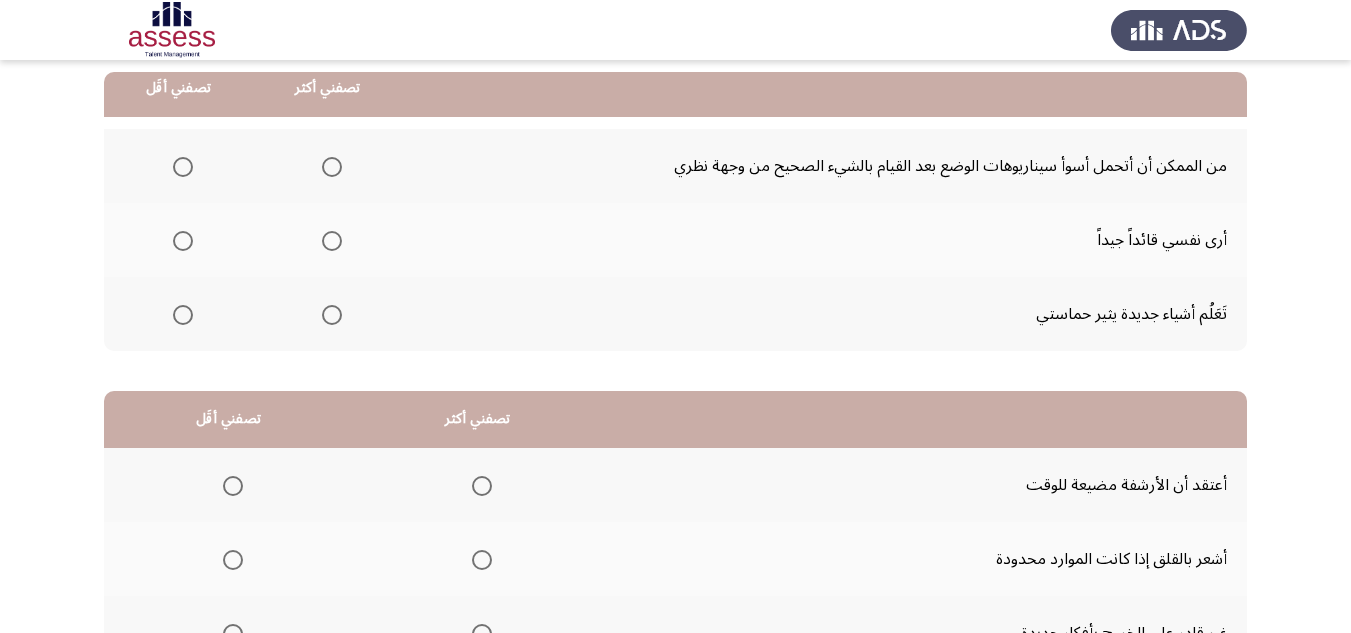 click at bounding box center (183, 167) 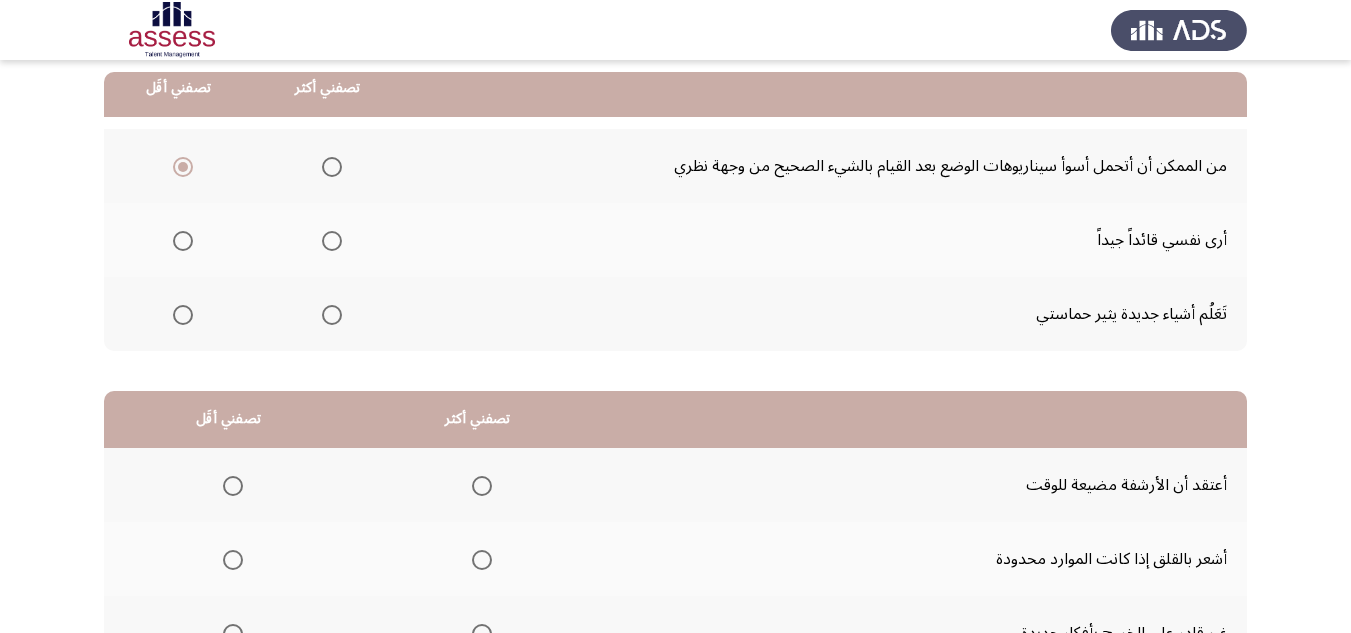 click at bounding box center [332, 315] 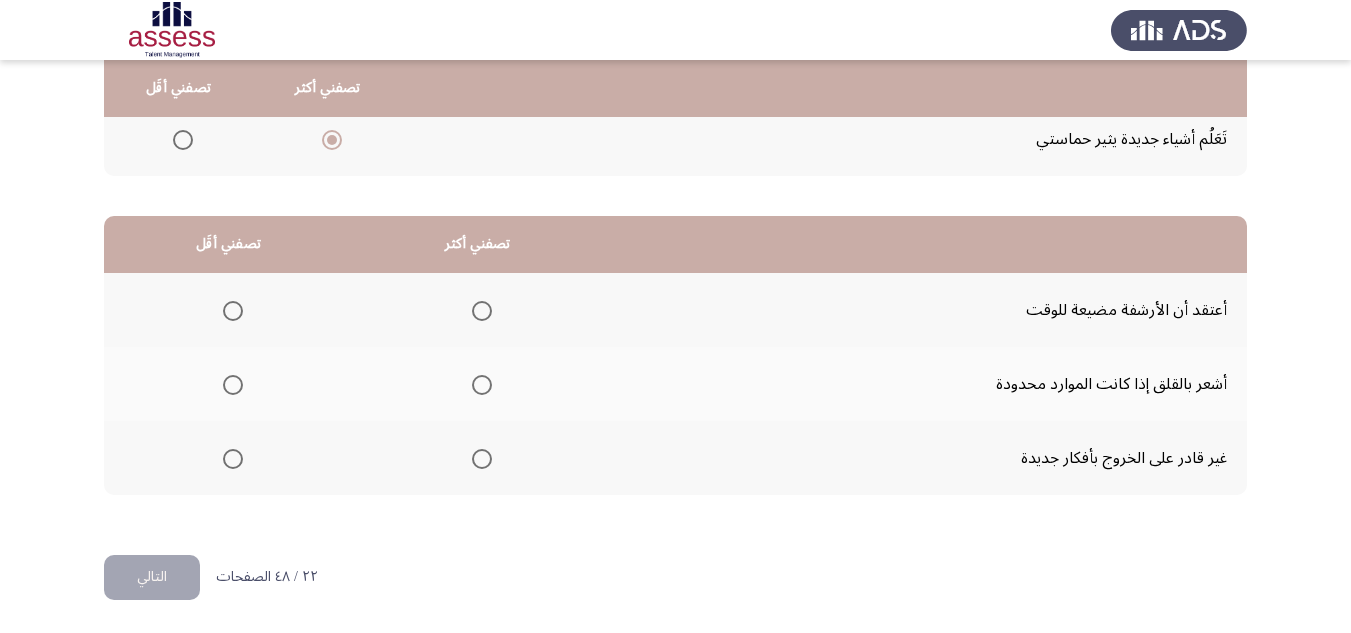scroll, scrollTop: 377, scrollLeft: 0, axis: vertical 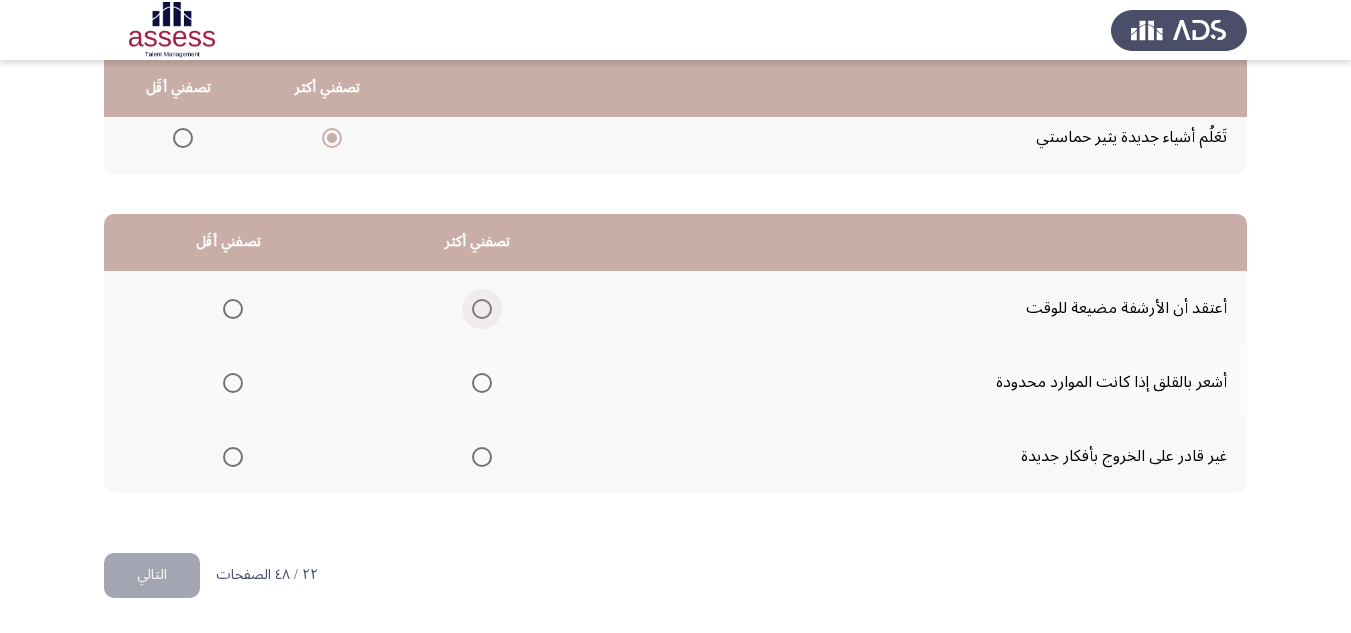 click at bounding box center [482, 309] 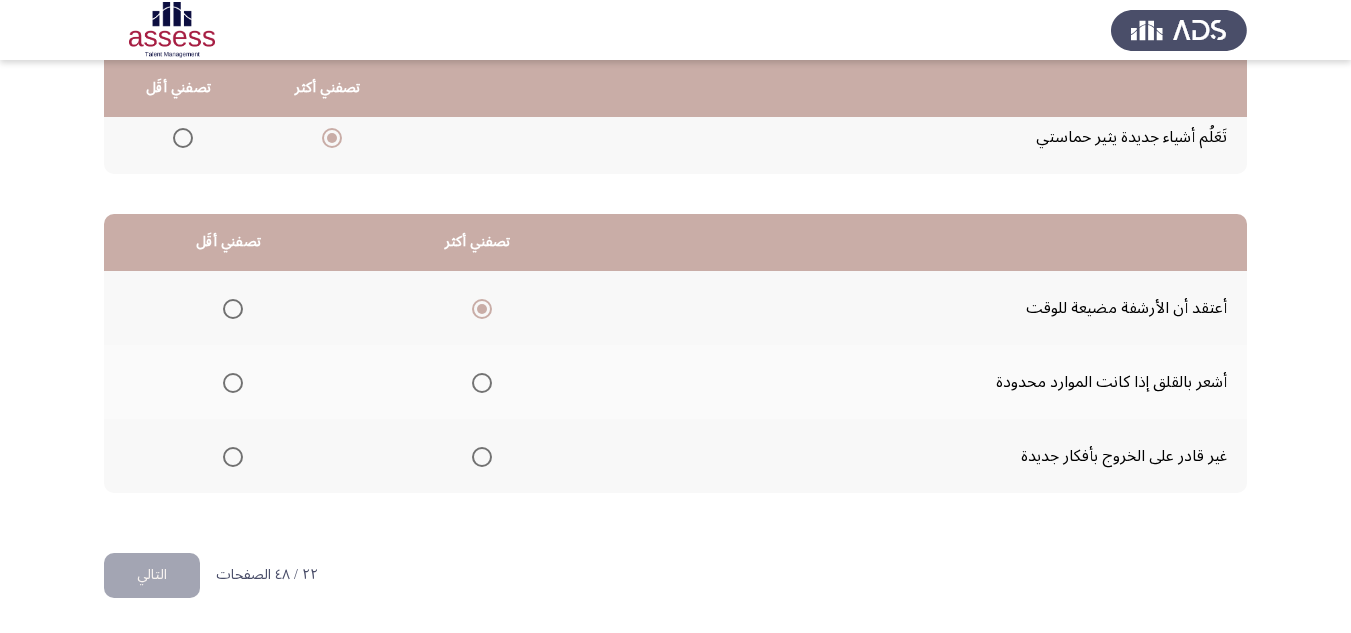 click at bounding box center [233, 457] 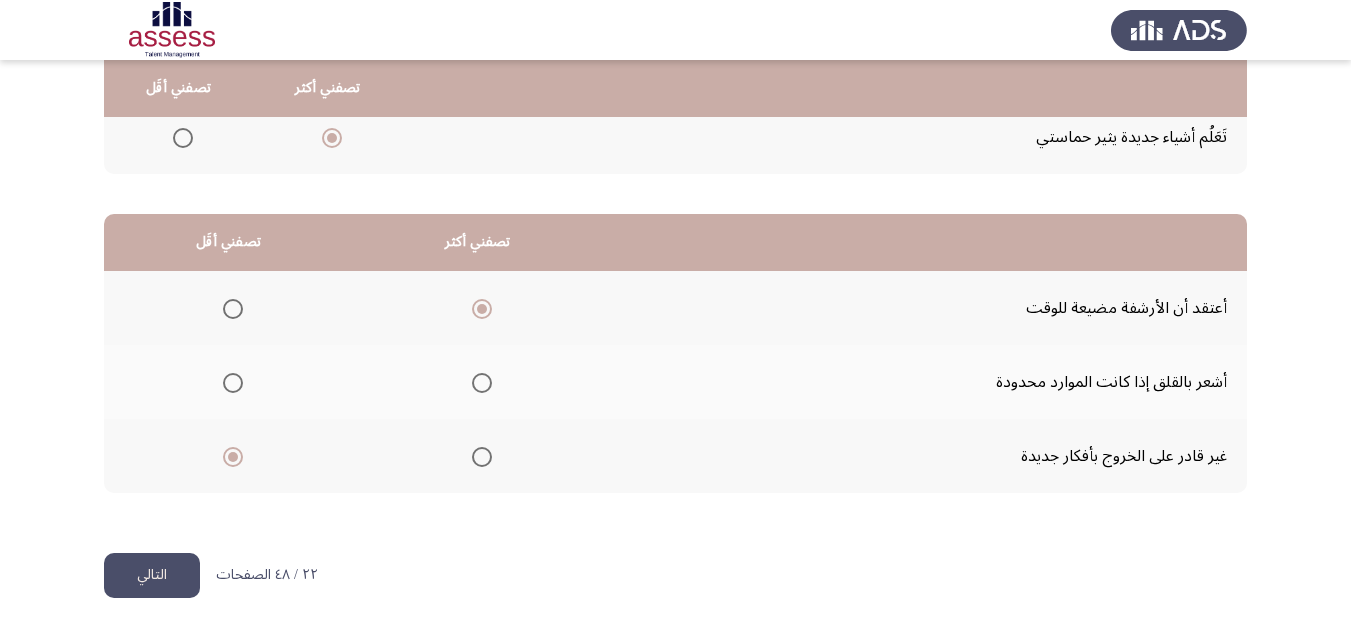 click on "التالي" 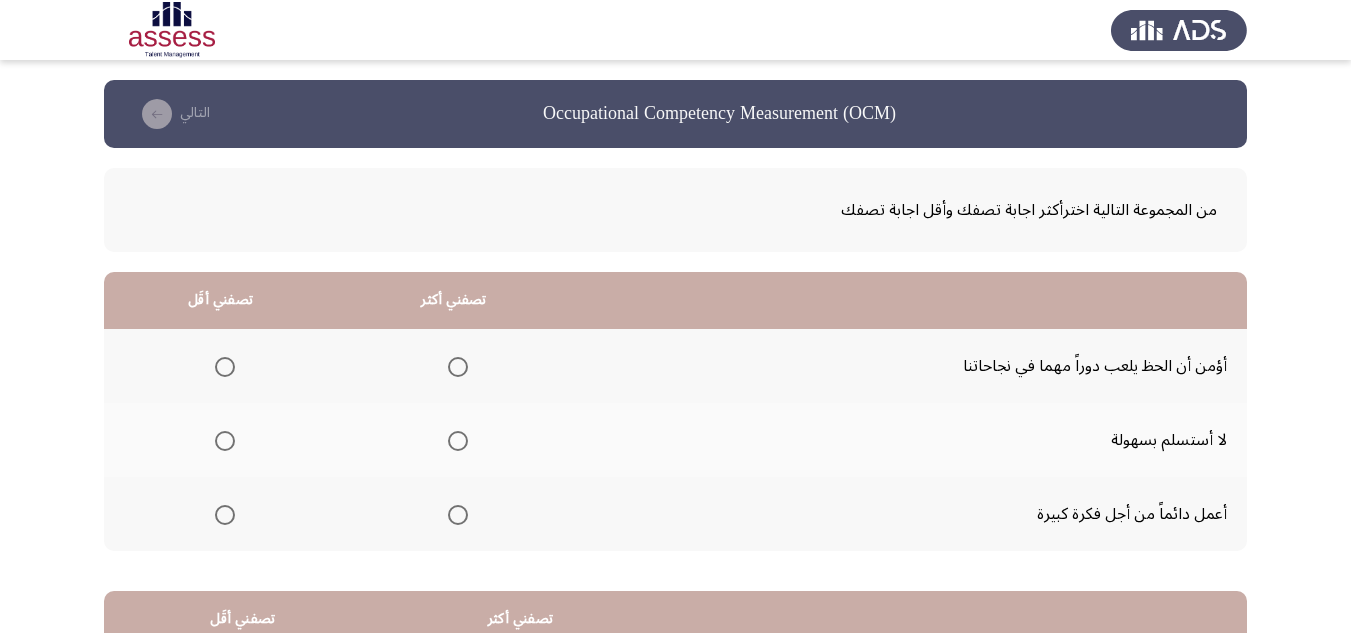 click at bounding box center [225, 367] 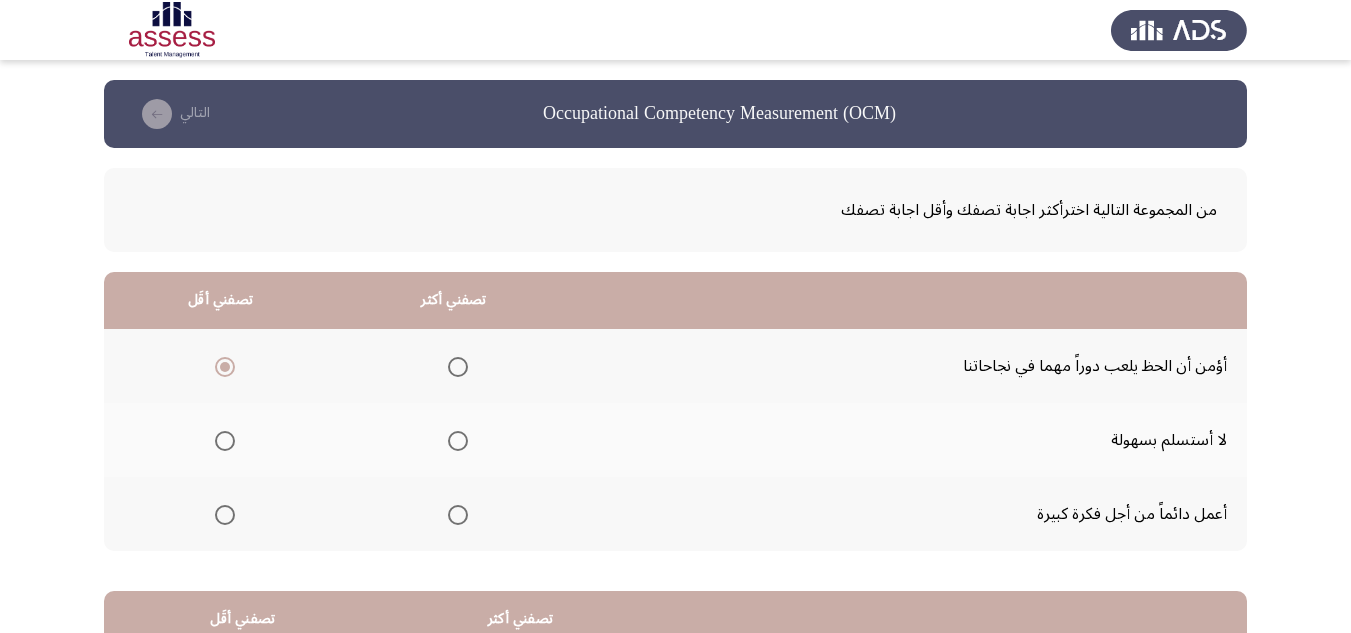 click at bounding box center [454, 440] 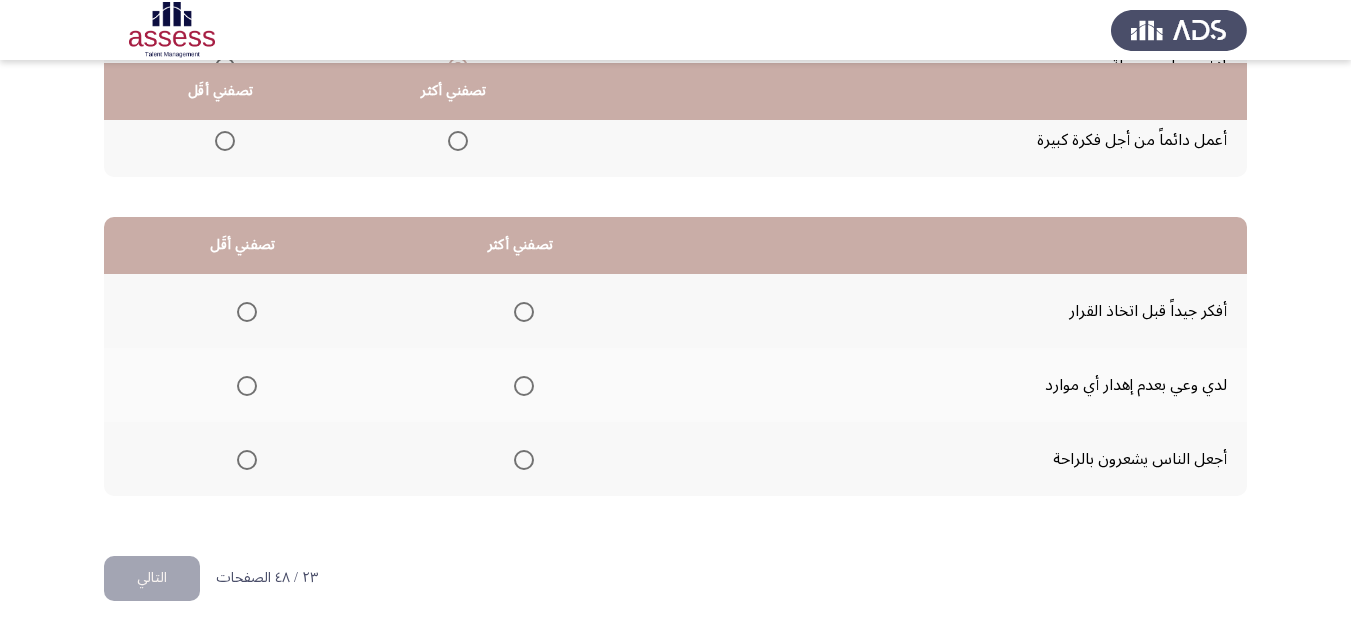 scroll, scrollTop: 377, scrollLeft: 0, axis: vertical 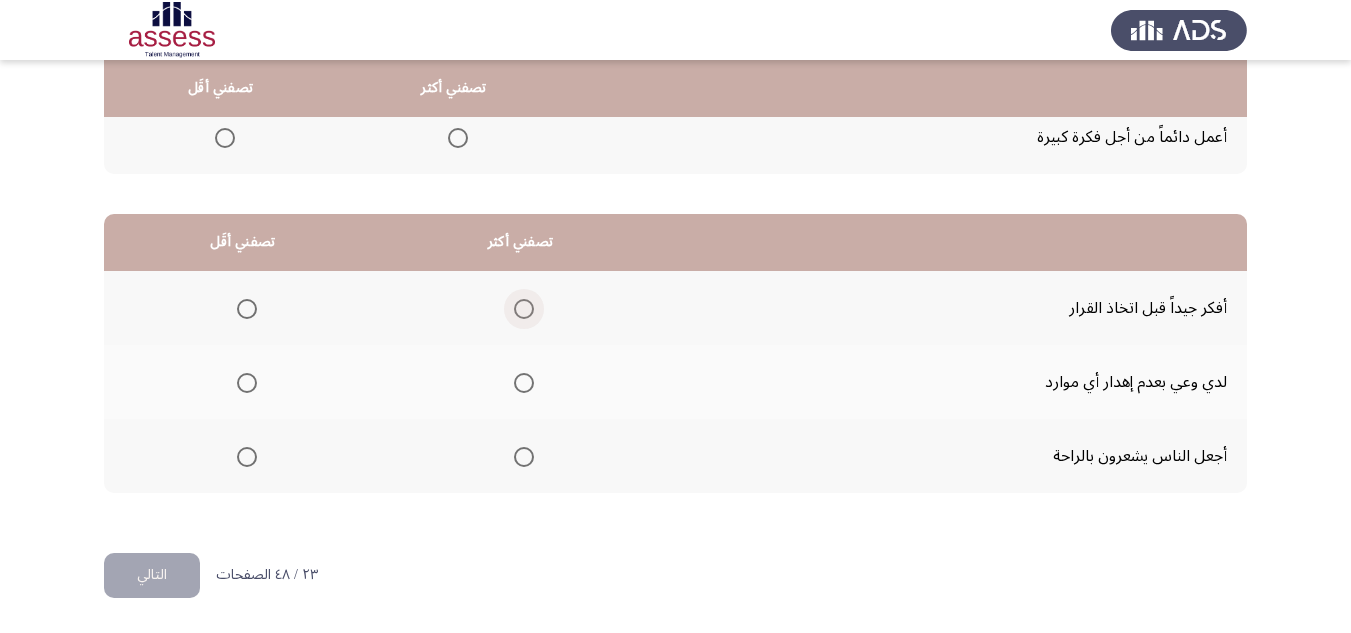 click at bounding box center (524, 309) 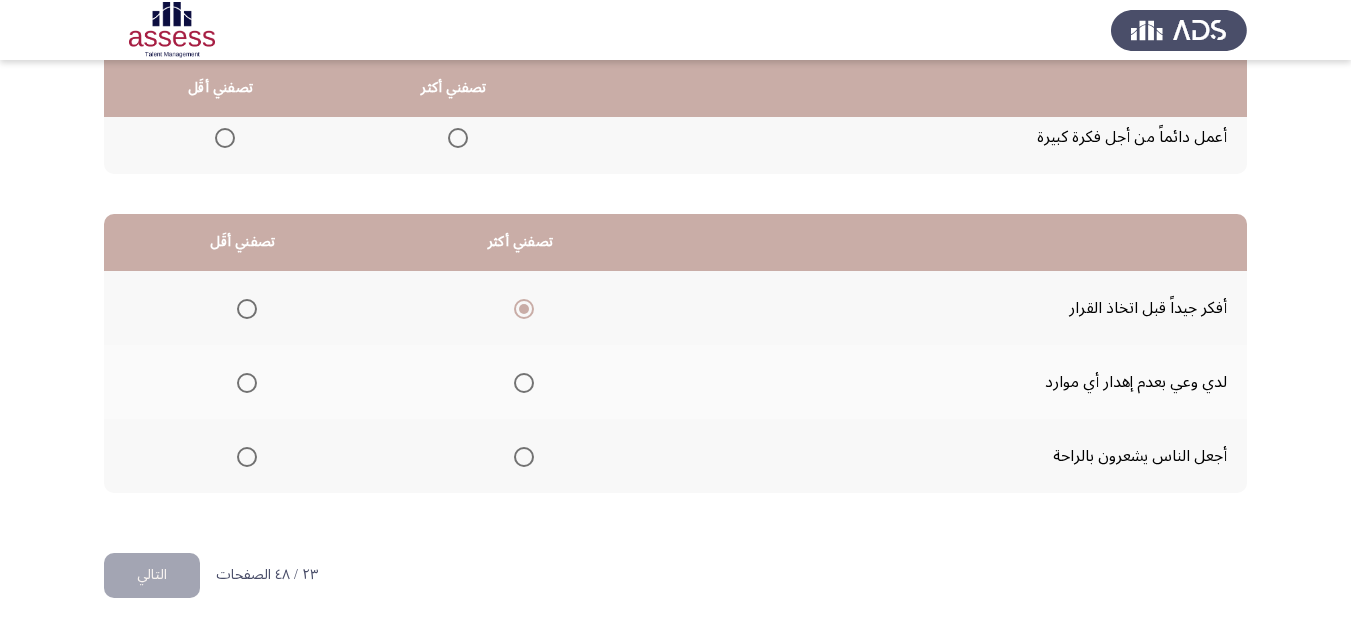click at bounding box center (247, 383) 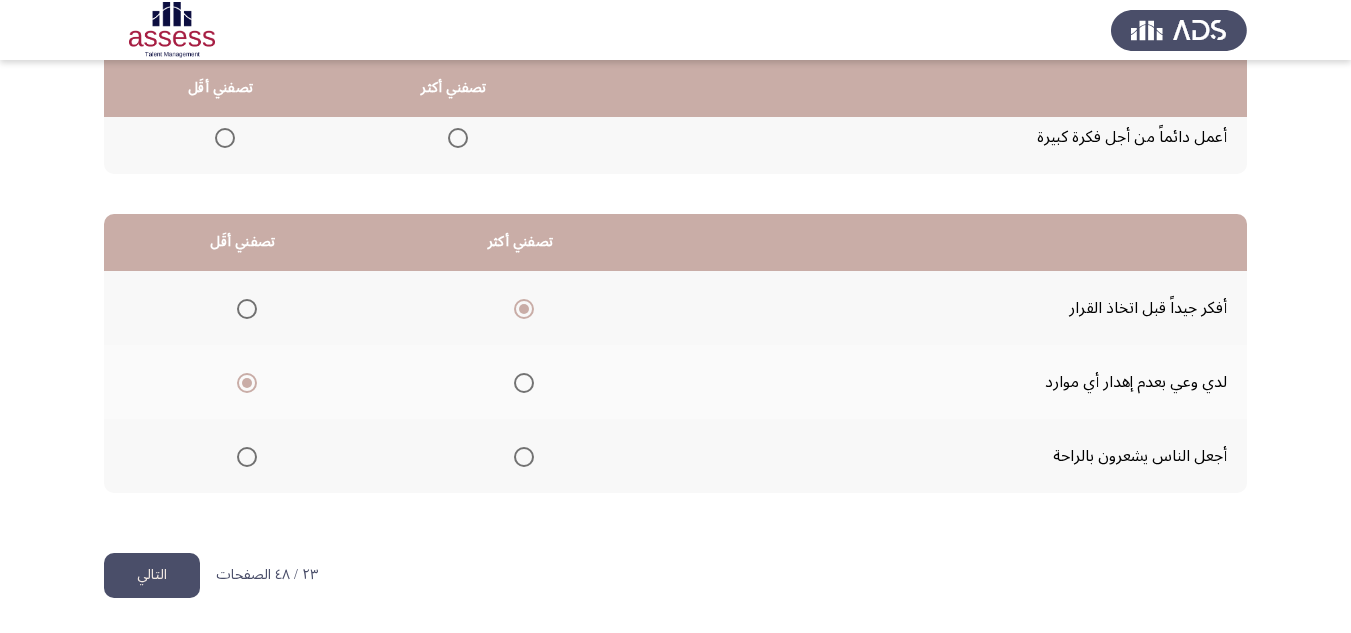 click on "التالي" 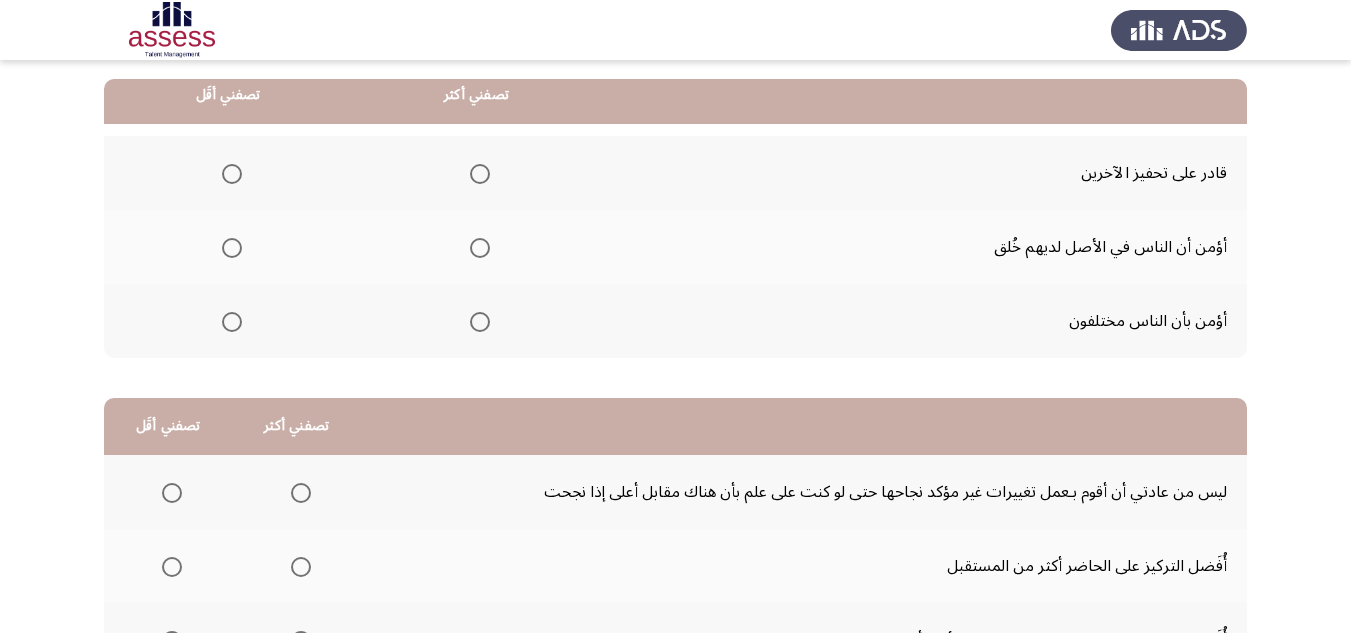 scroll, scrollTop: 200, scrollLeft: 0, axis: vertical 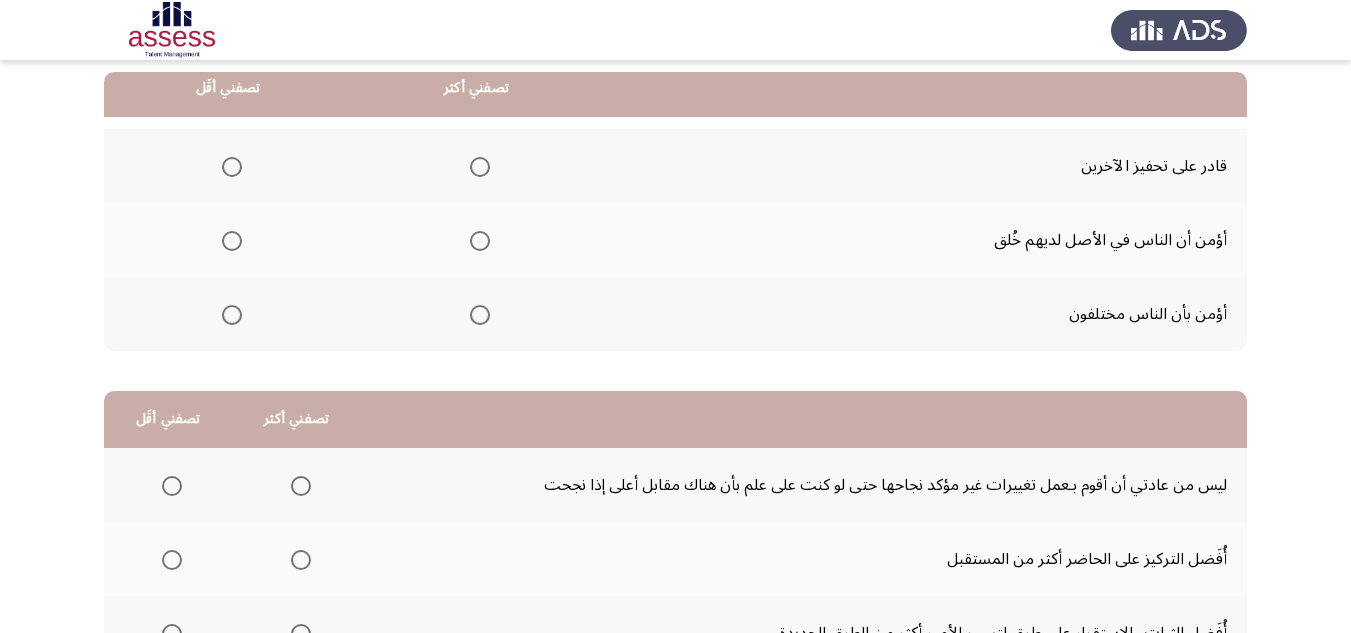 click at bounding box center (480, 315) 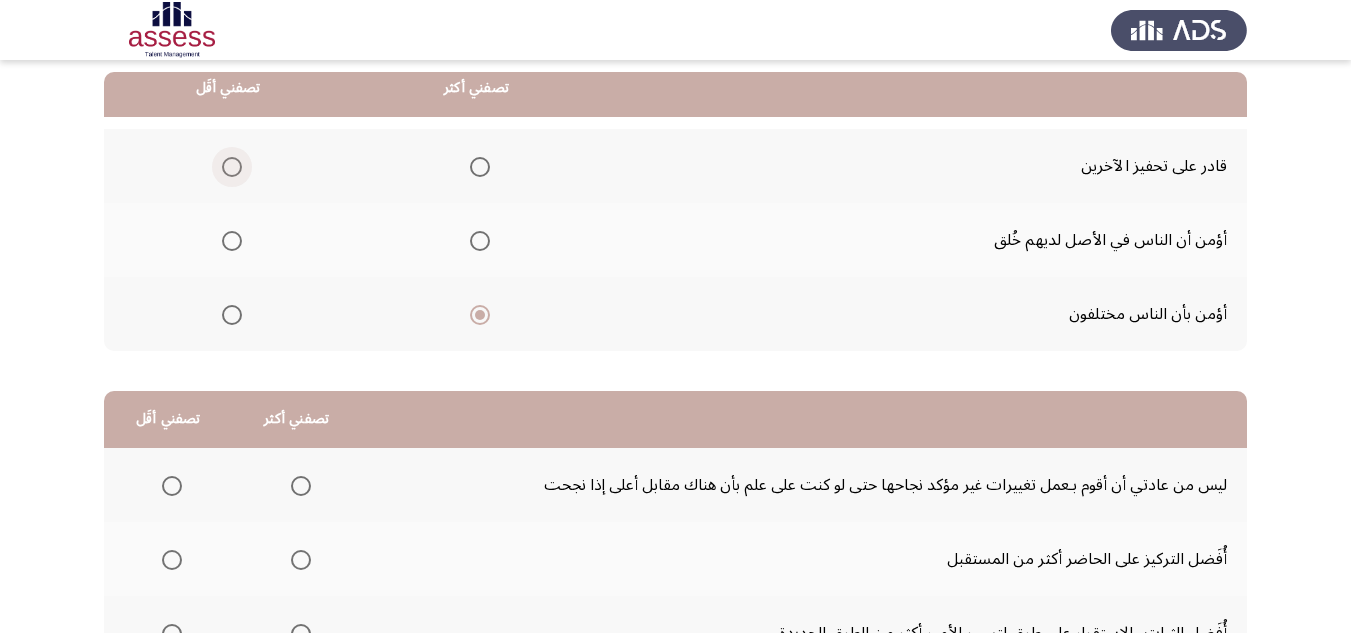click at bounding box center (232, 167) 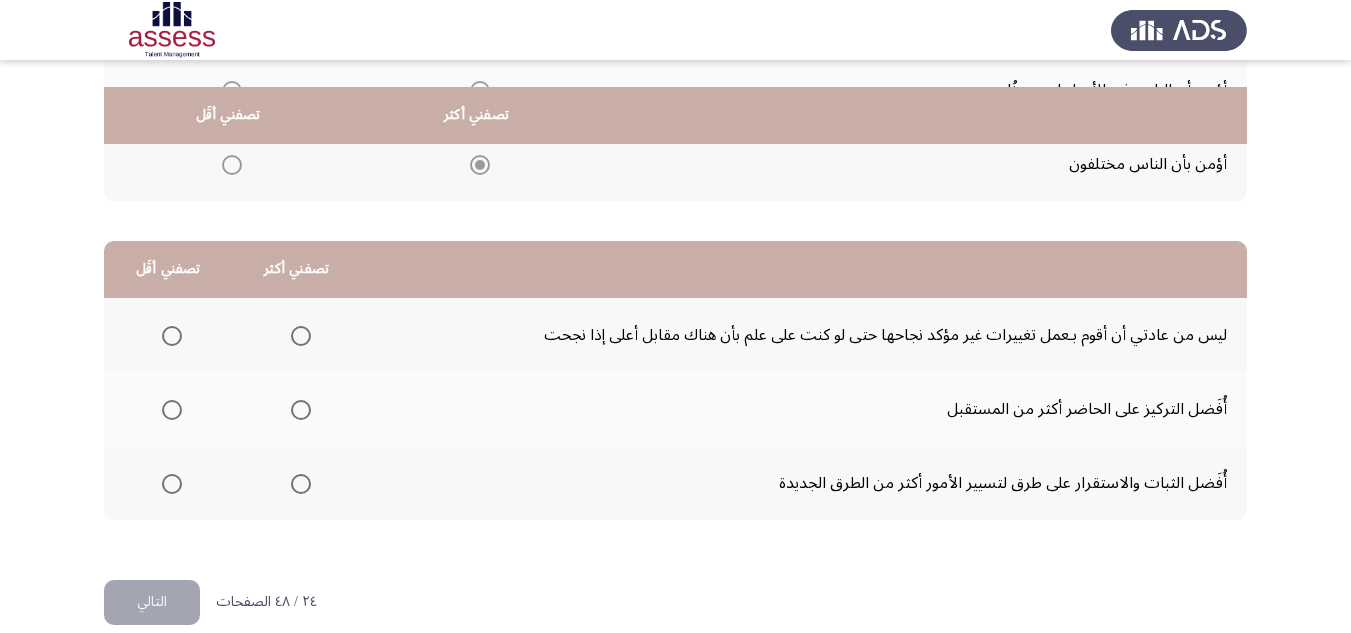 scroll, scrollTop: 377, scrollLeft: 0, axis: vertical 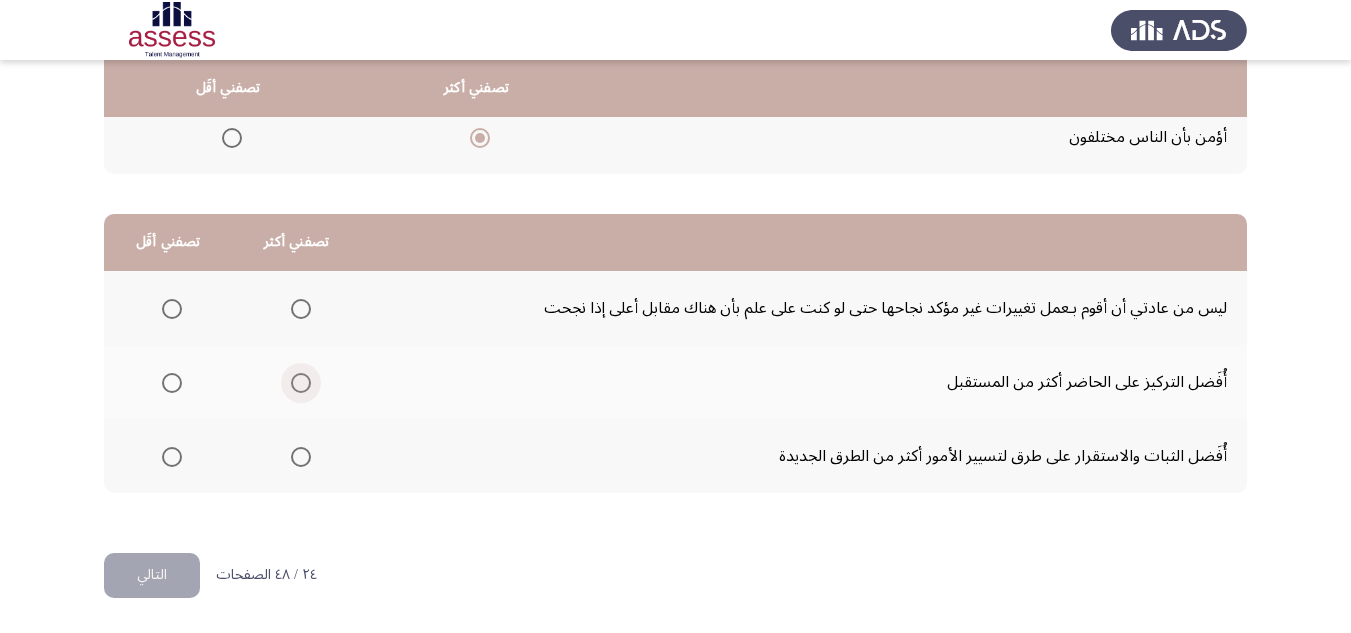 click at bounding box center [301, 383] 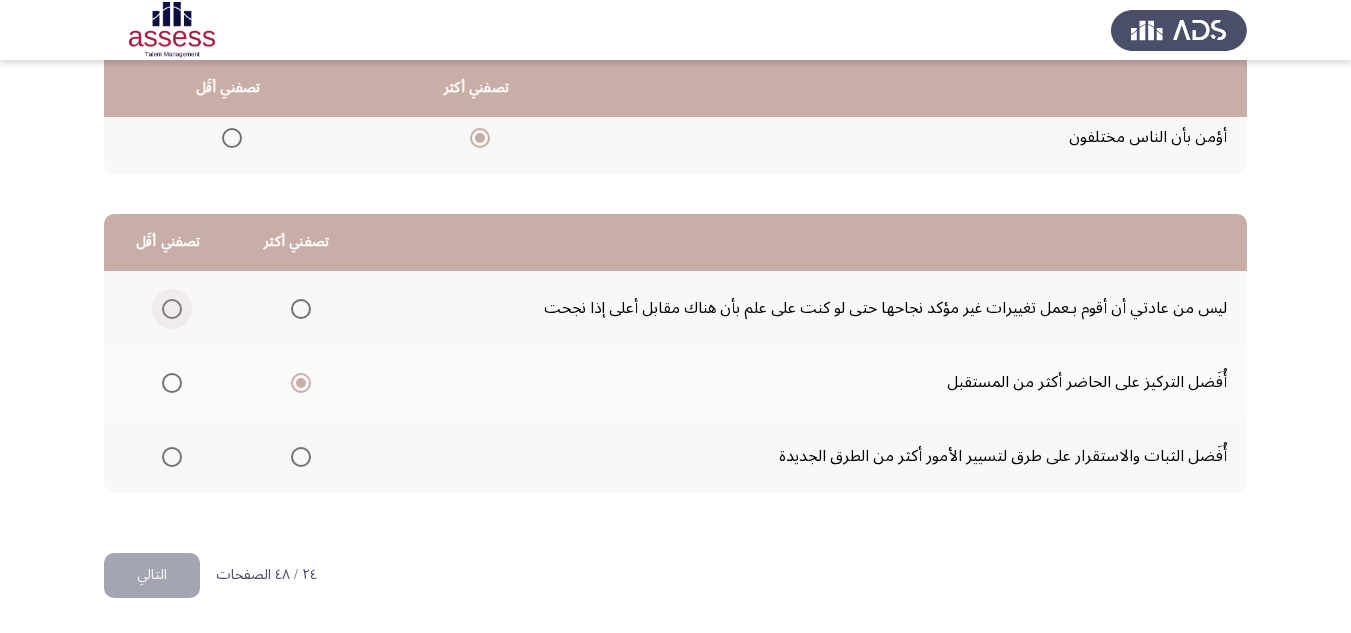 click at bounding box center [172, 309] 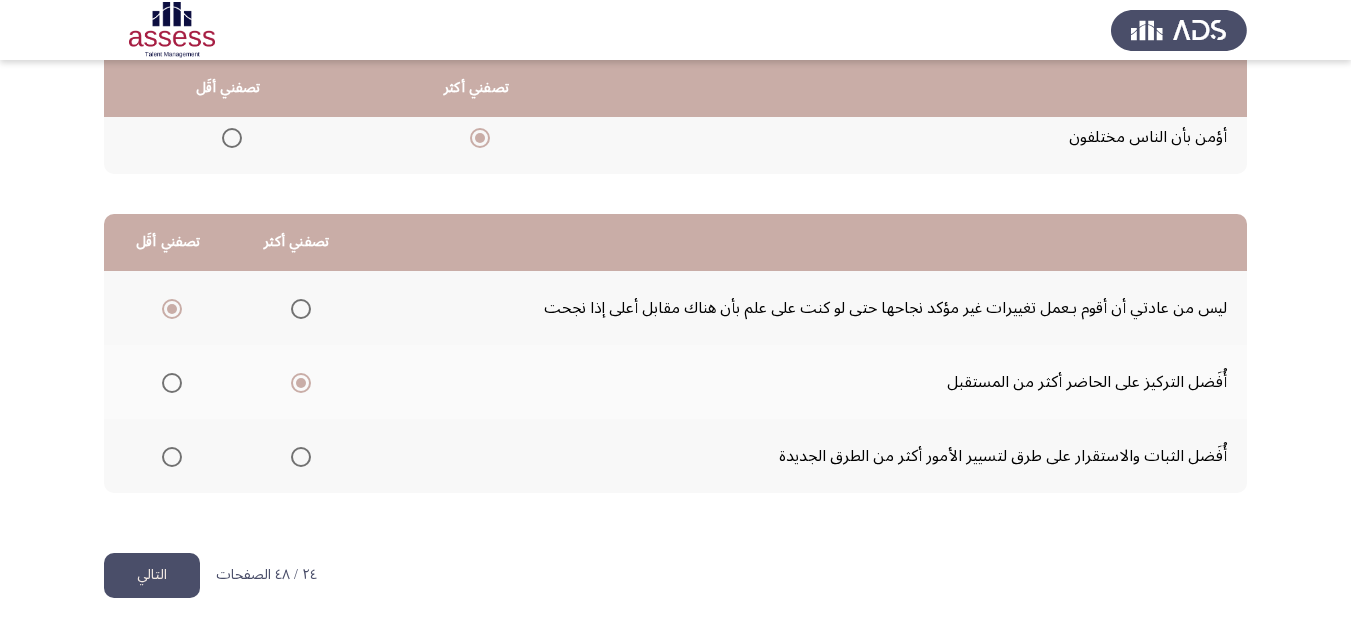 click on "التالي" 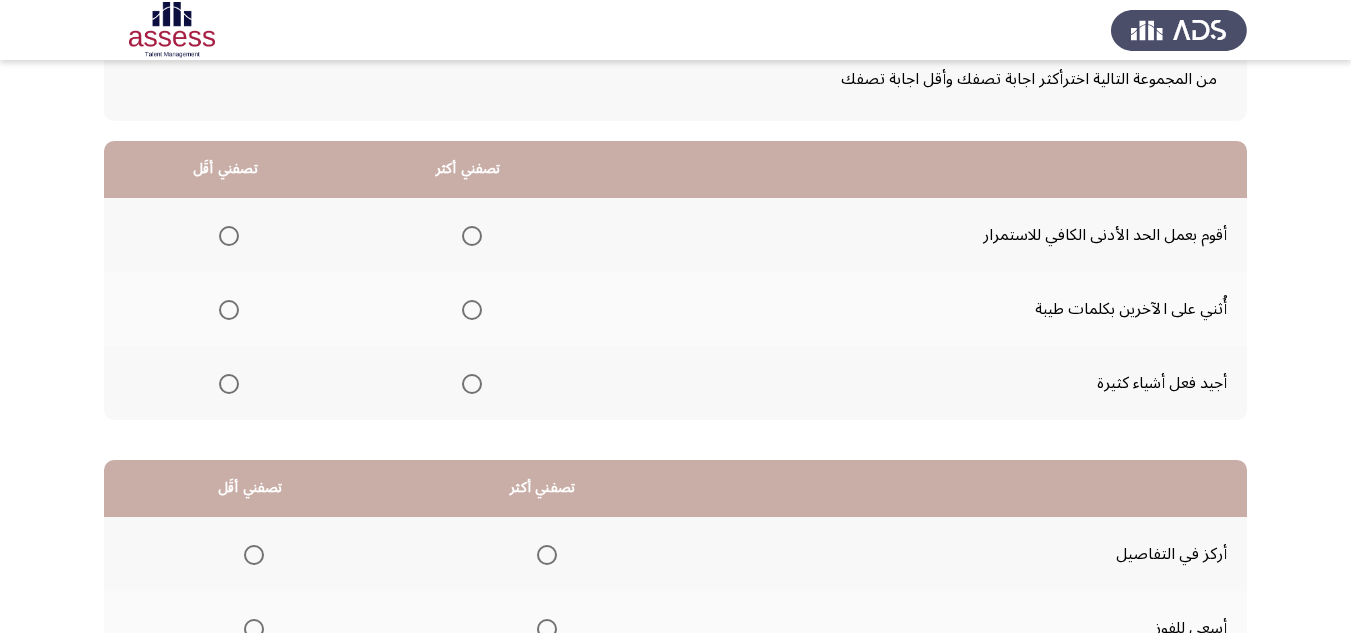 scroll, scrollTop: 200, scrollLeft: 0, axis: vertical 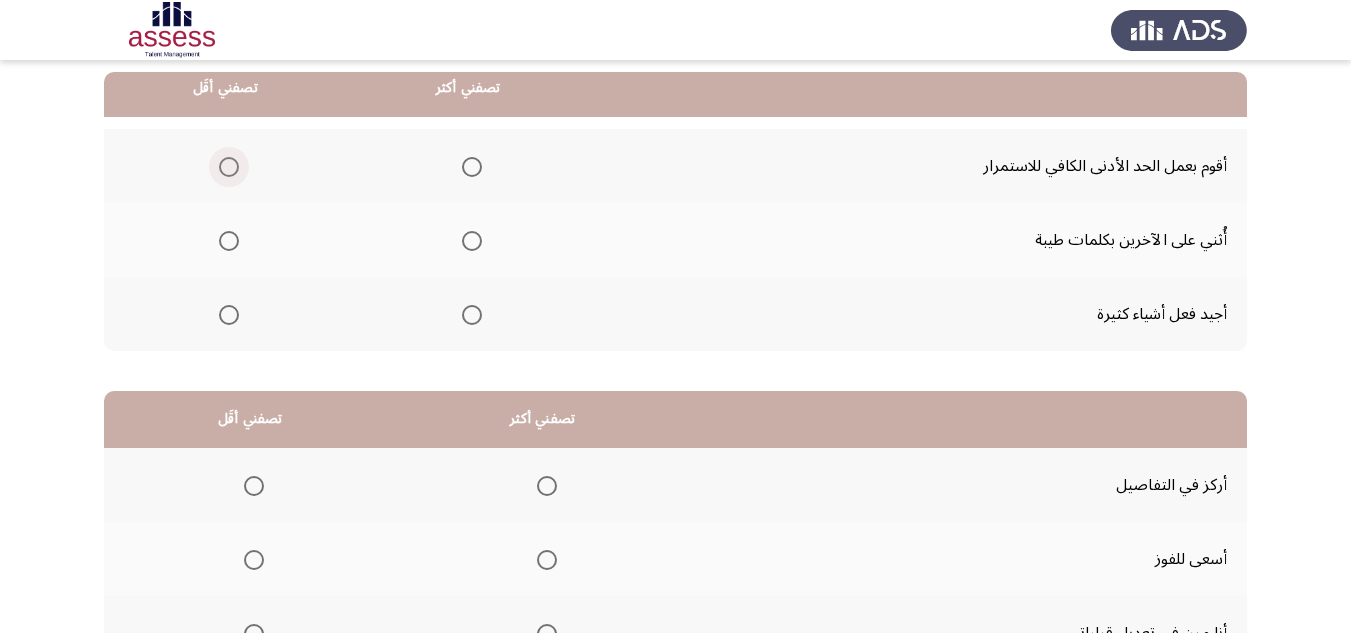 click at bounding box center [229, 167] 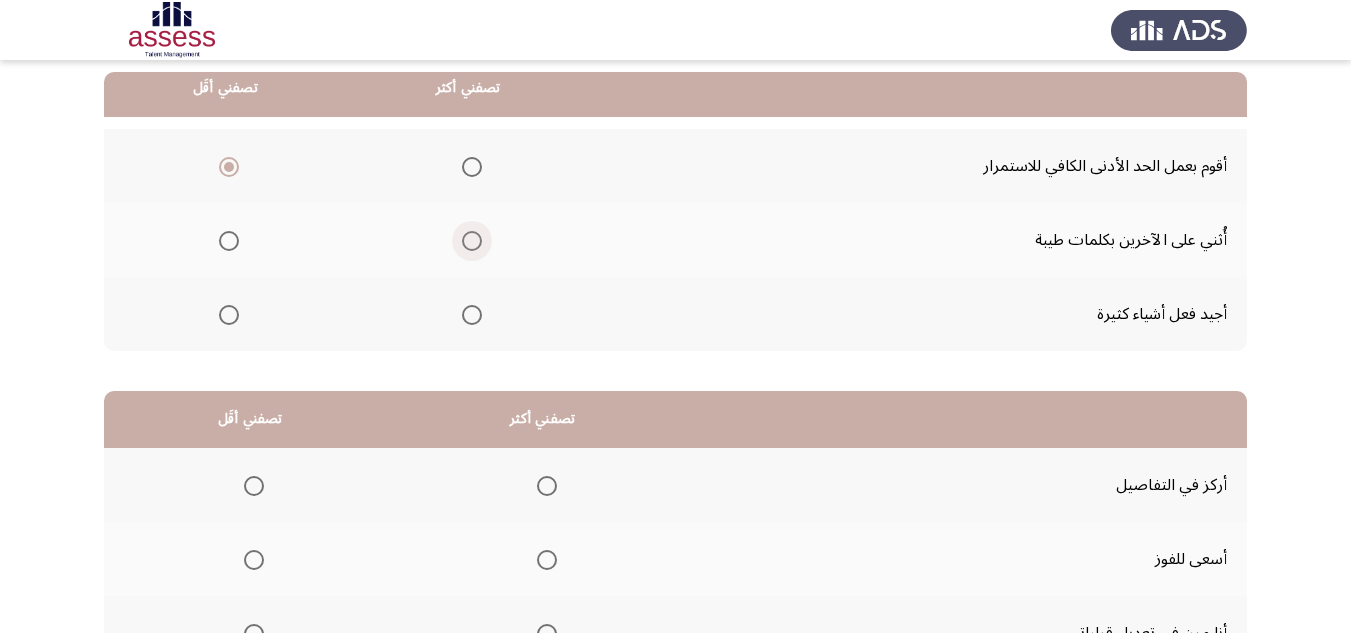 click at bounding box center (472, 241) 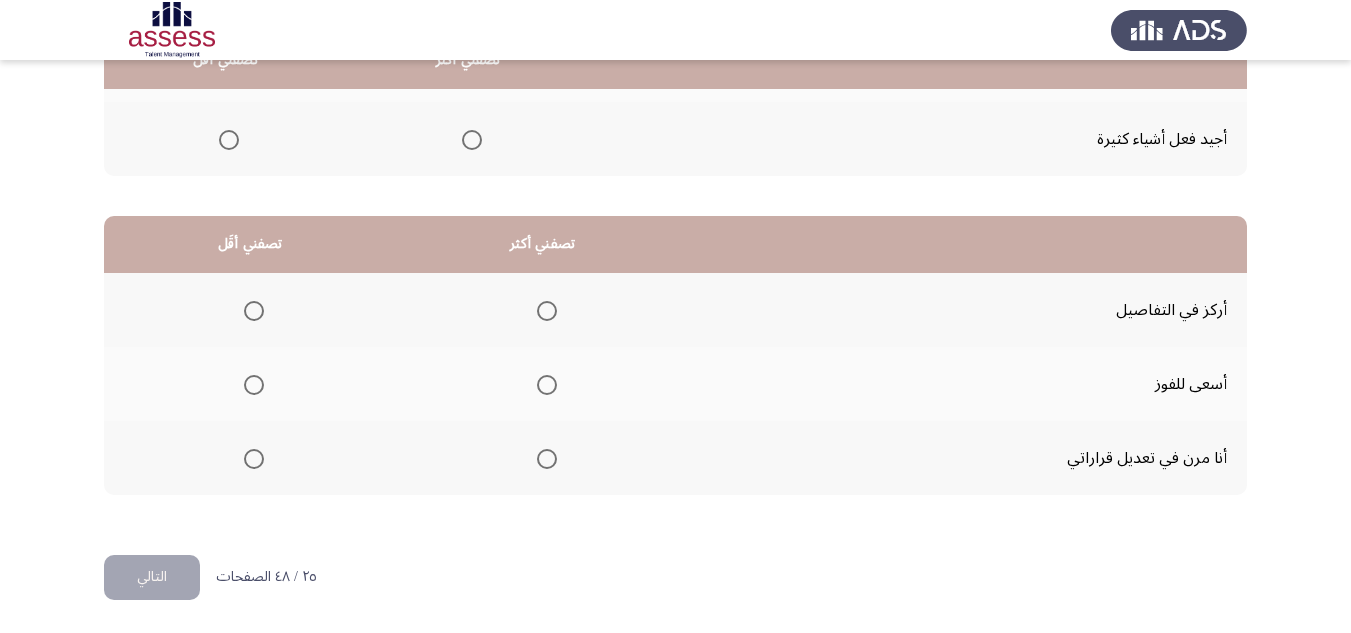 scroll, scrollTop: 377, scrollLeft: 0, axis: vertical 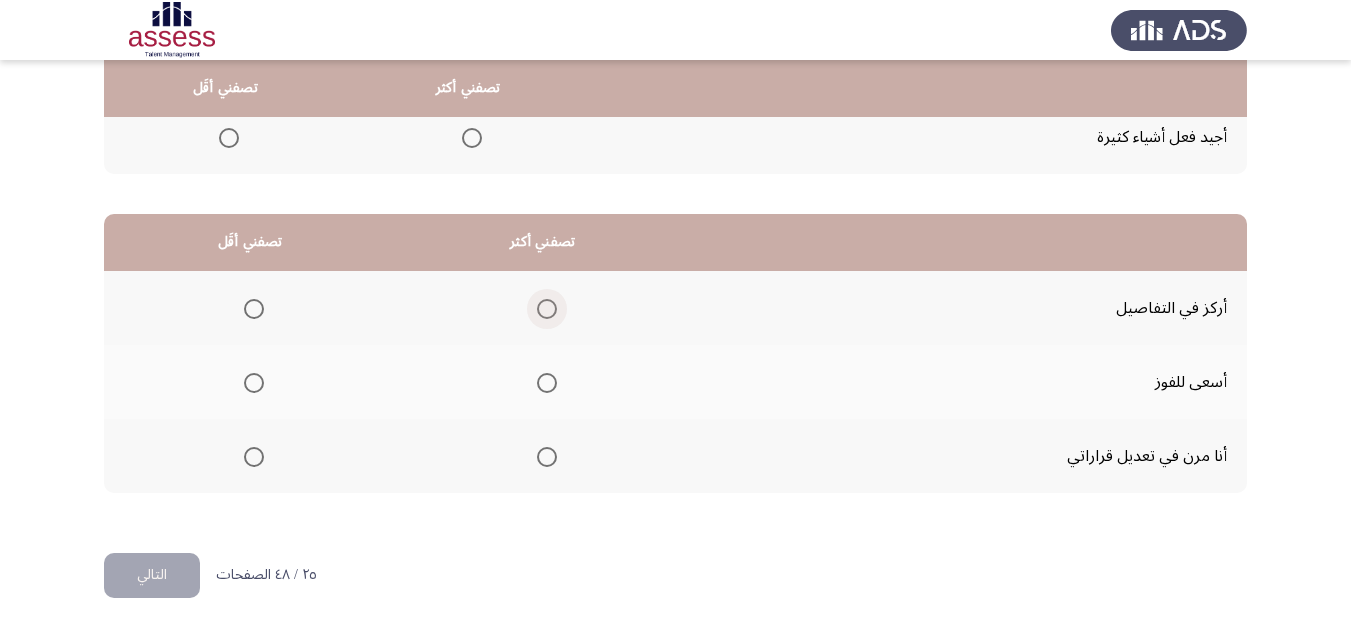 click at bounding box center (547, 309) 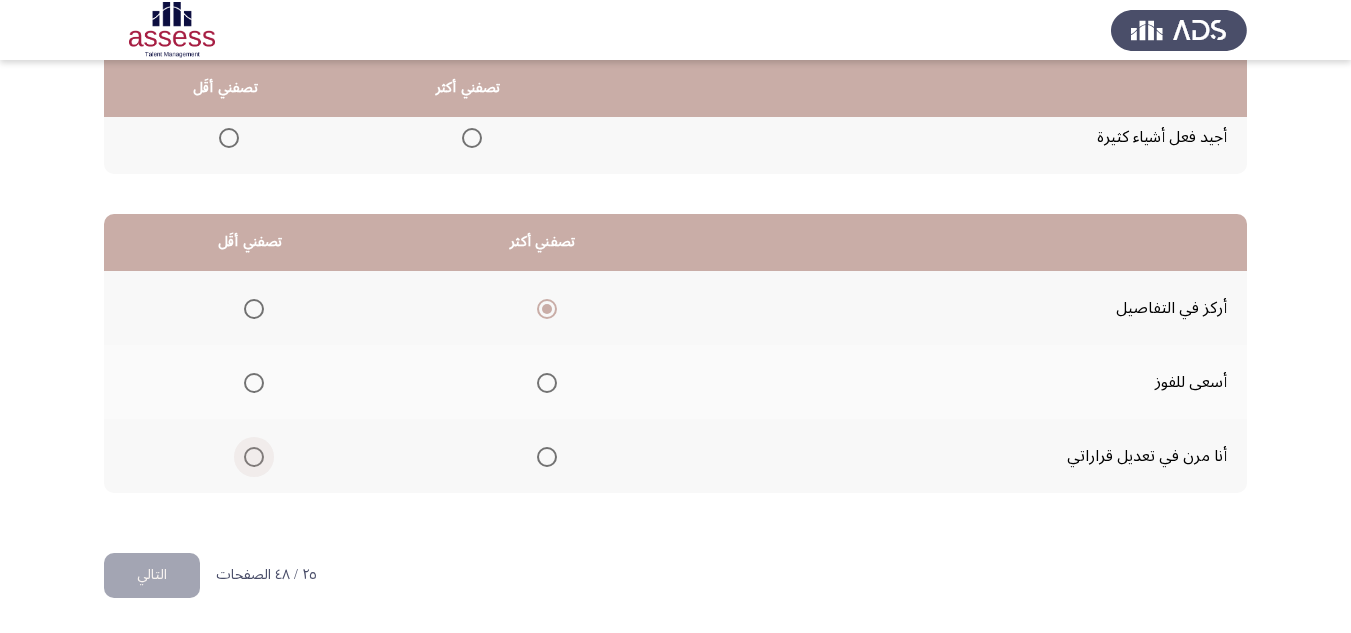 click at bounding box center [254, 457] 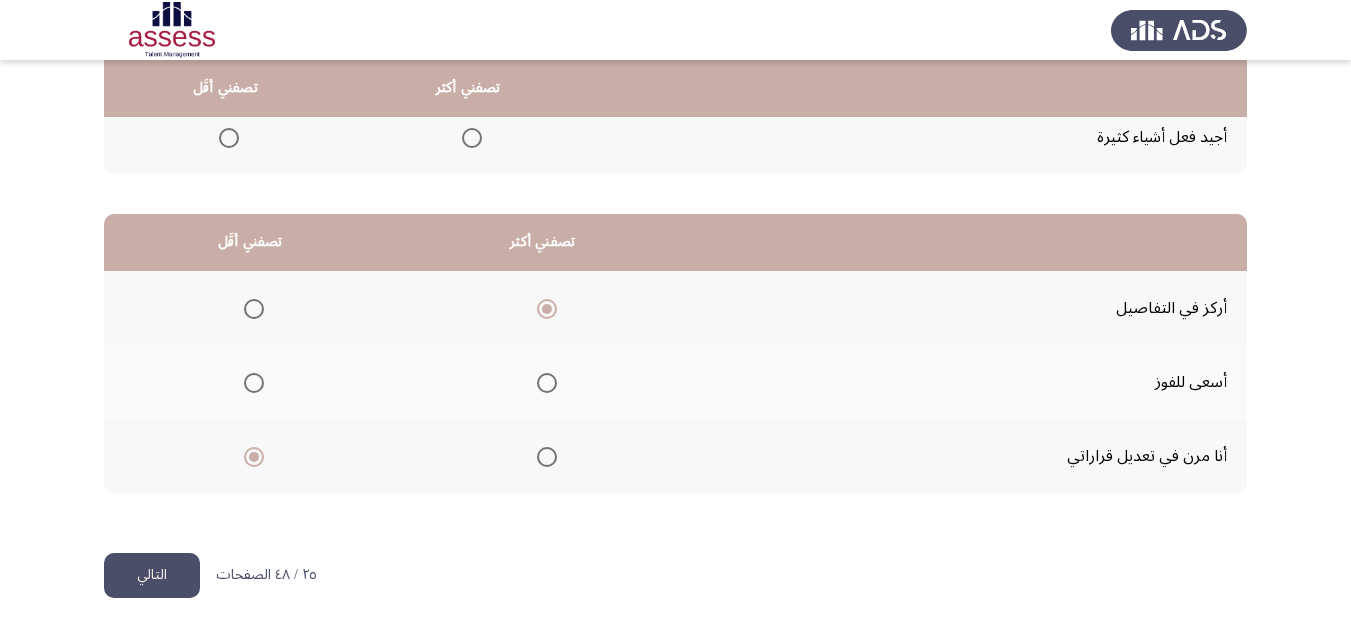 click on "التالي" 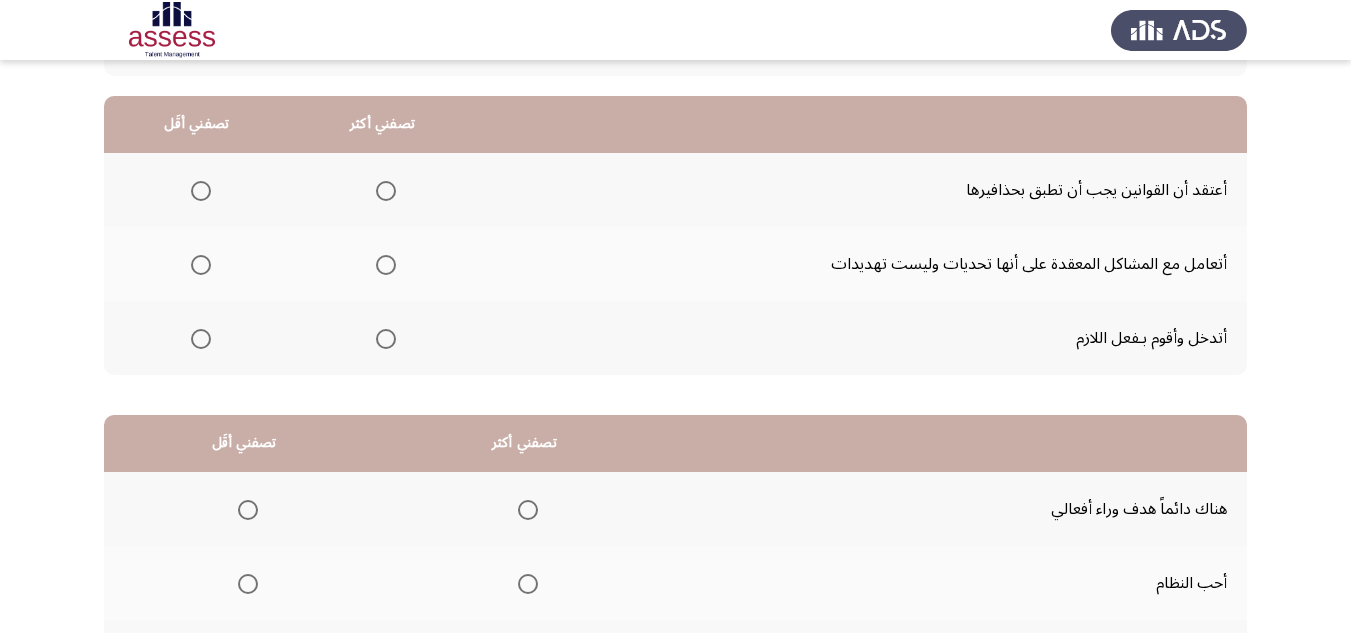 scroll, scrollTop: 200, scrollLeft: 0, axis: vertical 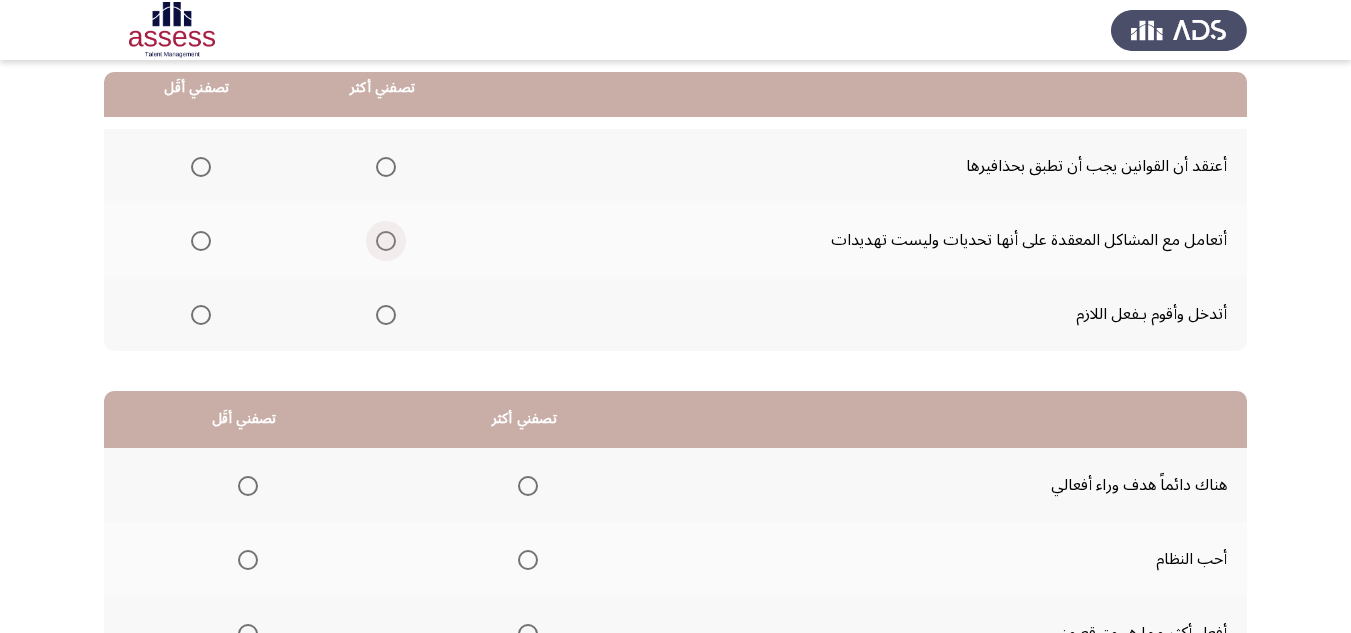 click at bounding box center [386, 241] 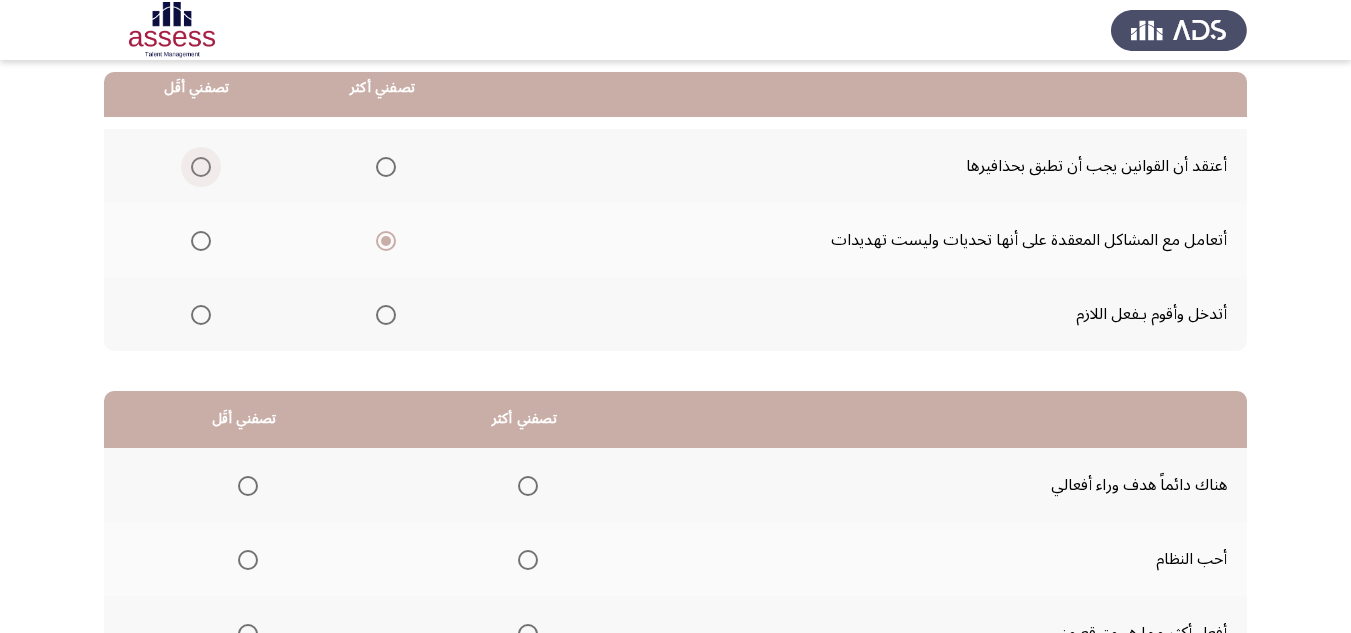click at bounding box center (201, 167) 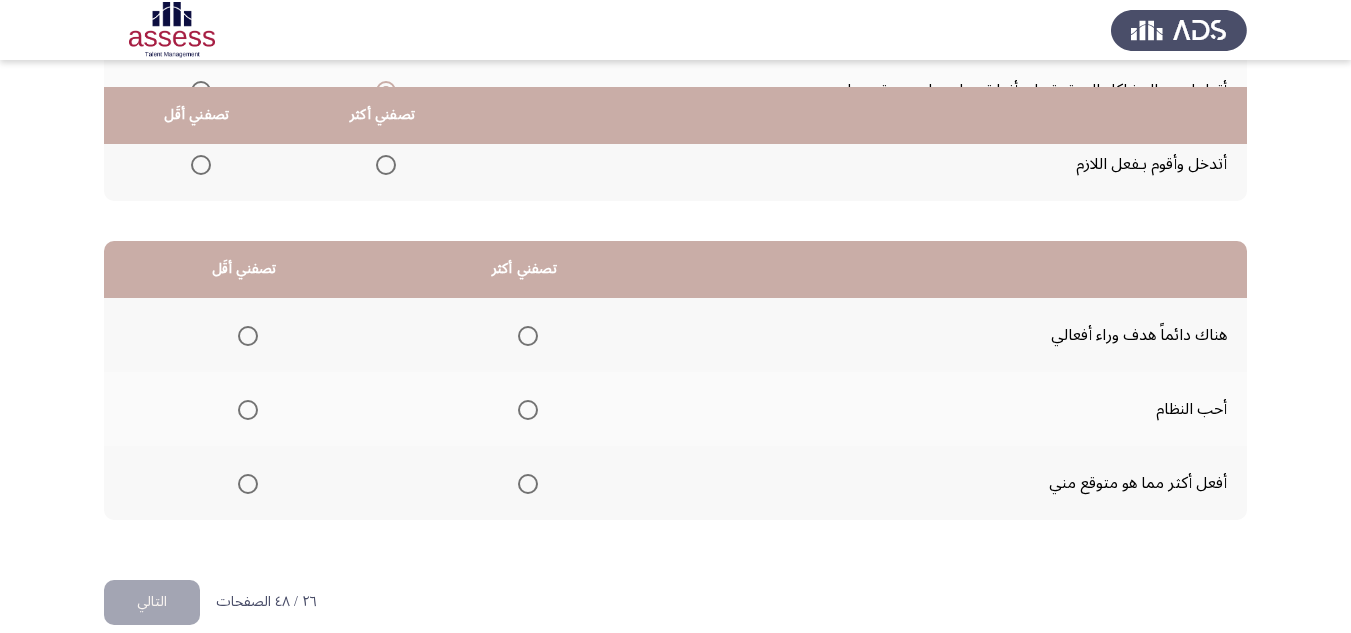 scroll, scrollTop: 377, scrollLeft: 0, axis: vertical 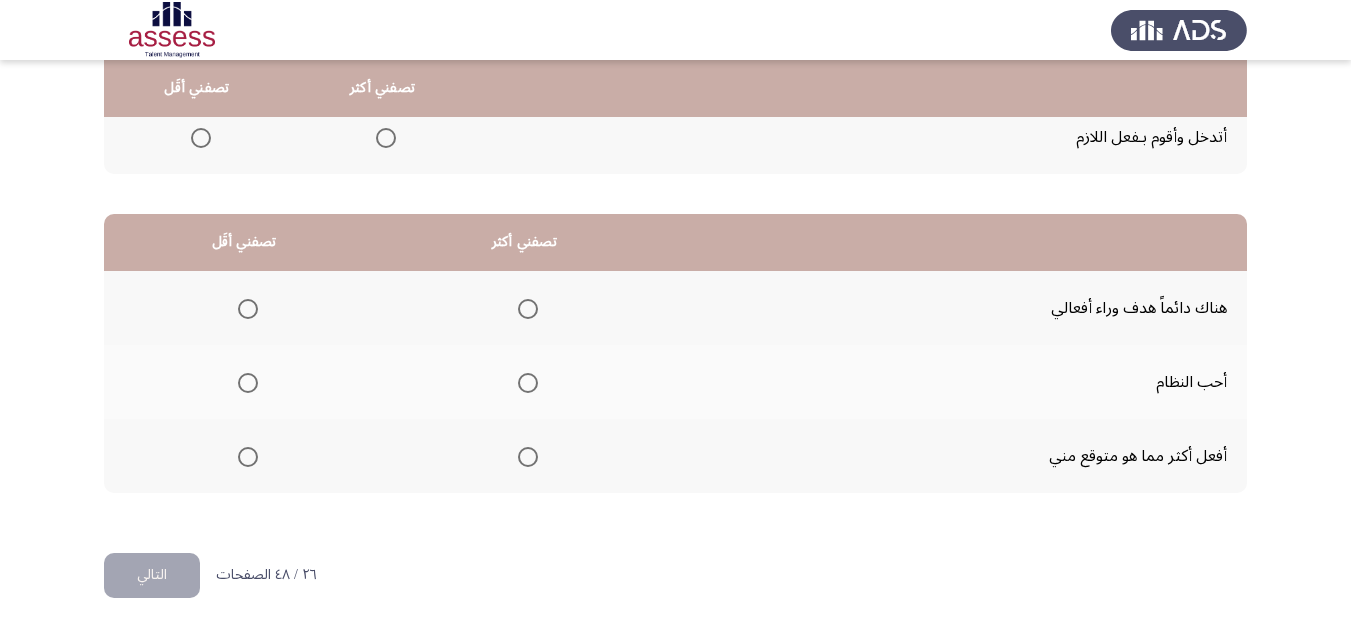 click at bounding box center (528, 383) 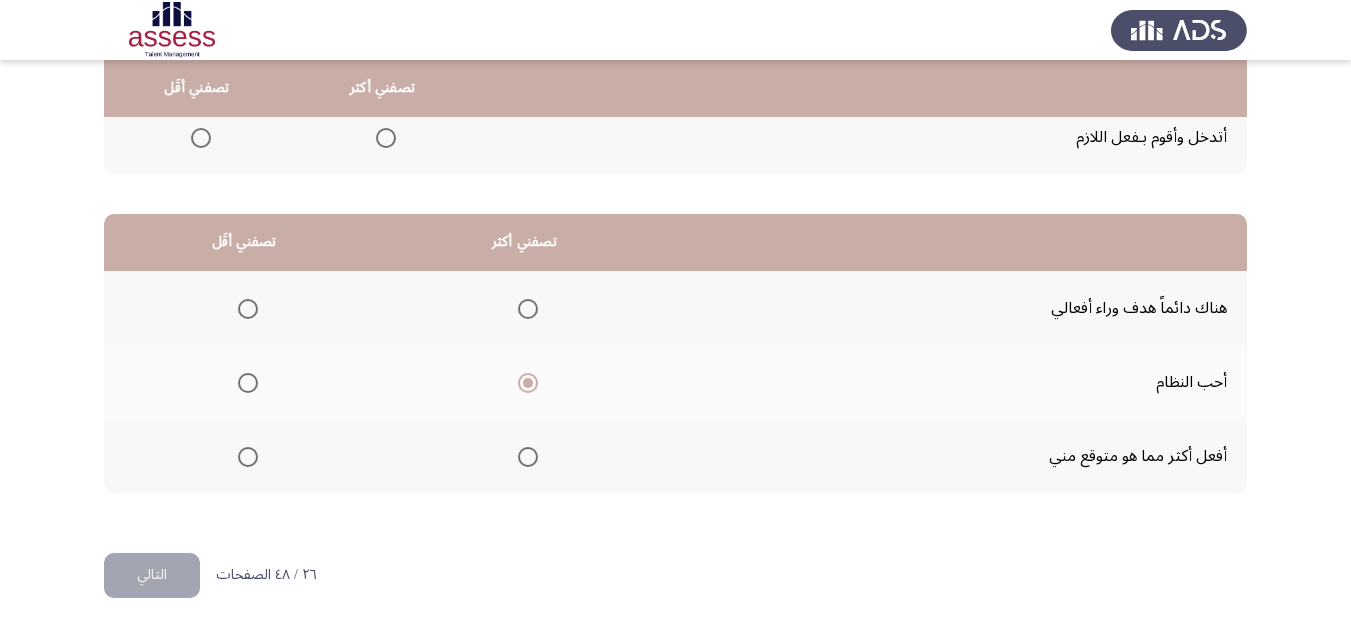 click at bounding box center (248, 457) 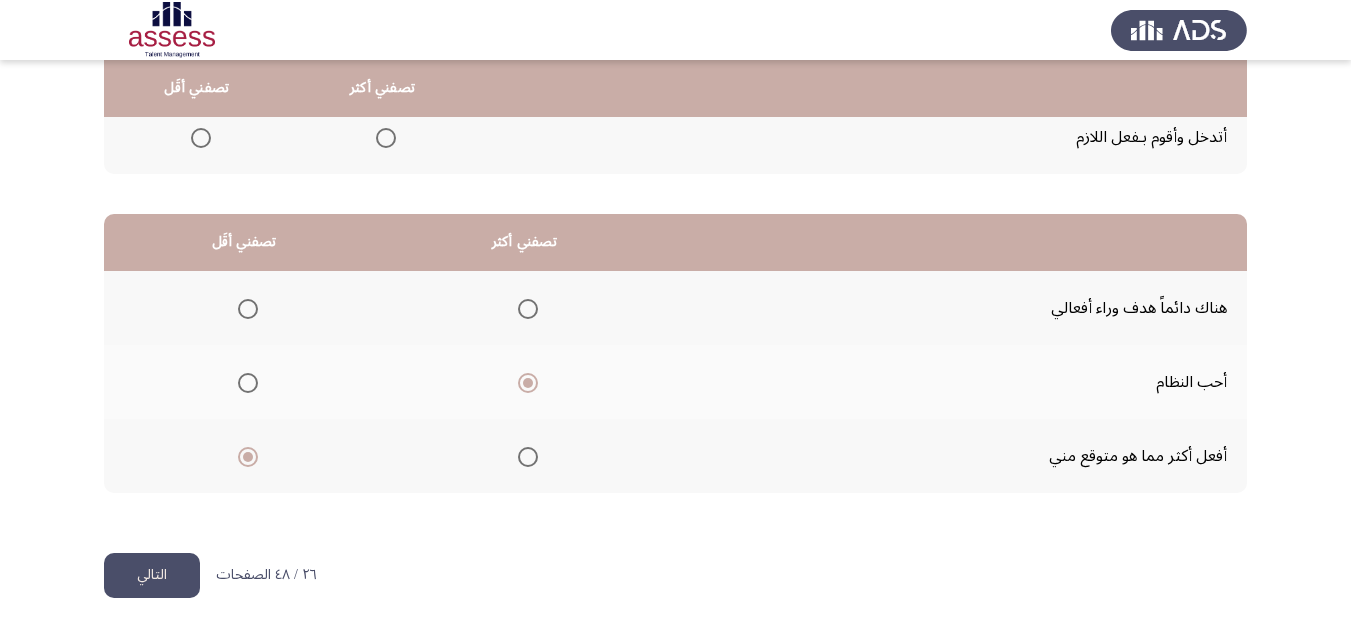 click on "التالي" 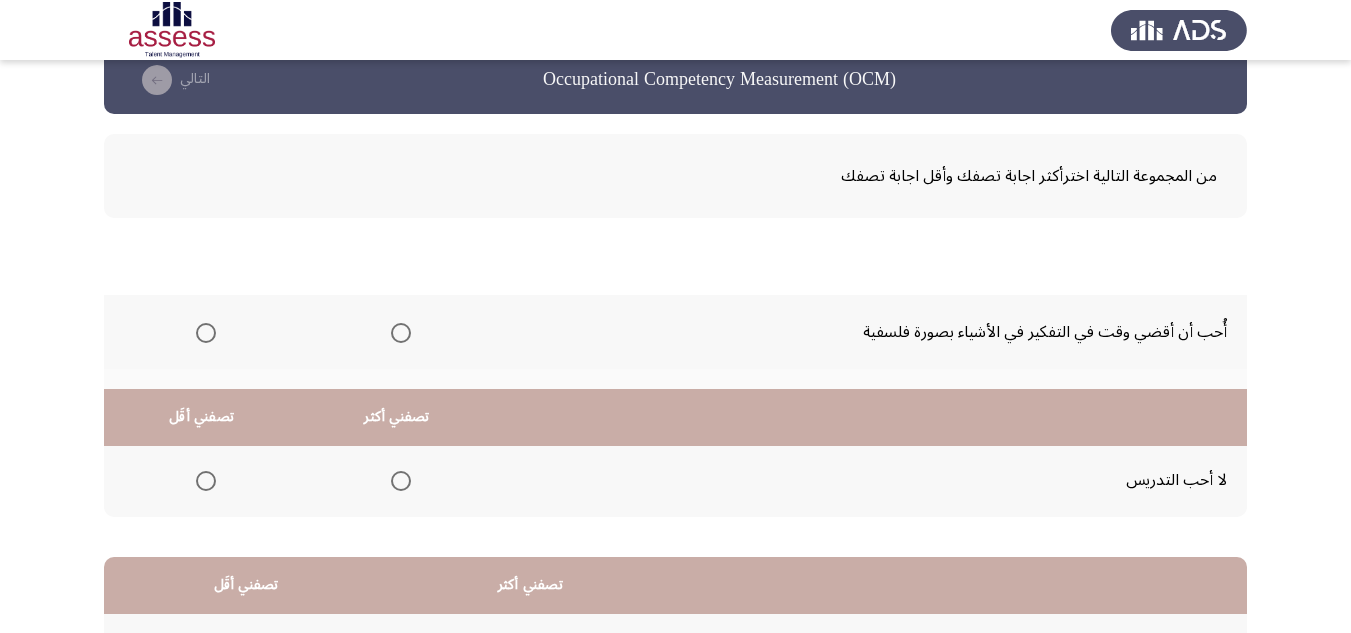 scroll, scrollTop: 0, scrollLeft: 0, axis: both 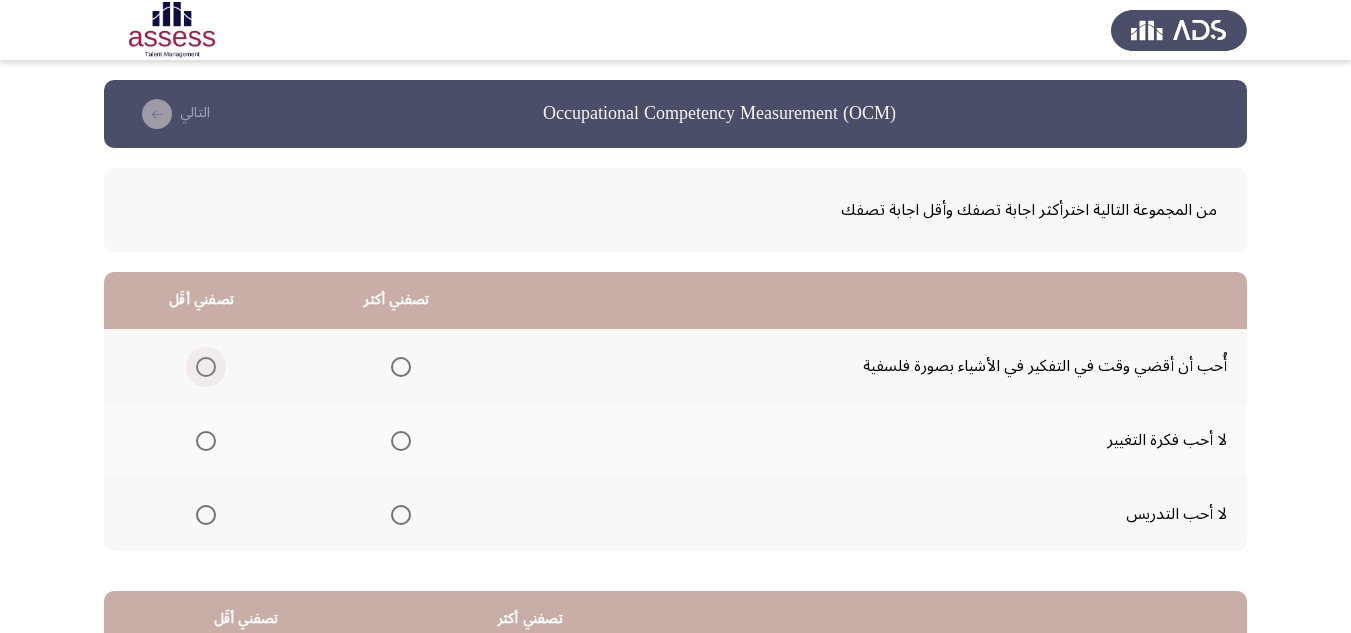 click at bounding box center [206, 367] 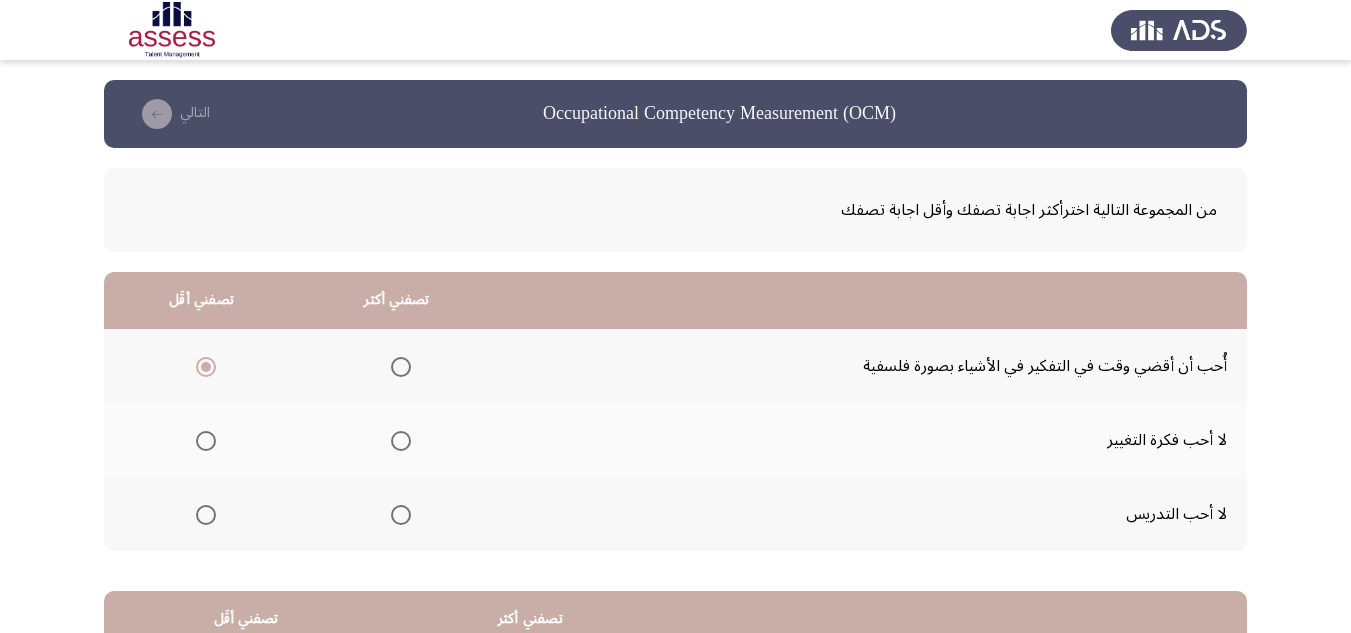 click at bounding box center (401, 515) 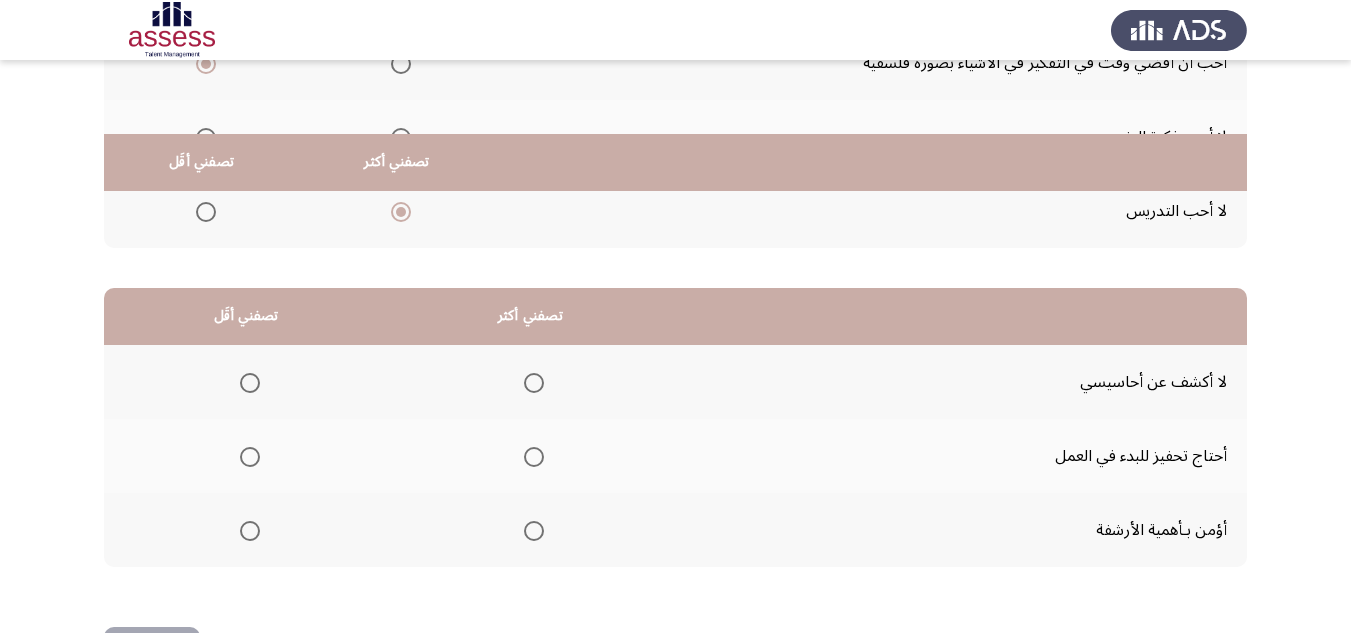 scroll, scrollTop: 377, scrollLeft: 0, axis: vertical 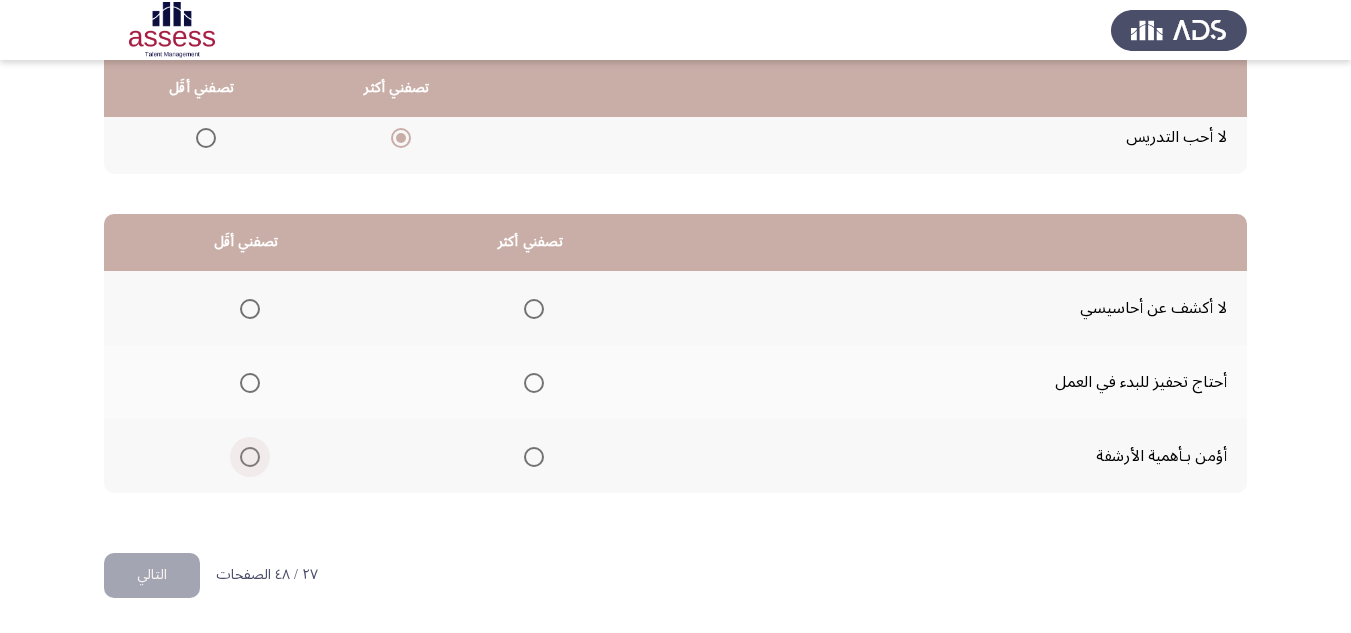 click at bounding box center [250, 457] 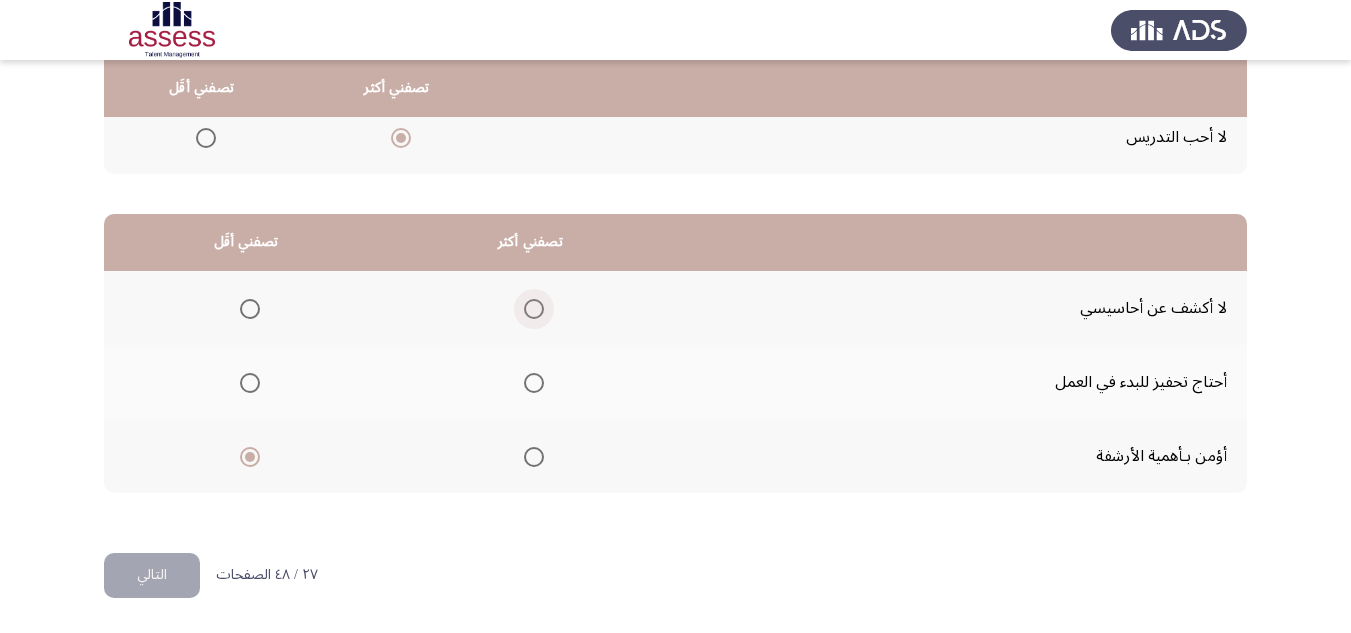 click at bounding box center (534, 309) 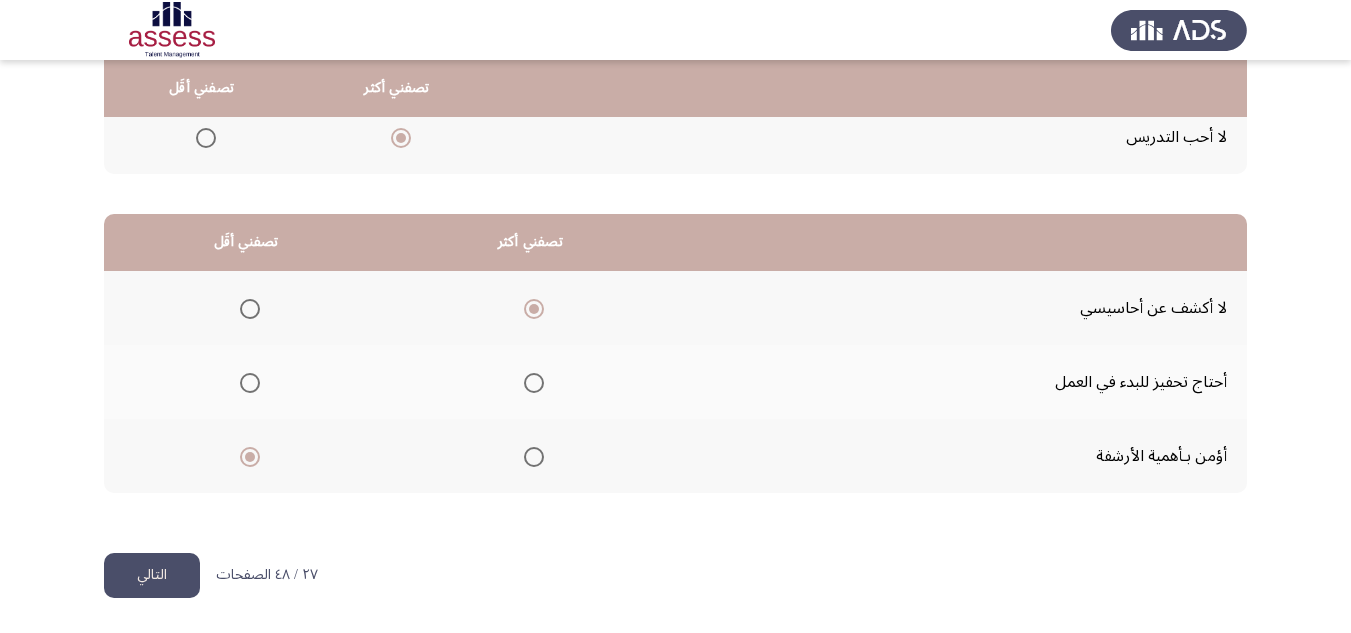 click on "التالي" 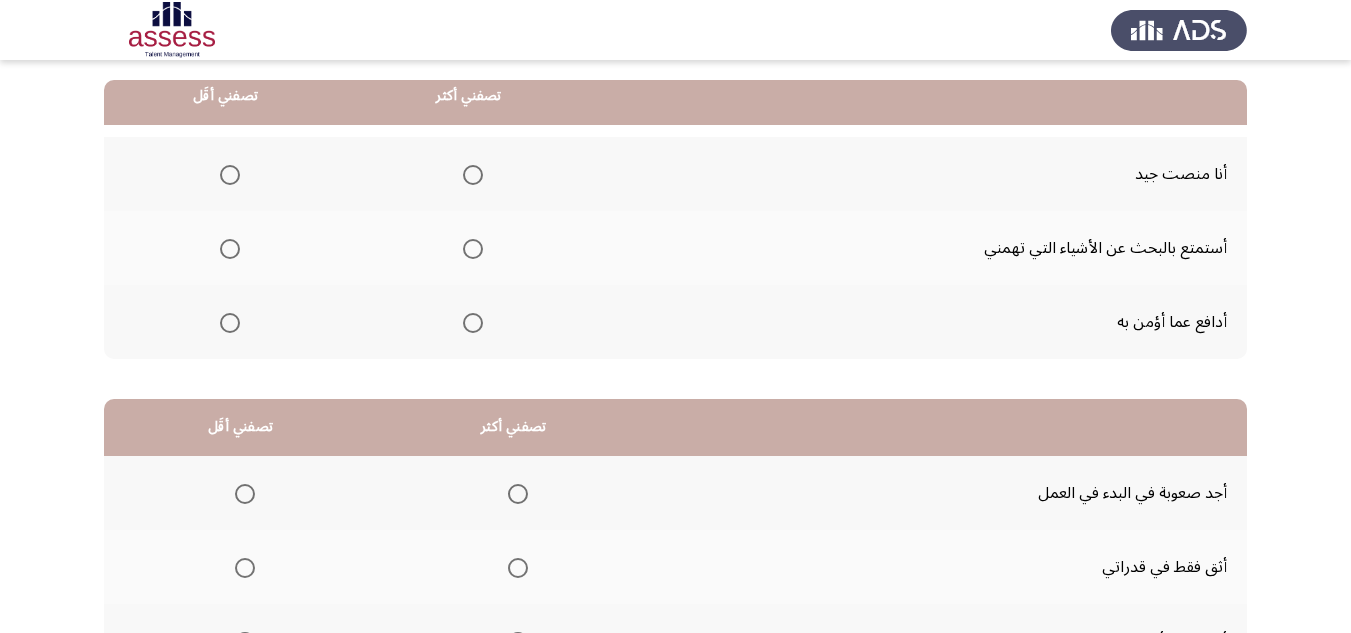 scroll, scrollTop: 200, scrollLeft: 0, axis: vertical 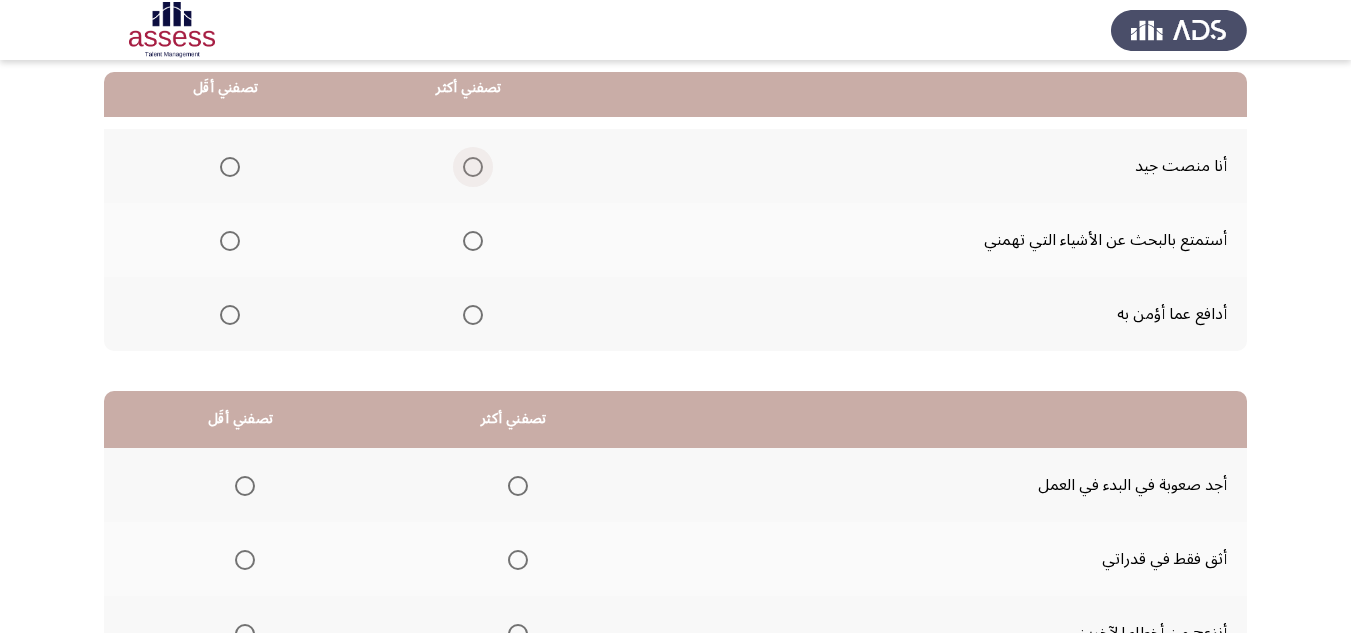 click at bounding box center (473, 167) 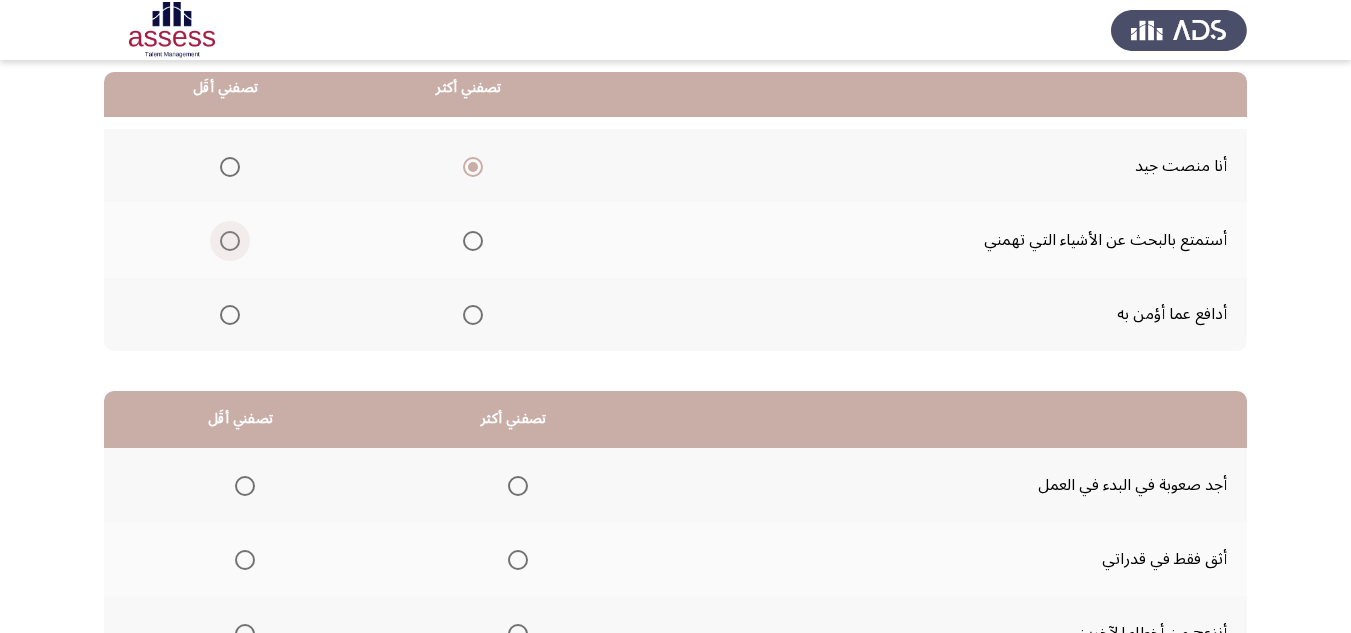click at bounding box center (230, 241) 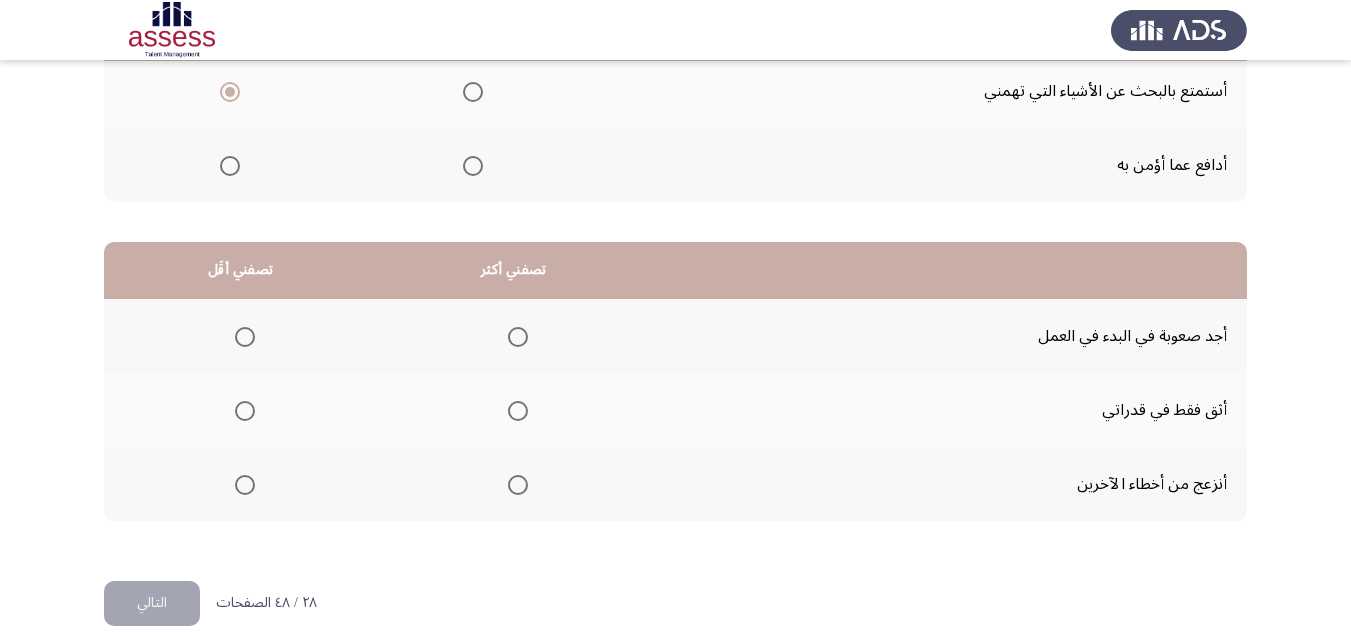 scroll, scrollTop: 377, scrollLeft: 0, axis: vertical 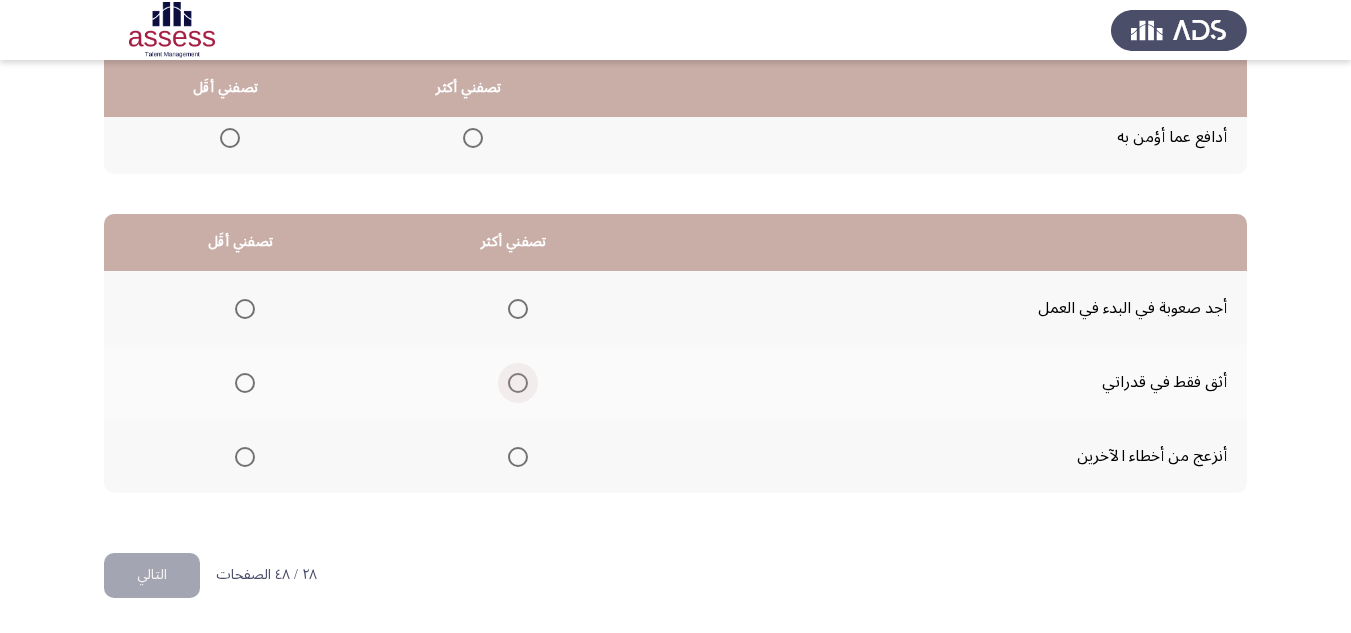 click at bounding box center (518, 383) 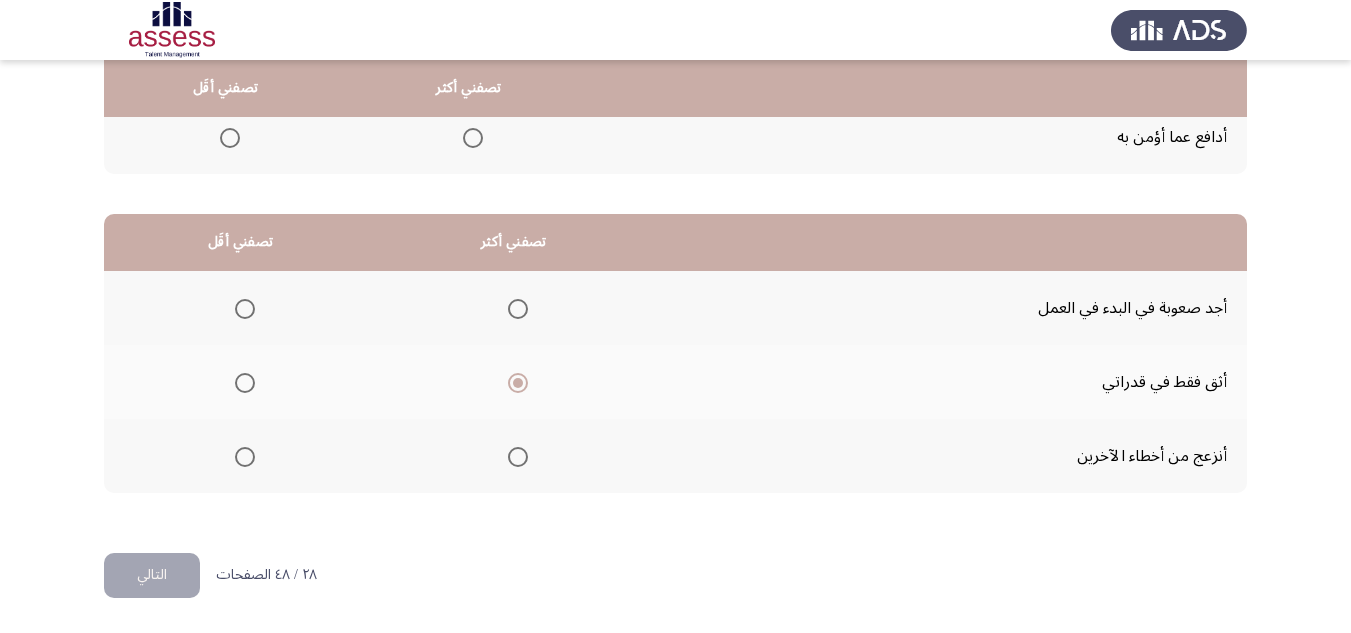click at bounding box center [245, 309] 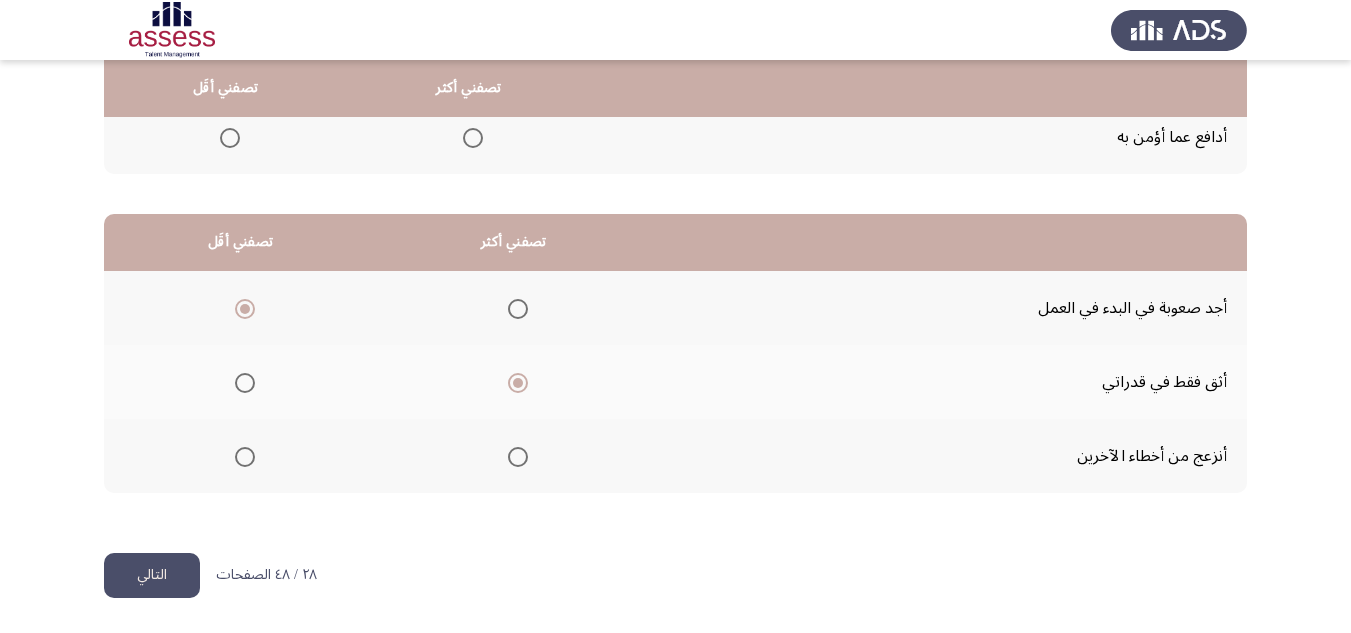 click on "التالي" 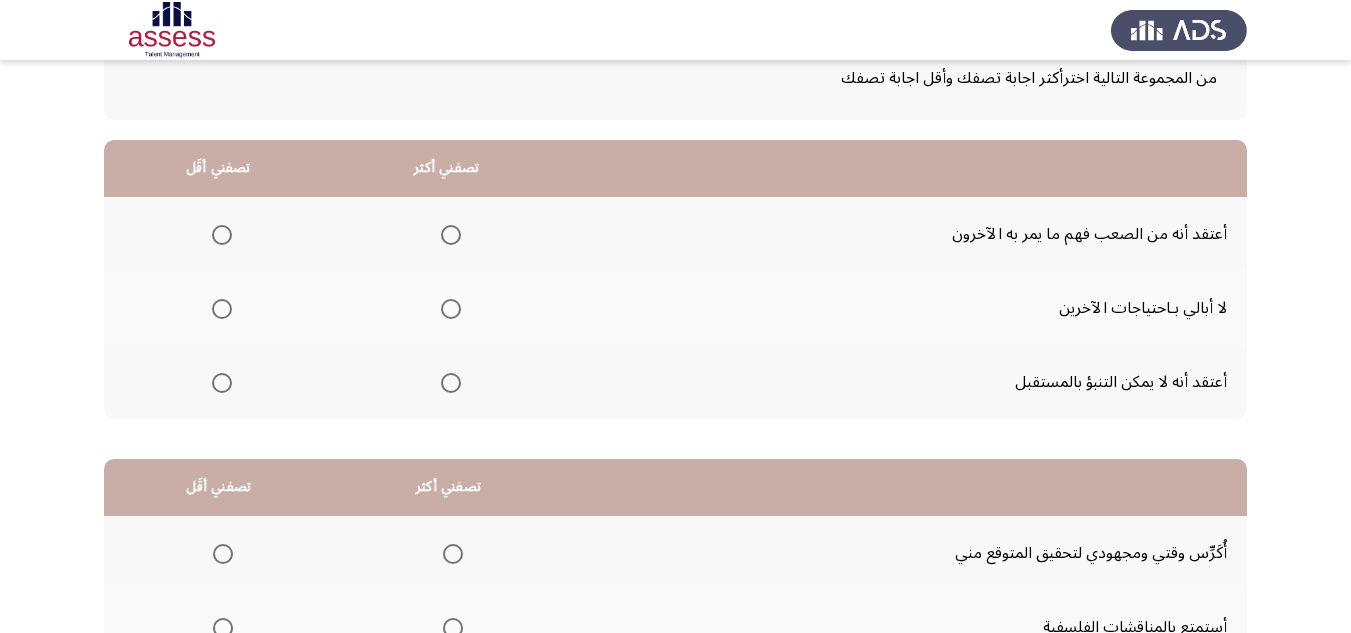 scroll, scrollTop: 200, scrollLeft: 0, axis: vertical 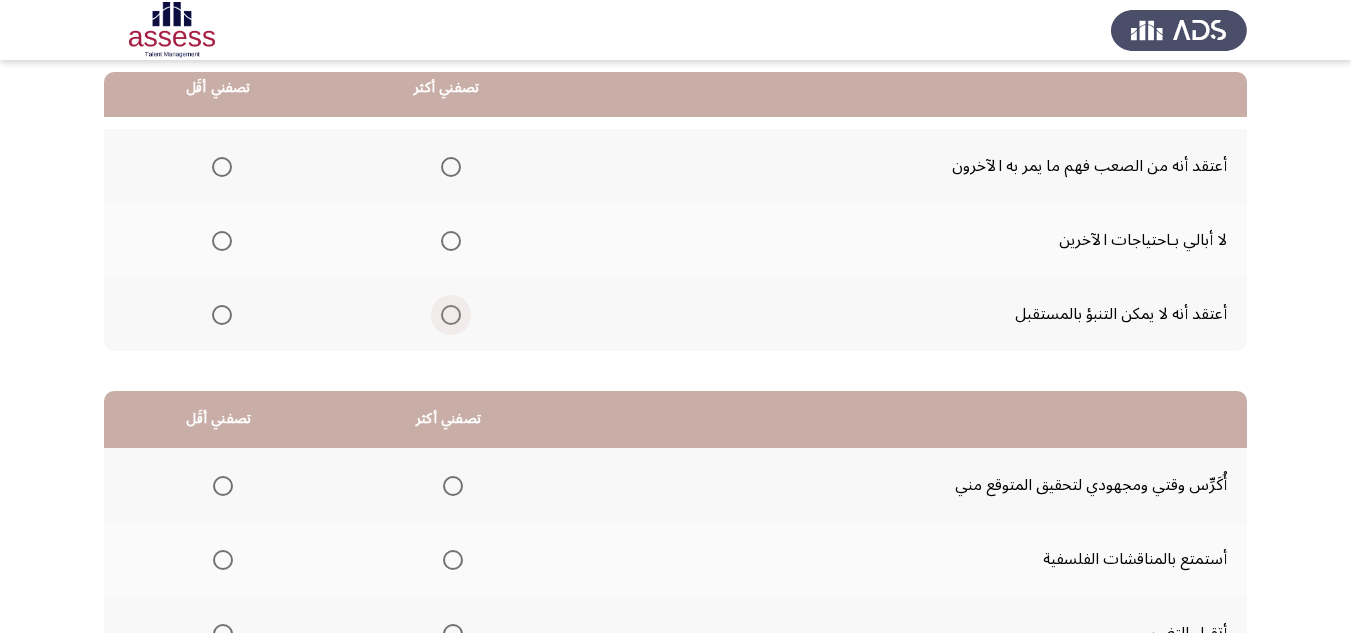 click at bounding box center [451, 315] 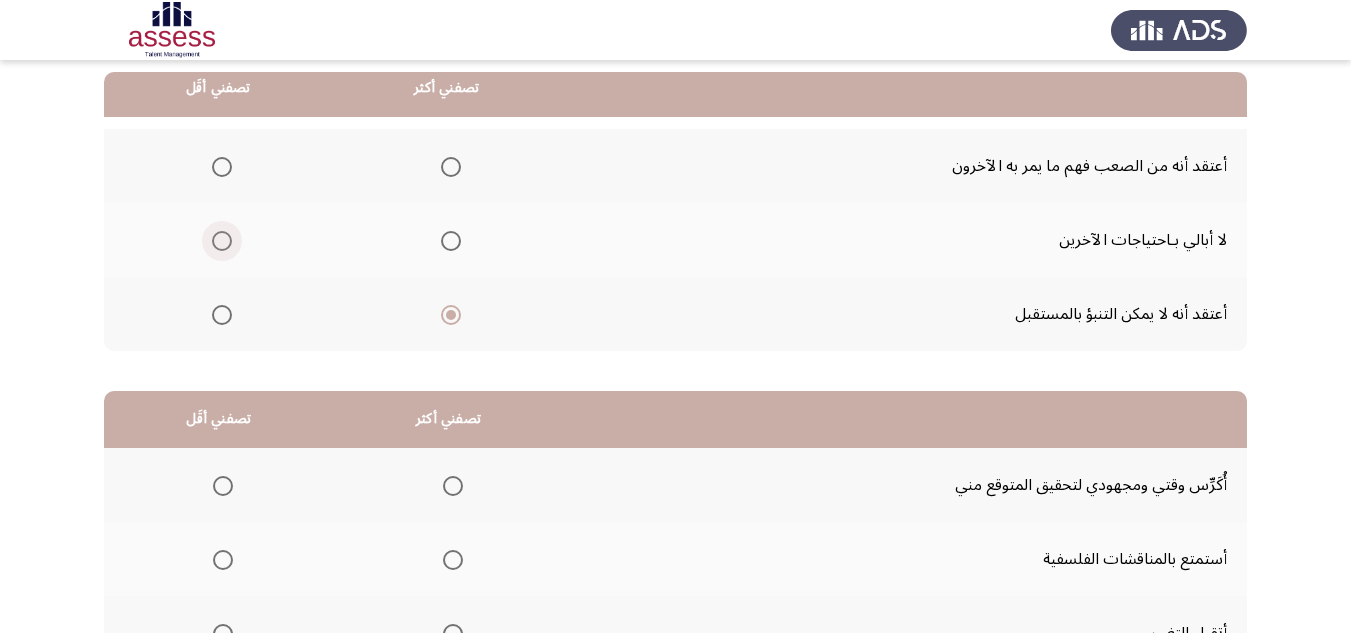 click at bounding box center (222, 241) 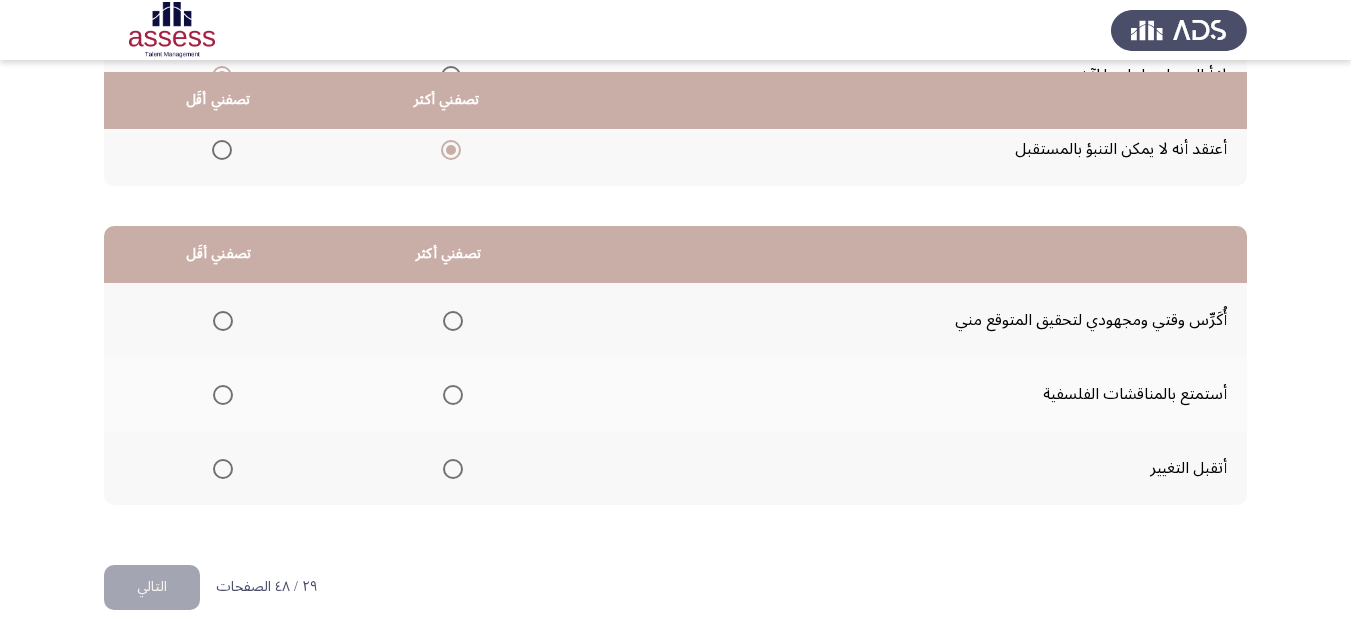 scroll, scrollTop: 377, scrollLeft: 0, axis: vertical 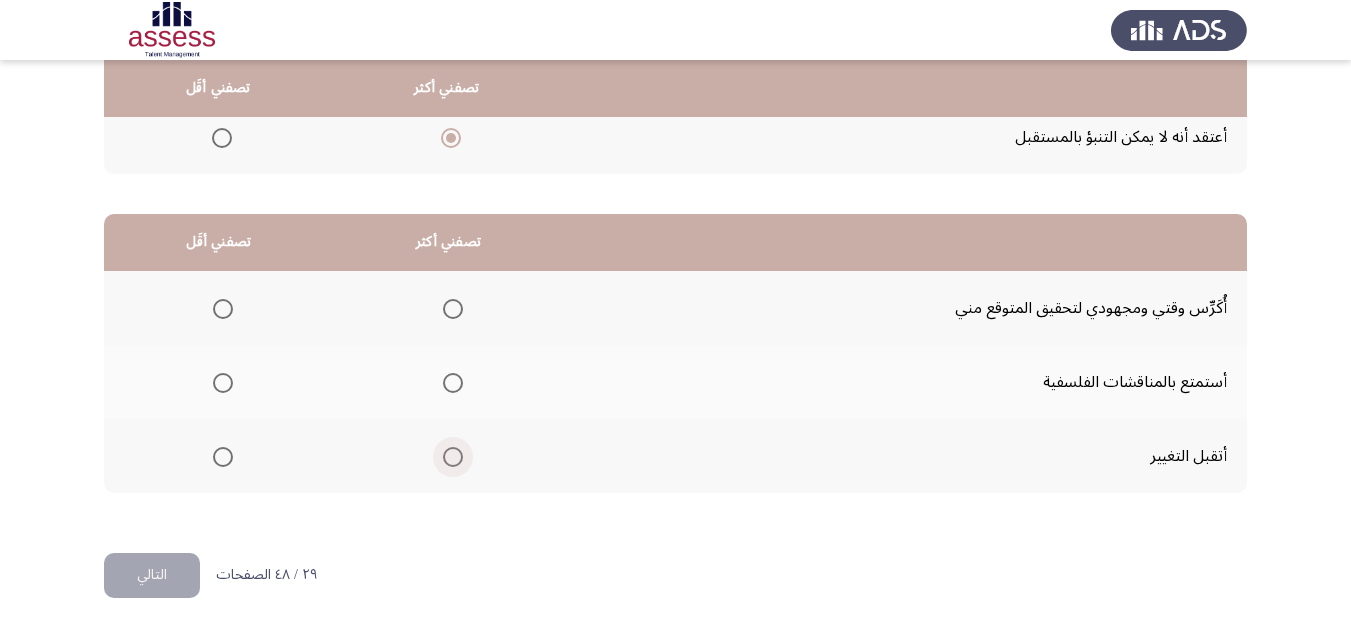 click at bounding box center [453, 457] 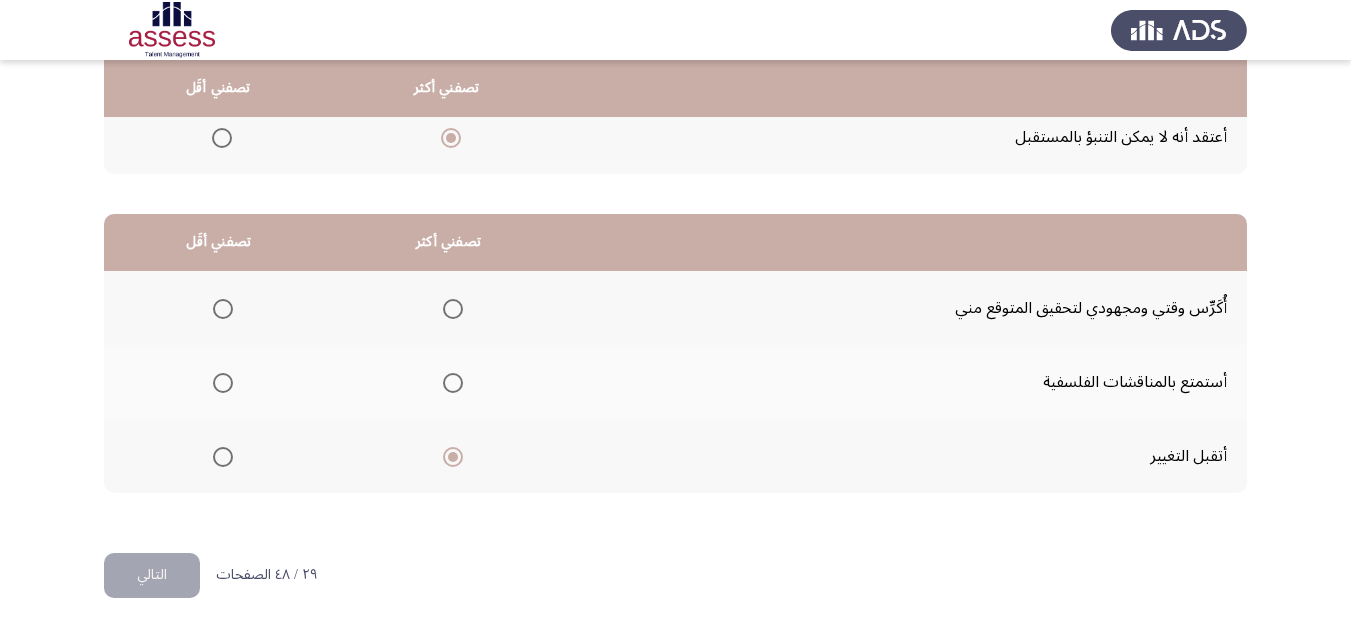 click at bounding box center [223, 383] 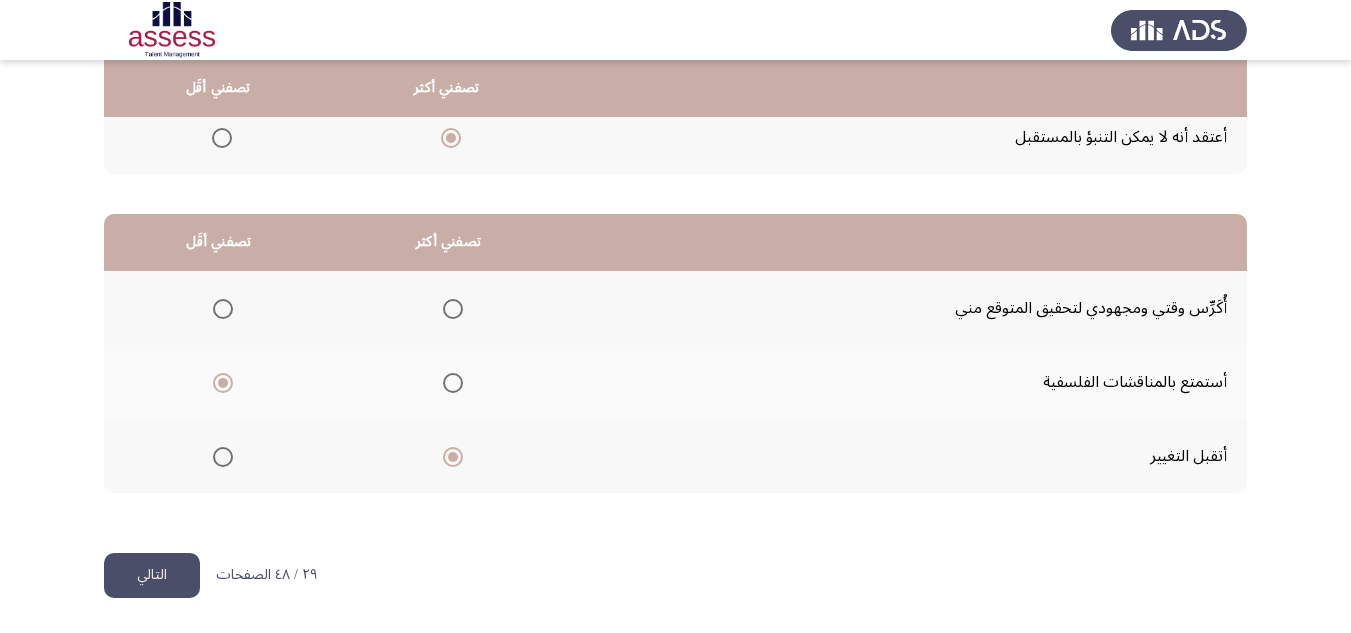 click at bounding box center [453, 309] 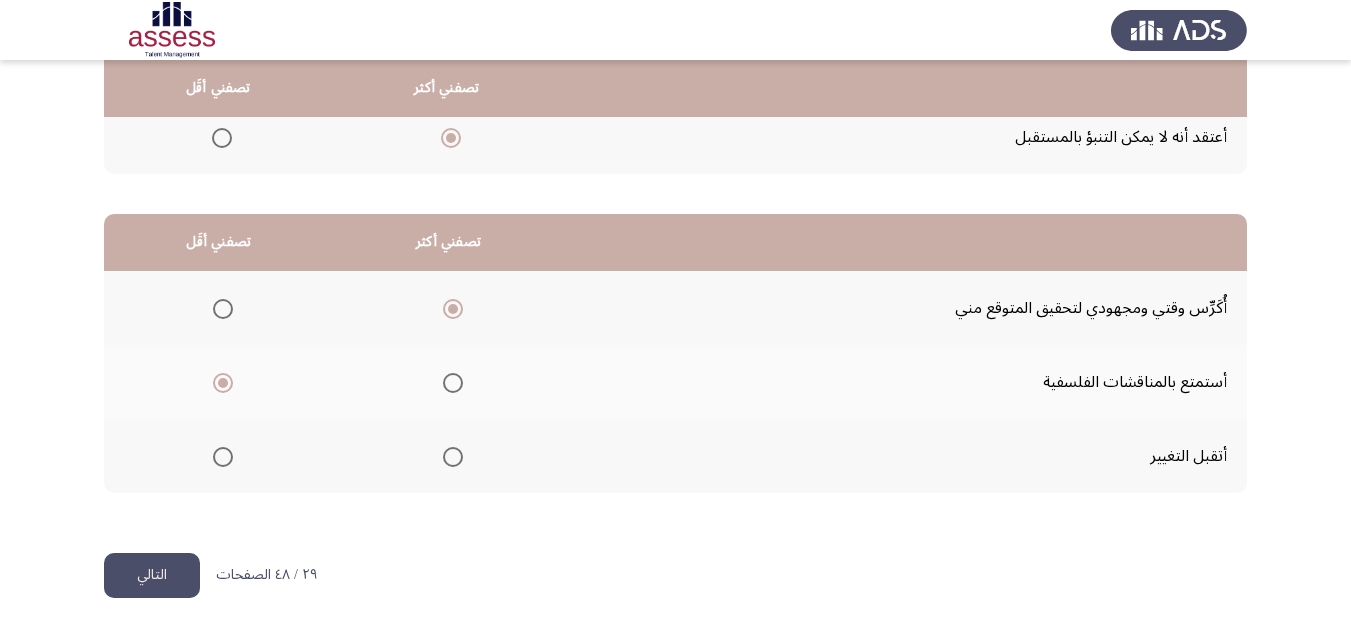 click on "التالي" 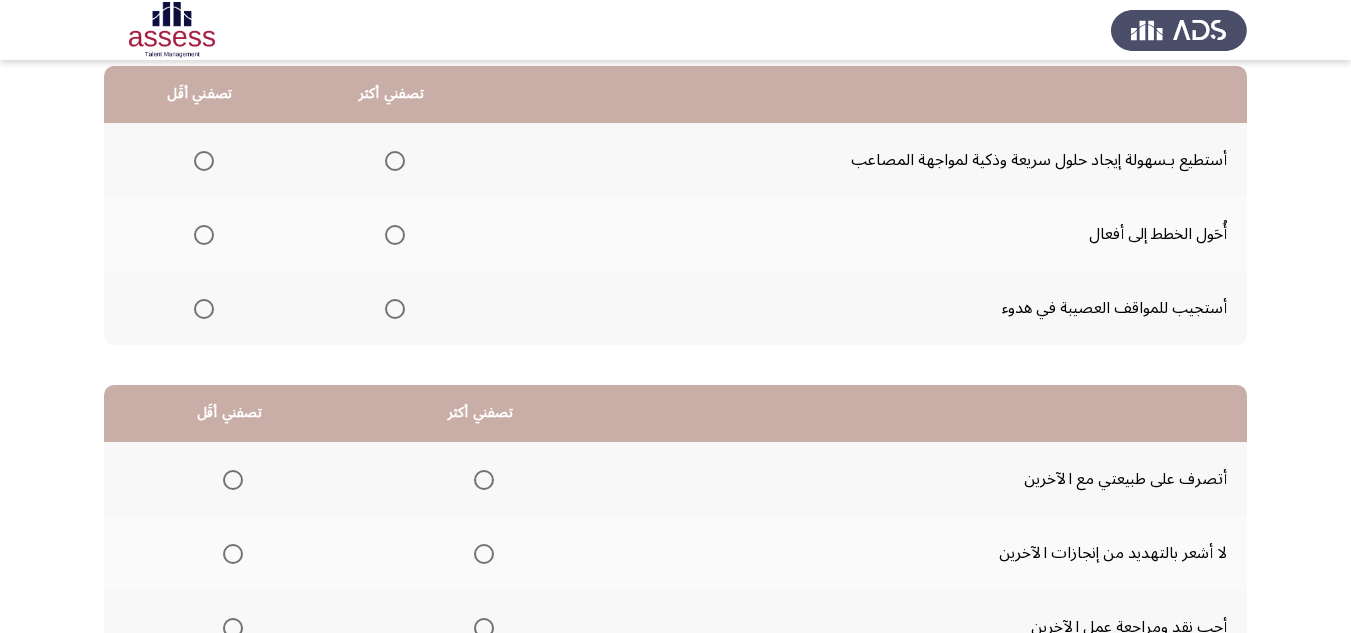 scroll, scrollTop: 100, scrollLeft: 0, axis: vertical 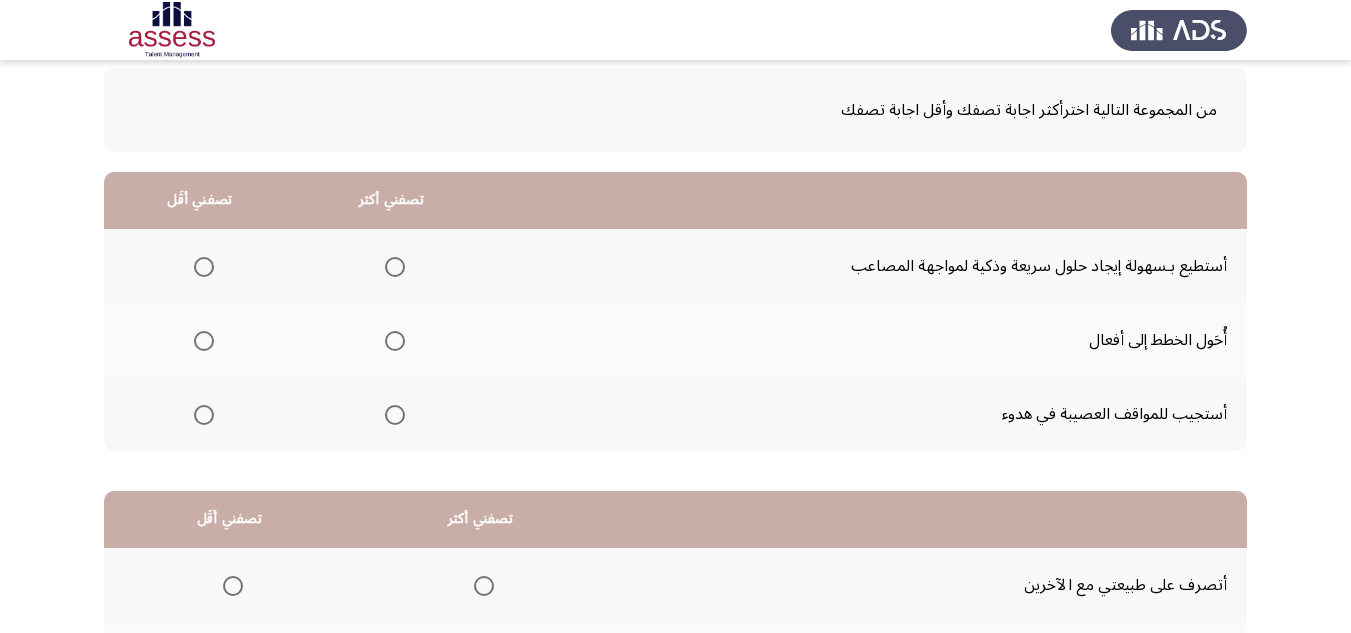 click at bounding box center (395, 267) 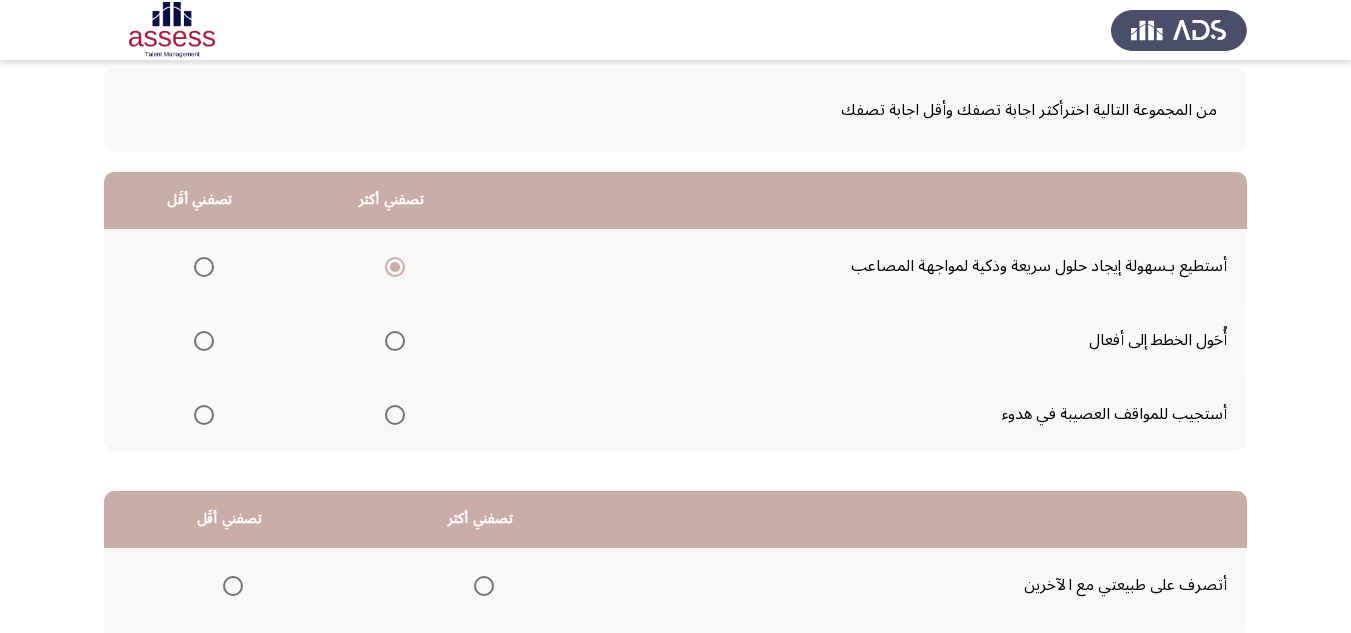click at bounding box center (204, 415) 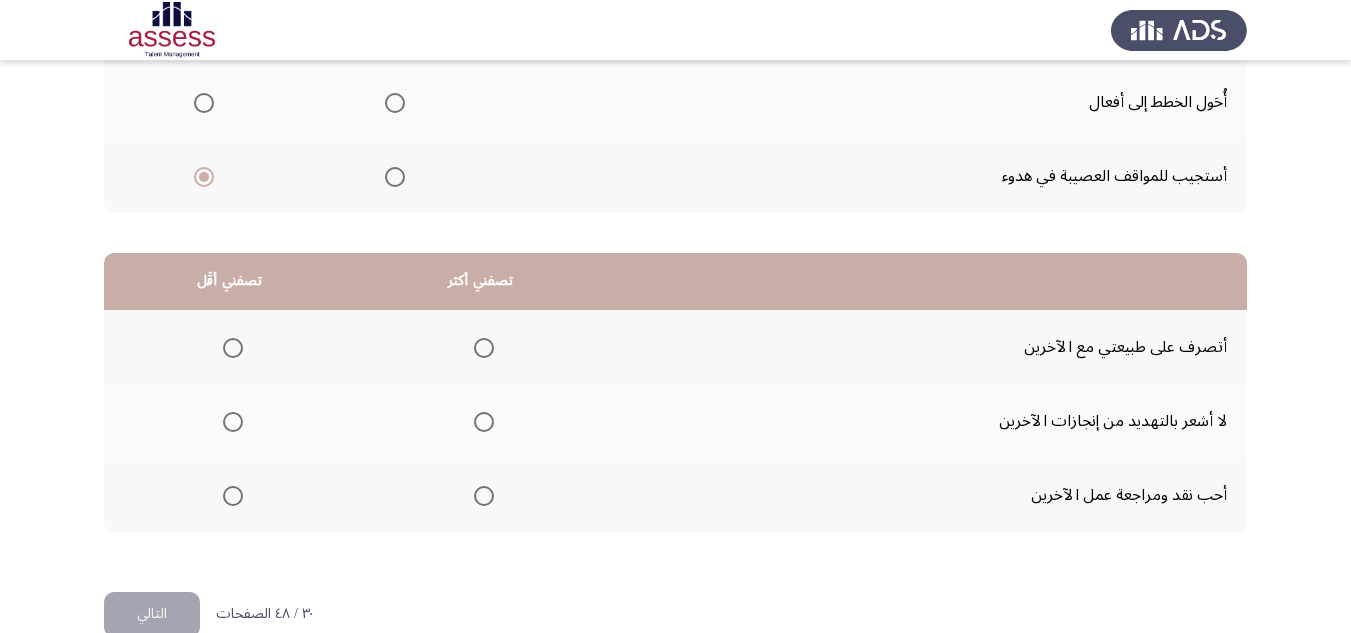 scroll, scrollTop: 377, scrollLeft: 0, axis: vertical 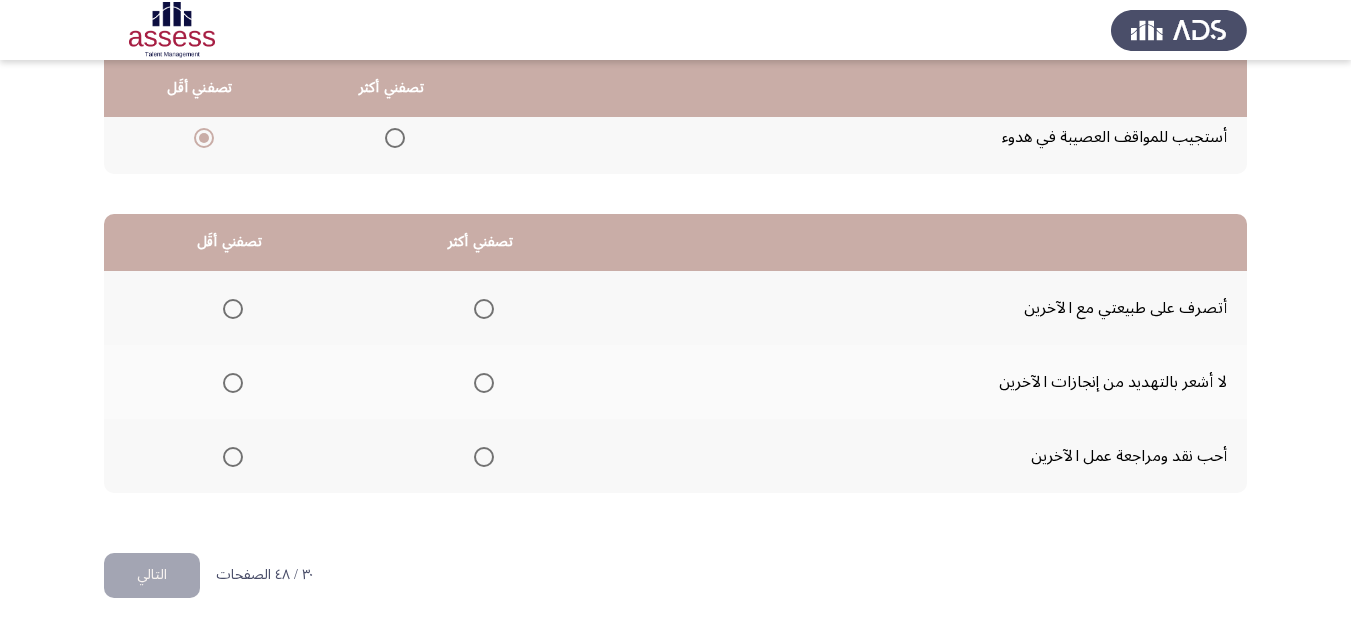 click at bounding box center [233, 457] 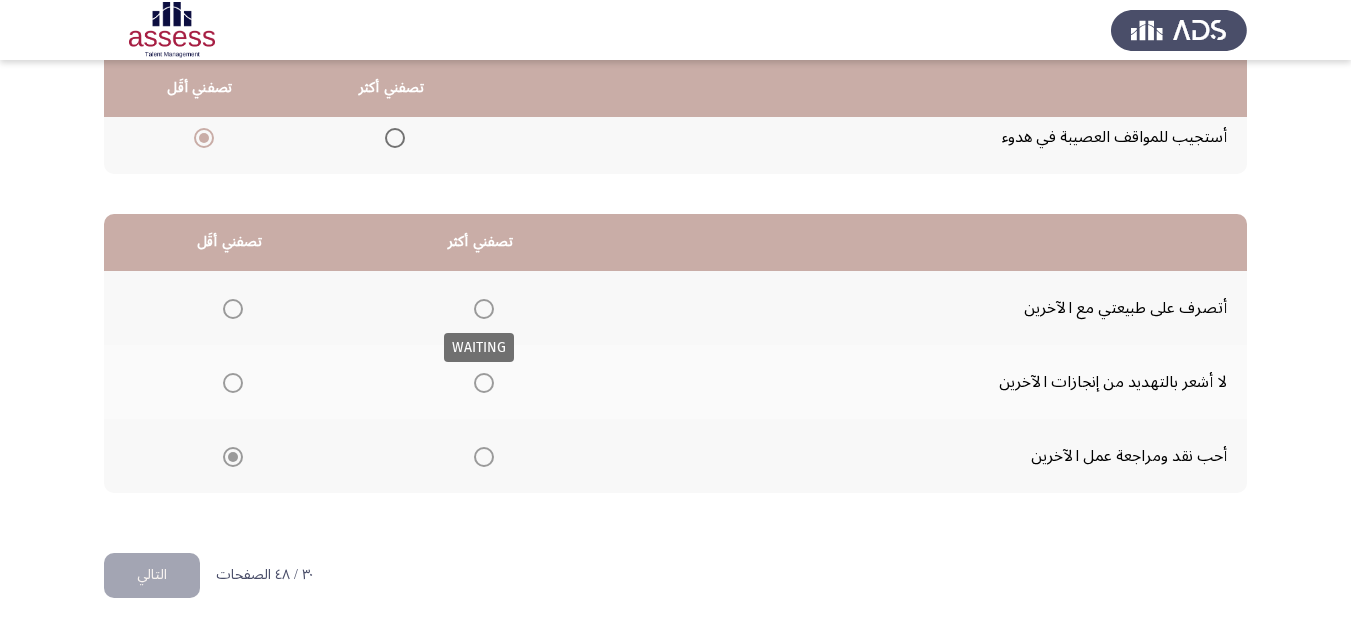 click at bounding box center [484, 309] 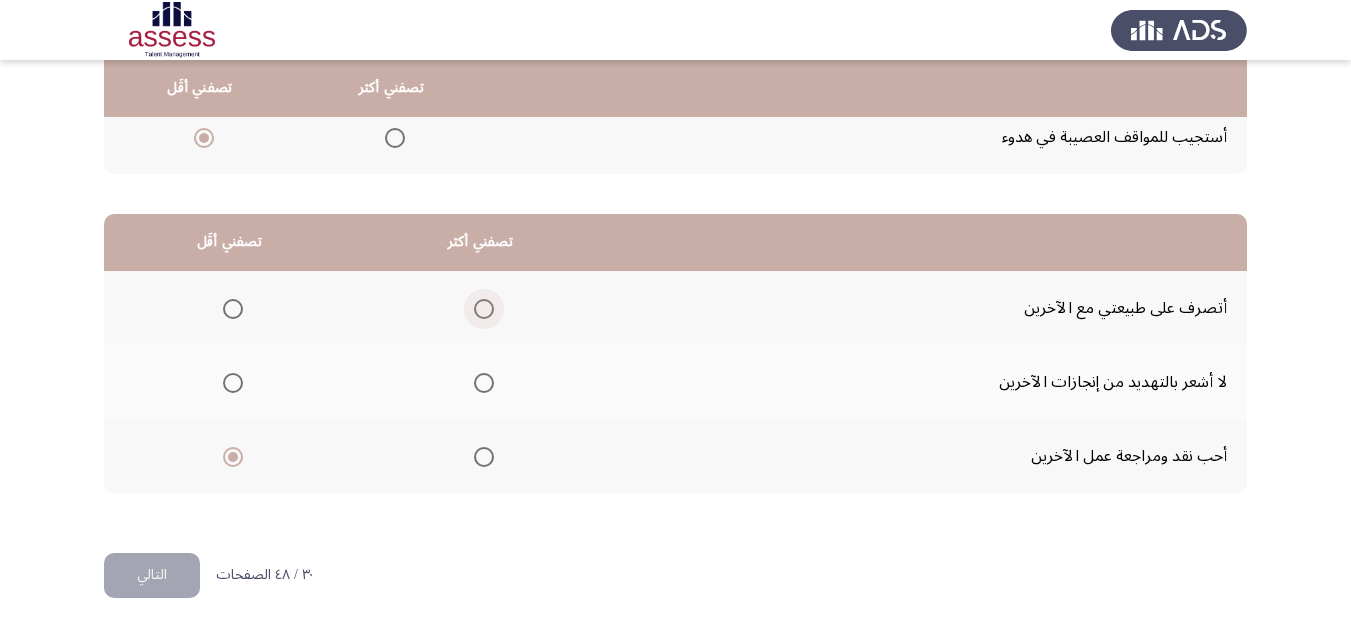 click at bounding box center (484, 309) 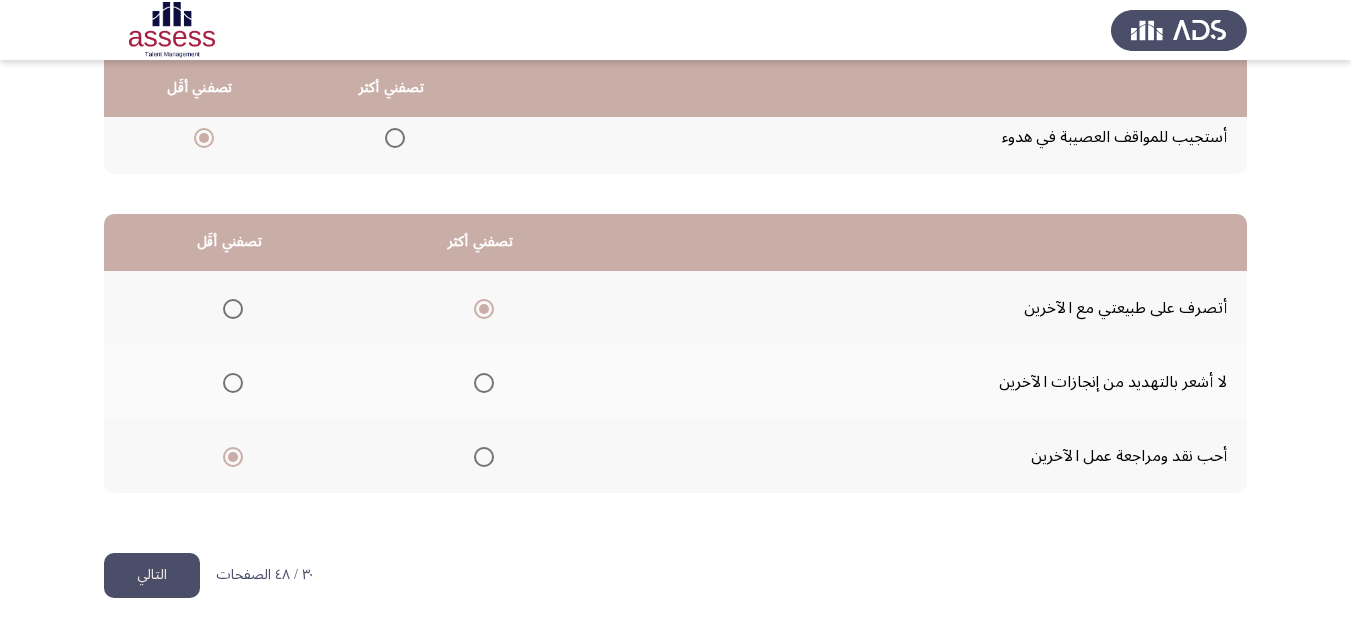 click on "التالي" 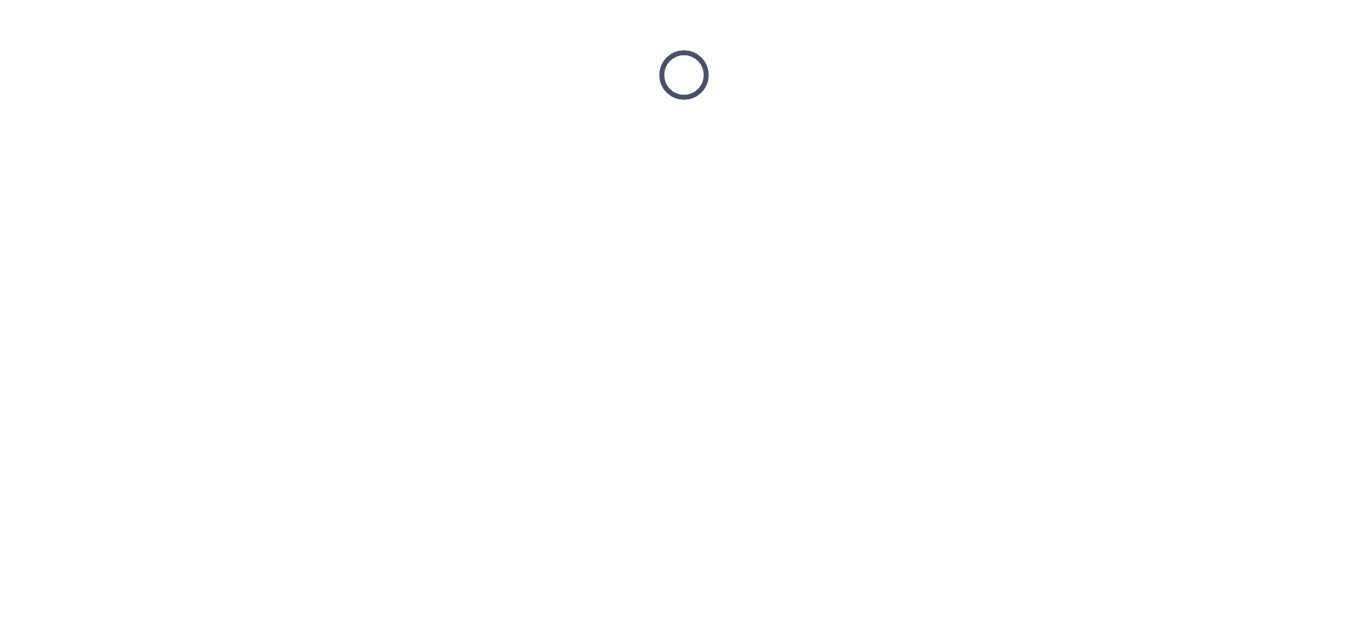 scroll, scrollTop: 0, scrollLeft: 0, axis: both 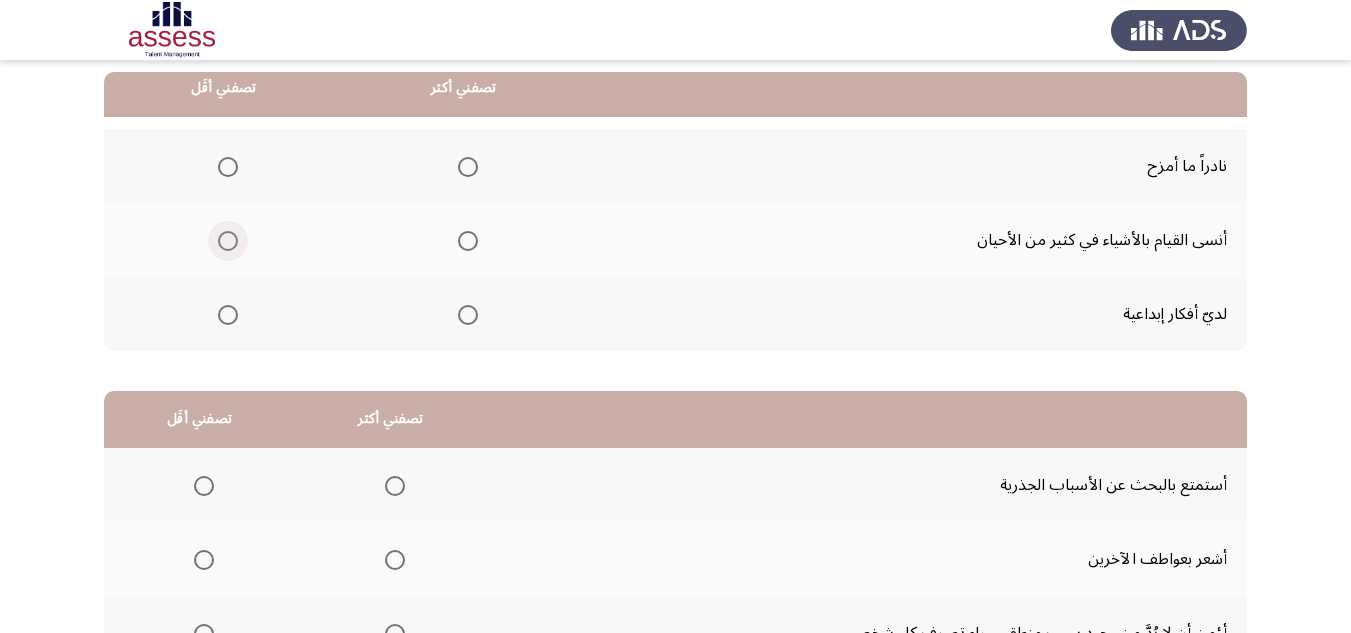click at bounding box center (228, 241) 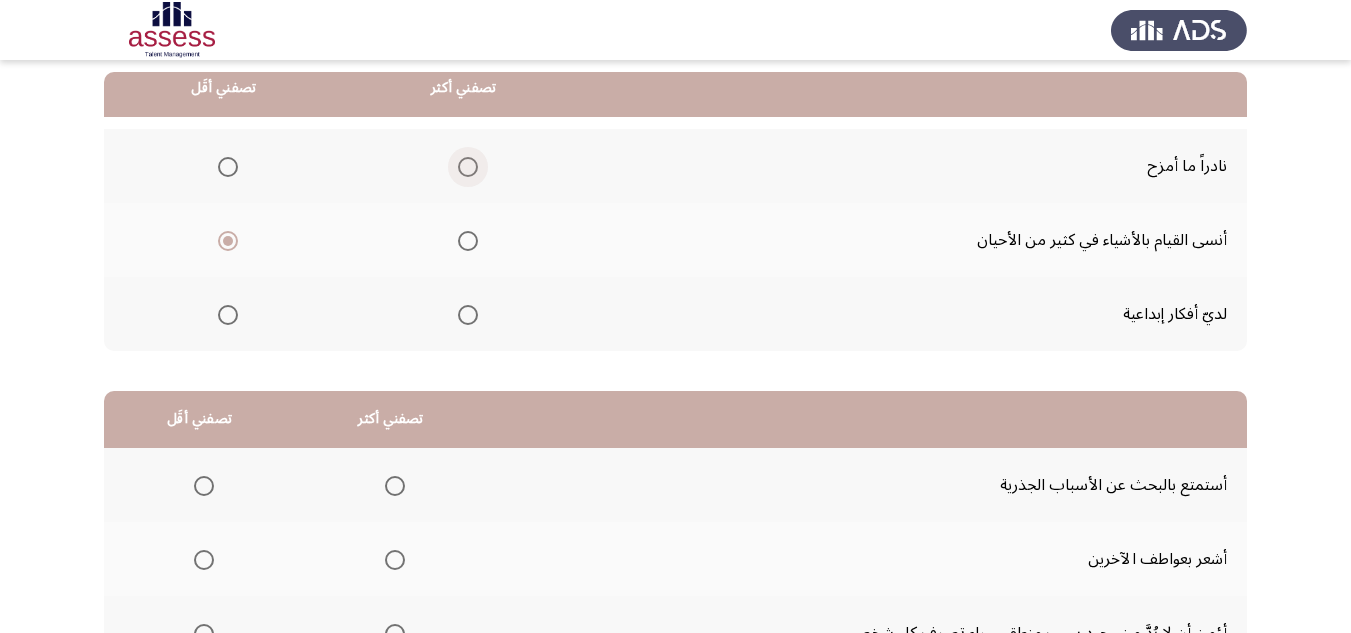 click at bounding box center (468, 167) 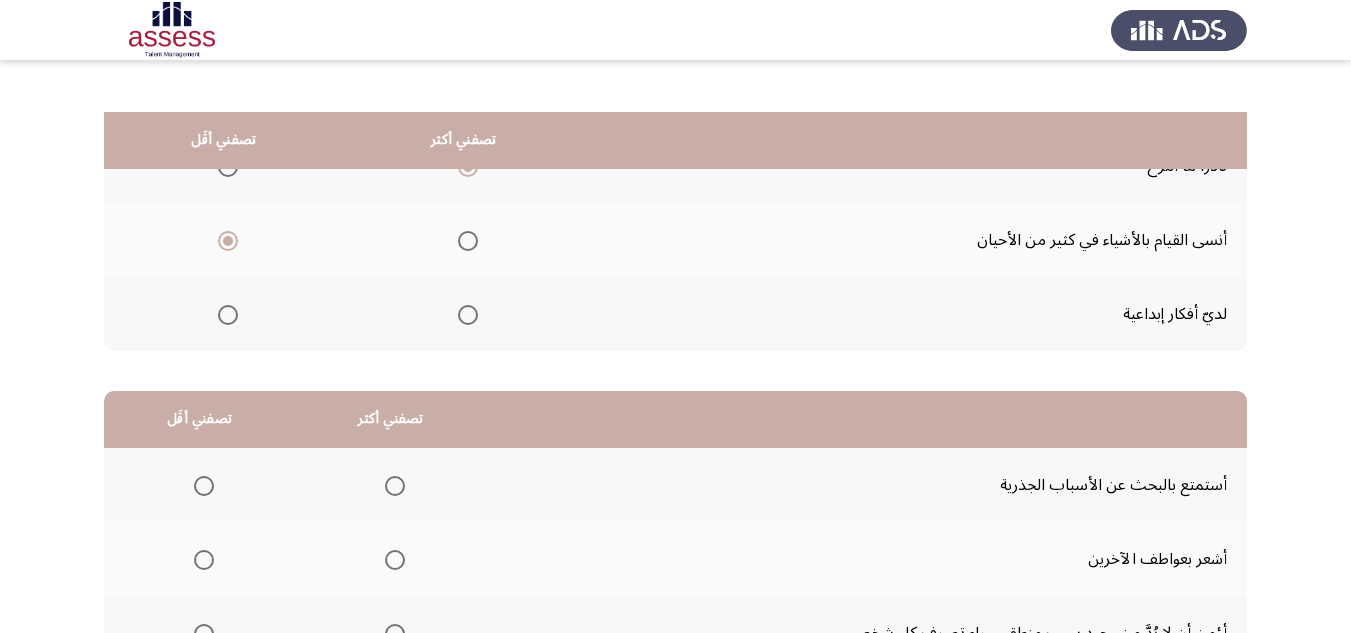 scroll, scrollTop: 377, scrollLeft: 0, axis: vertical 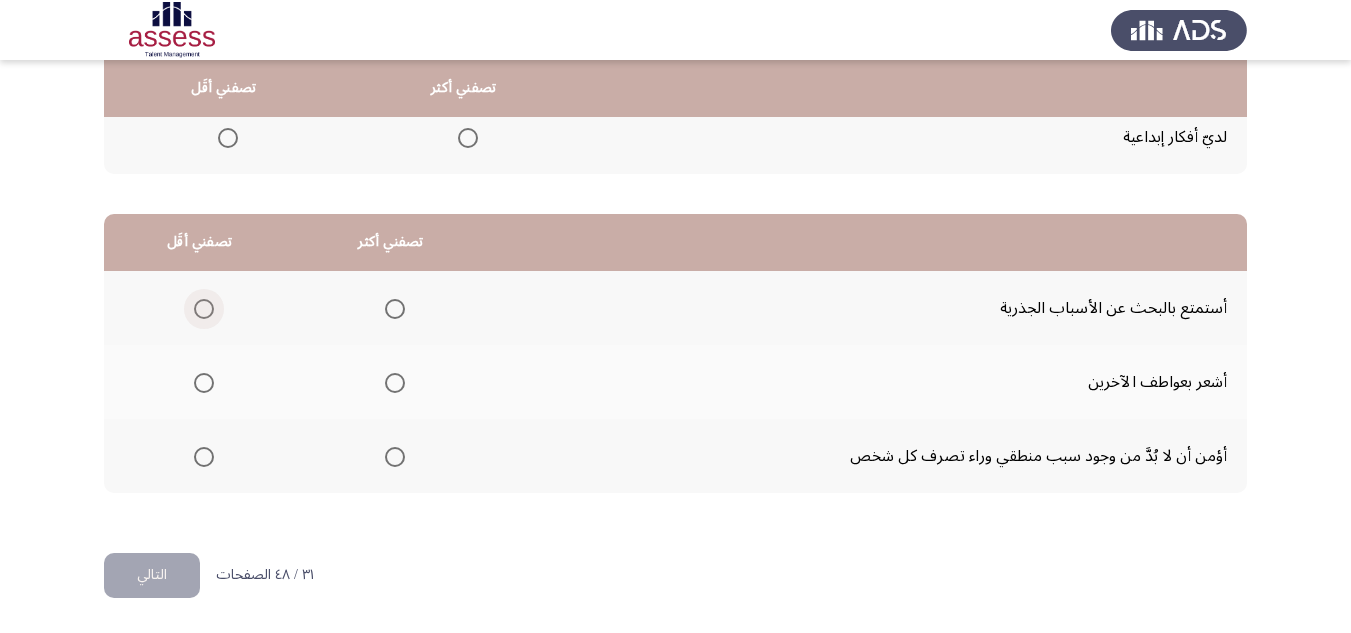 click at bounding box center (204, 309) 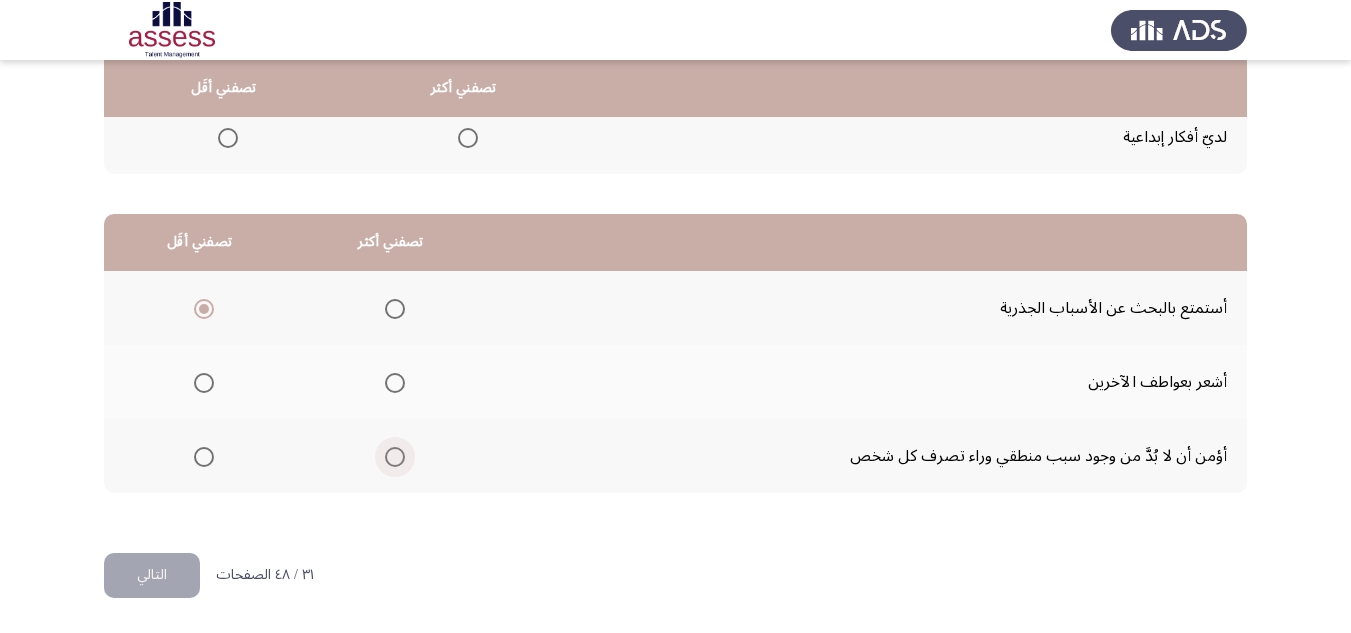 click at bounding box center [395, 457] 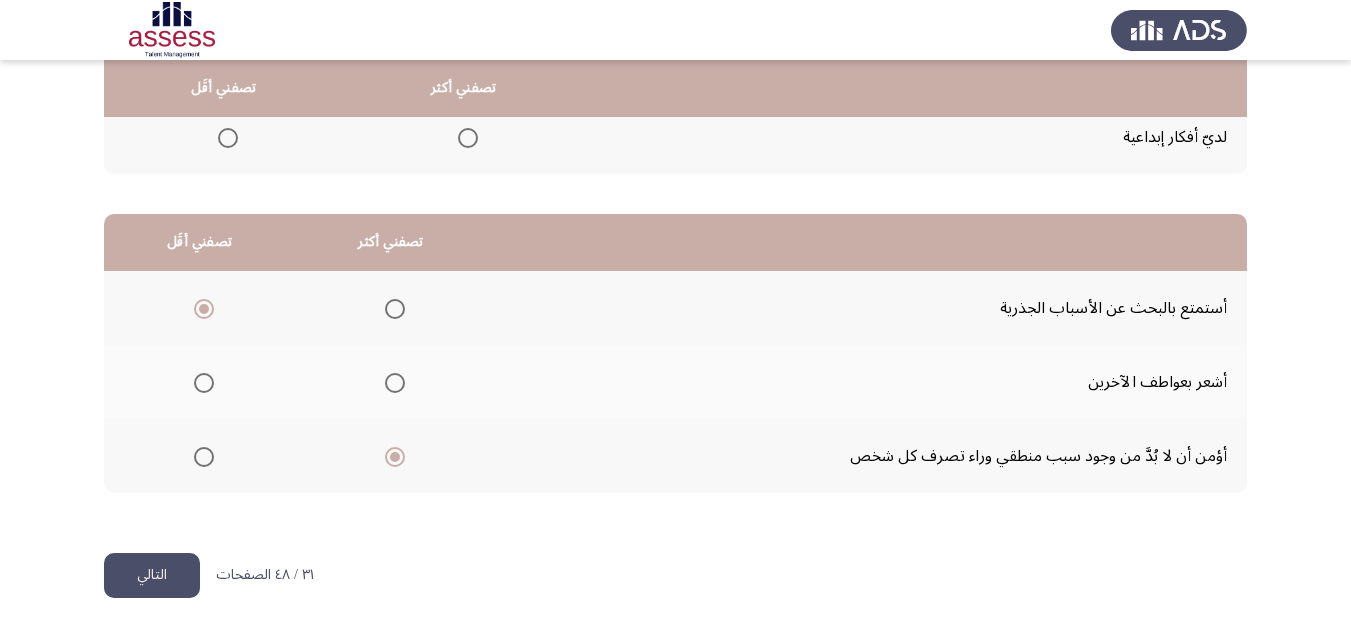 click on "التالي" 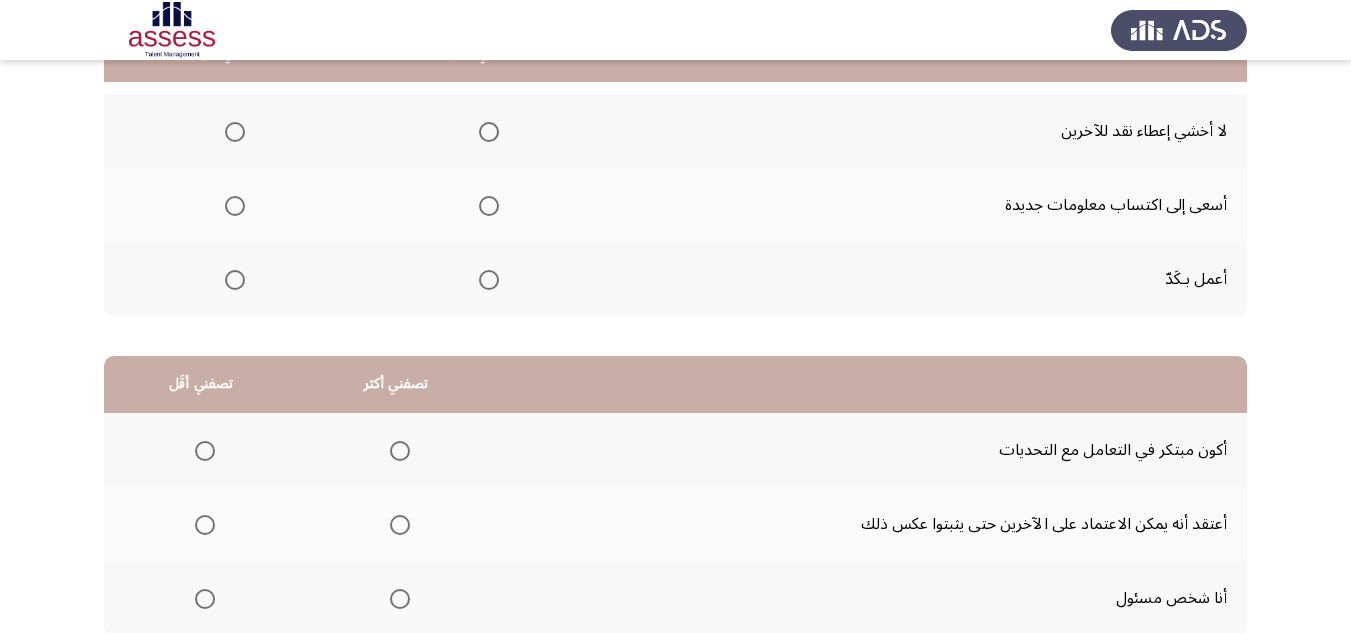 scroll, scrollTop: 200, scrollLeft: 0, axis: vertical 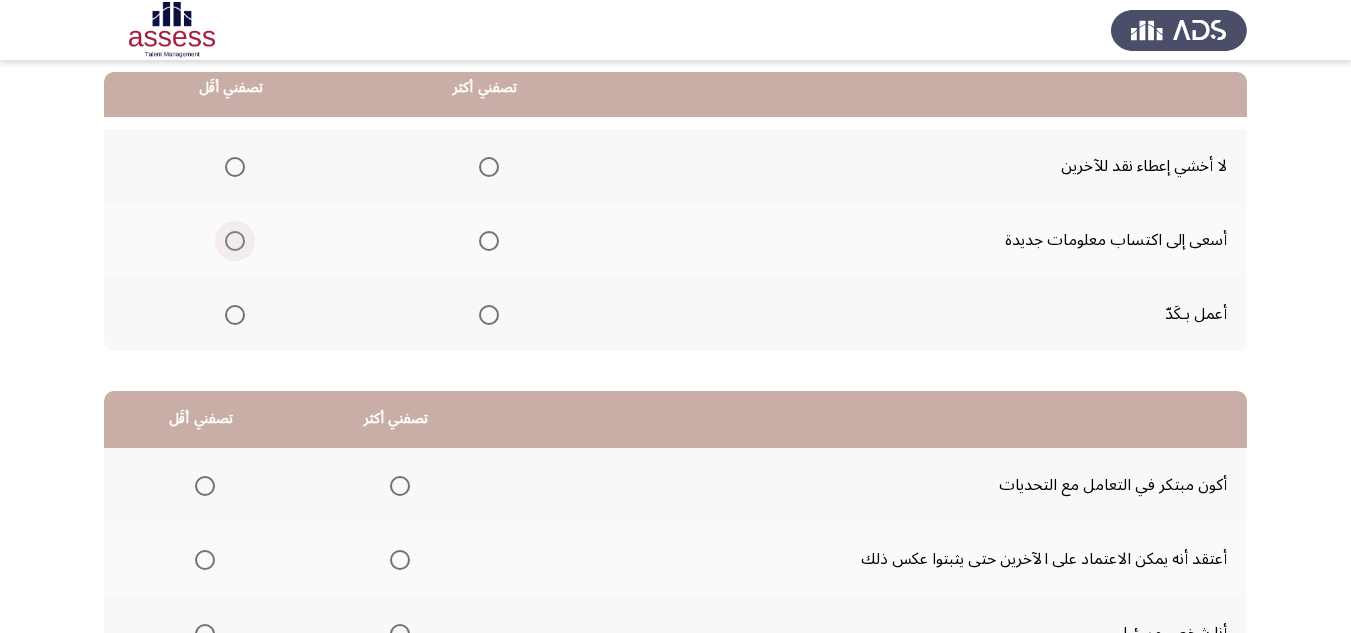 click at bounding box center (235, 241) 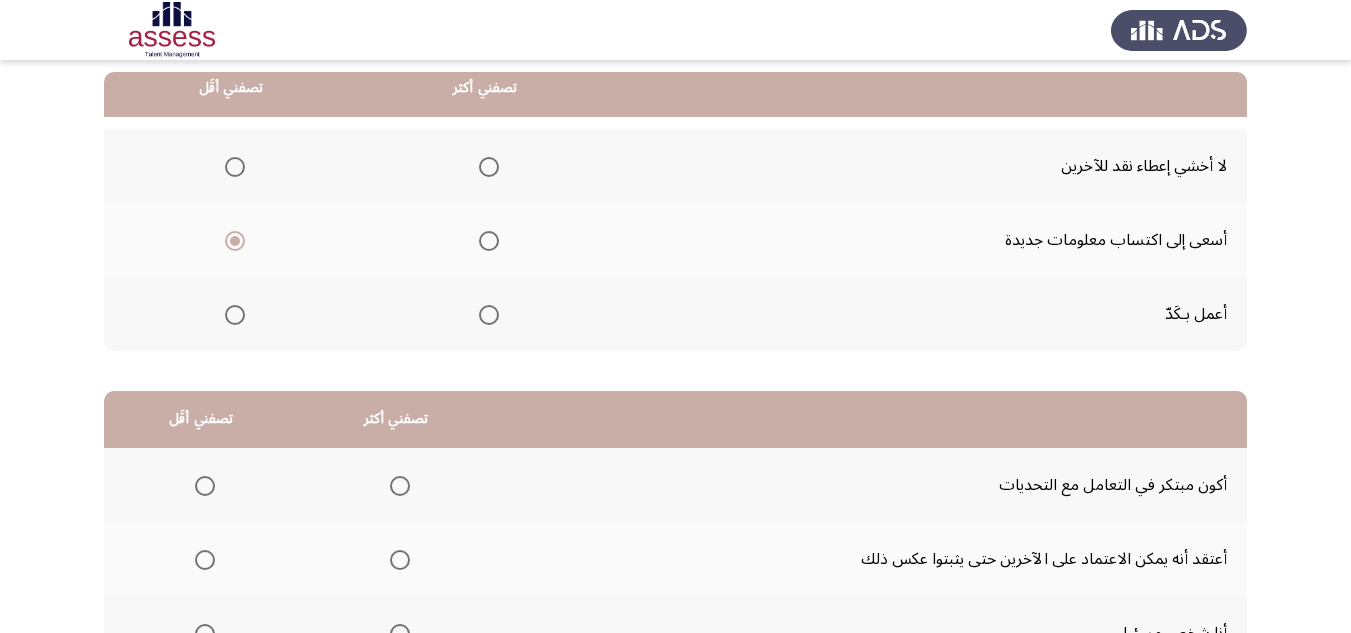 click at bounding box center (489, 315) 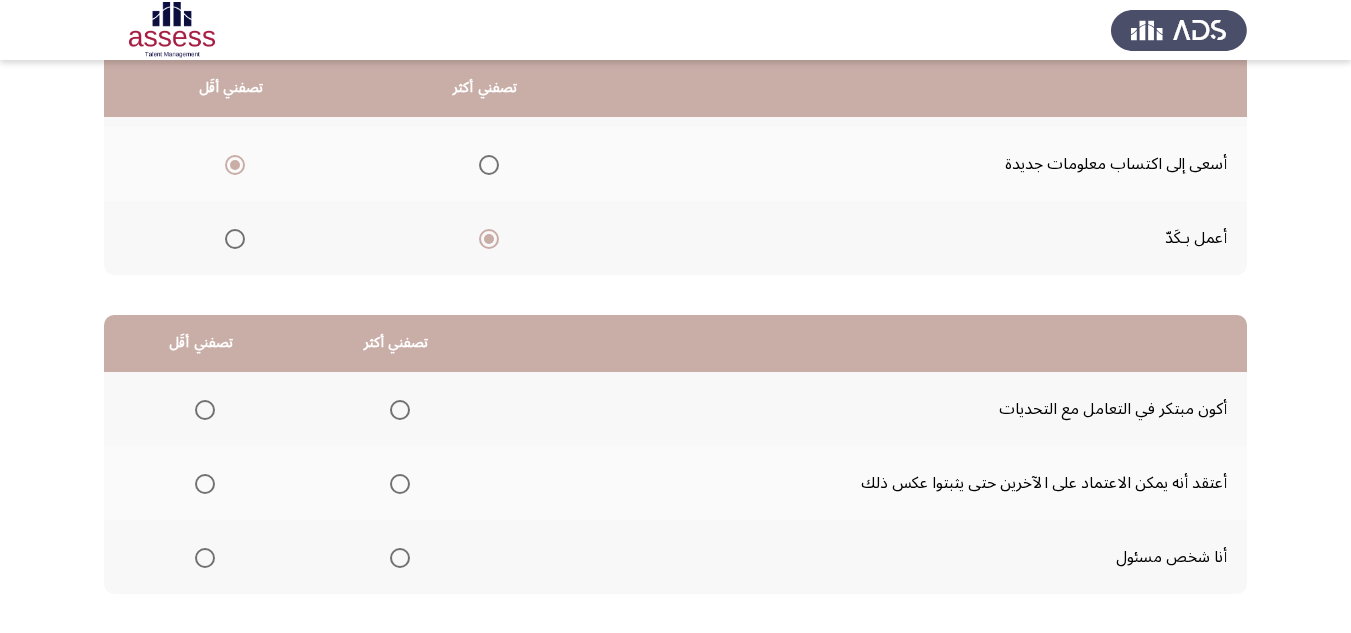 scroll, scrollTop: 377, scrollLeft: 0, axis: vertical 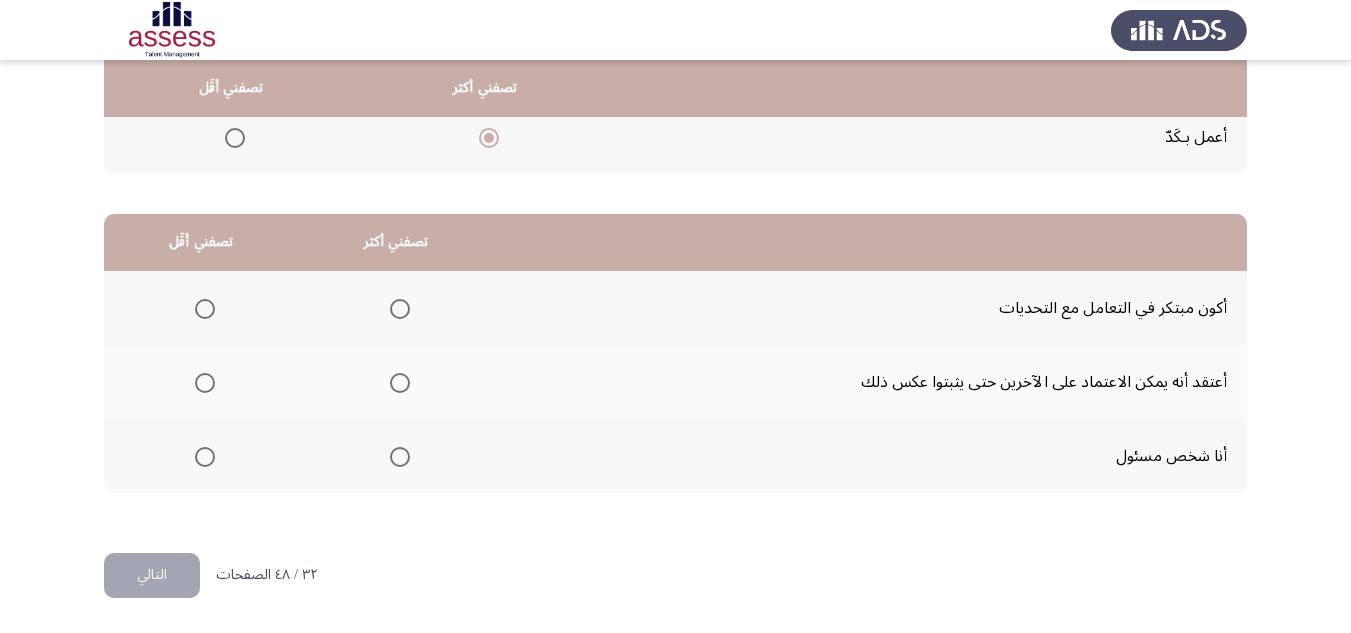 click 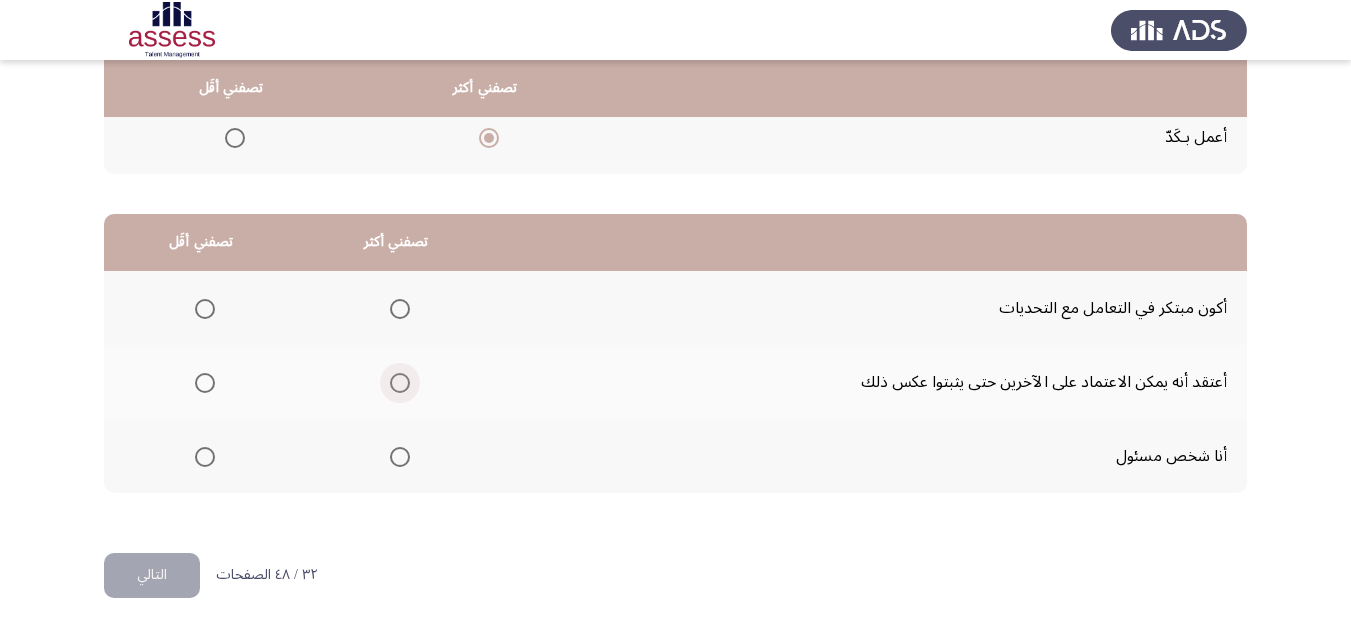 click at bounding box center [400, 383] 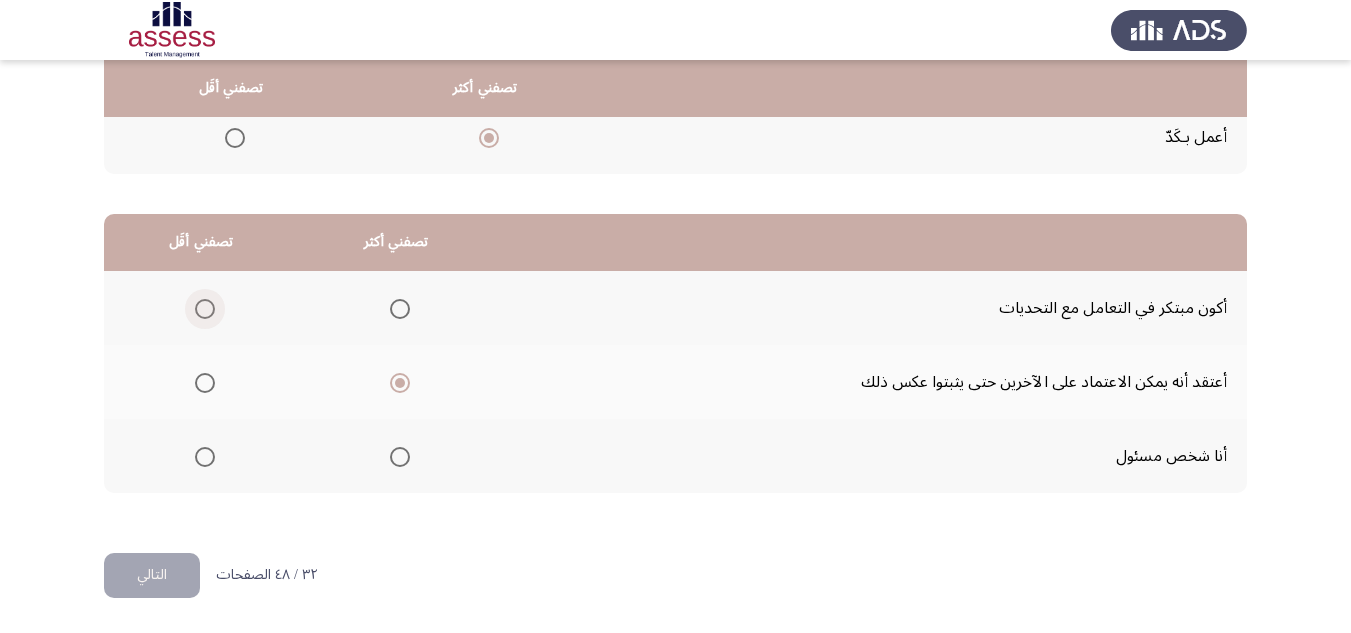 click at bounding box center [205, 309] 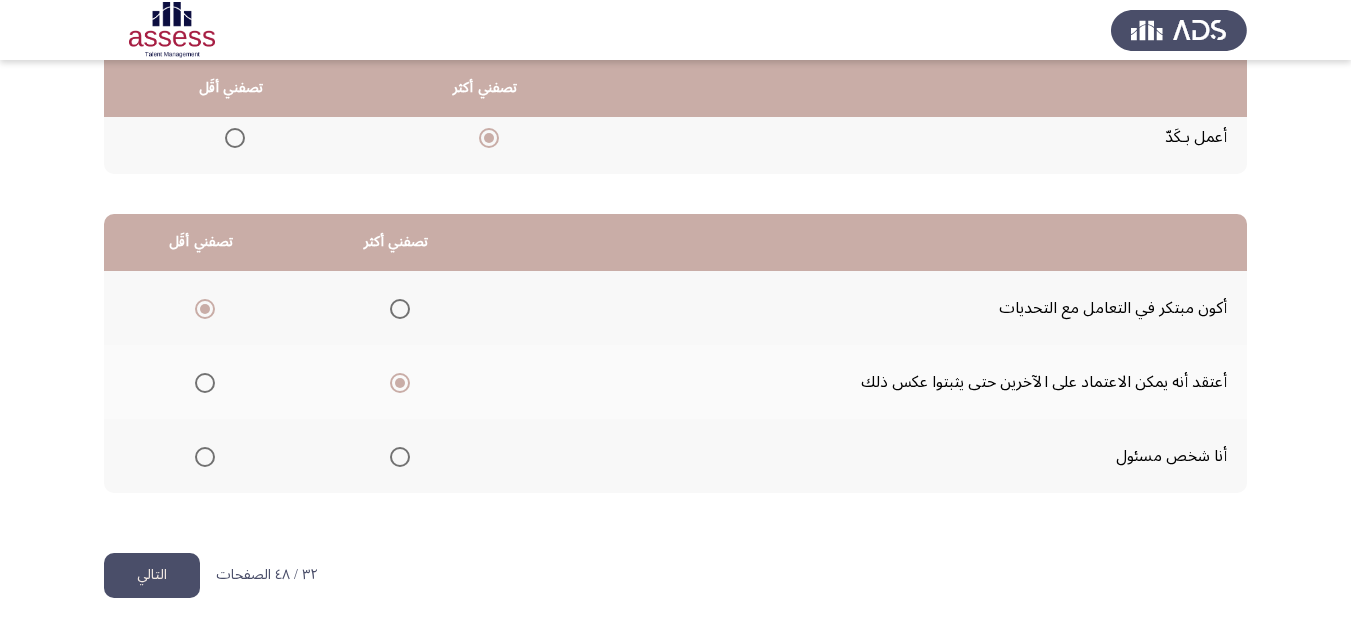 click on "التالي" 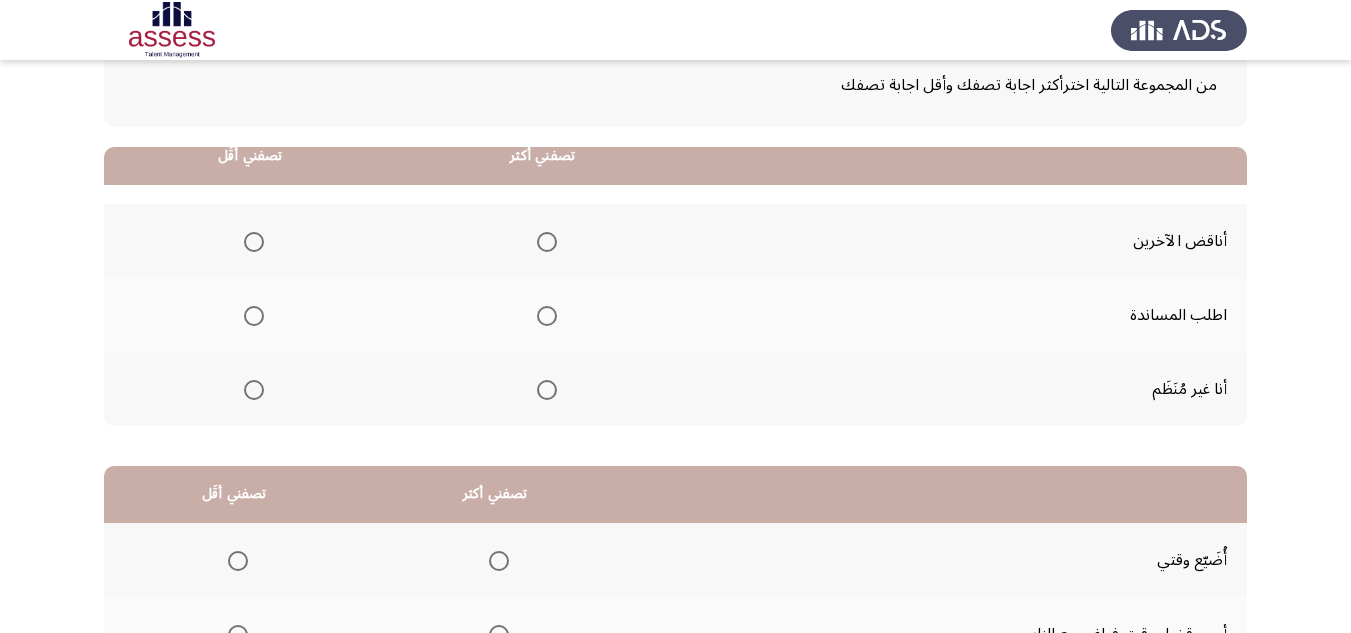 scroll, scrollTop: 200, scrollLeft: 0, axis: vertical 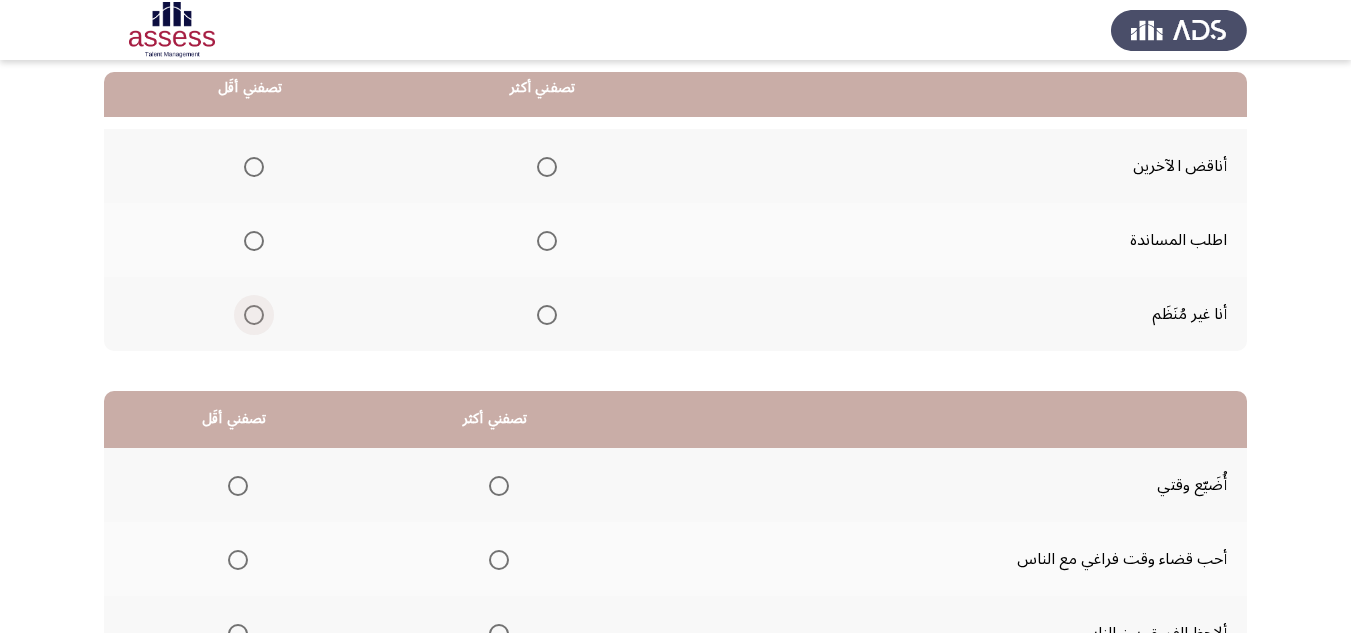 click at bounding box center (254, 315) 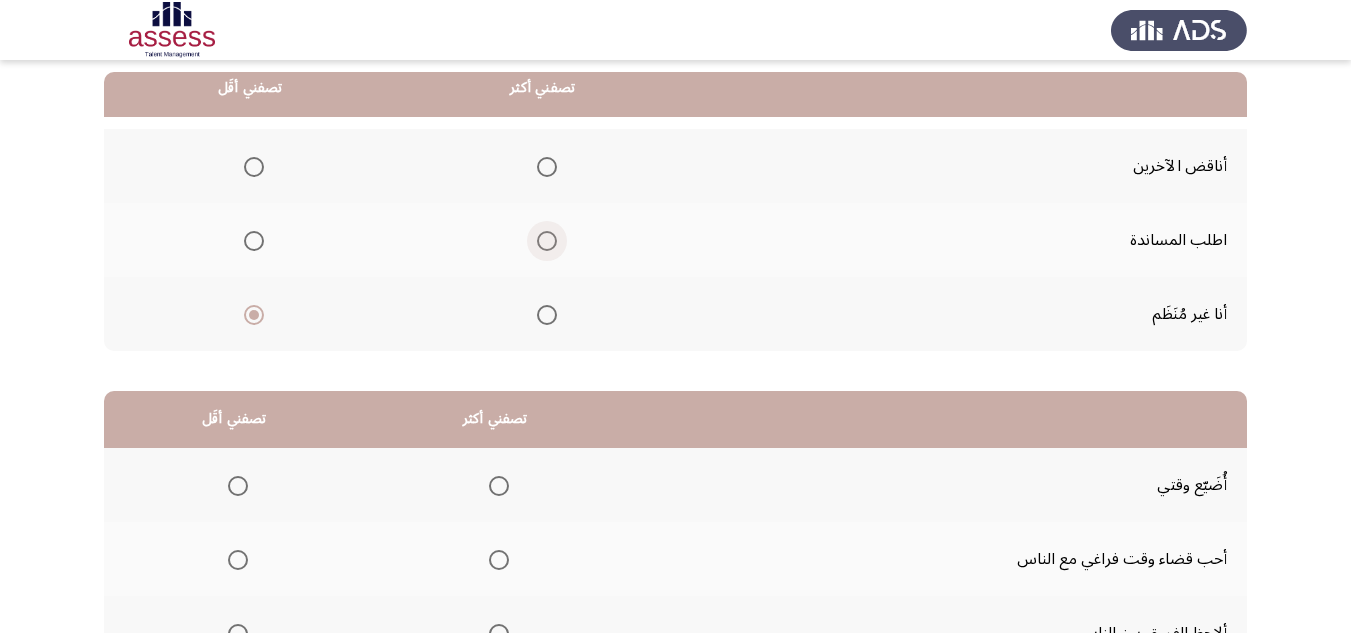 click at bounding box center (547, 241) 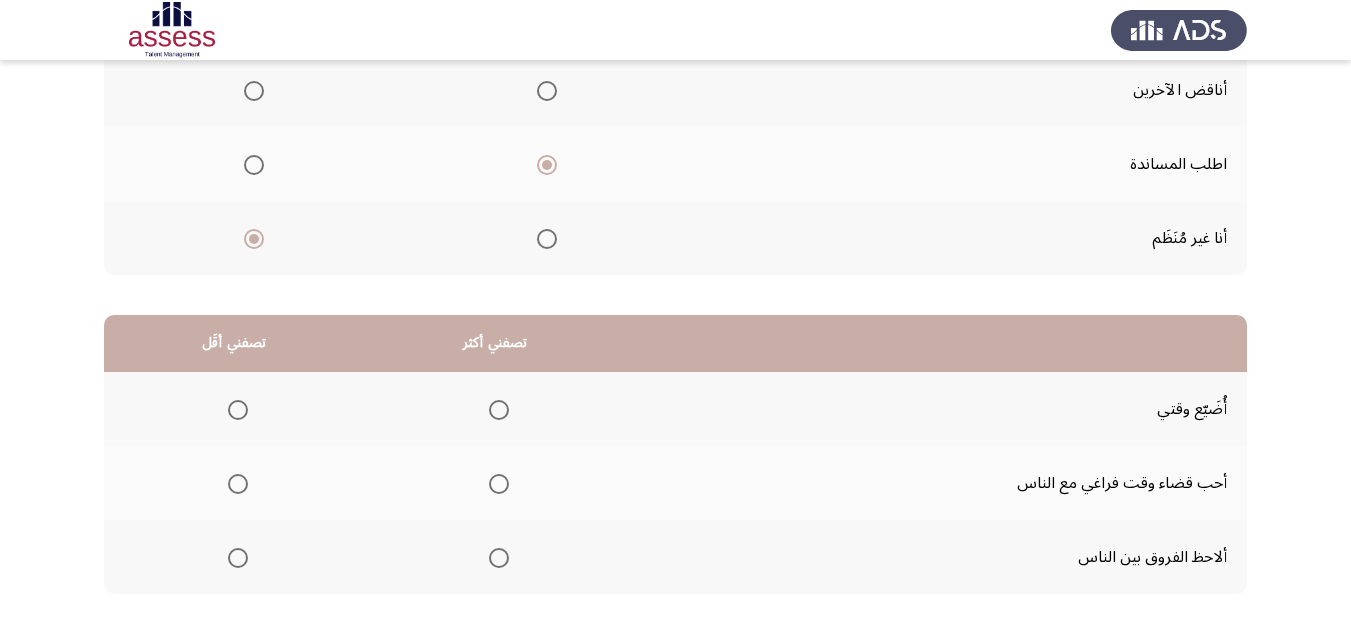scroll, scrollTop: 377, scrollLeft: 0, axis: vertical 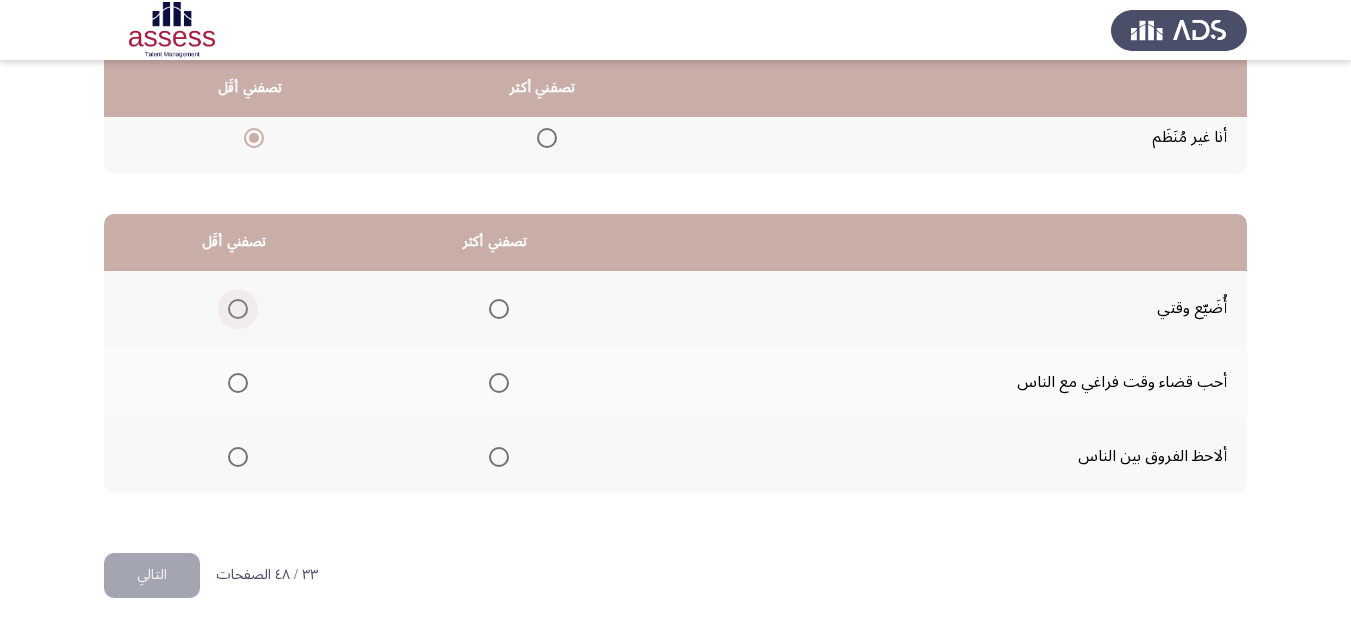click at bounding box center [238, 309] 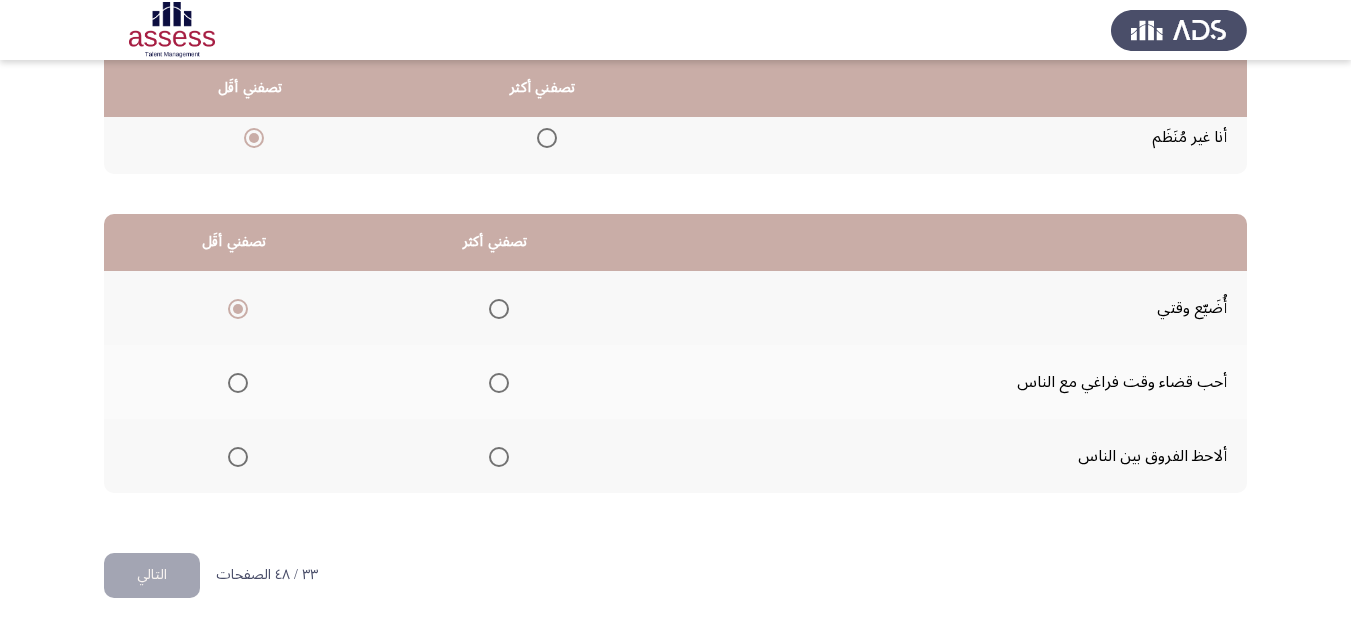 click at bounding box center [499, 457] 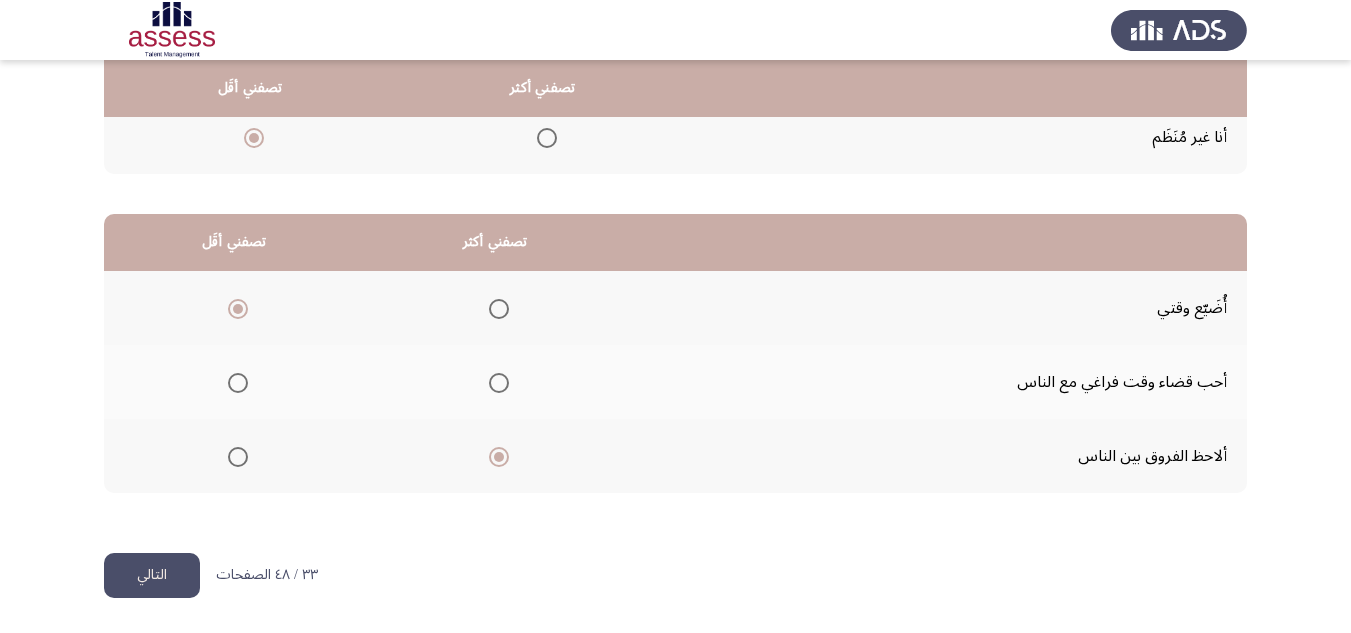 click on "التالي" 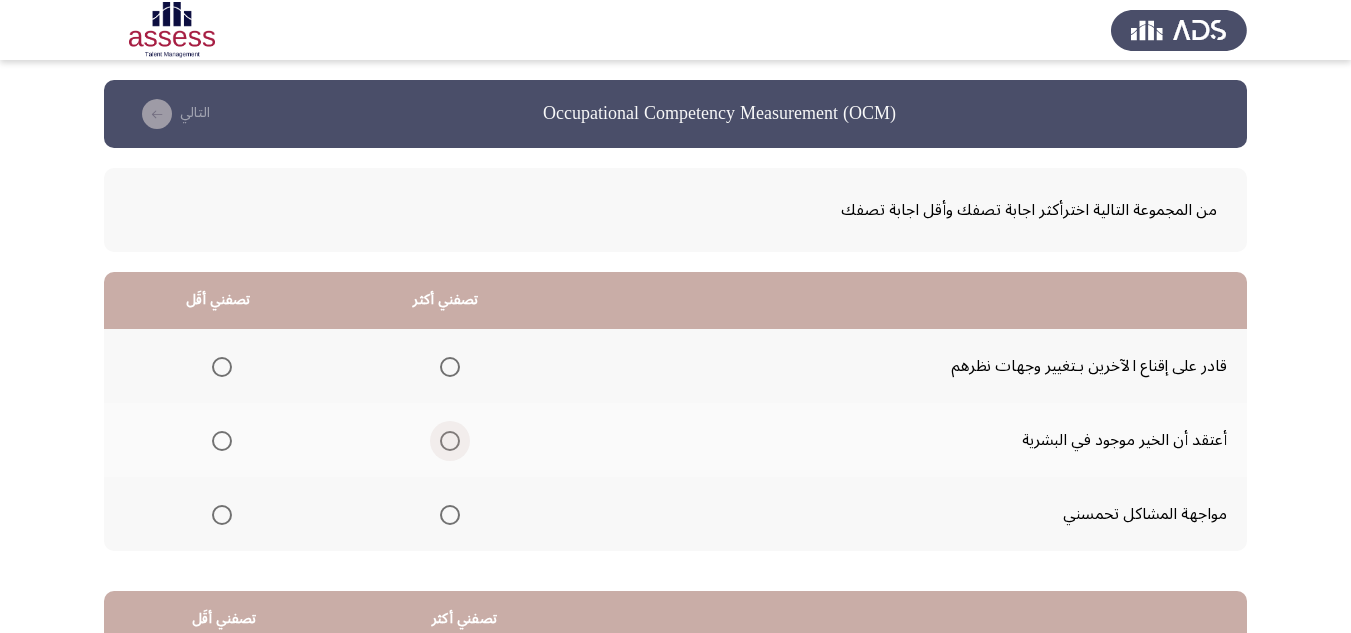click at bounding box center (450, 441) 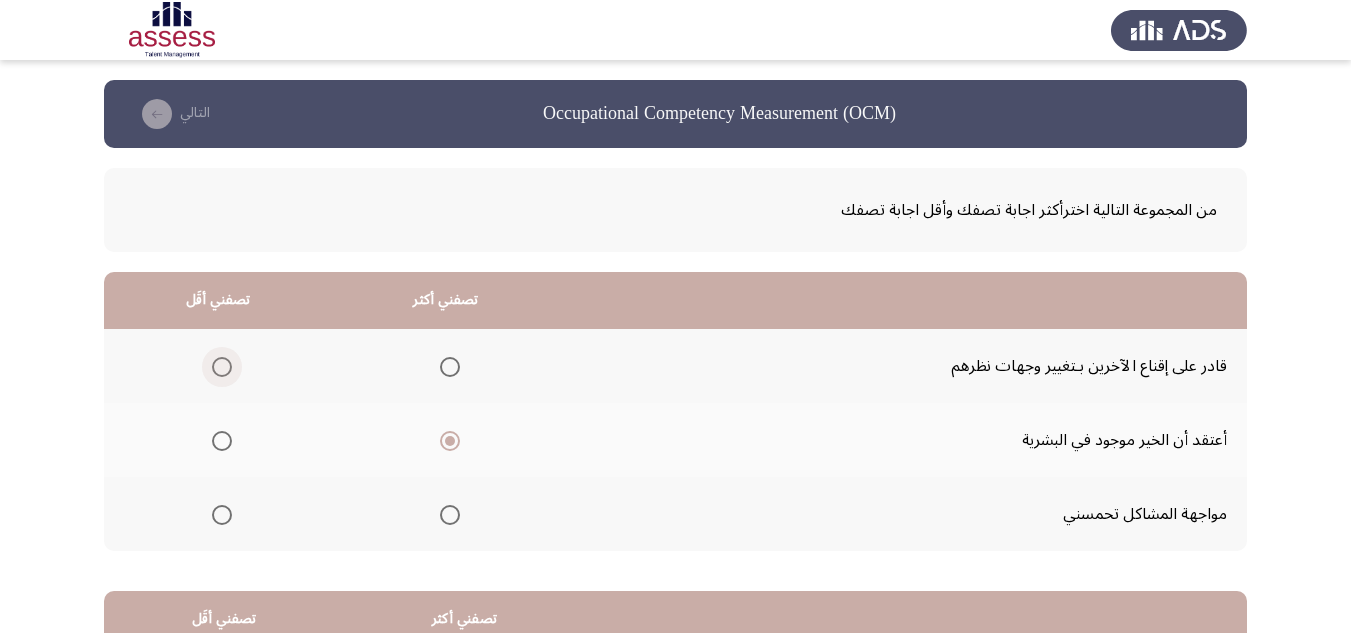 click at bounding box center [222, 367] 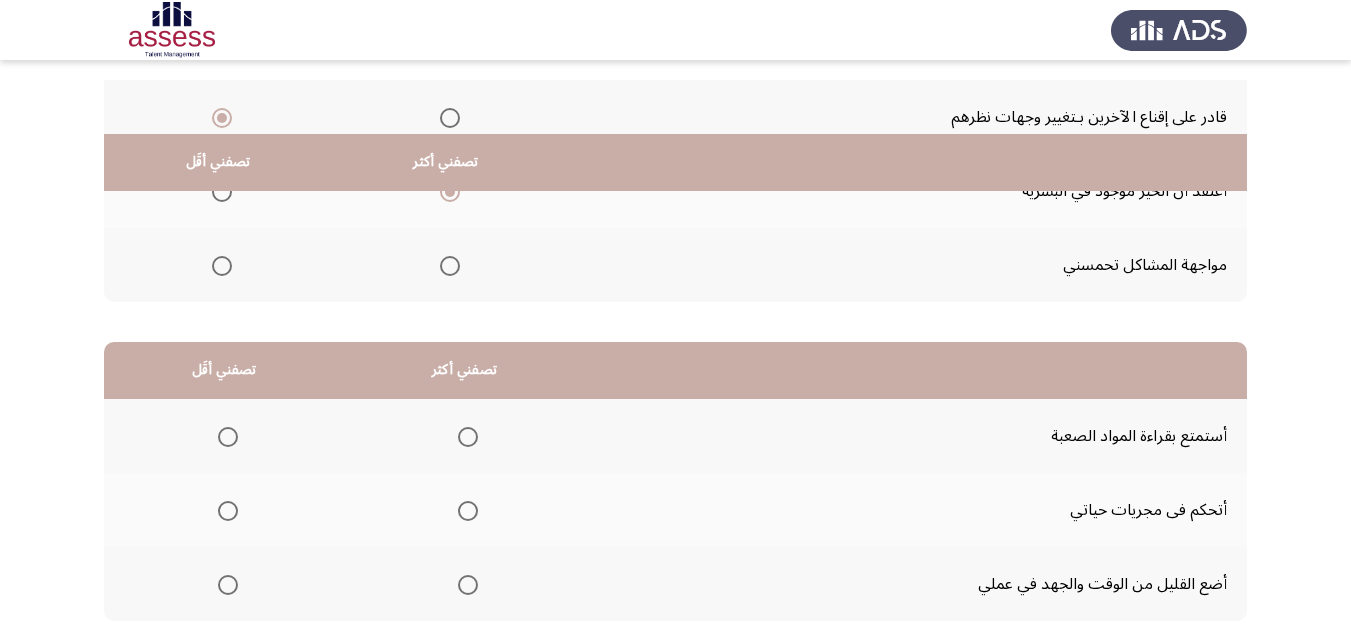 scroll, scrollTop: 377, scrollLeft: 0, axis: vertical 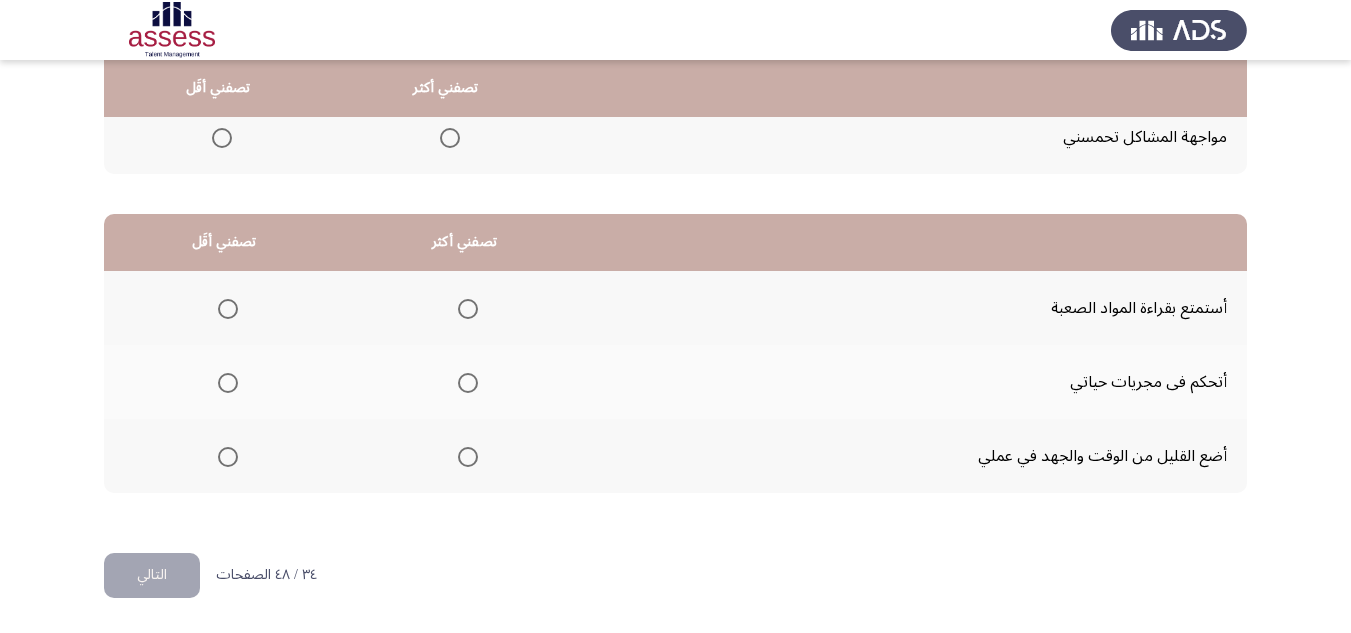 click at bounding box center (468, 383) 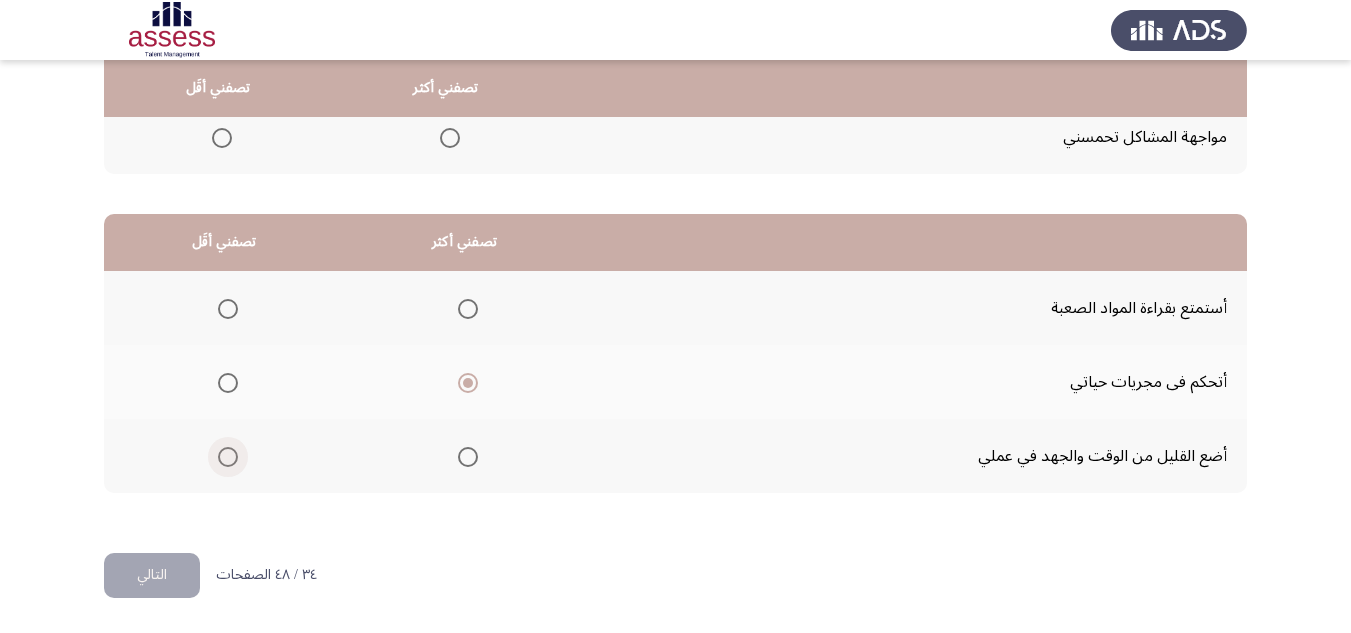 click at bounding box center (228, 457) 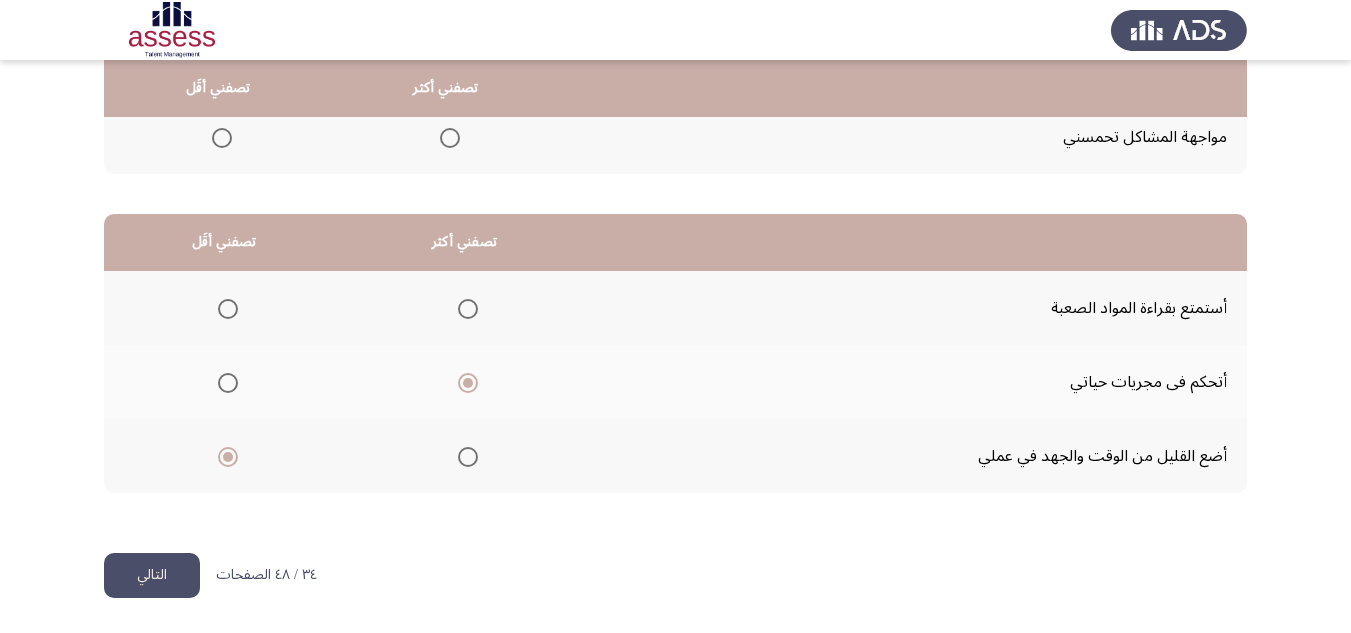 click on "التالي" 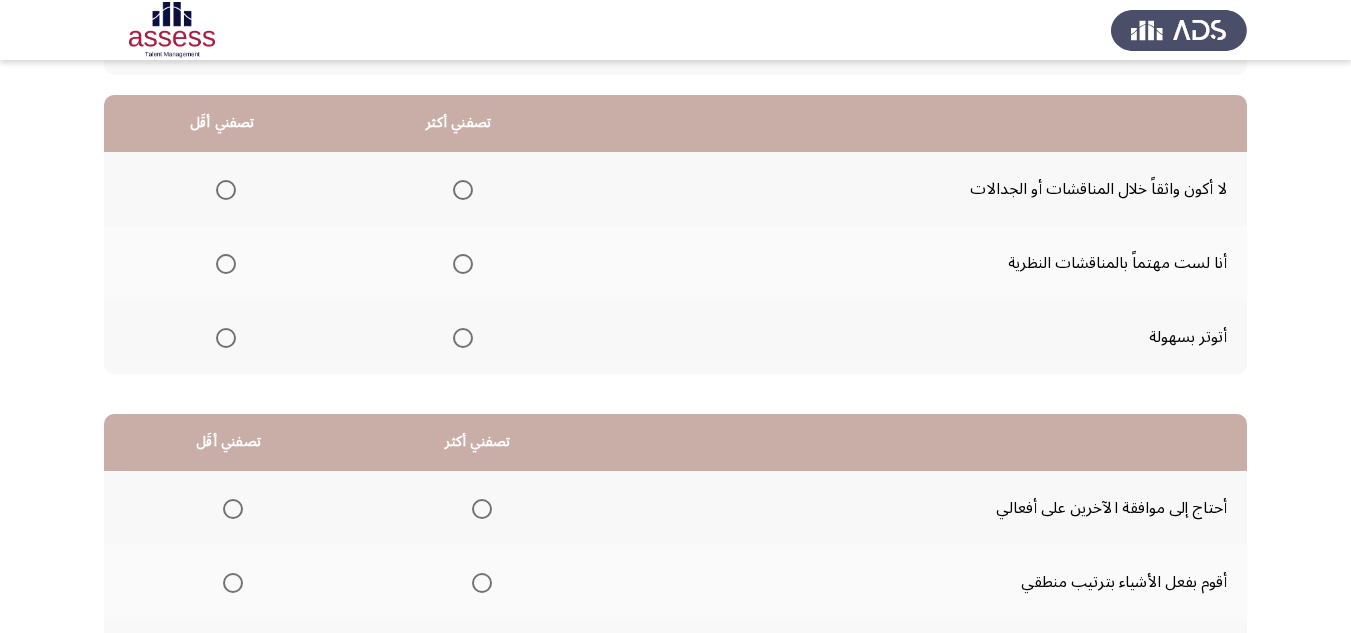 scroll, scrollTop: 200, scrollLeft: 0, axis: vertical 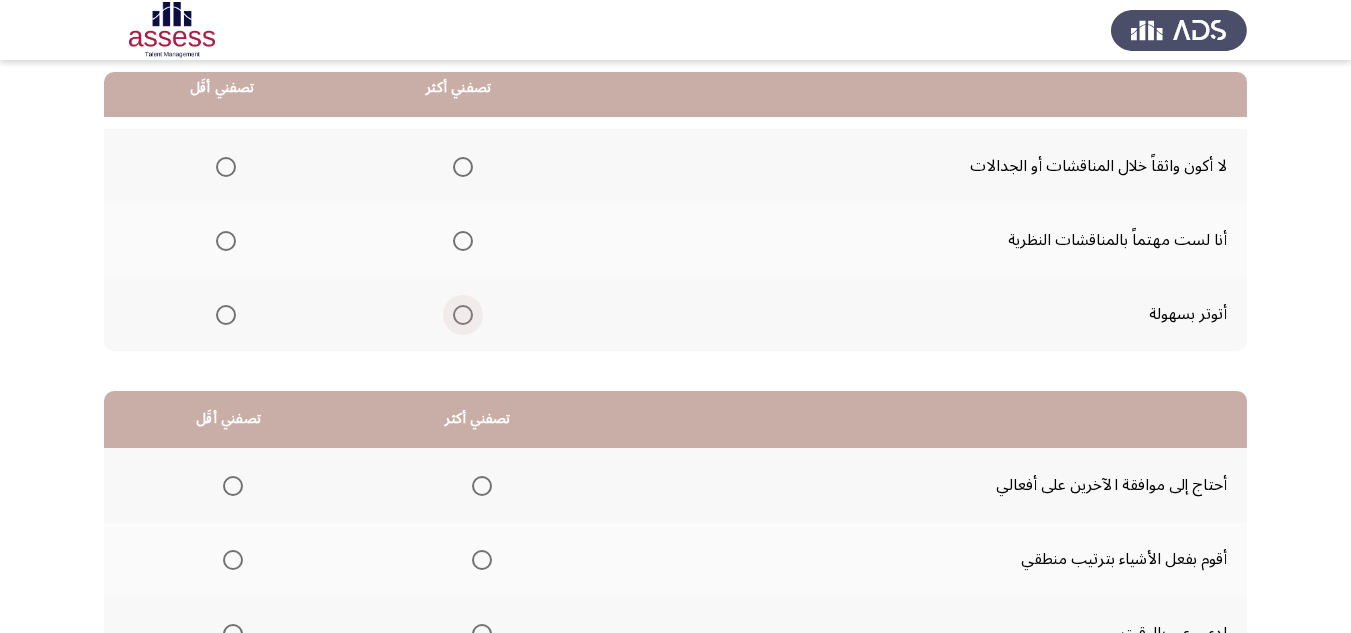 click at bounding box center (463, 315) 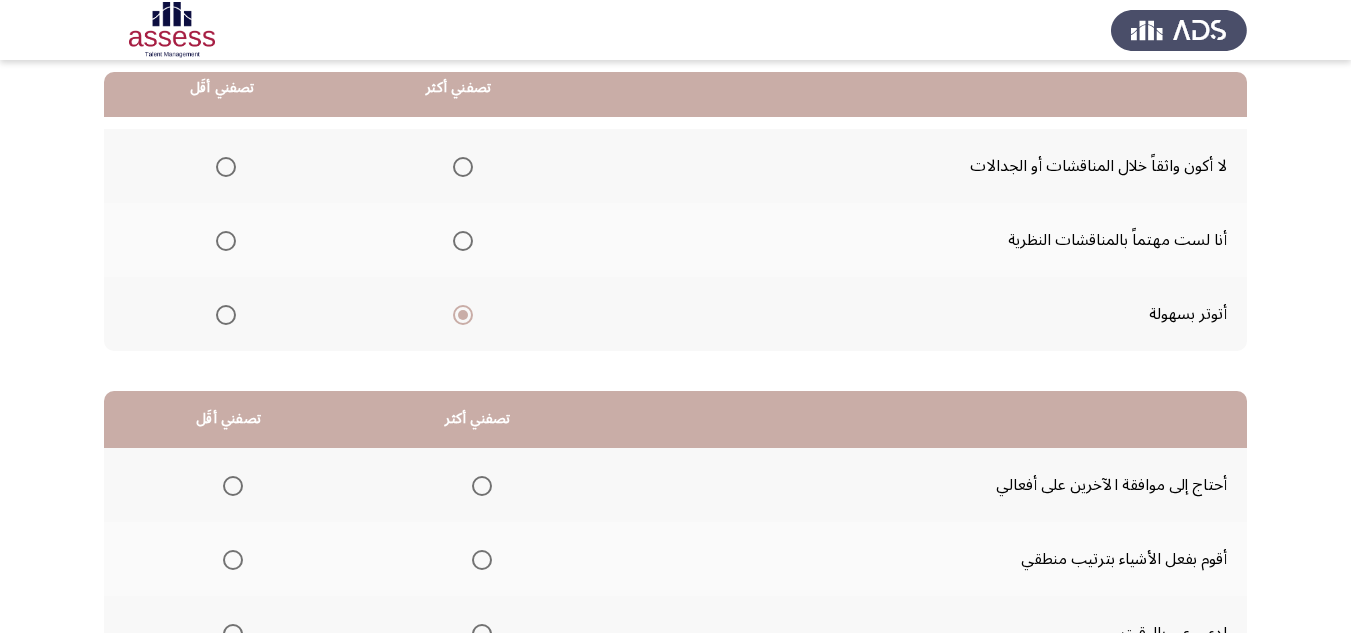 click at bounding box center [226, 167] 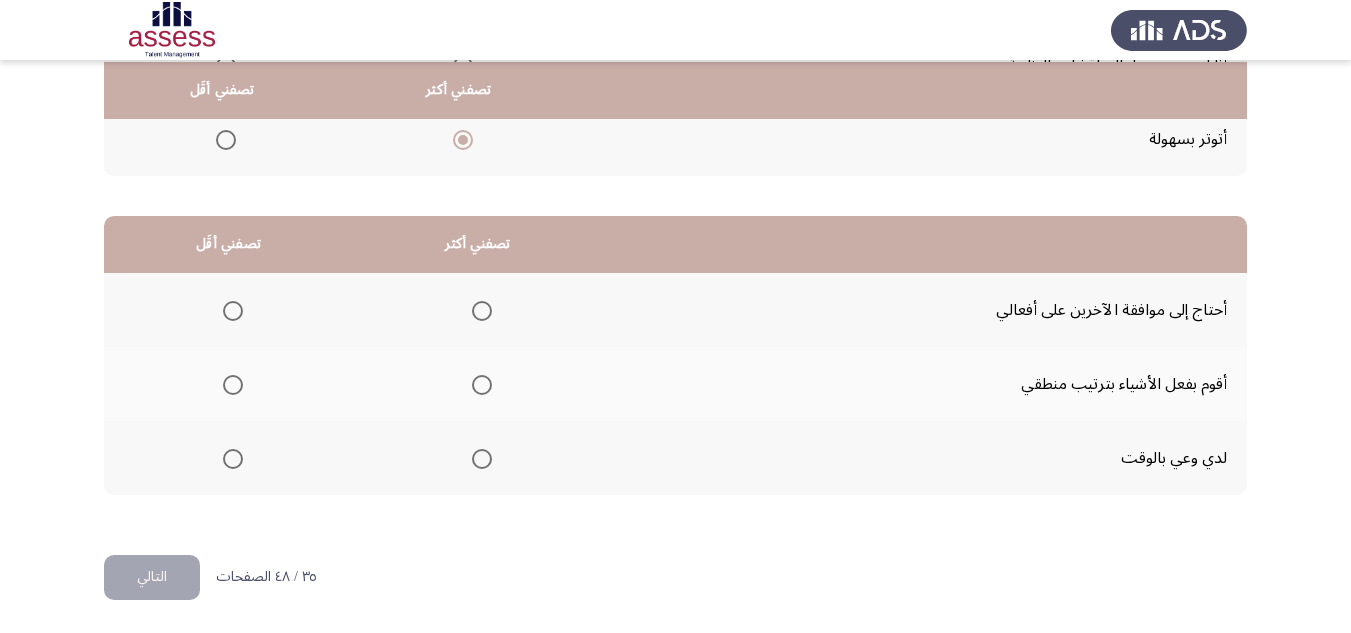 scroll, scrollTop: 377, scrollLeft: 0, axis: vertical 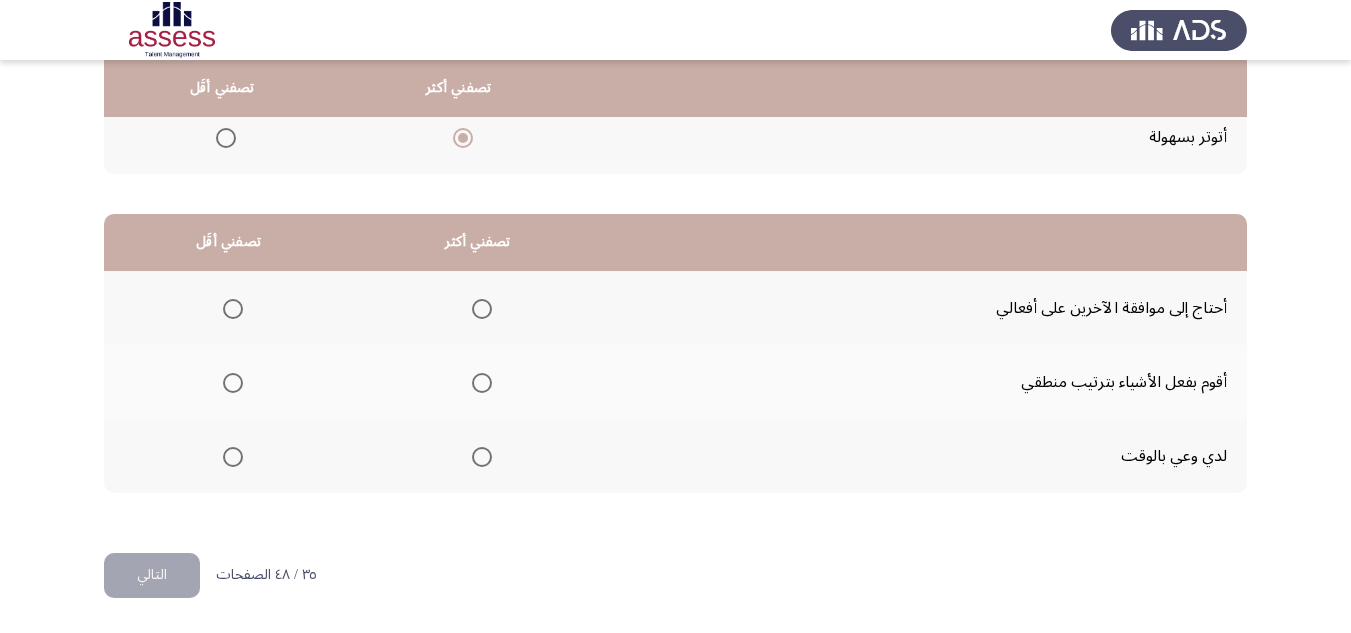 click at bounding box center (482, 383) 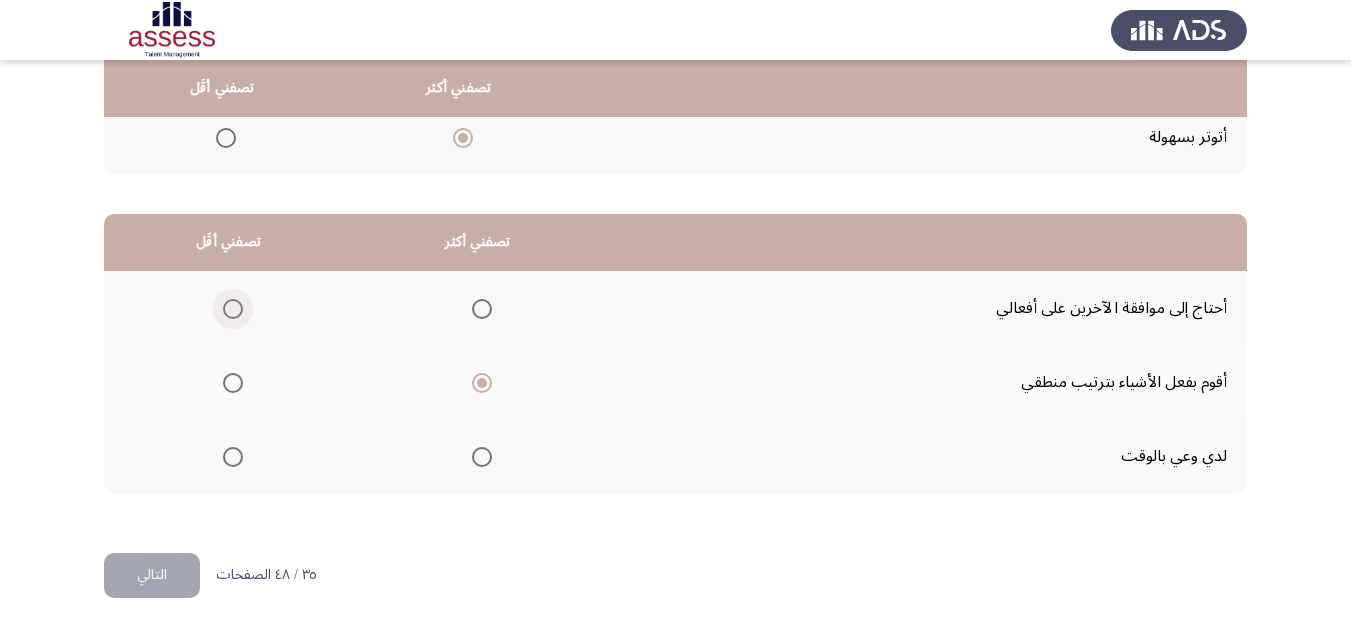 click at bounding box center [233, 309] 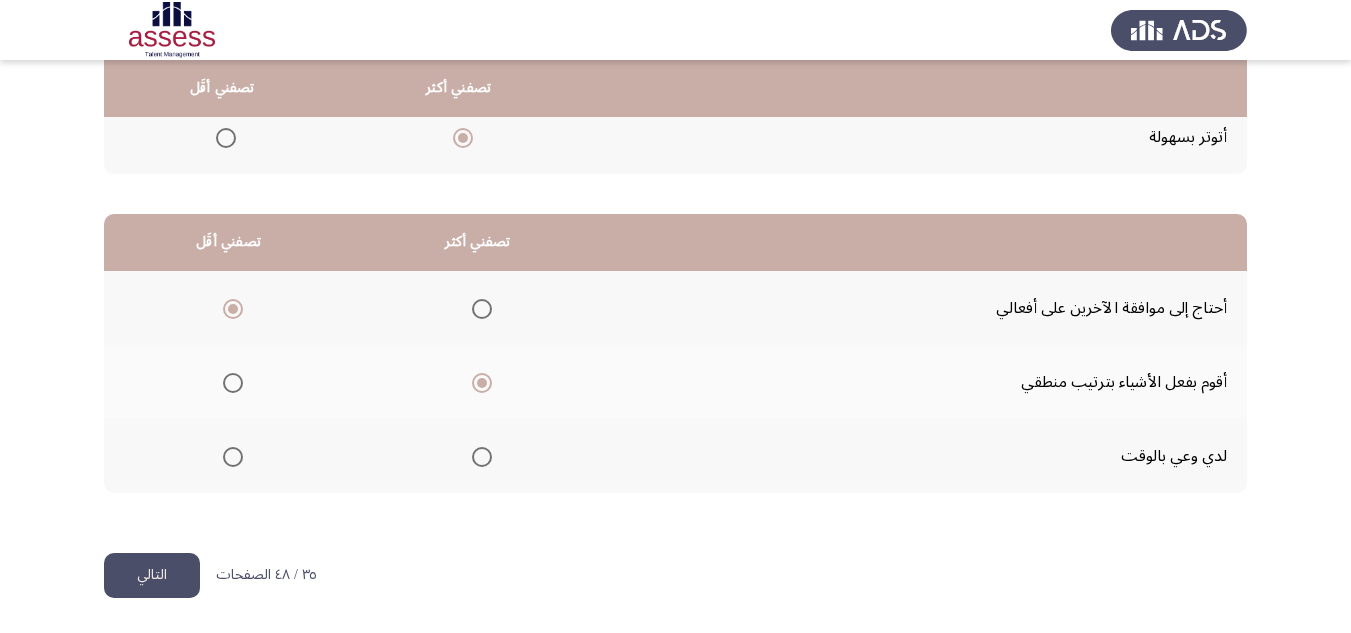 click on "التالي" 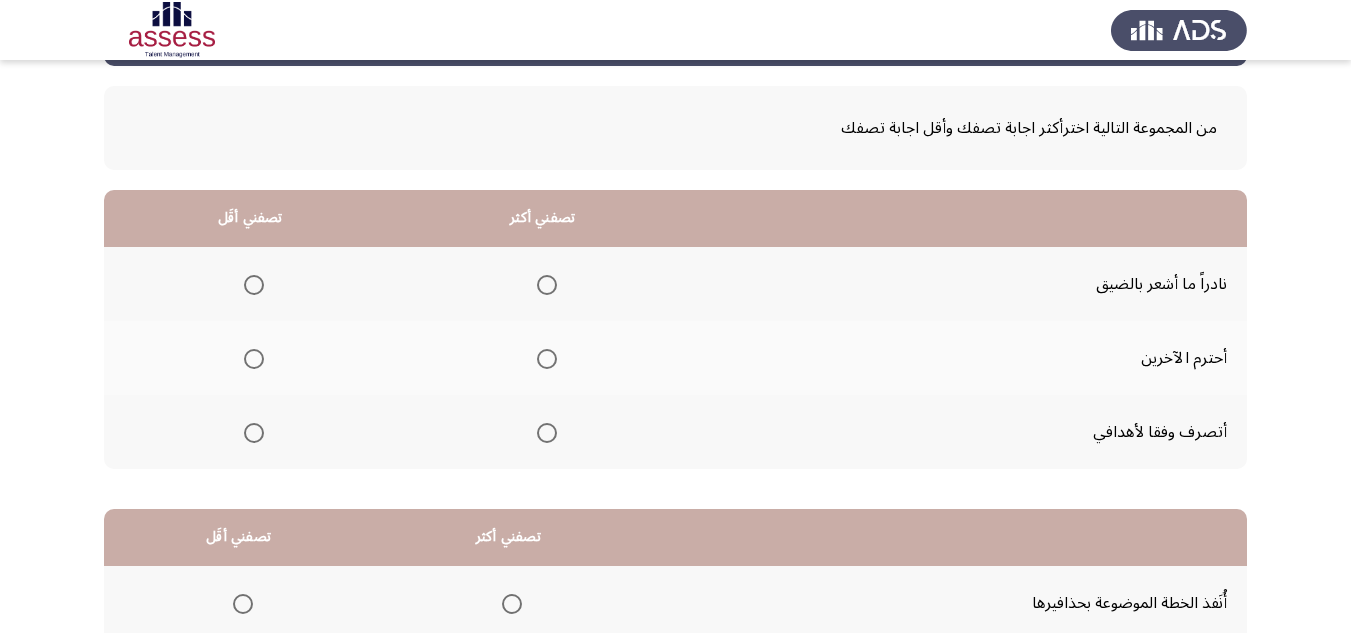 scroll, scrollTop: 77, scrollLeft: 0, axis: vertical 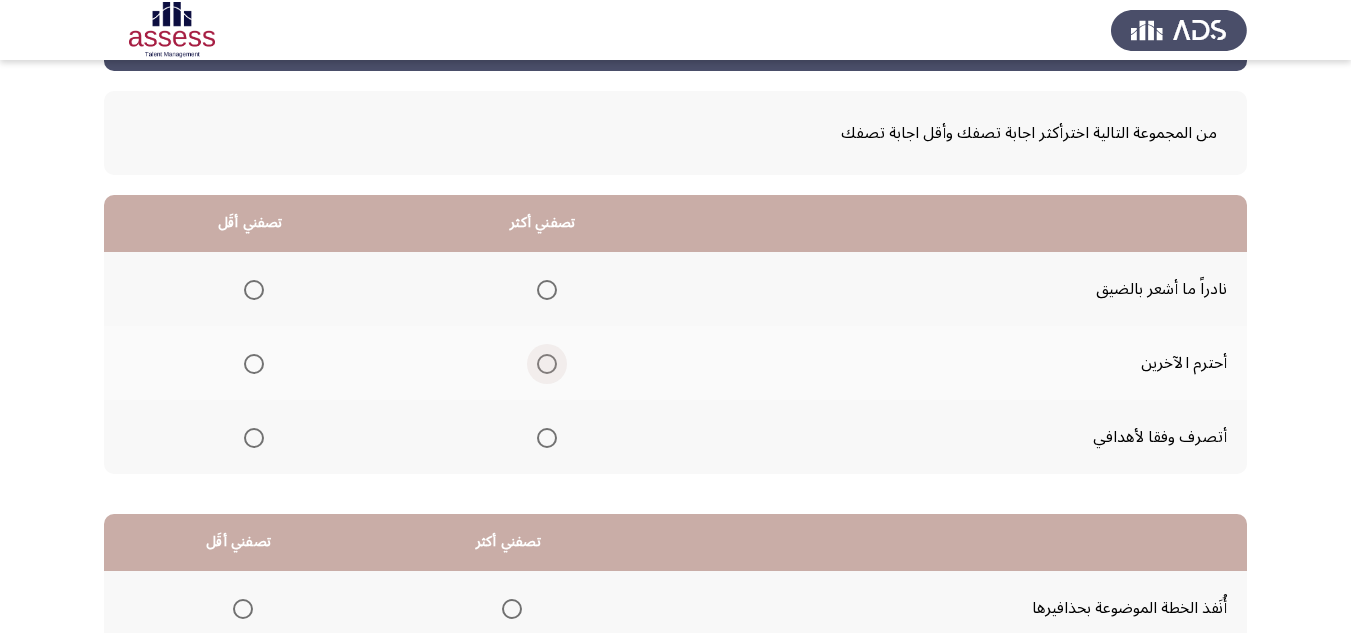 click at bounding box center (547, 364) 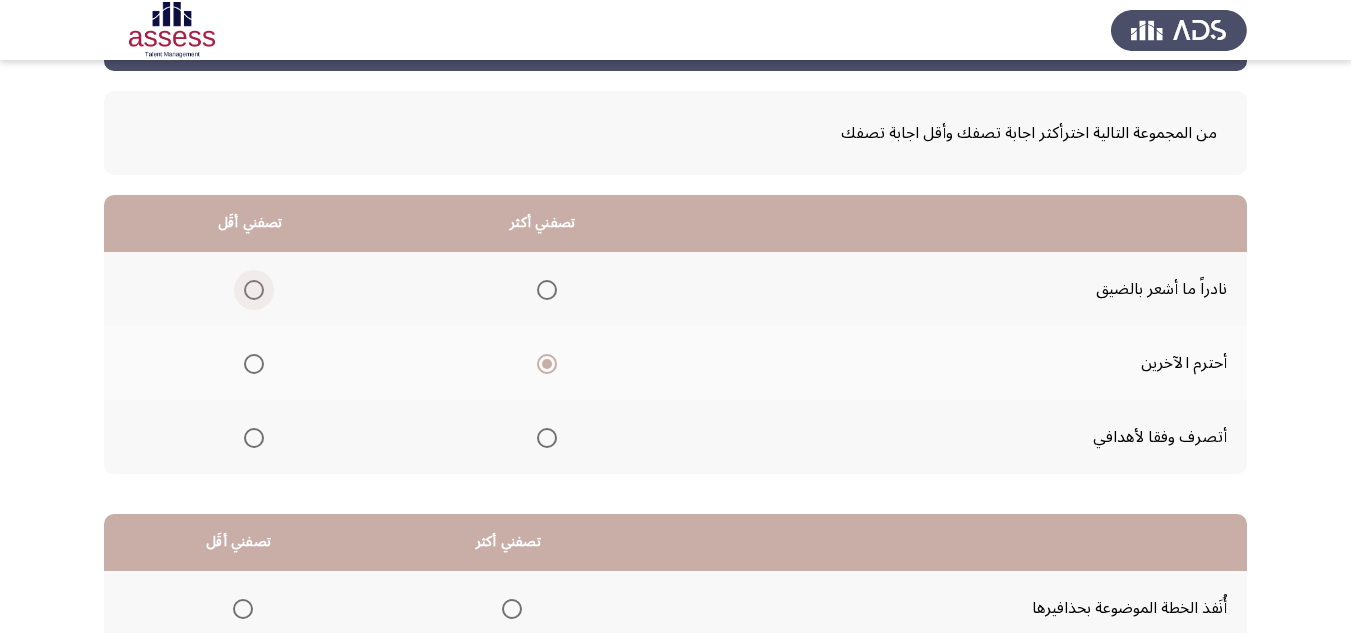 click at bounding box center [254, 290] 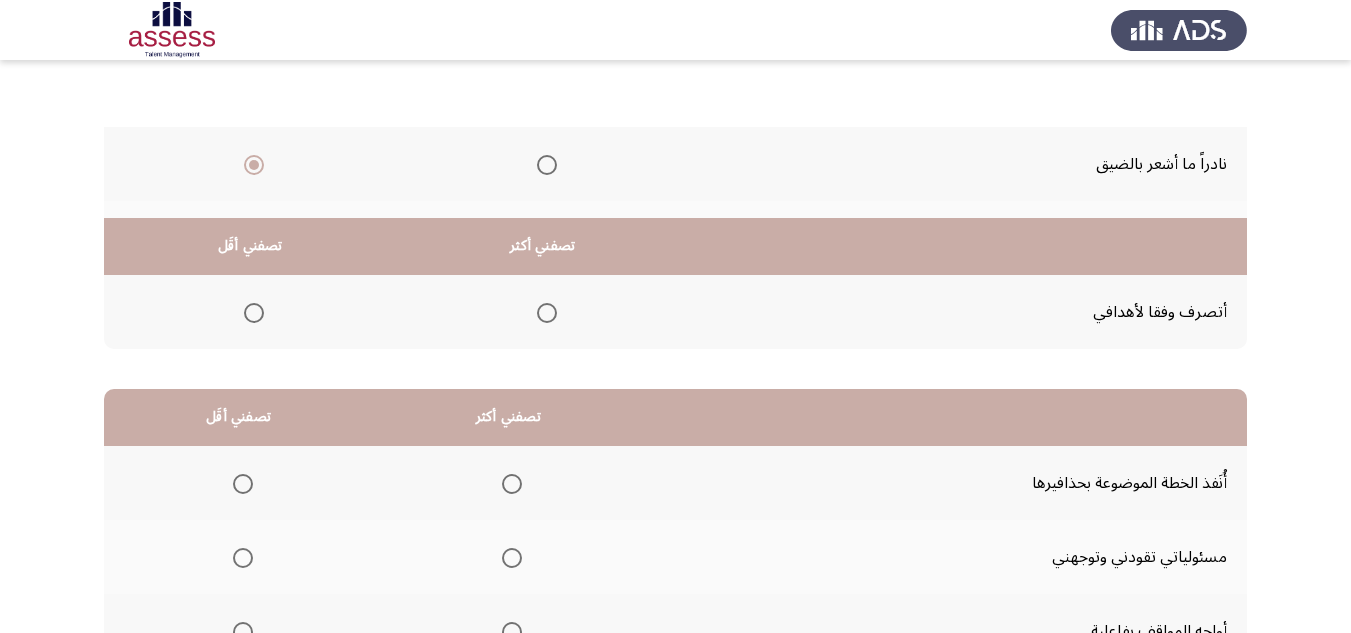 scroll, scrollTop: 377, scrollLeft: 0, axis: vertical 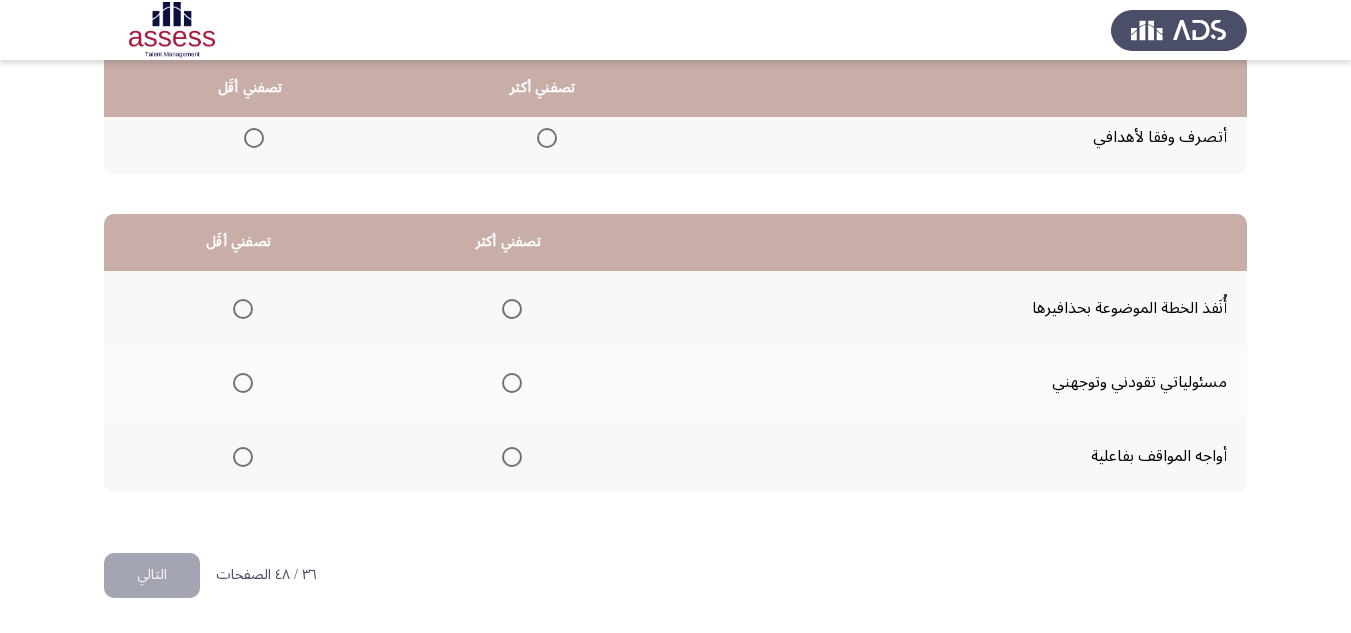 click at bounding box center (512, 383) 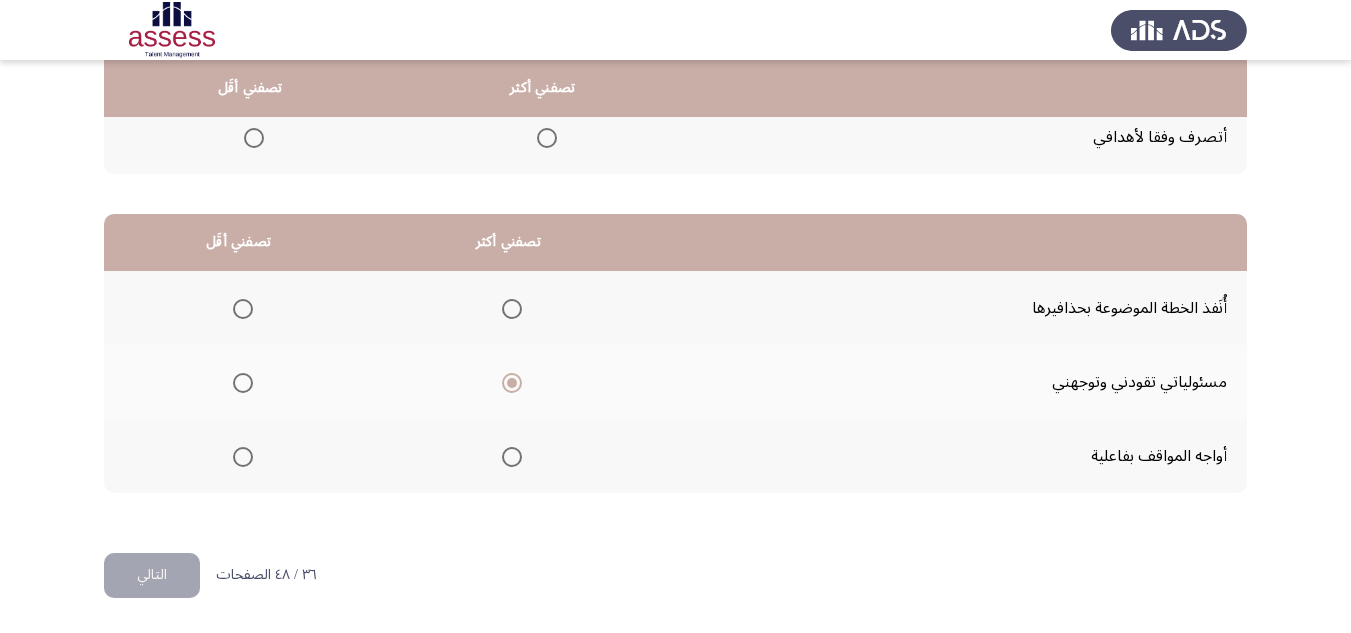 click at bounding box center (243, 309) 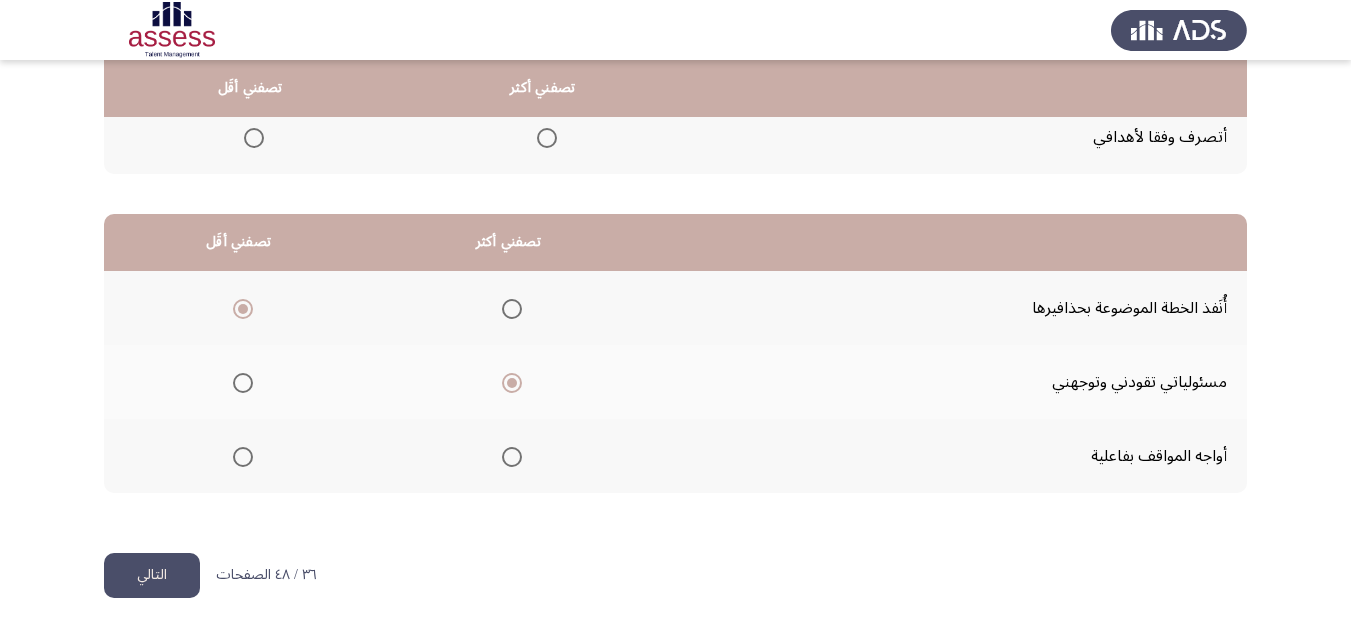 click on "التالي" 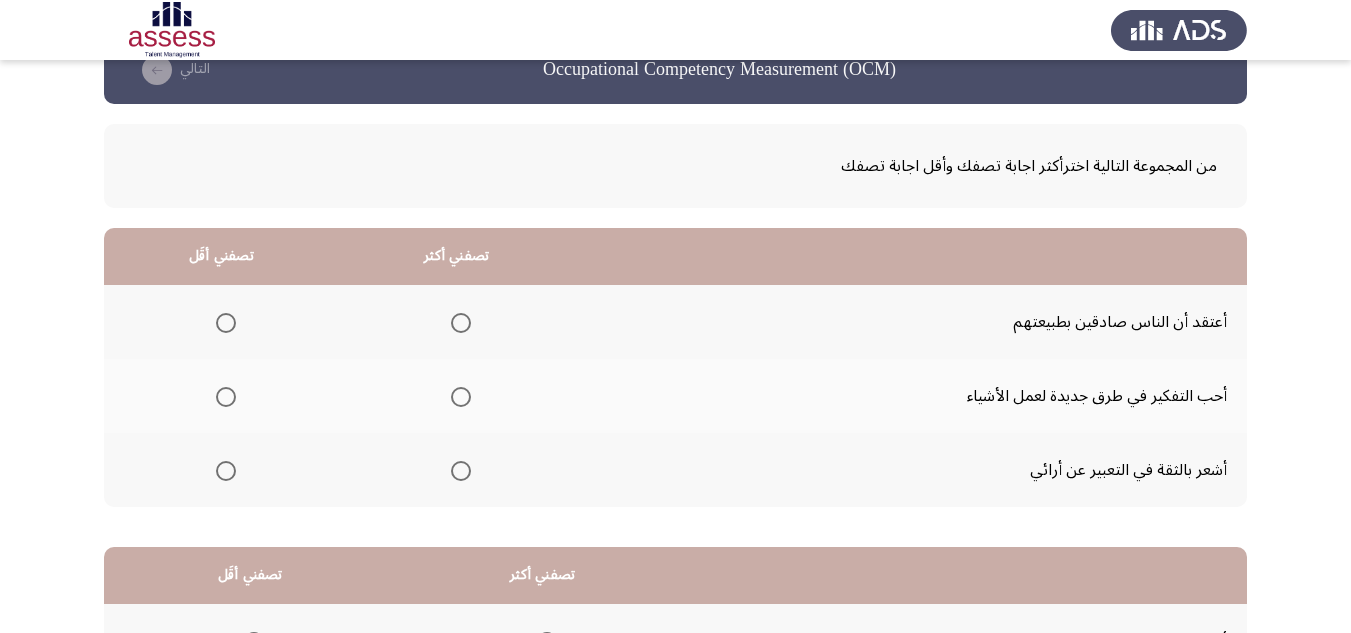 scroll, scrollTop: 200, scrollLeft: 0, axis: vertical 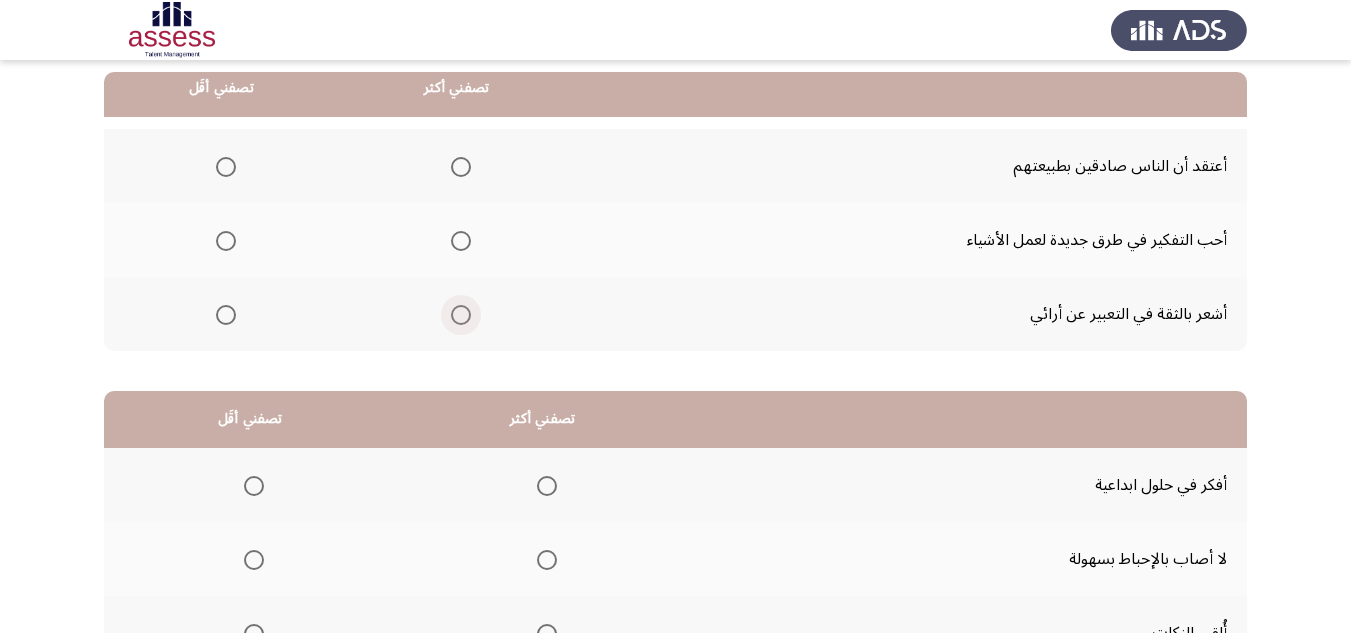 click at bounding box center [461, 315] 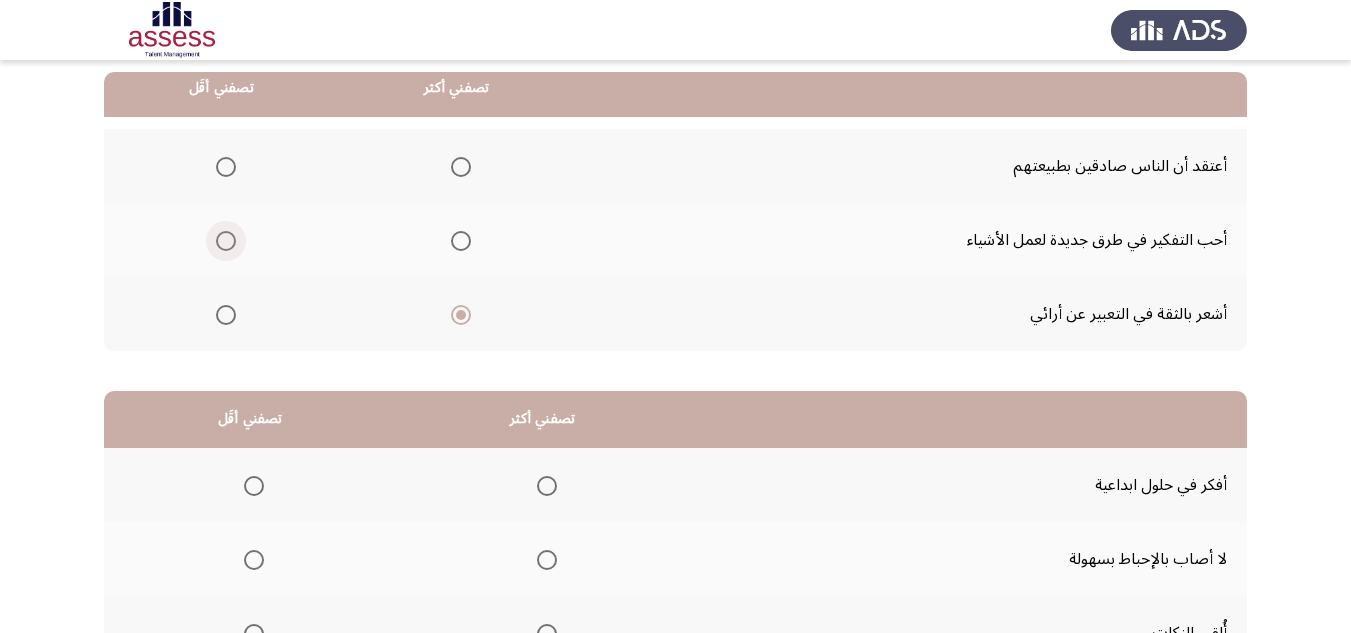 click at bounding box center [226, 241] 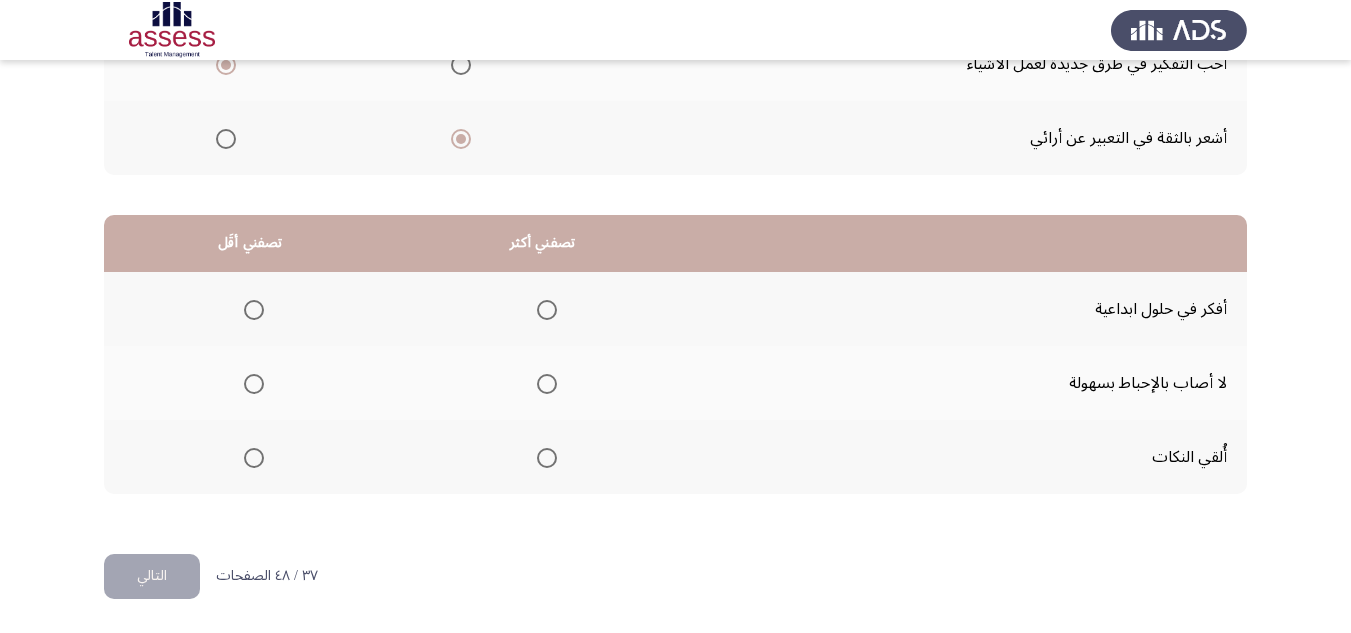 scroll, scrollTop: 377, scrollLeft: 0, axis: vertical 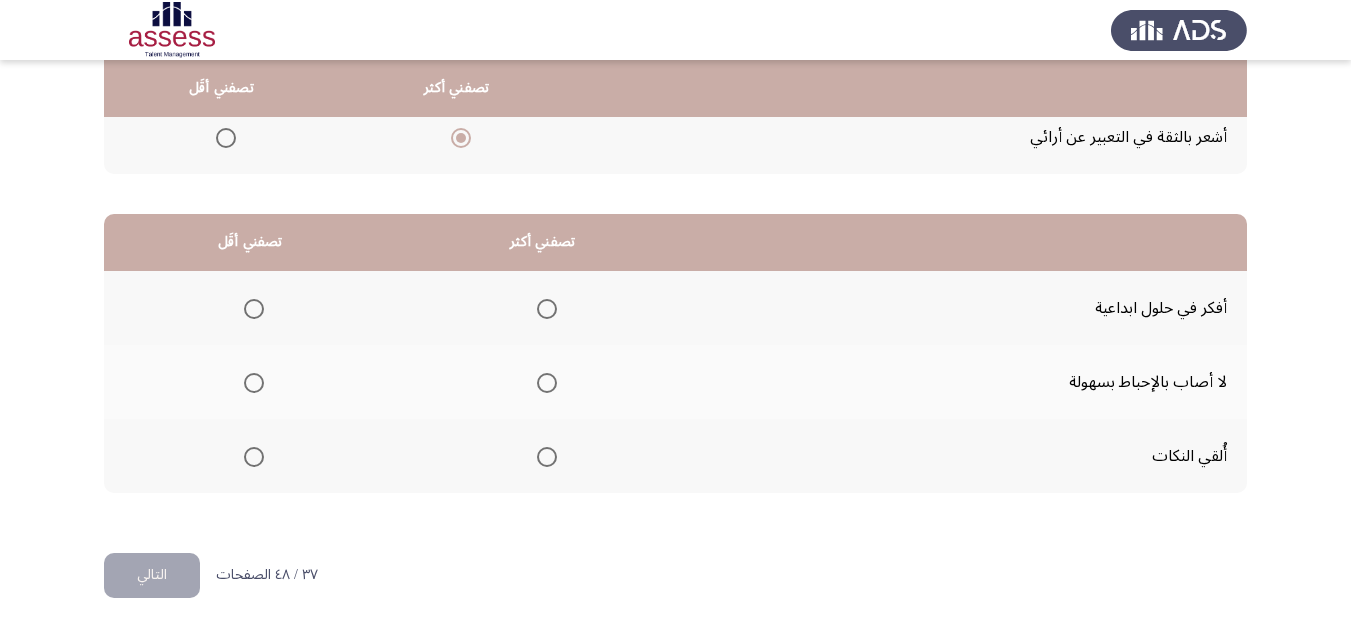 click at bounding box center [254, 457] 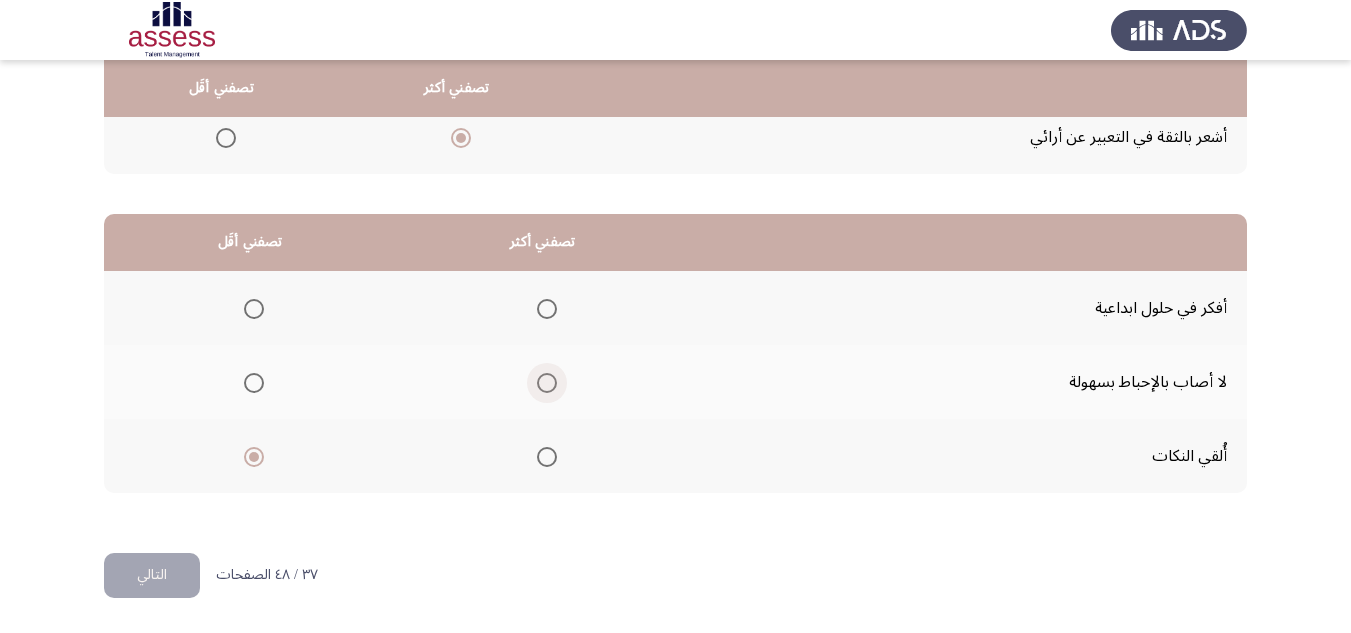 click at bounding box center (547, 383) 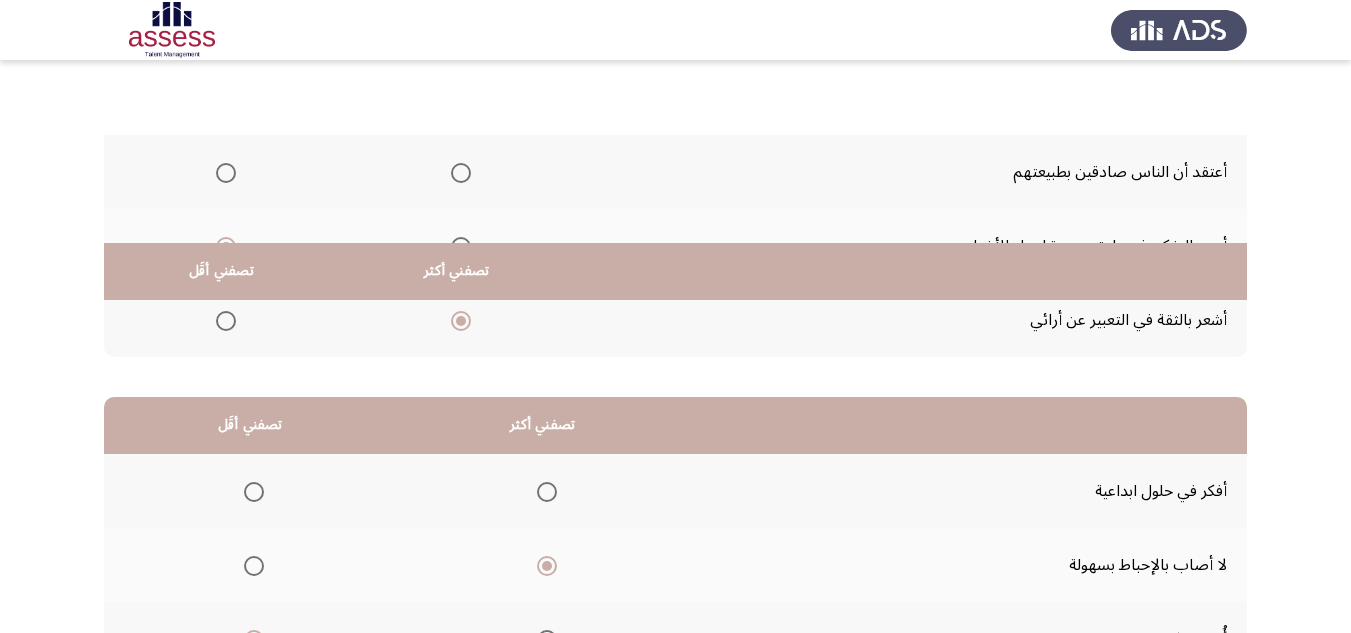 scroll, scrollTop: 377, scrollLeft: 0, axis: vertical 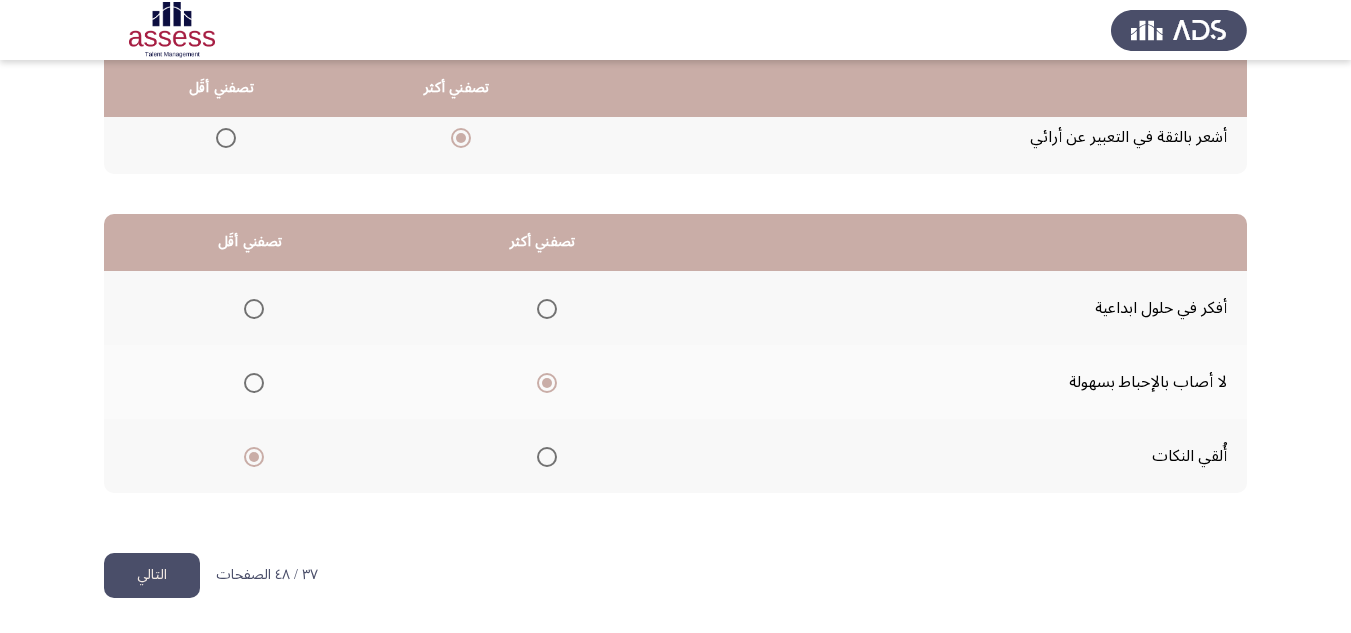 click on "التالي" 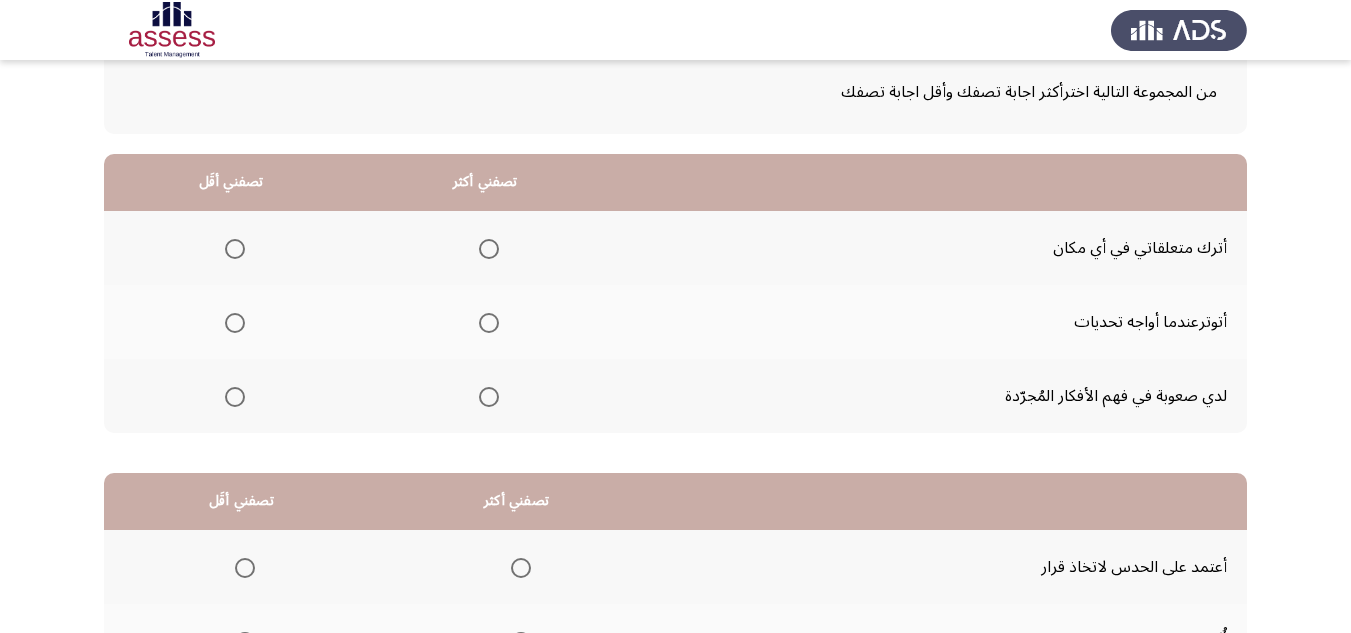scroll, scrollTop: 200, scrollLeft: 0, axis: vertical 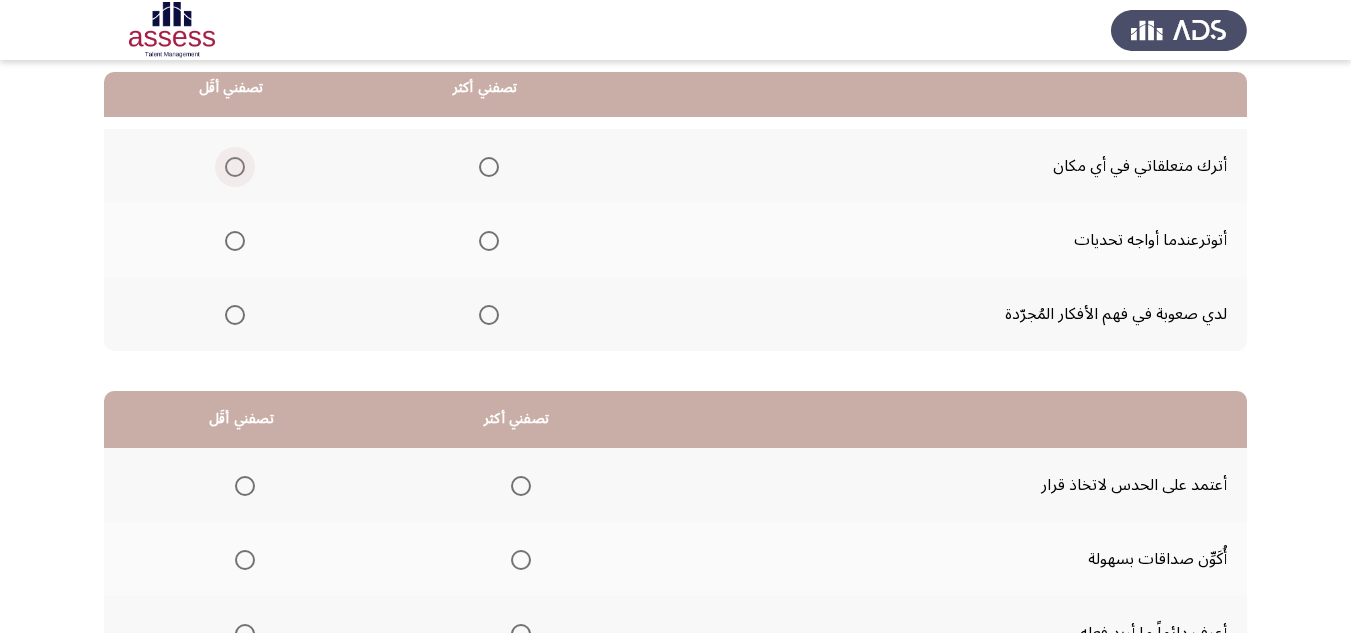click at bounding box center [235, 167] 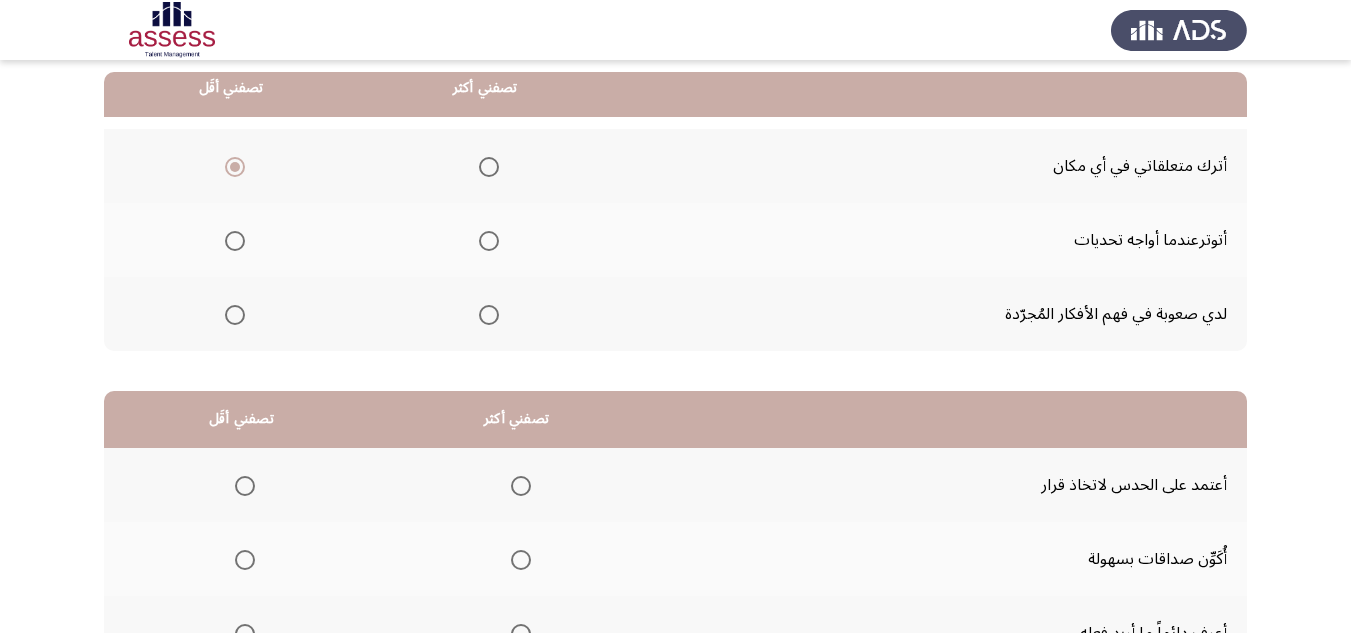 click at bounding box center [489, 315] 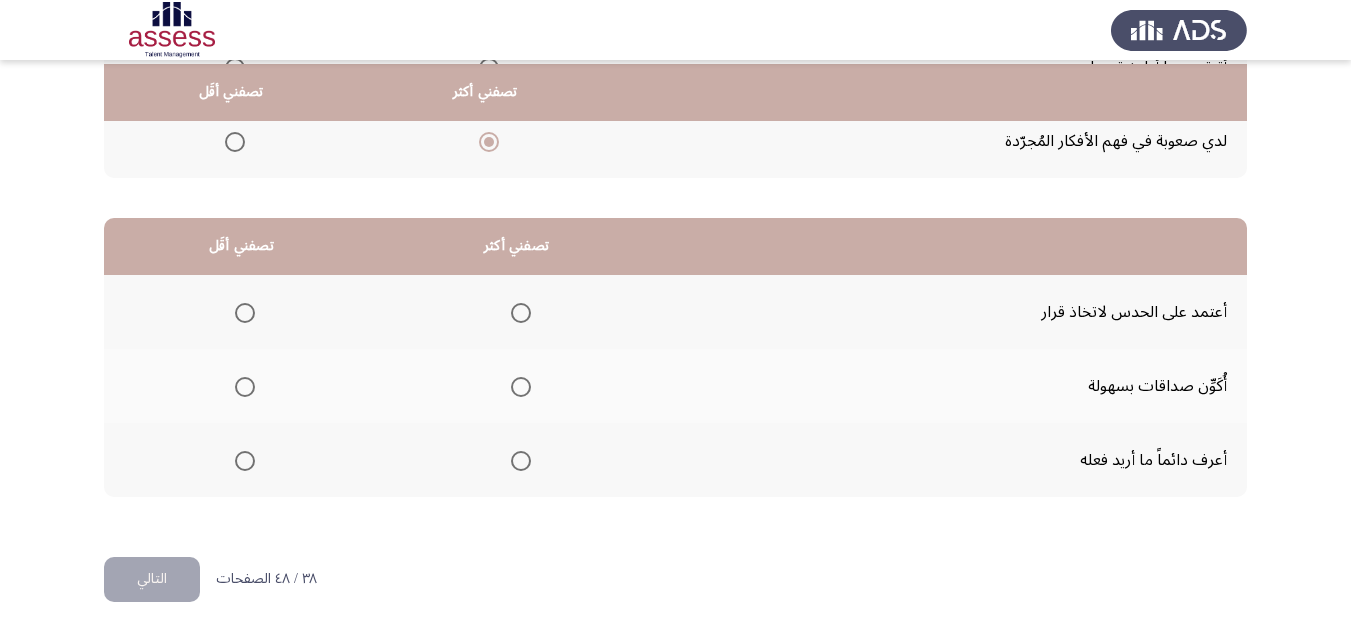 scroll, scrollTop: 377, scrollLeft: 0, axis: vertical 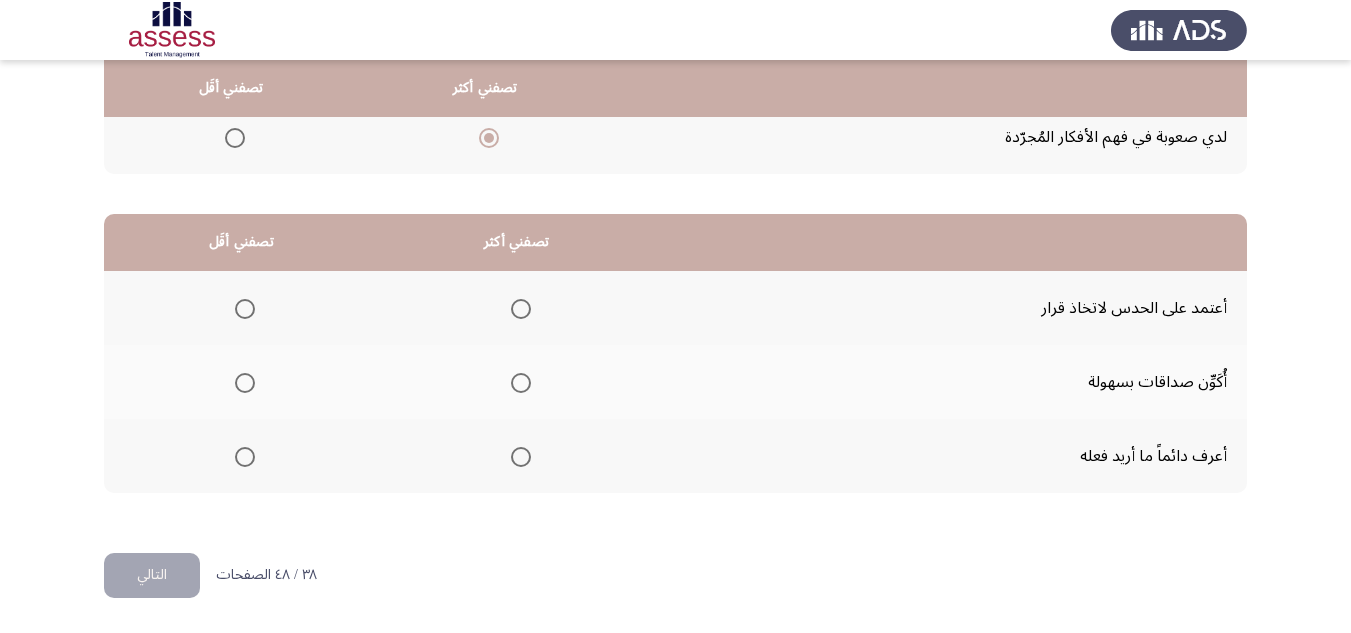 click at bounding box center [521, 457] 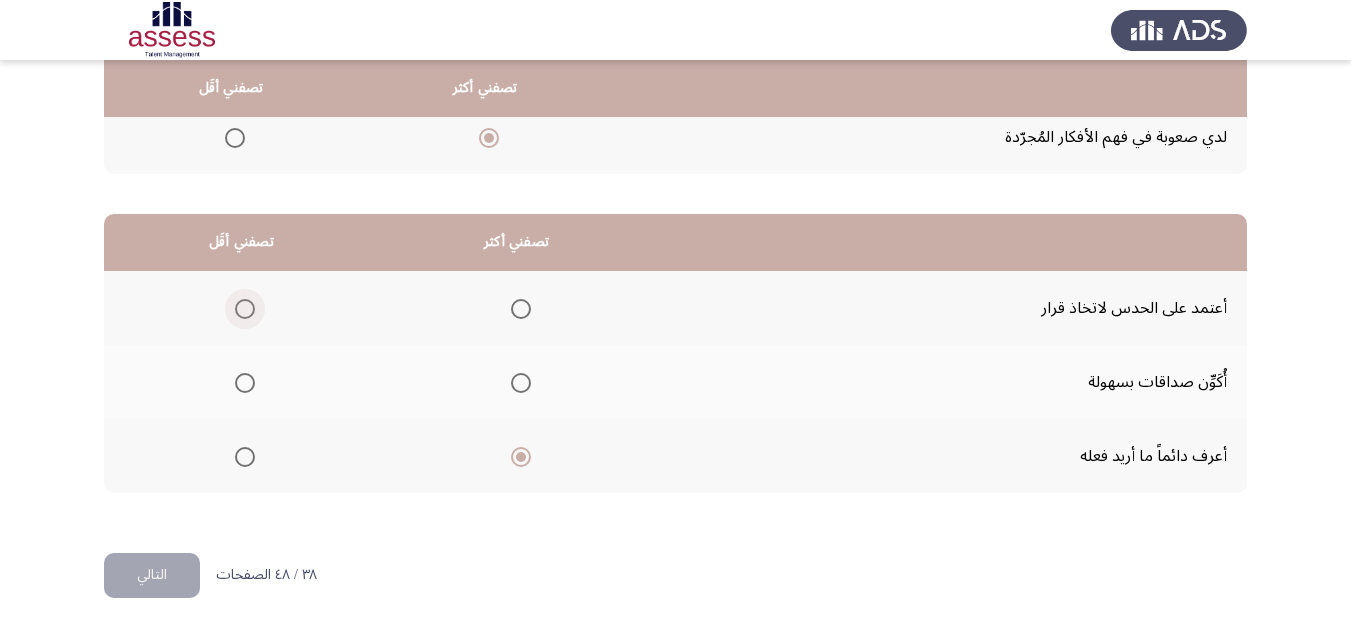 click at bounding box center [245, 309] 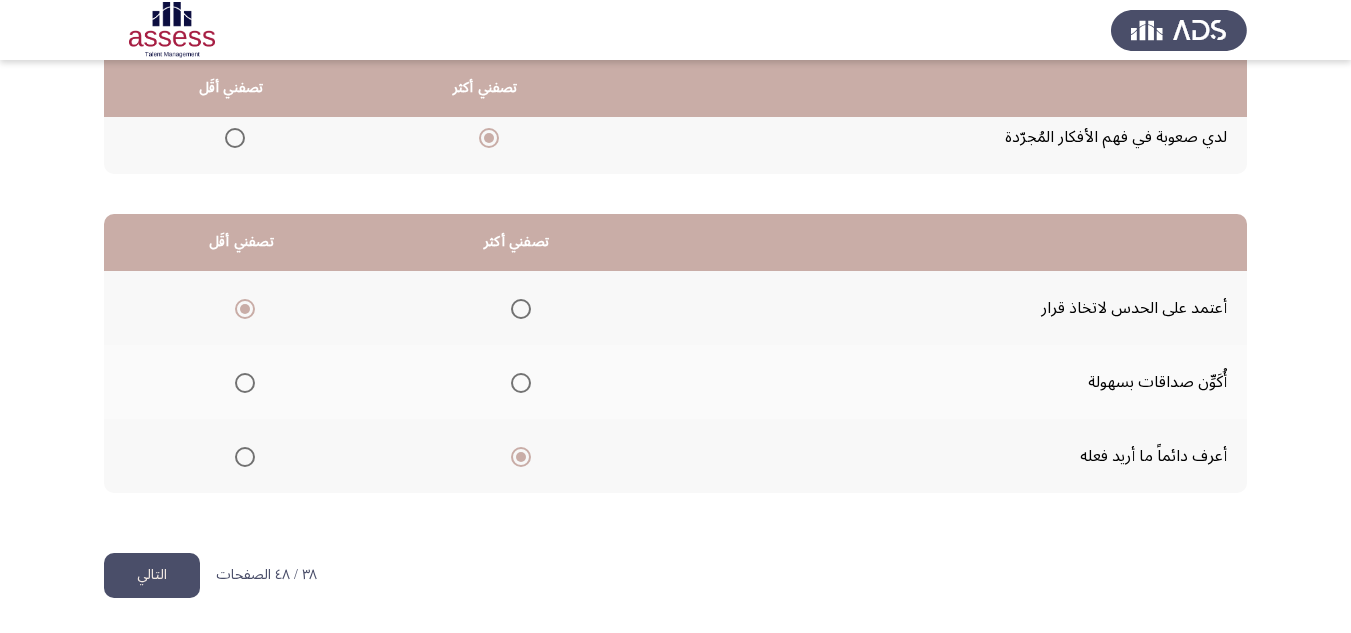 click on "التالي" 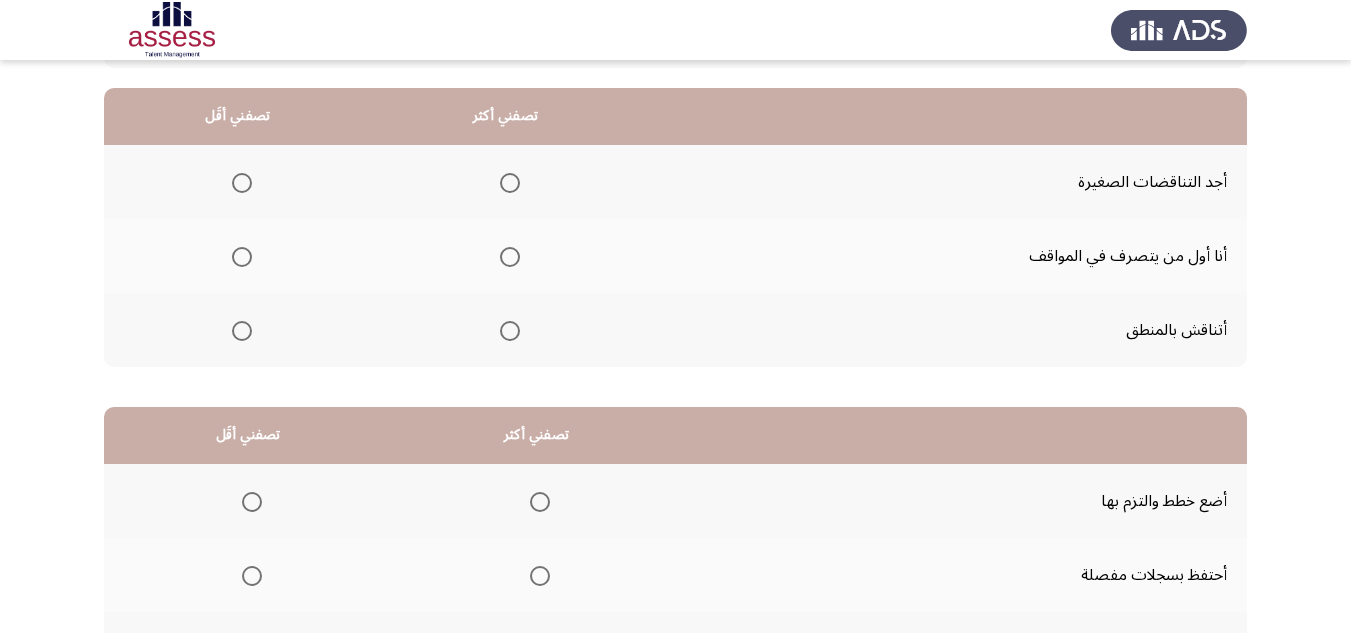 scroll, scrollTop: 200, scrollLeft: 0, axis: vertical 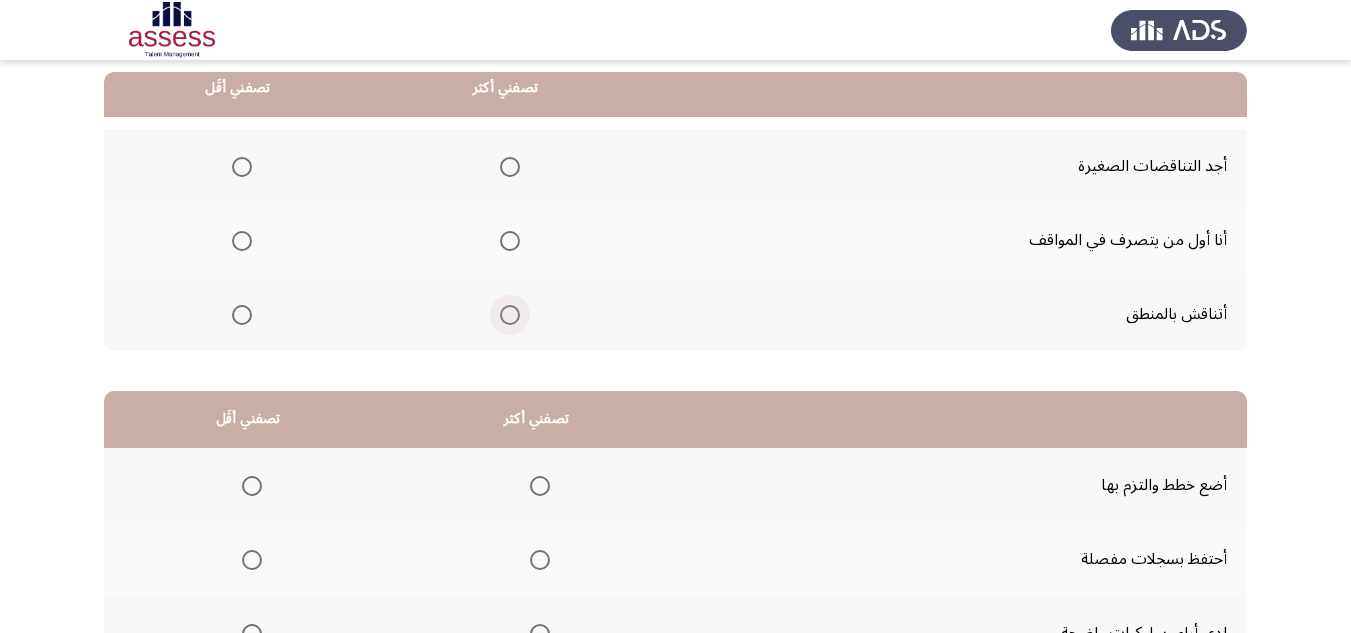 click at bounding box center [510, 315] 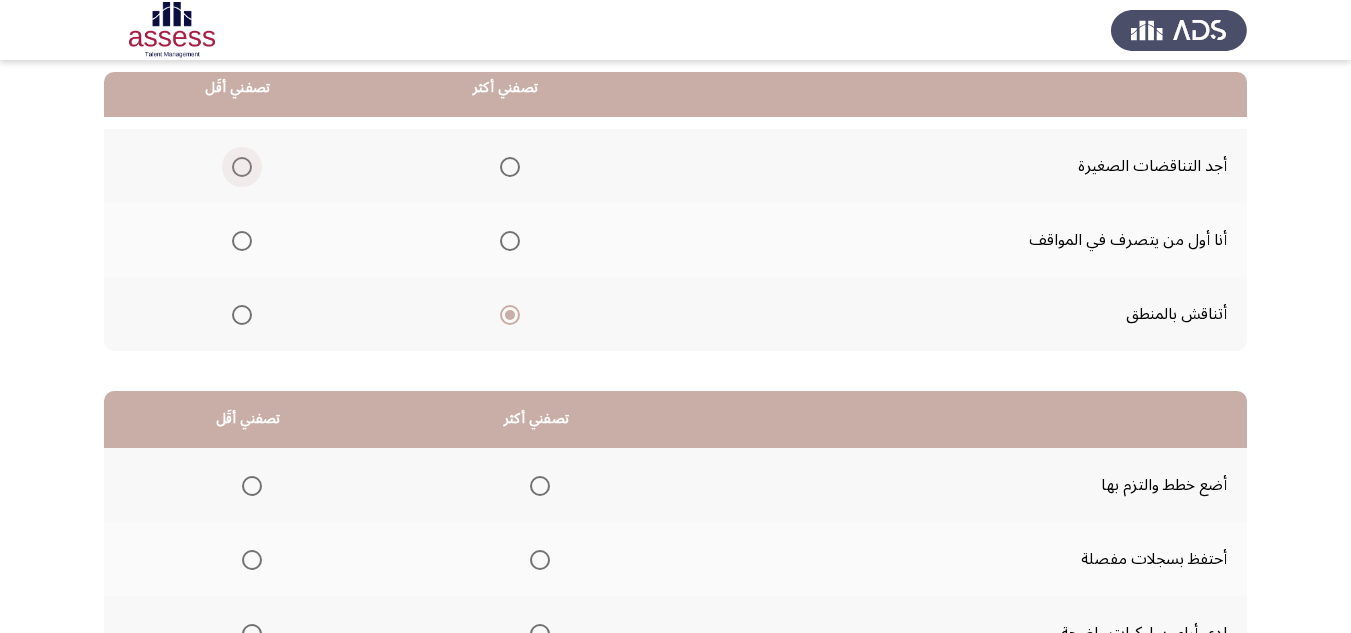 click at bounding box center (242, 167) 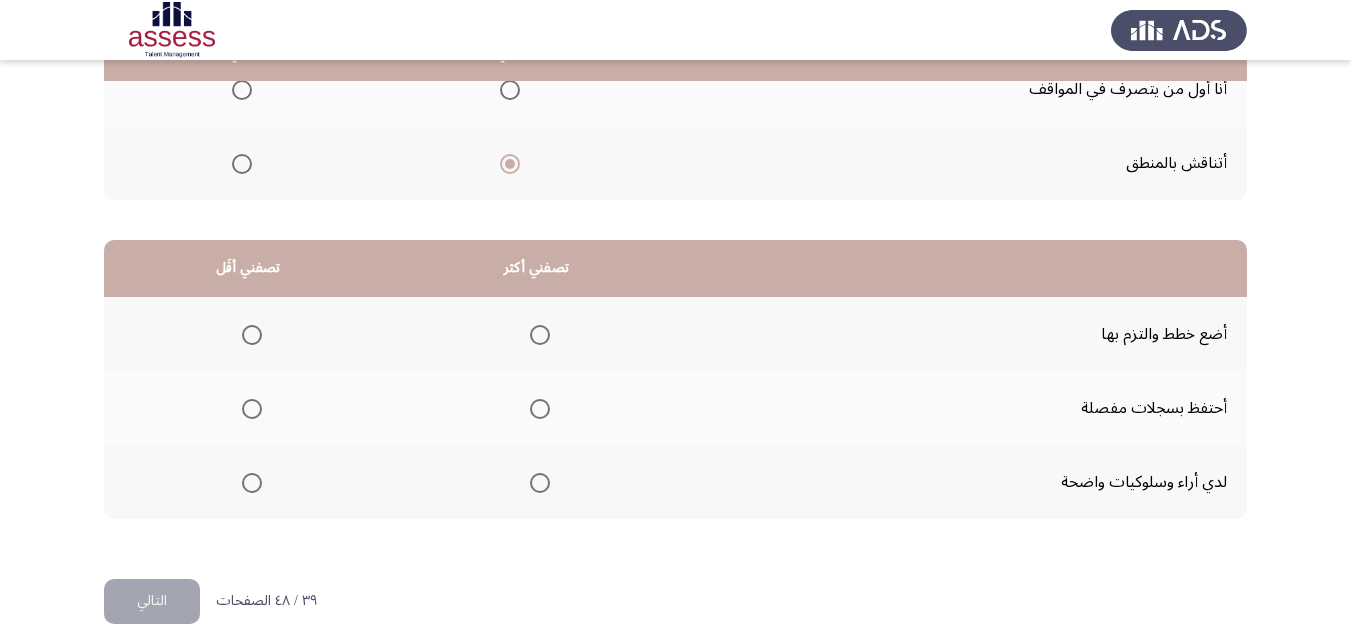scroll, scrollTop: 377, scrollLeft: 0, axis: vertical 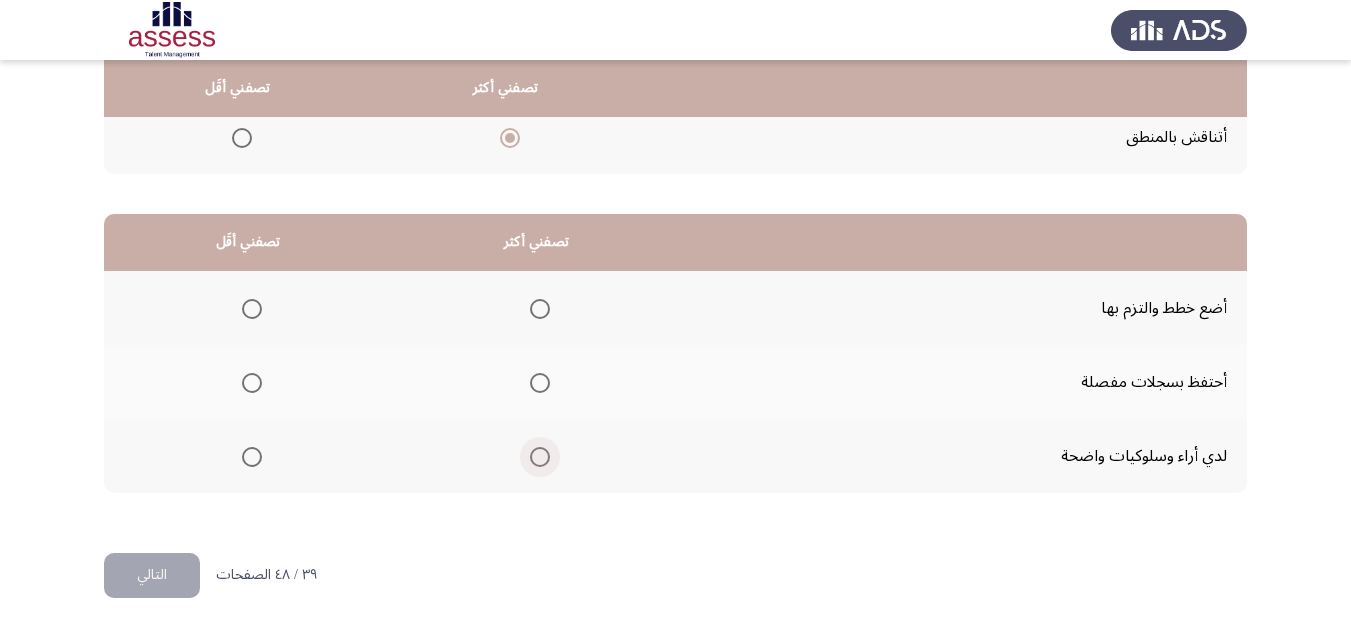 click at bounding box center (540, 457) 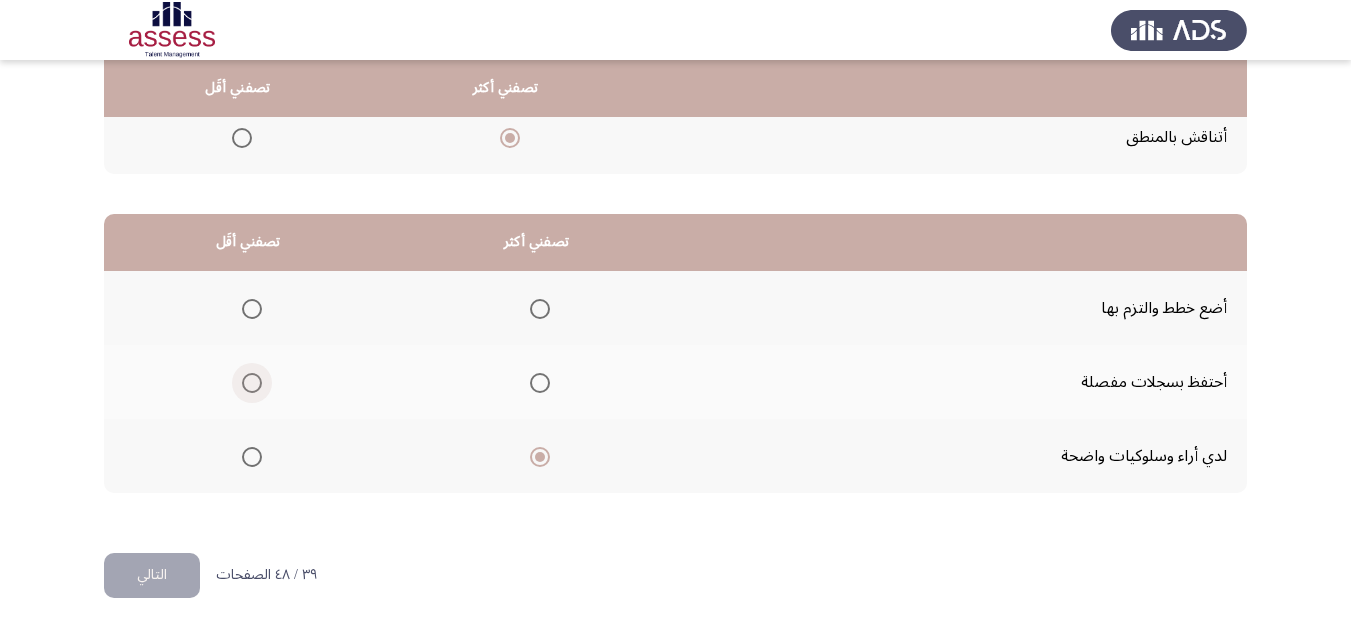 click at bounding box center (252, 383) 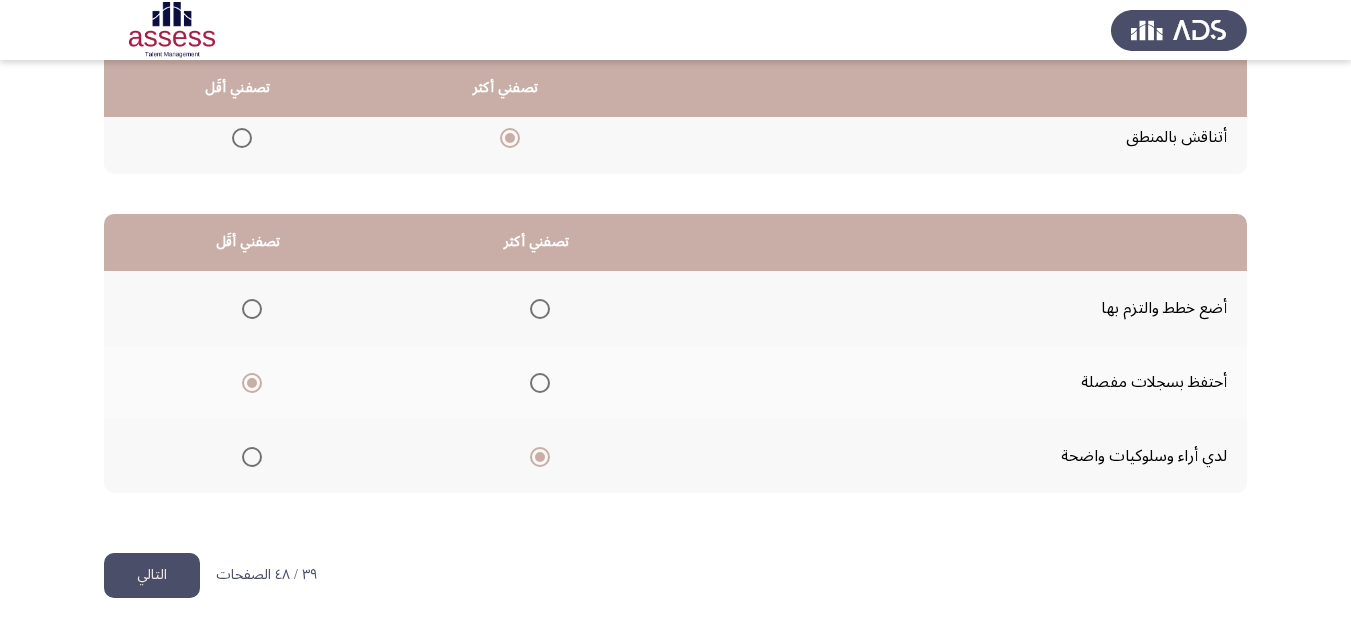 click on "التالي" 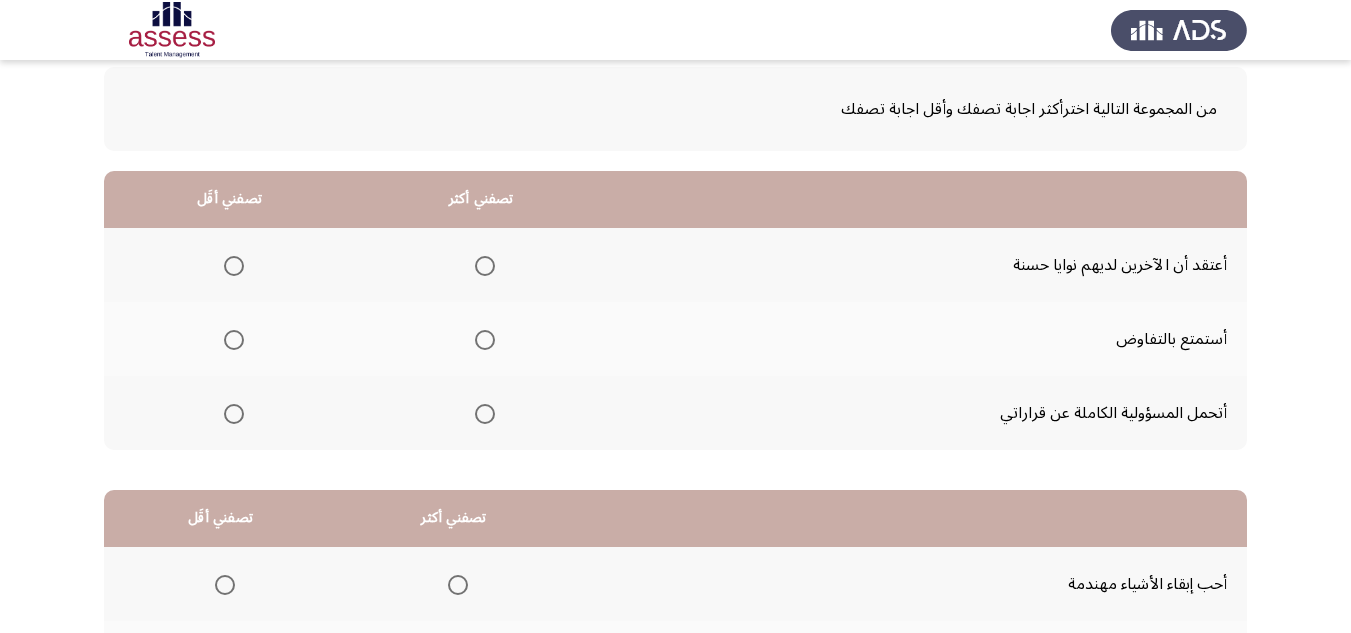 scroll, scrollTop: 100, scrollLeft: 0, axis: vertical 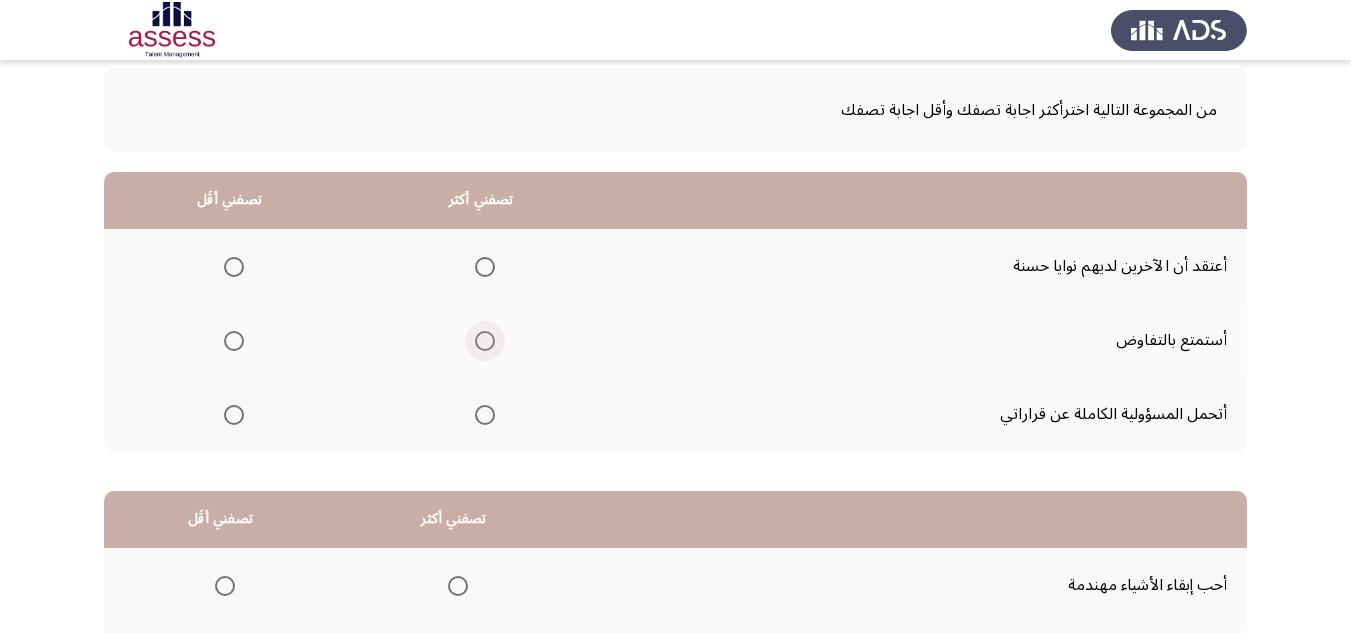 click at bounding box center [485, 341] 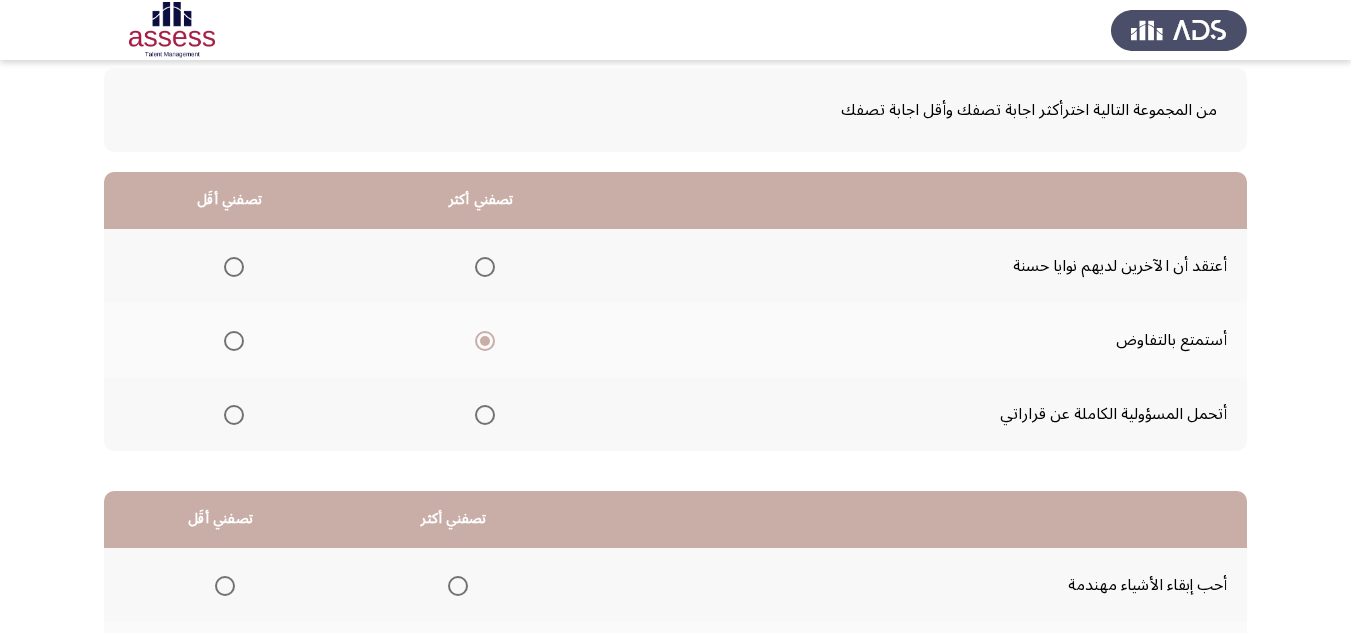 click at bounding box center (234, 415) 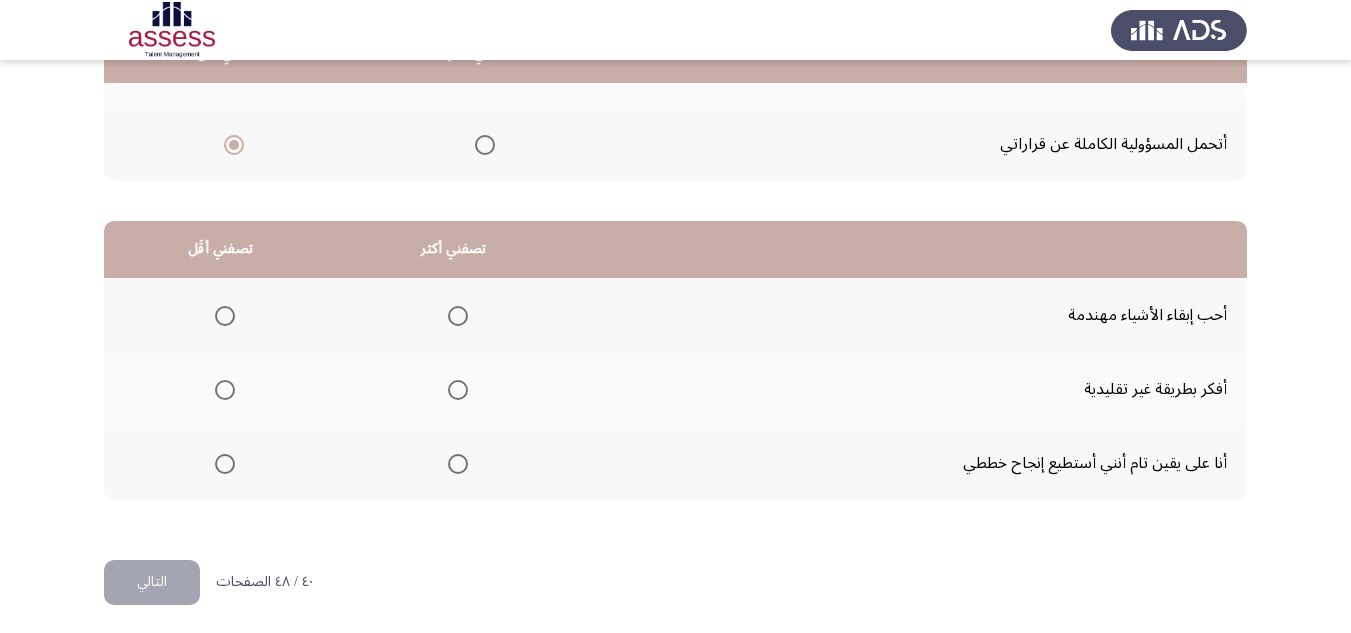scroll, scrollTop: 377, scrollLeft: 0, axis: vertical 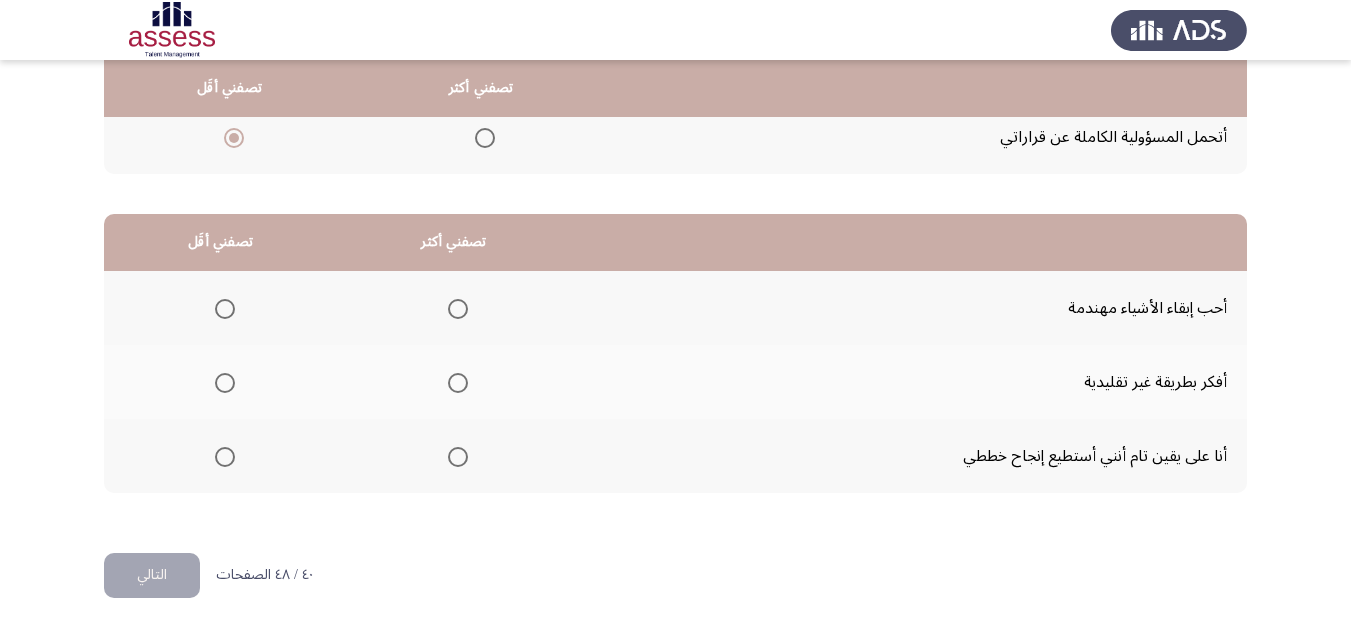click at bounding box center (458, 309) 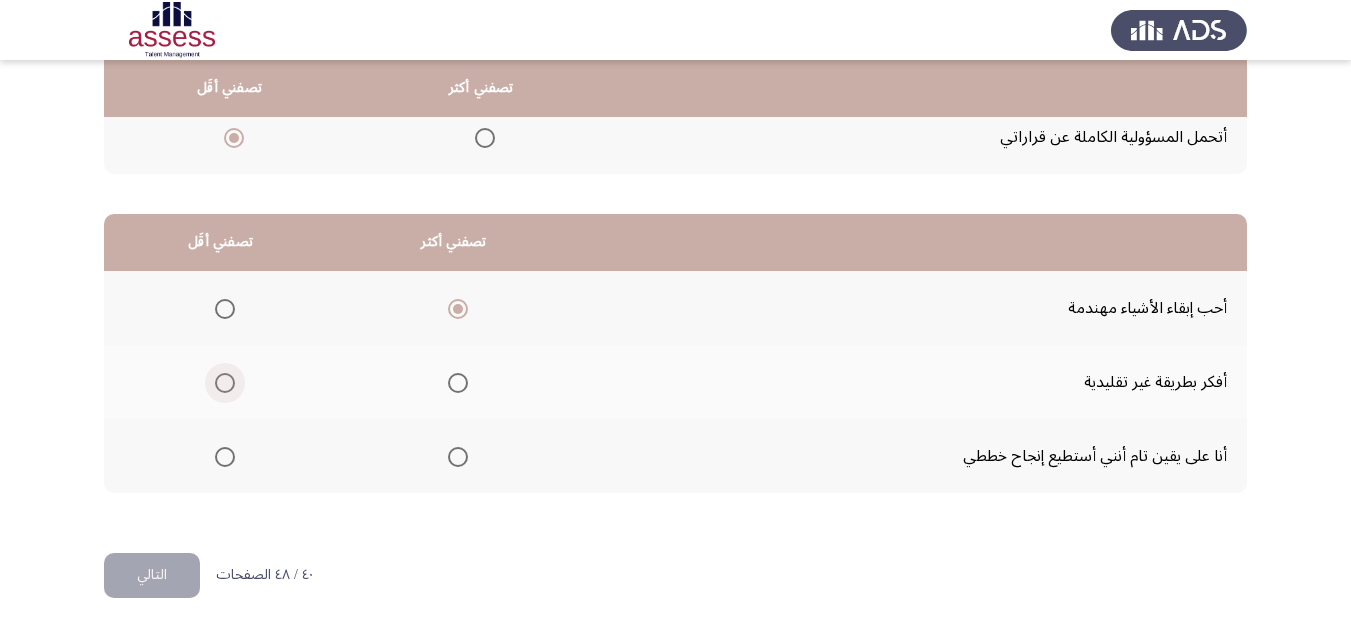 click at bounding box center (225, 383) 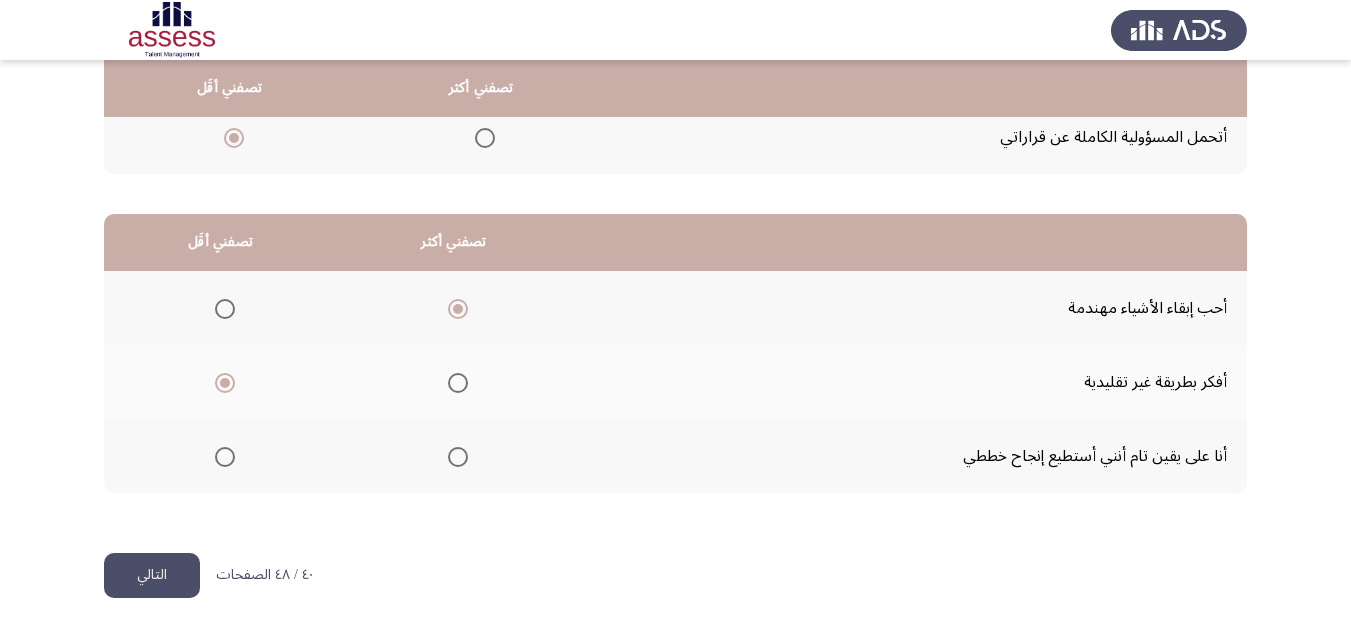 click on "التالي" 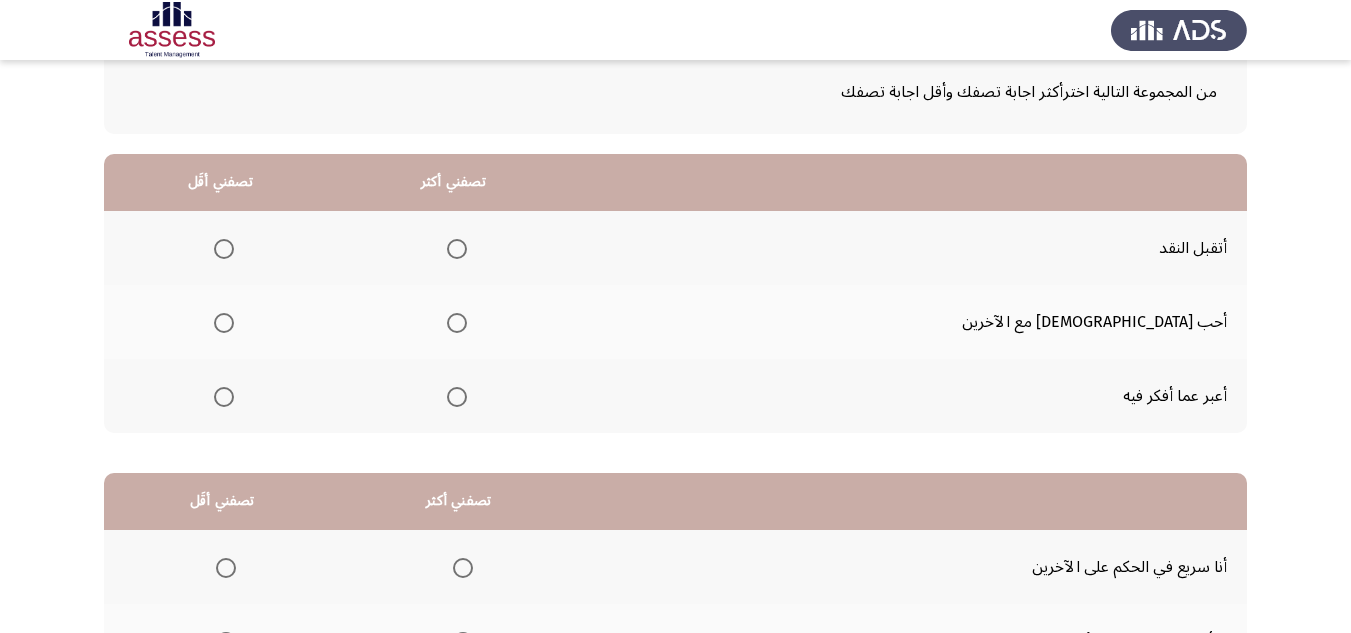 scroll, scrollTop: 77, scrollLeft: 0, axis: vertical 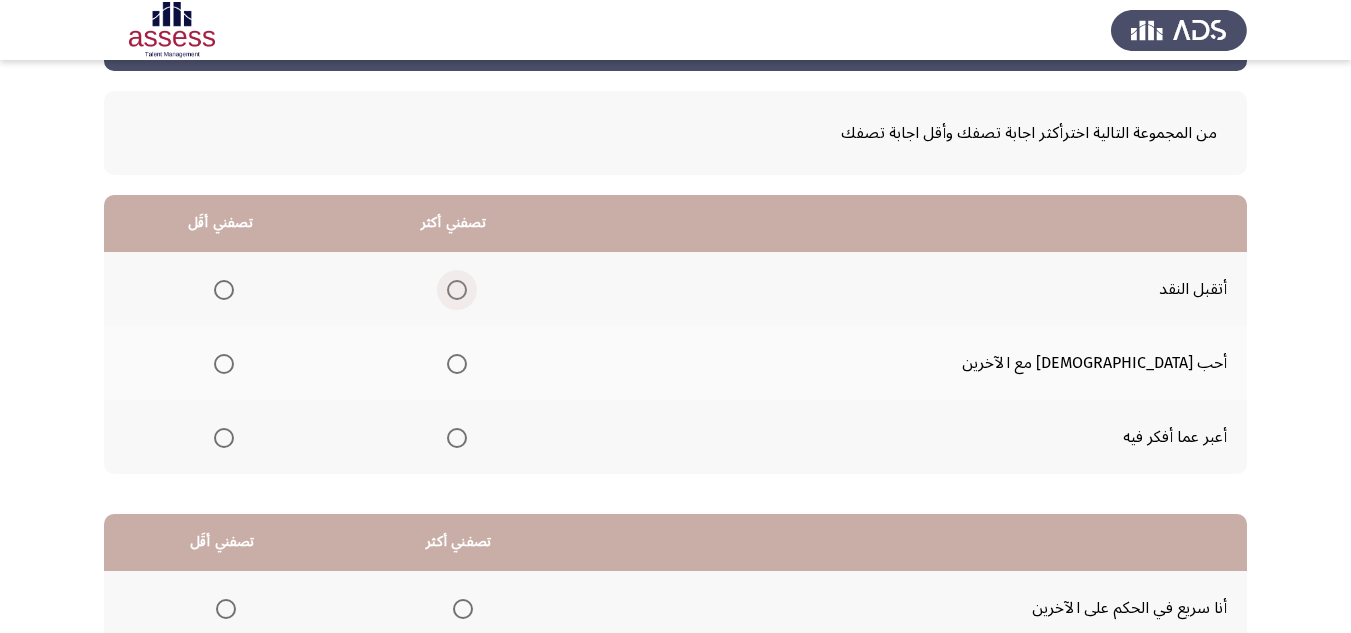 click at bounding box center [457, 290] 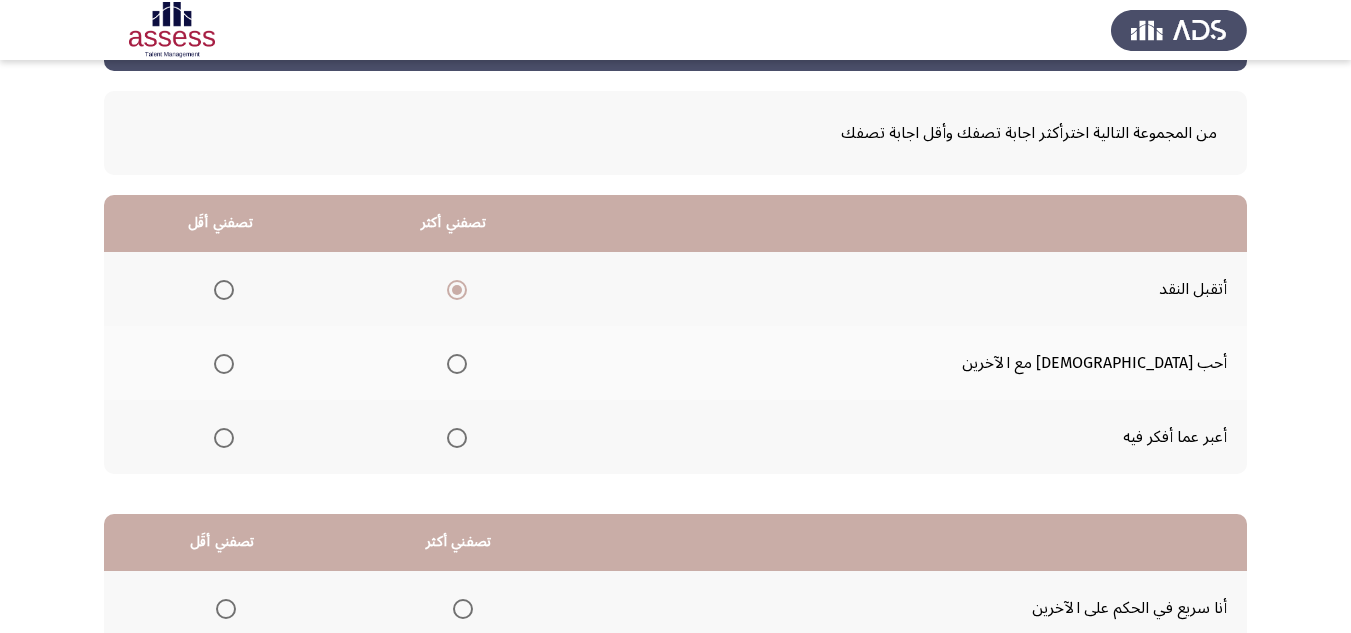 click at bounding box center [224, 438] 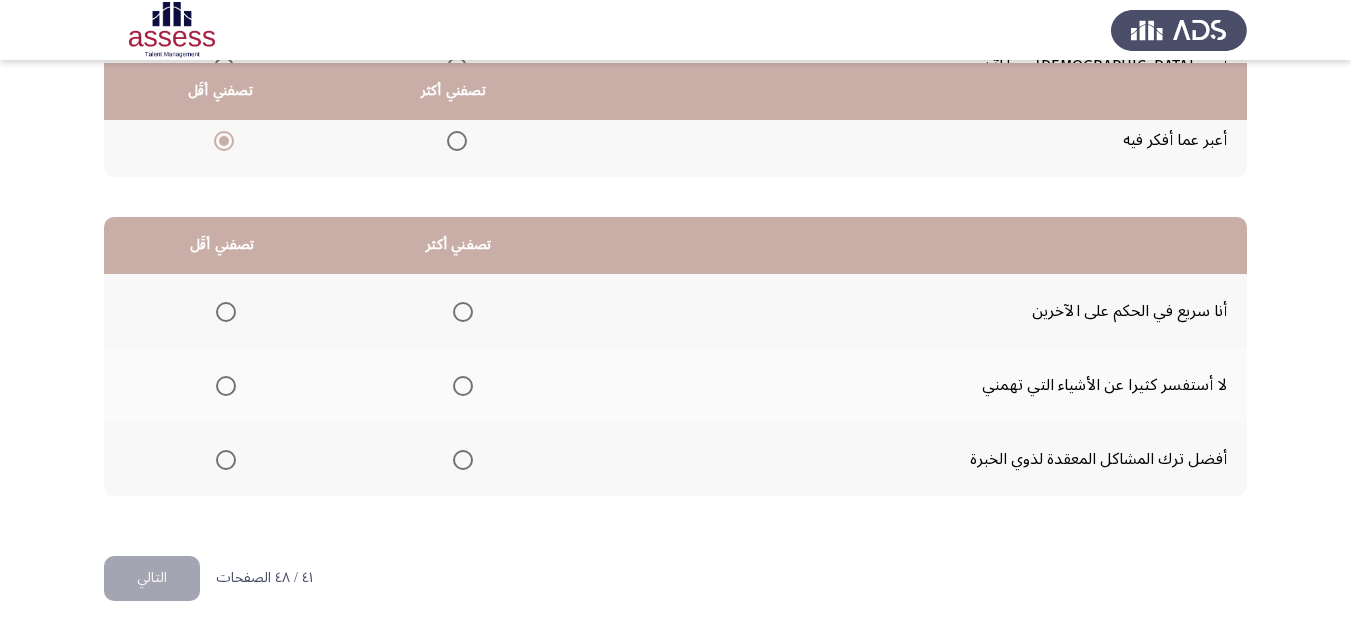 scroll, scrollTop: 377, scrollLeft: 0, axis: vertical 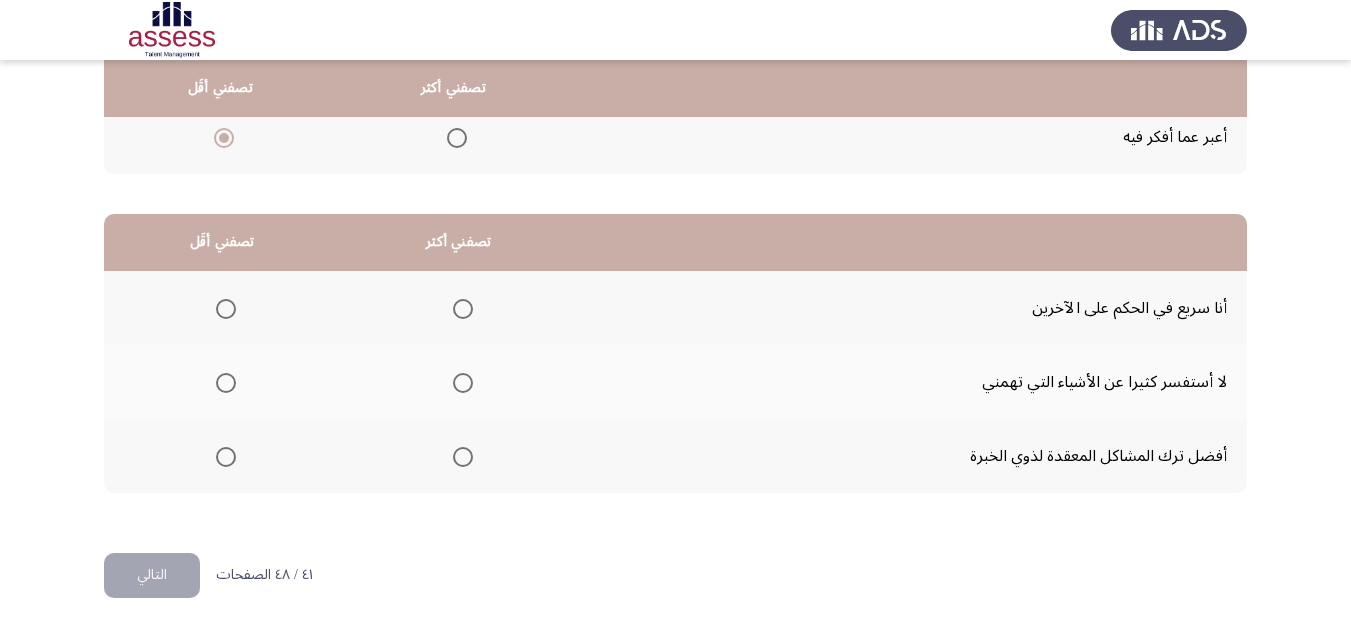 click at bounding box center [463, 457] 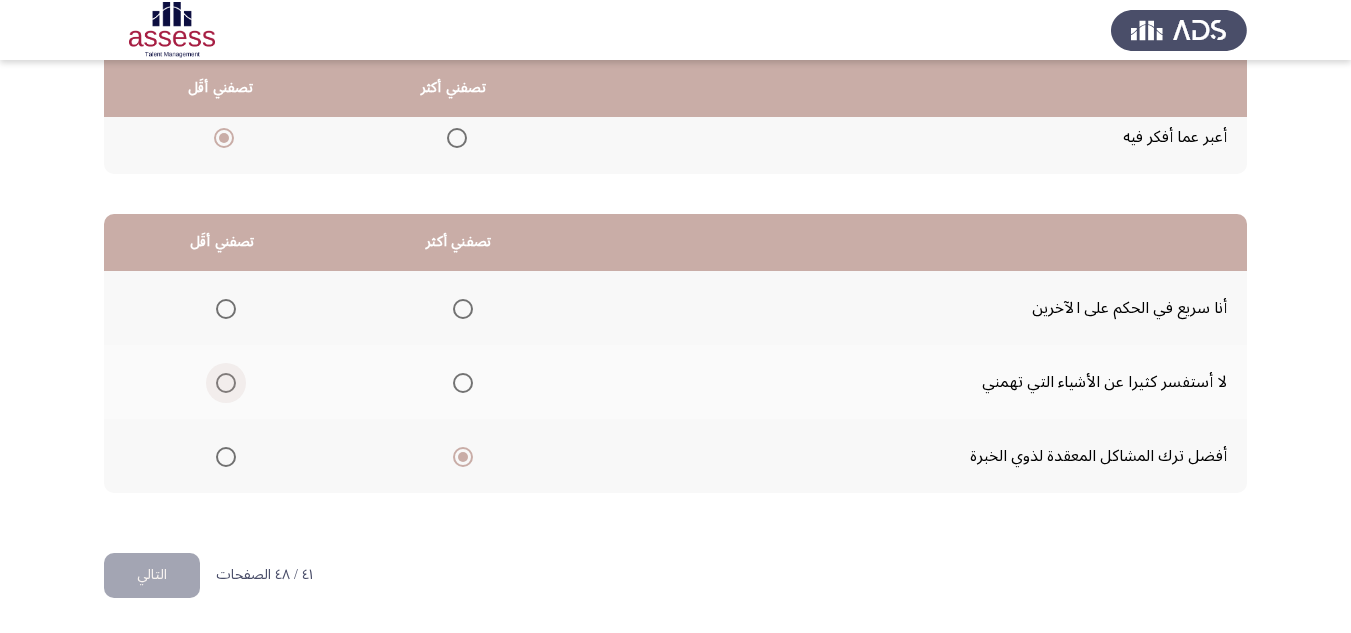 click at bounding box center [226, 383] 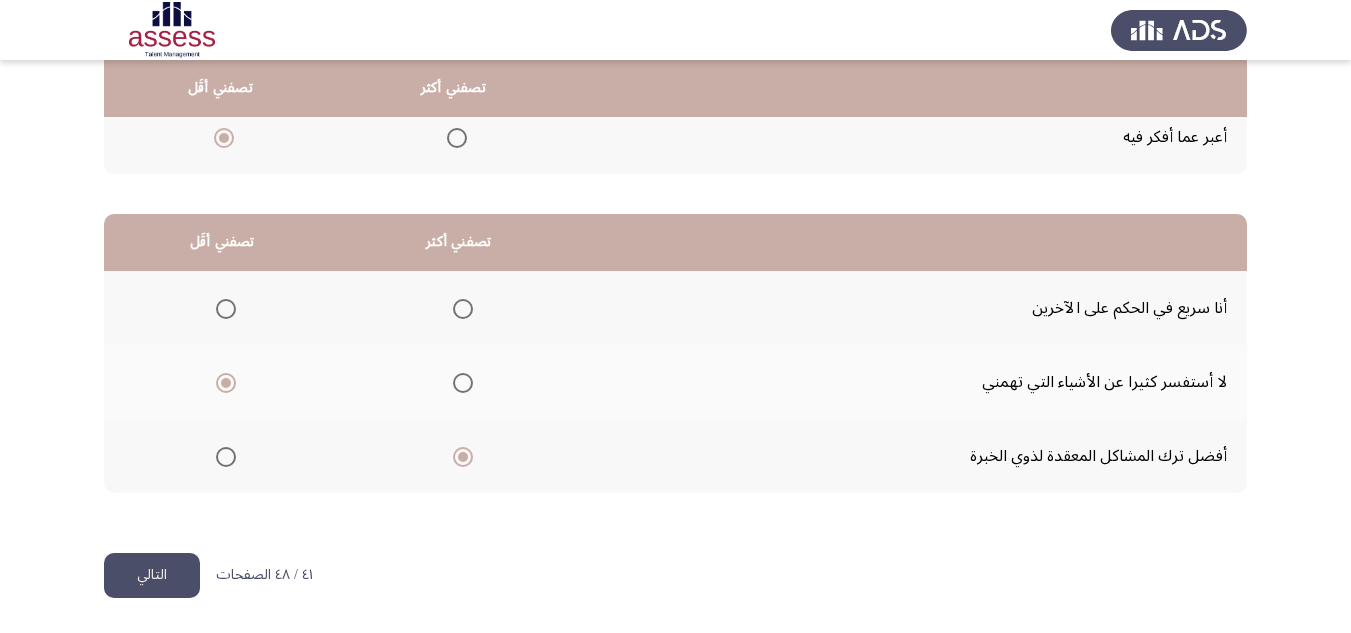 click on "التالي" 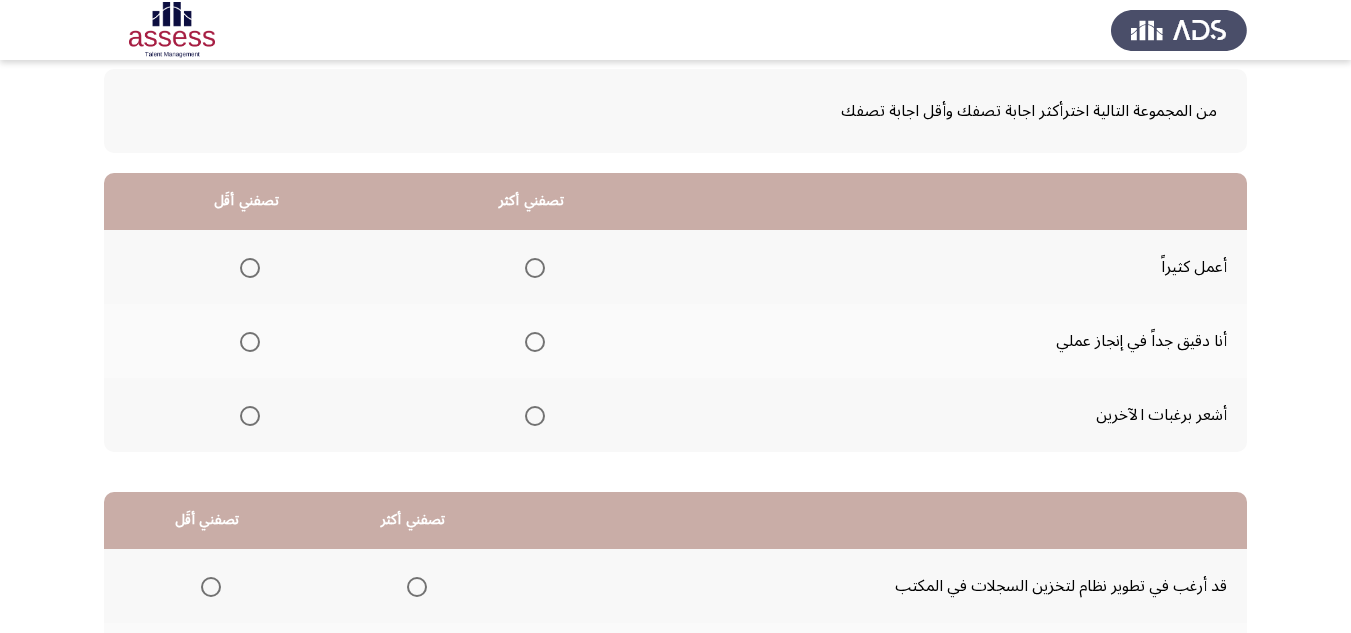 scroll, scrollTop: 100, scrollLeft: 0, axis: vertical 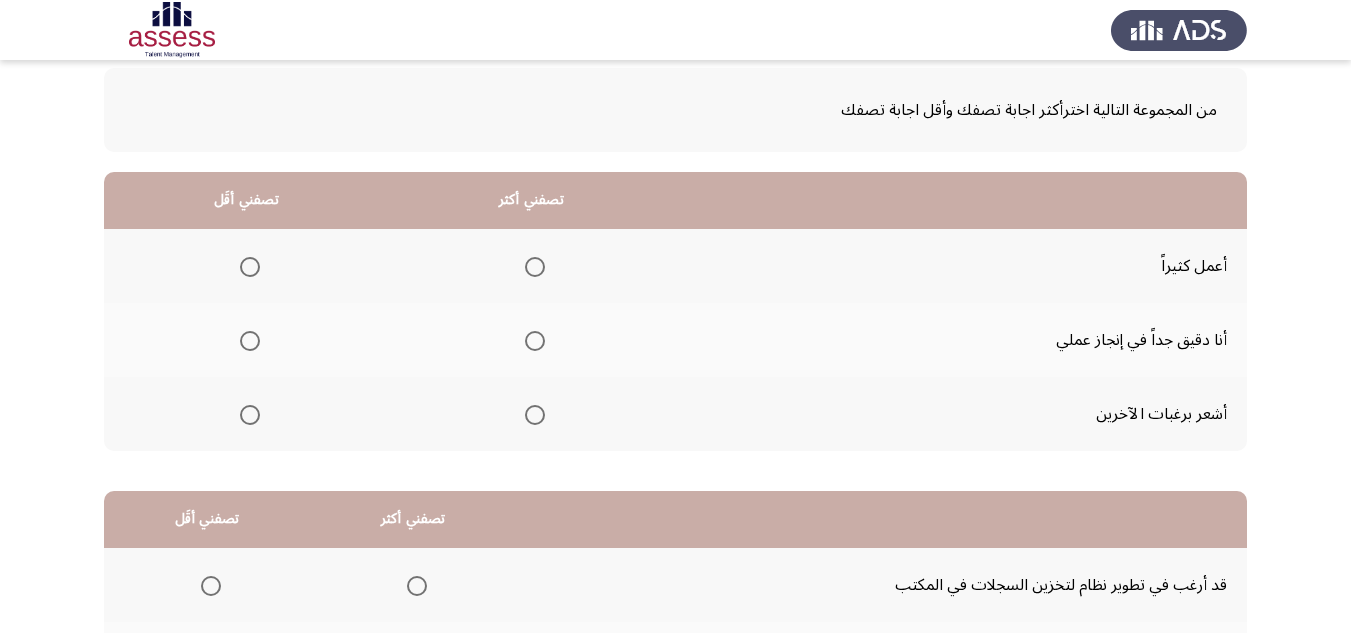 click at bounding box center (535, 341) 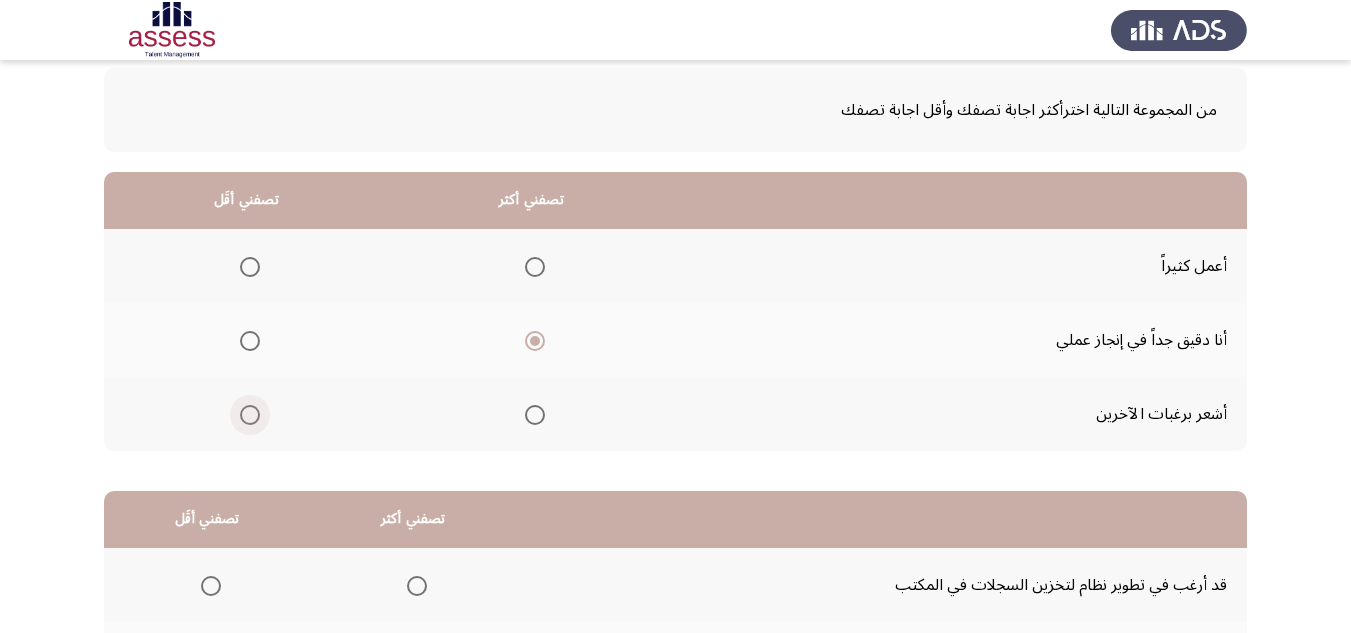 click at bounding box center (250, 415) 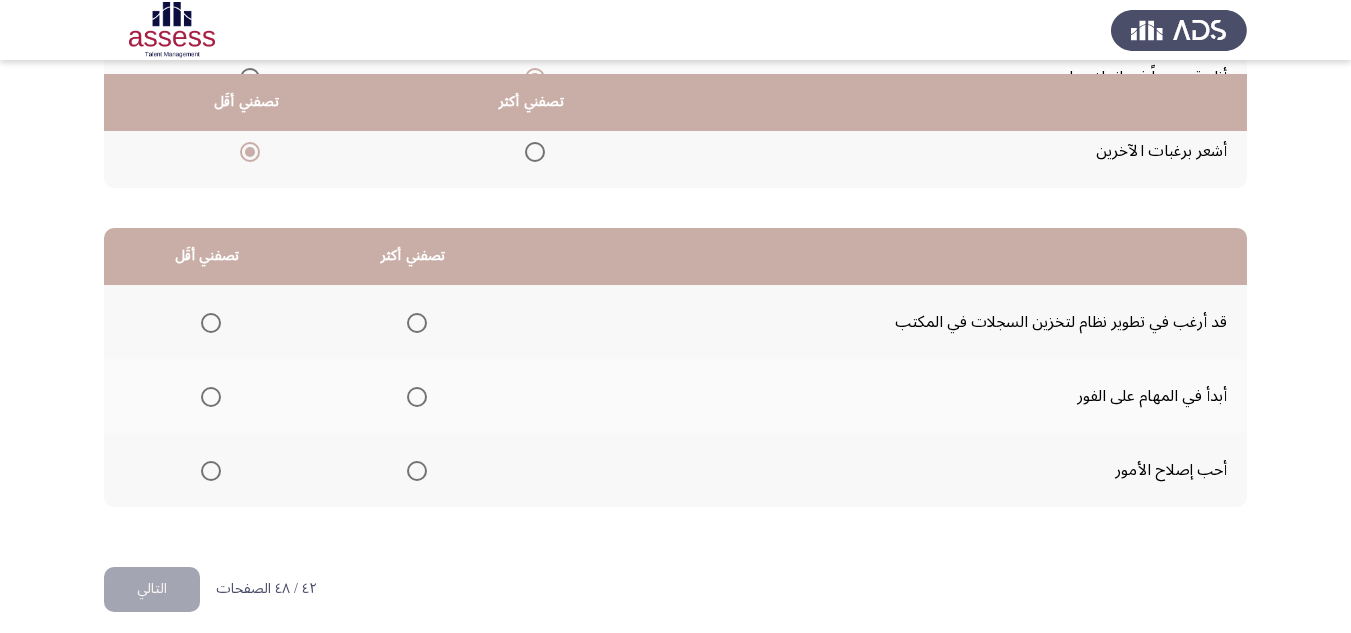 scroll, scrollTop: 377, scrollLeft: 0, axis: vertical 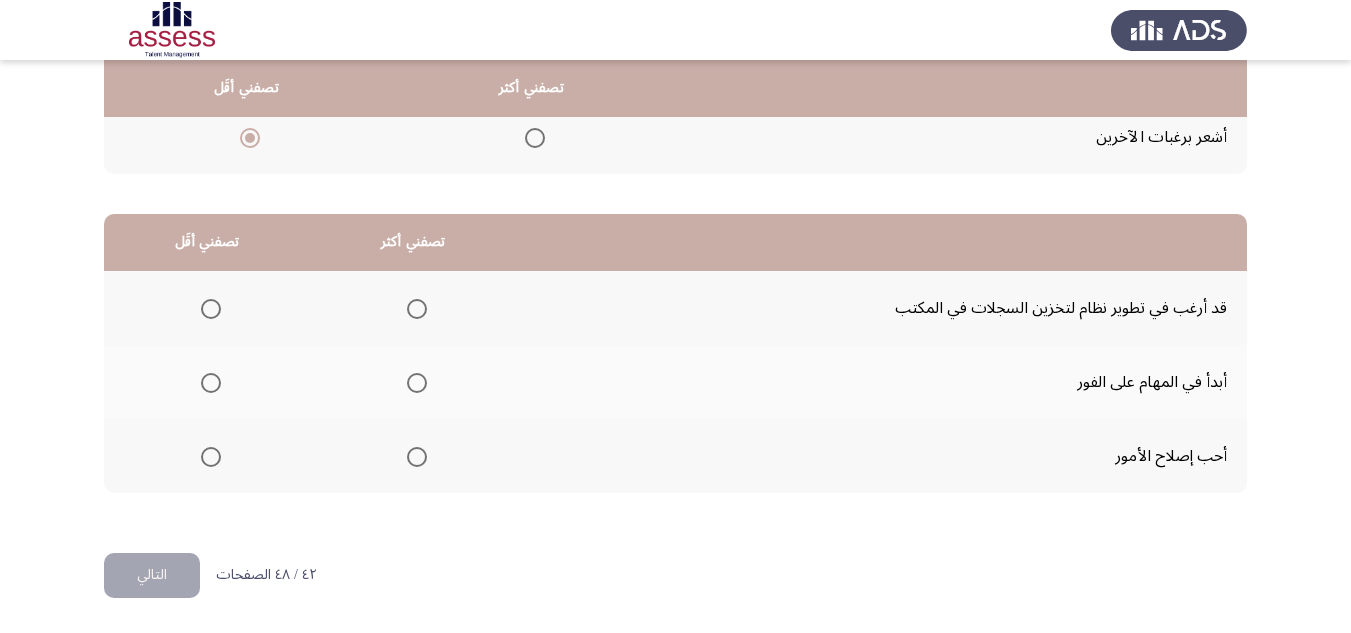 click at bounding box center (211, 309) 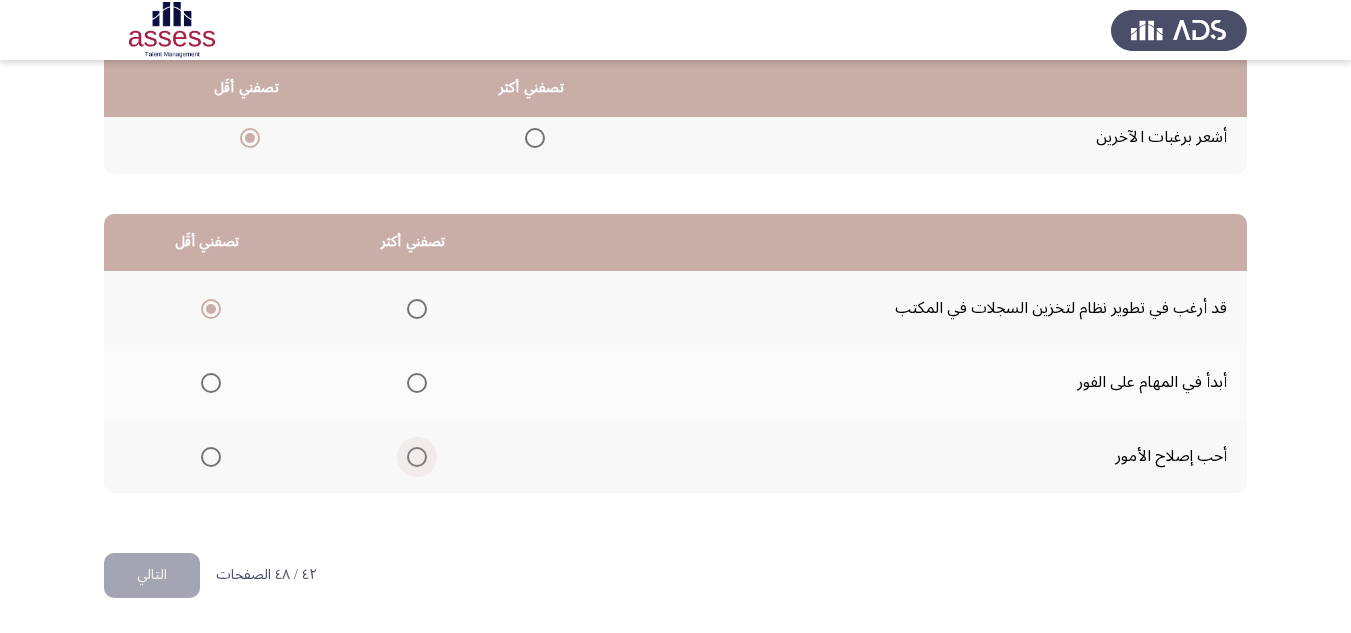click at bounding box center [417, 457] 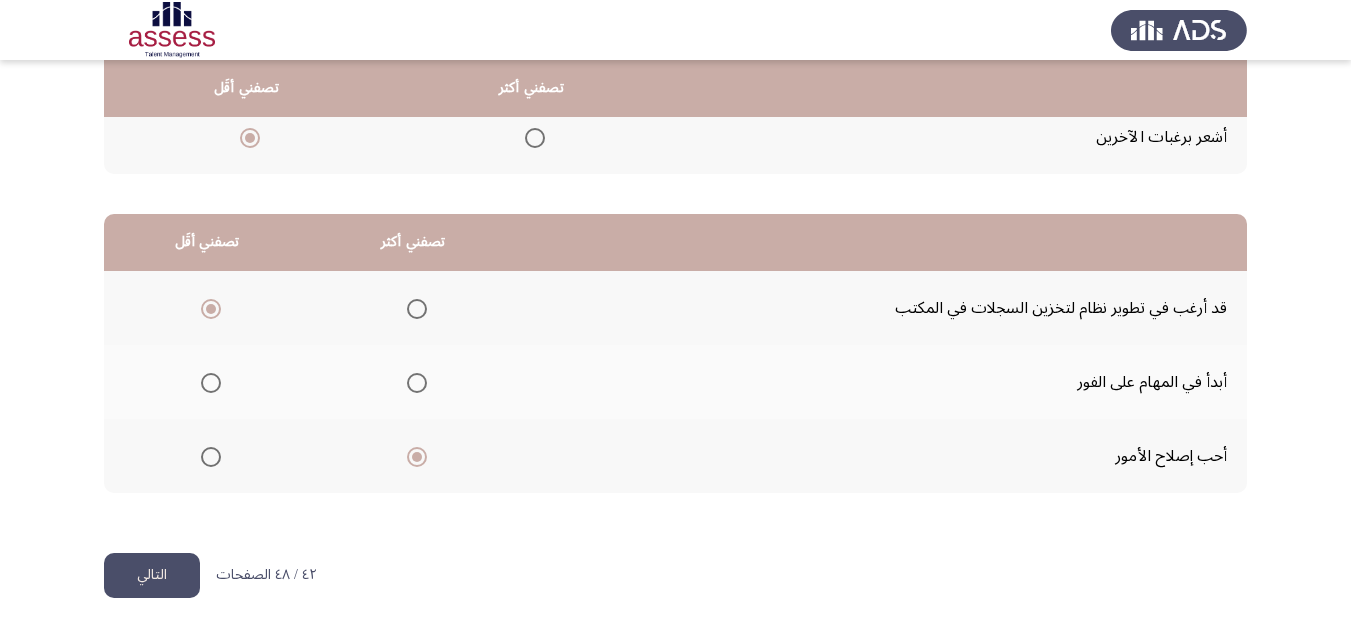 click on "التالي" 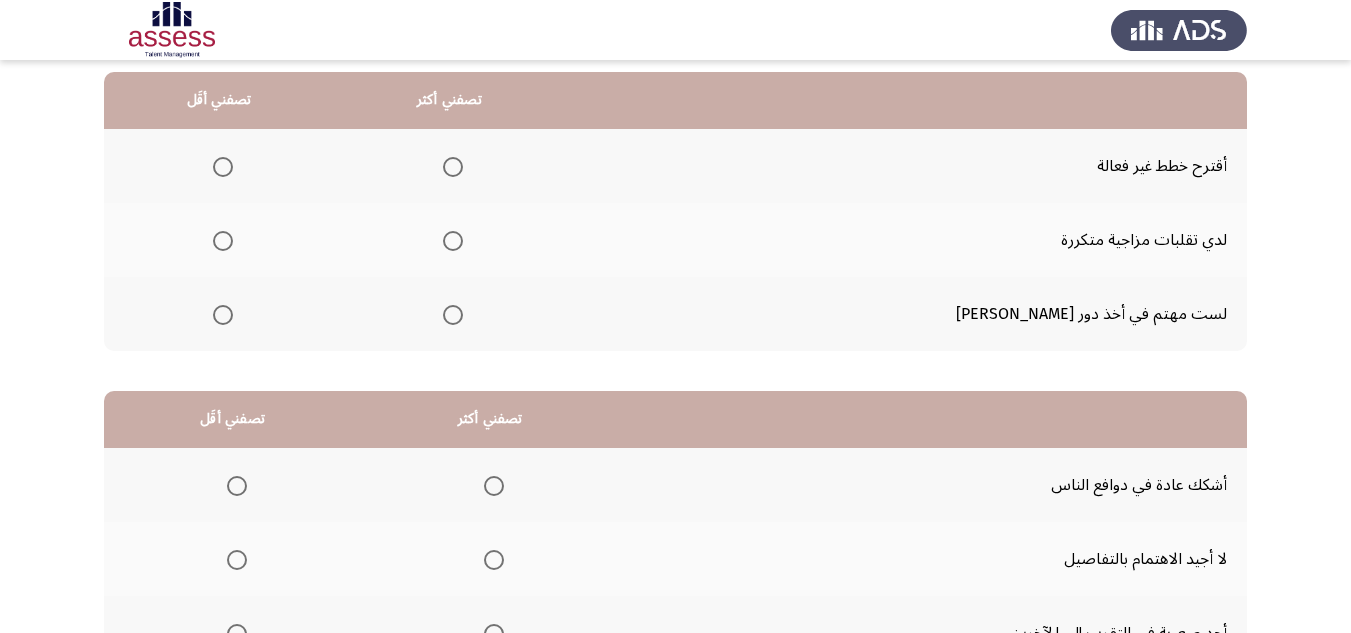 scroll, scrollTop: 100, scrollLeft: 0, axis: vertical 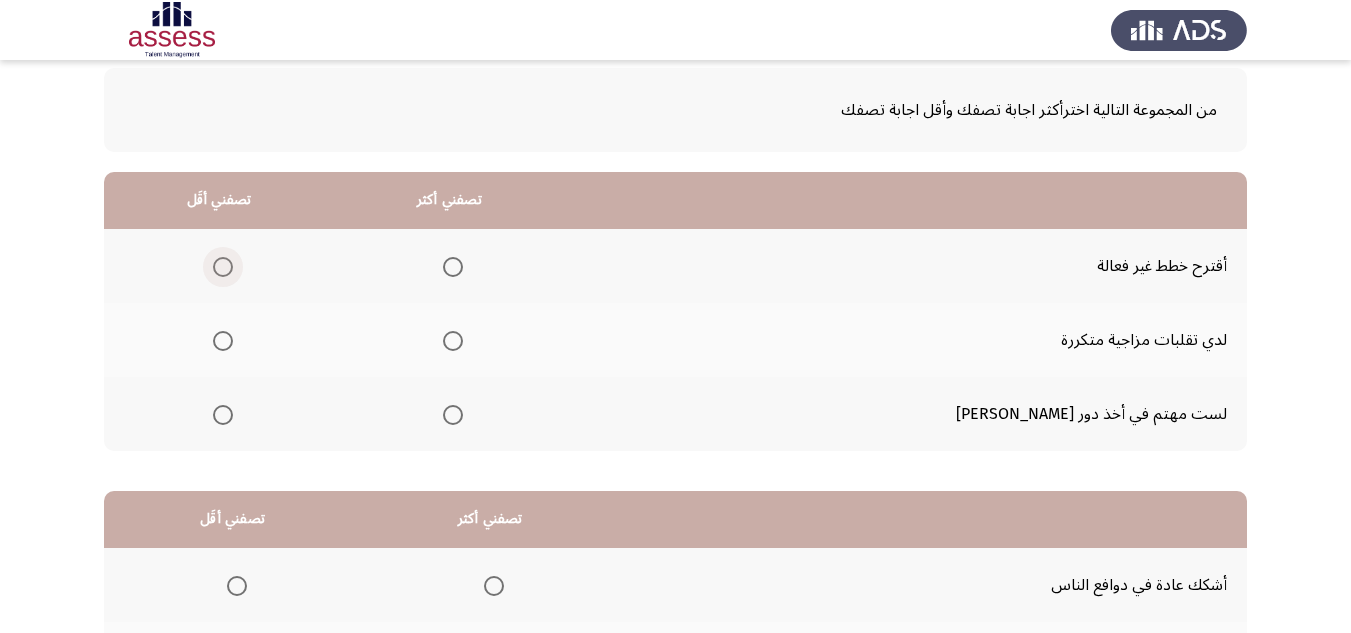 click at bounding box center (223, 267) 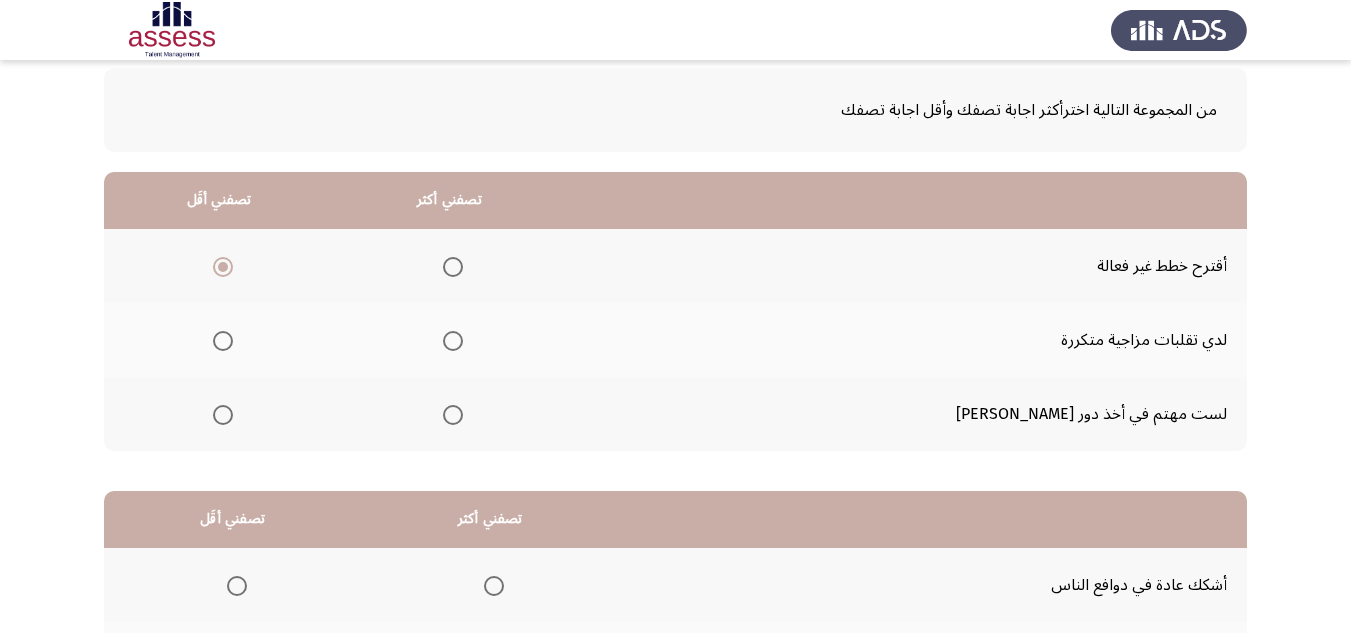 click at bounding box center (453, 341) 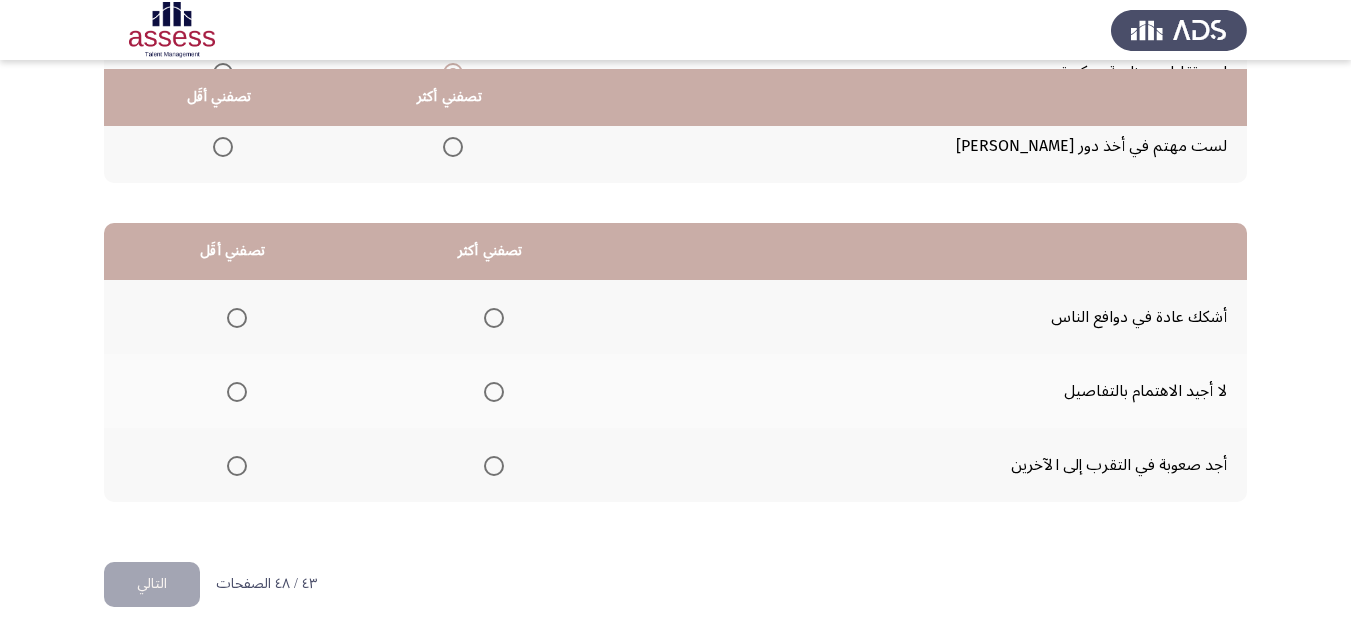 scroll, scrollTop: 377, scrollLeft: 0, axis: vertical 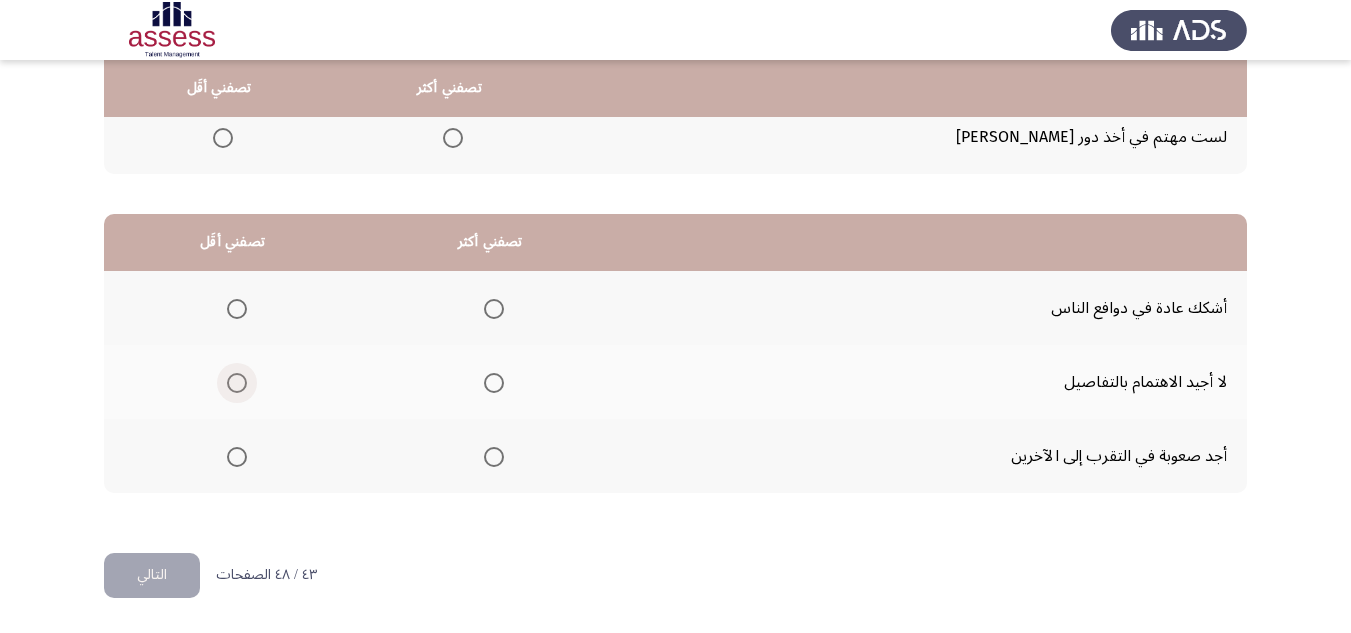 click at bounding box center [237, 383] 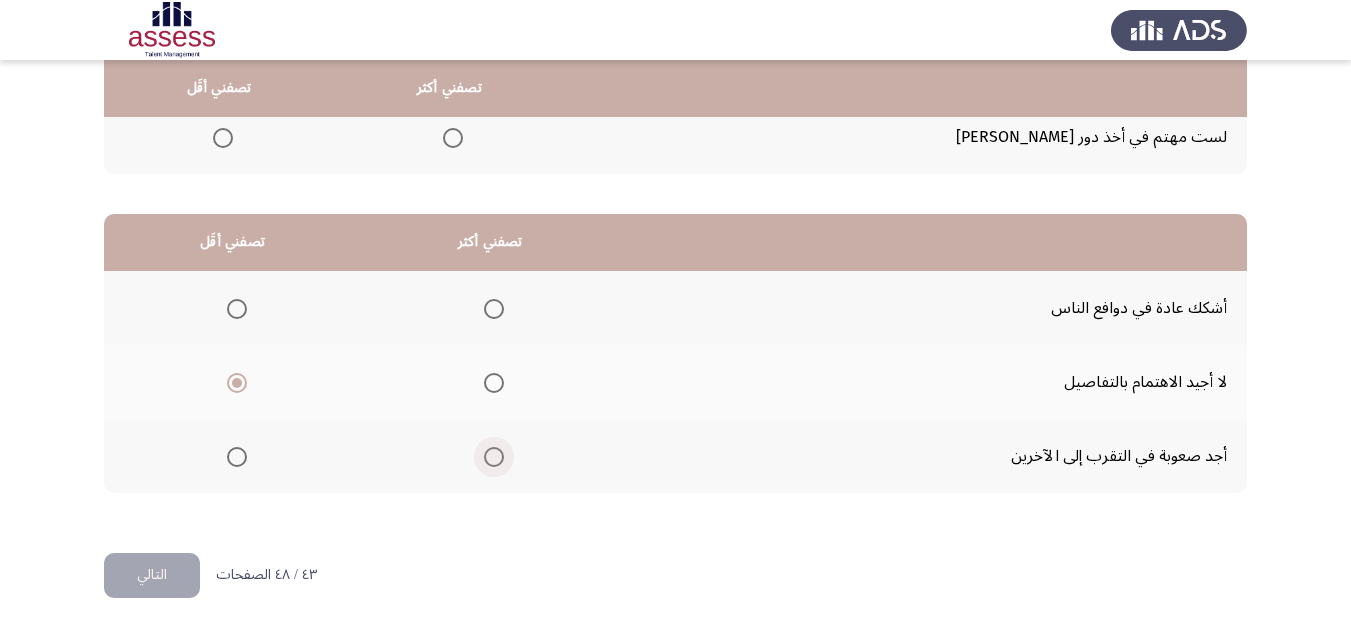 click at bounding box center [494, 457] 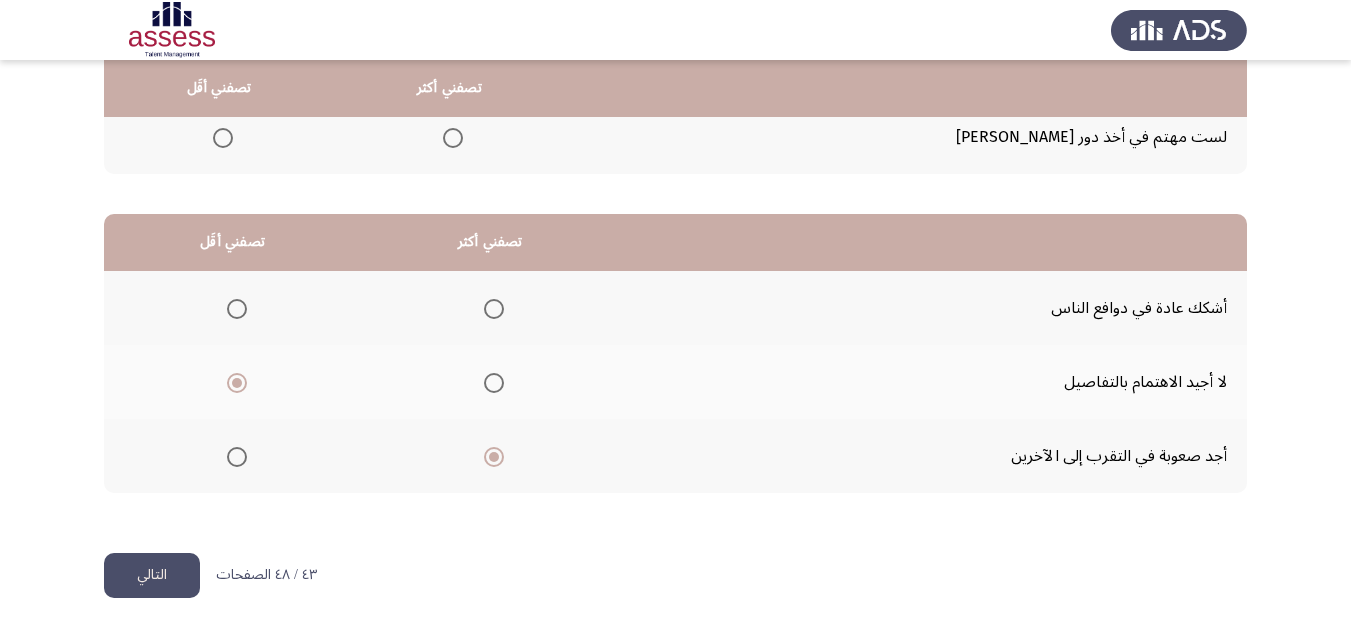 click on "التالي" 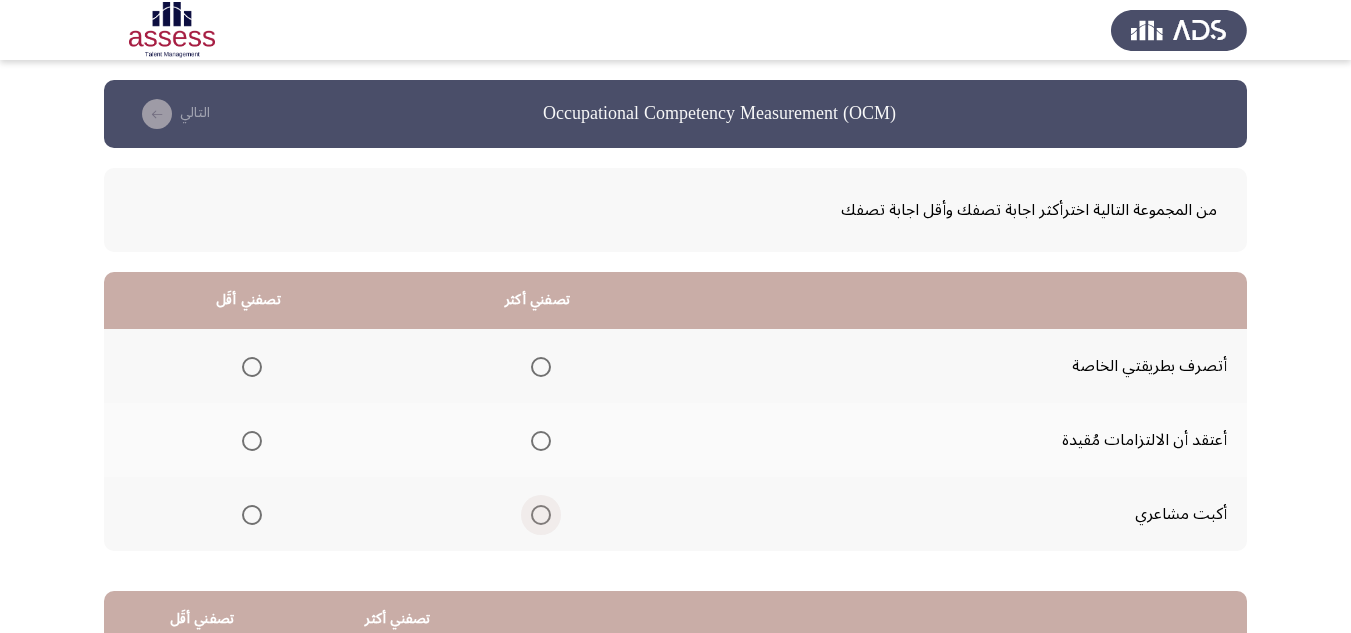 click at bounding box center [541, 515] 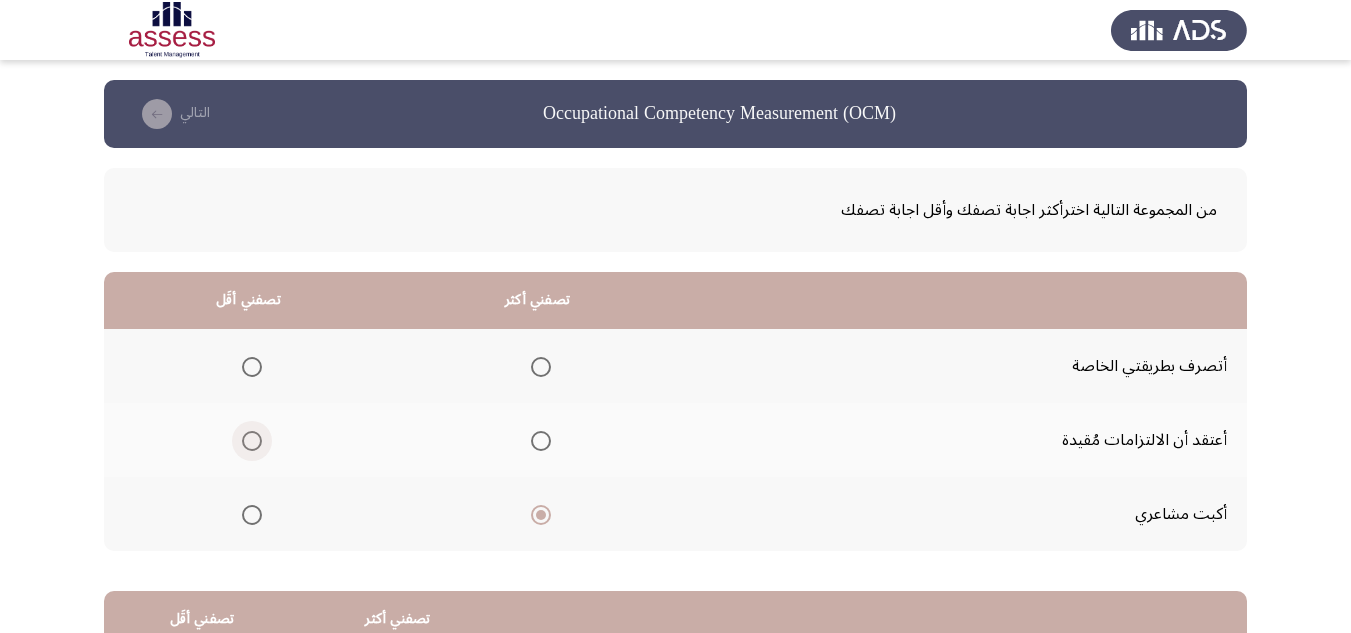 click at bounding box center (252, 441) 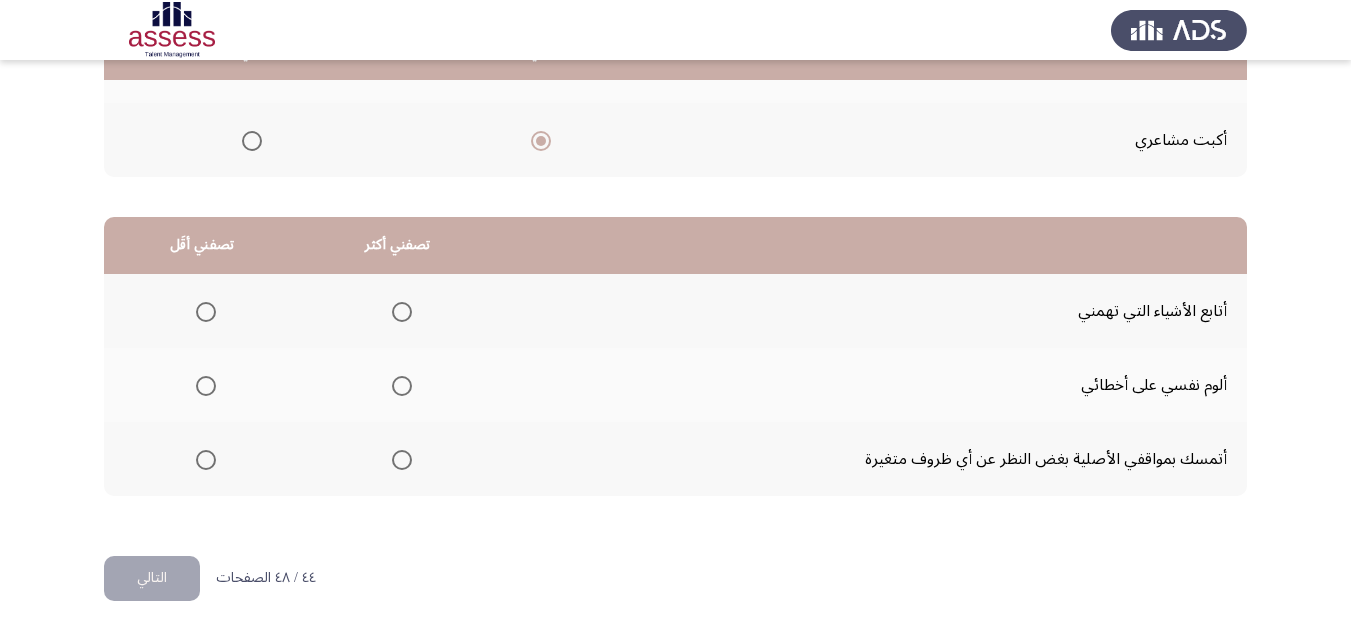 scroll, scrollTop: 377, scrollLeft: 0, axis: vertical 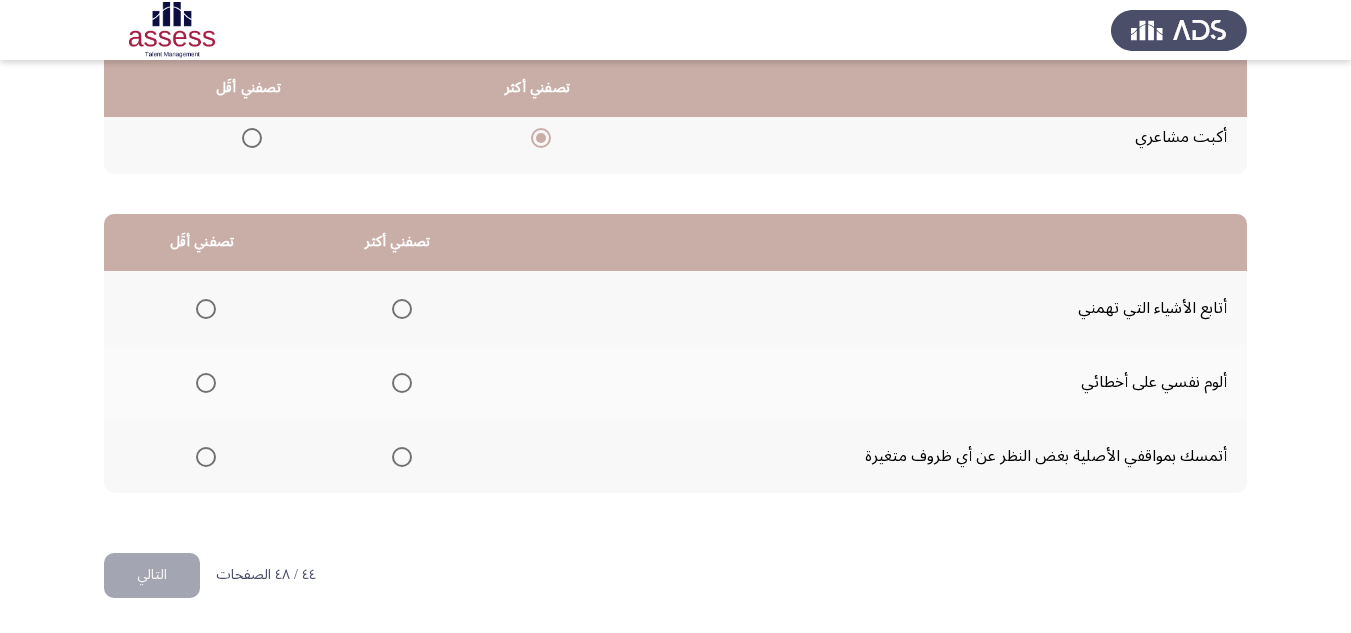 click at bounding box center (206, 309) 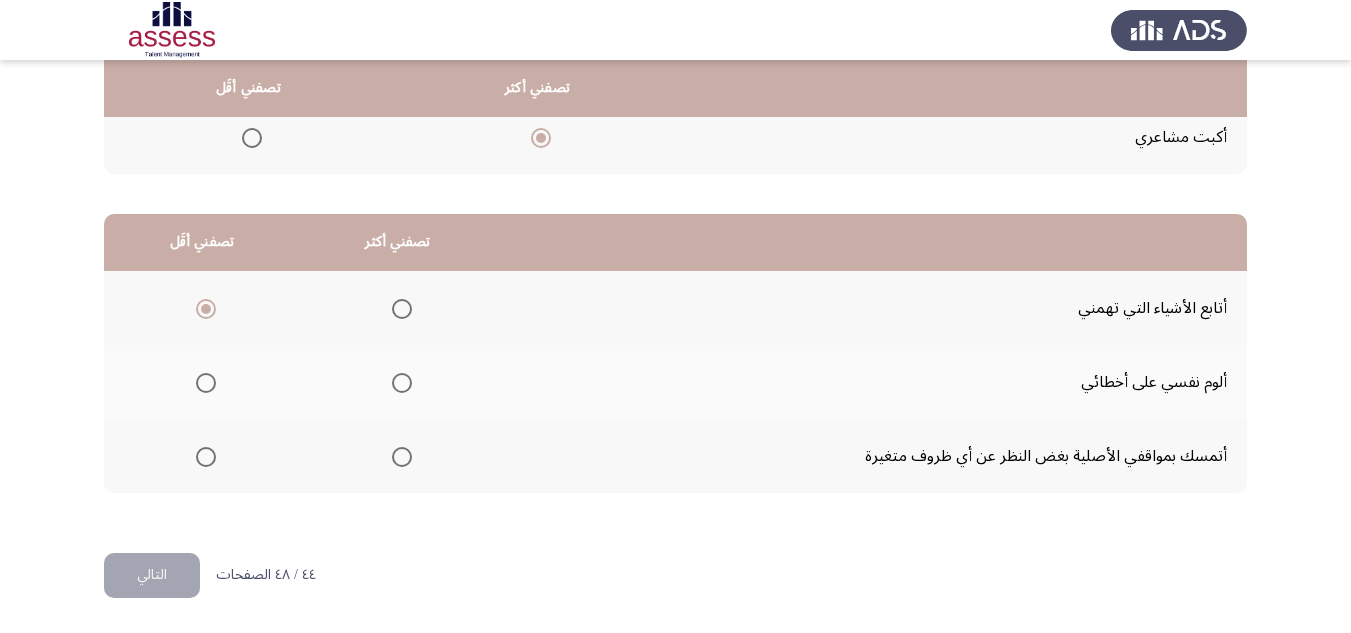 click at bounding box center (402, 383) 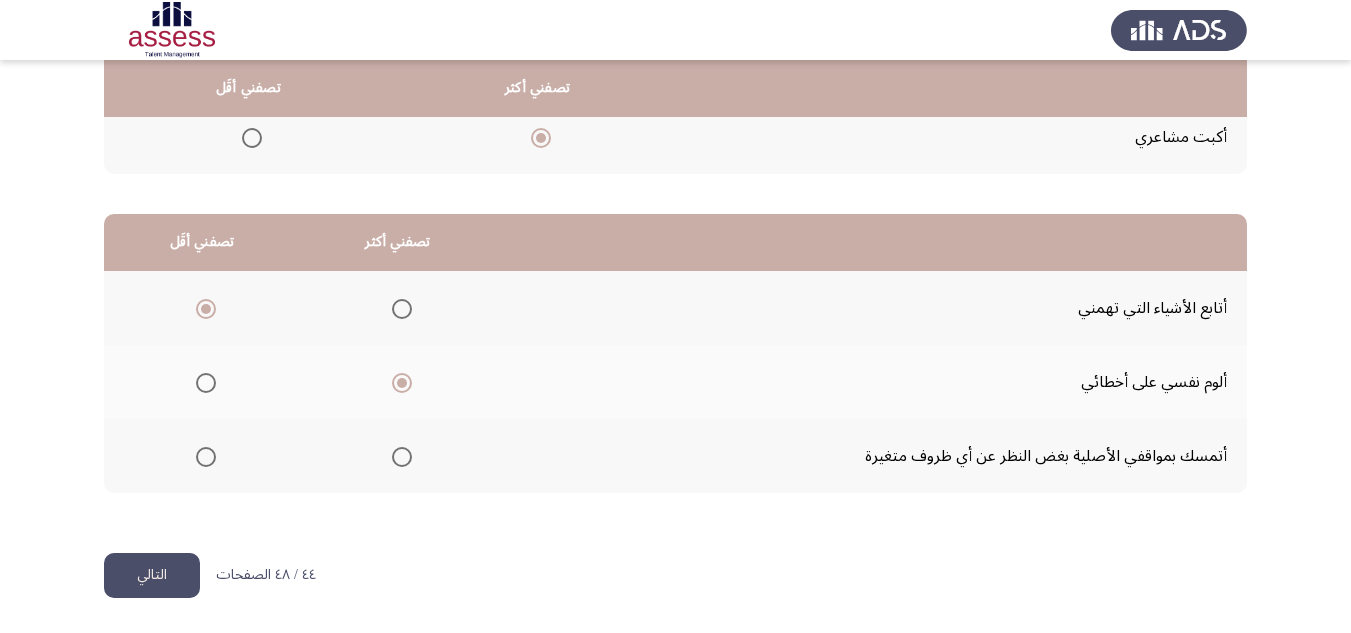 click on "التالي" 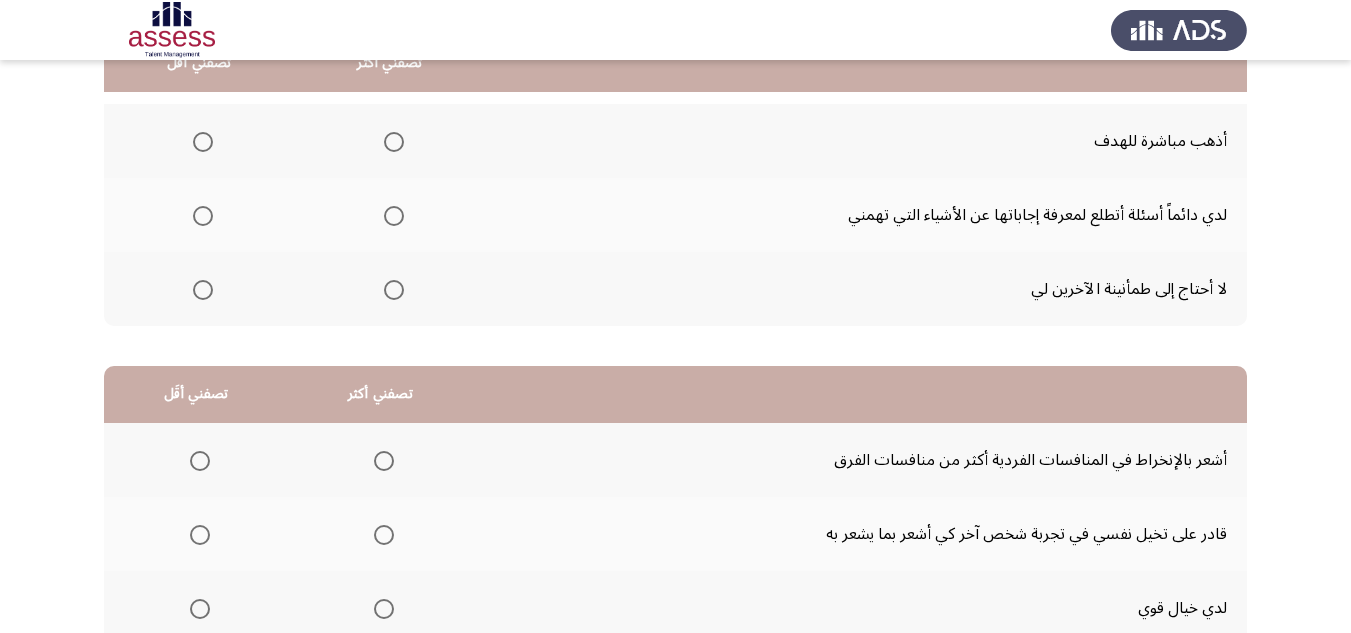 scroll, scrollTop: 200, scrollLeft: 0, axis: vertical 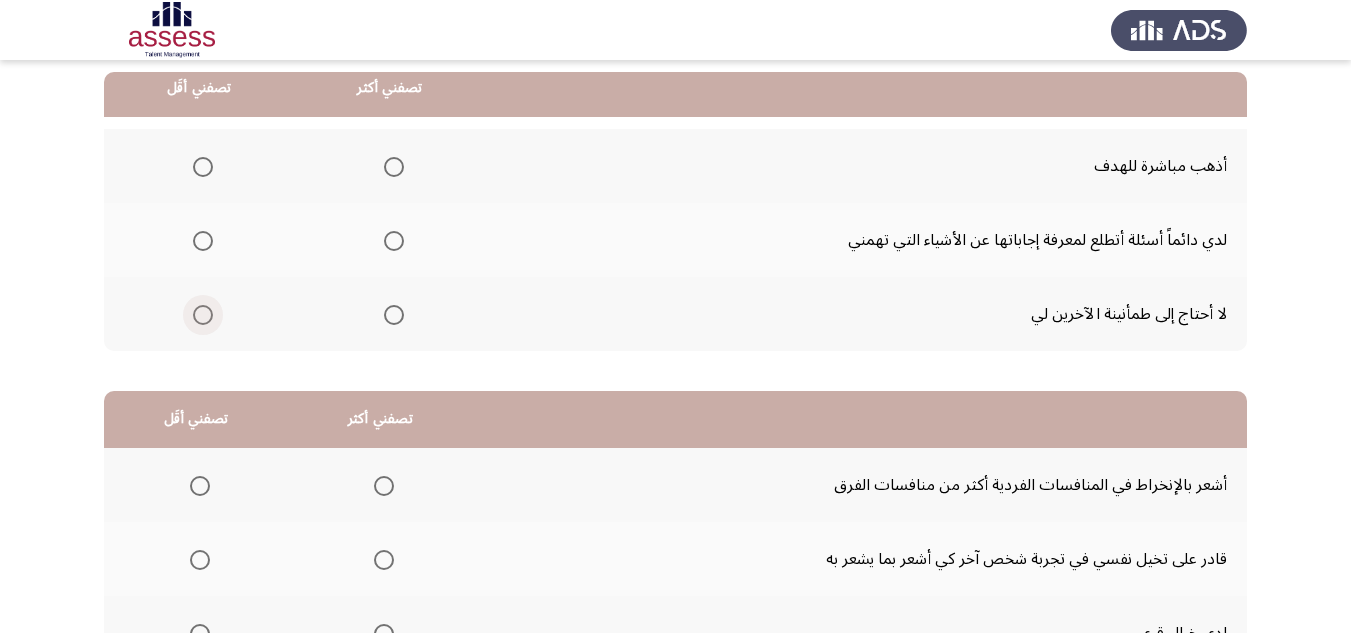click at bounding box center [203, 315] 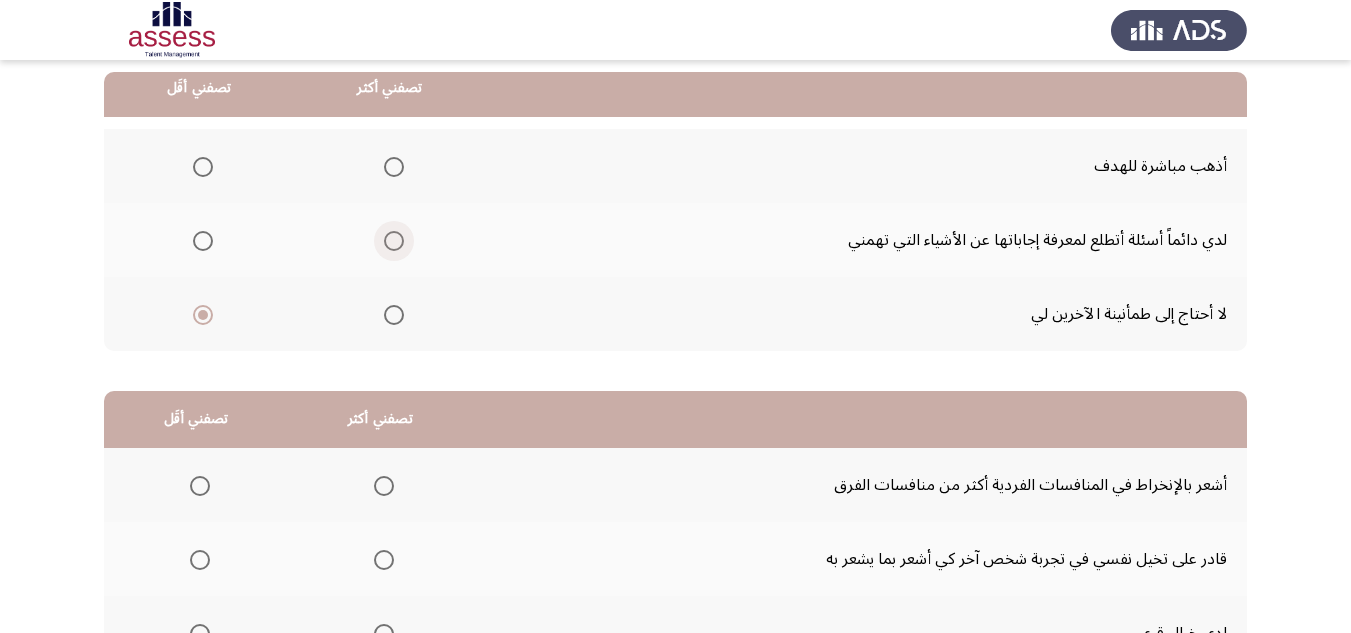 click at bounding box center [394, 241] 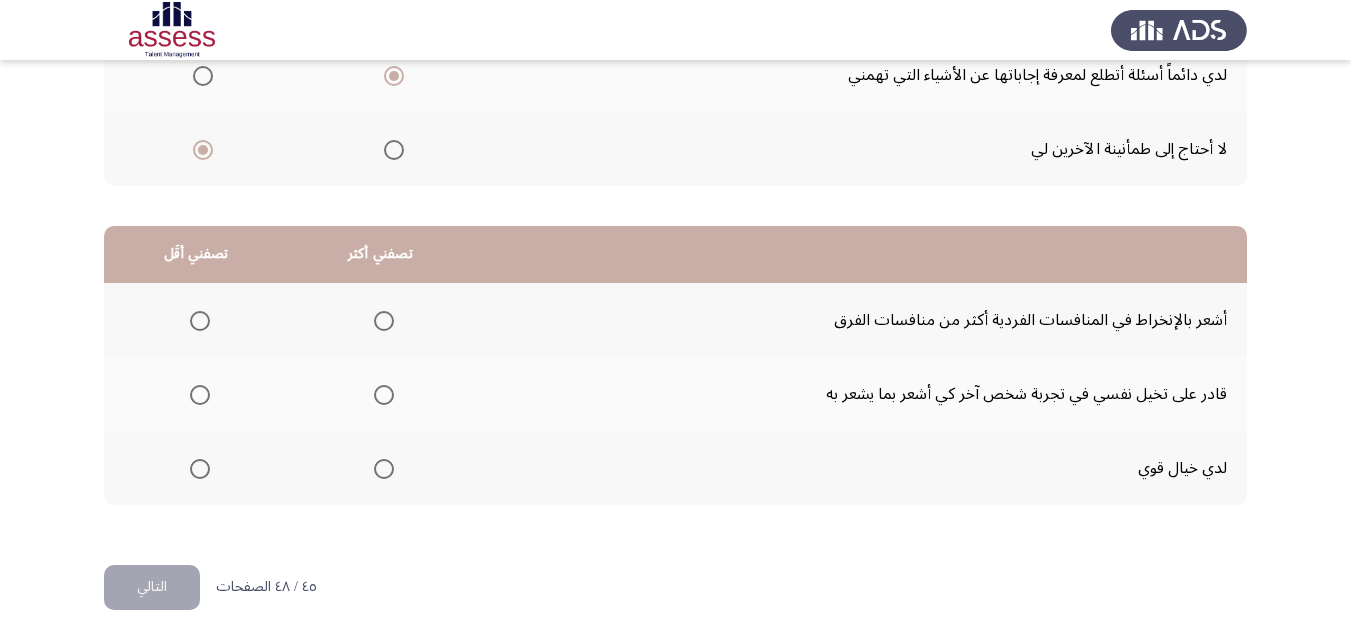 scroll, scrollTop: 377, scrollLeft: 0, axis: vertical 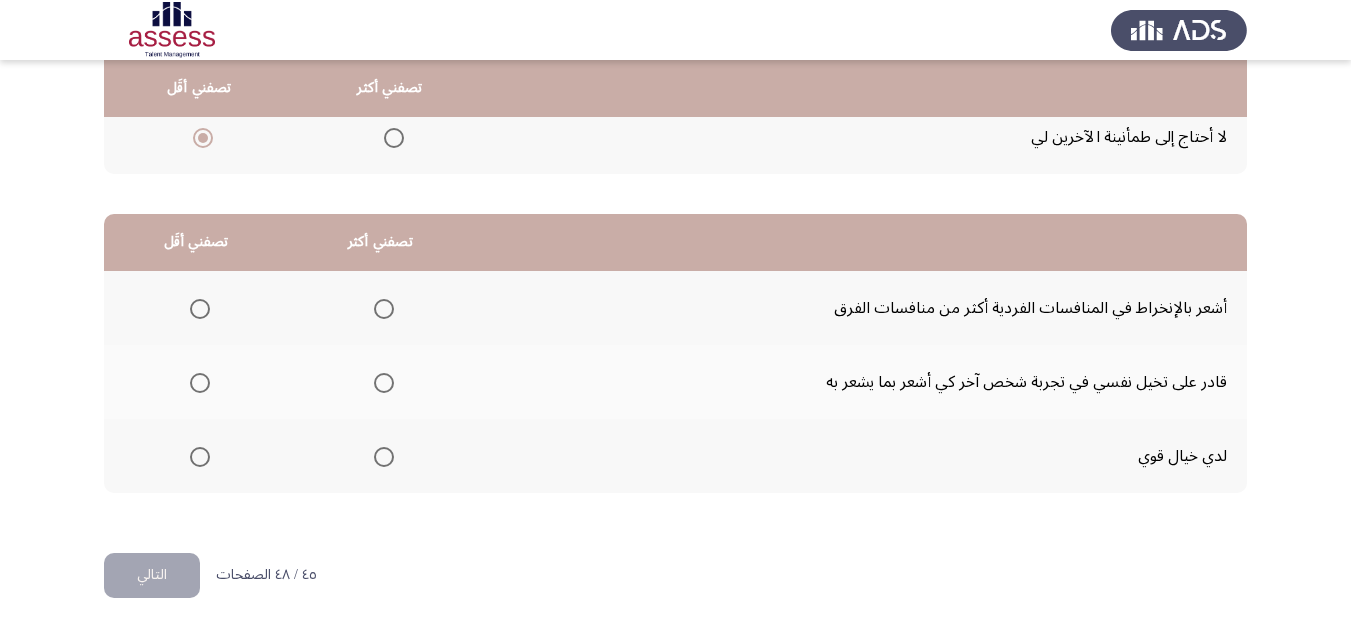 click at bounding box center [200, 309] 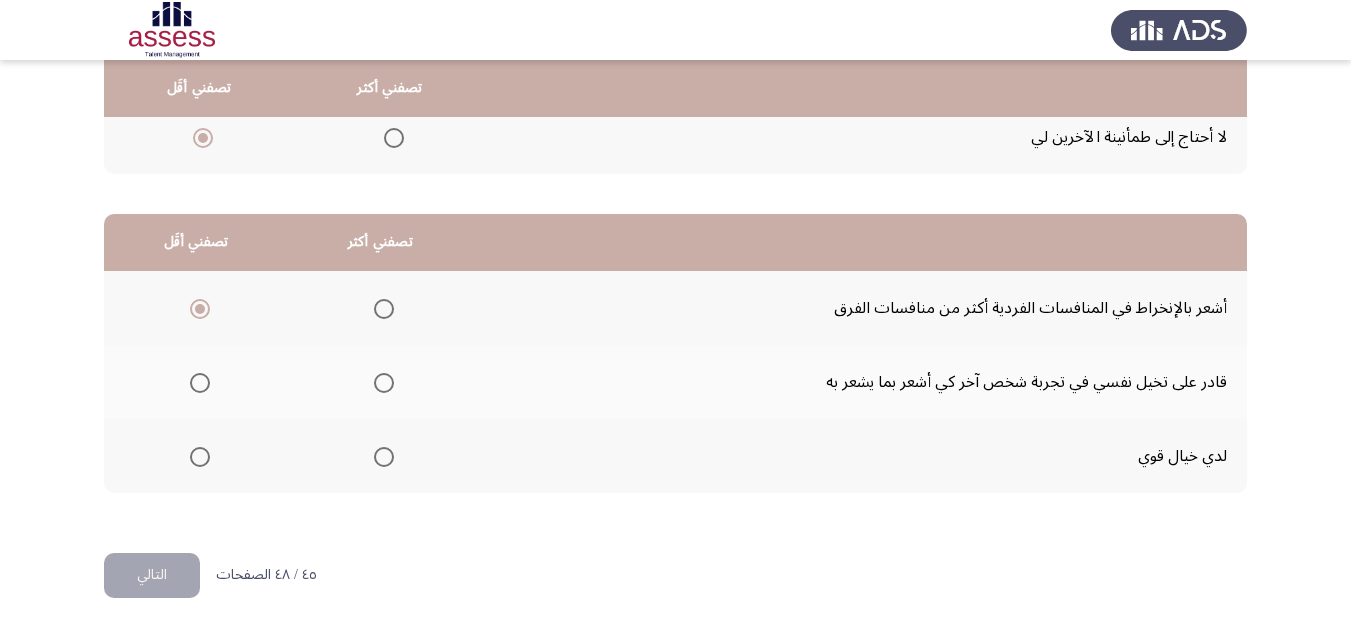 click at bounding box center [380, 383] 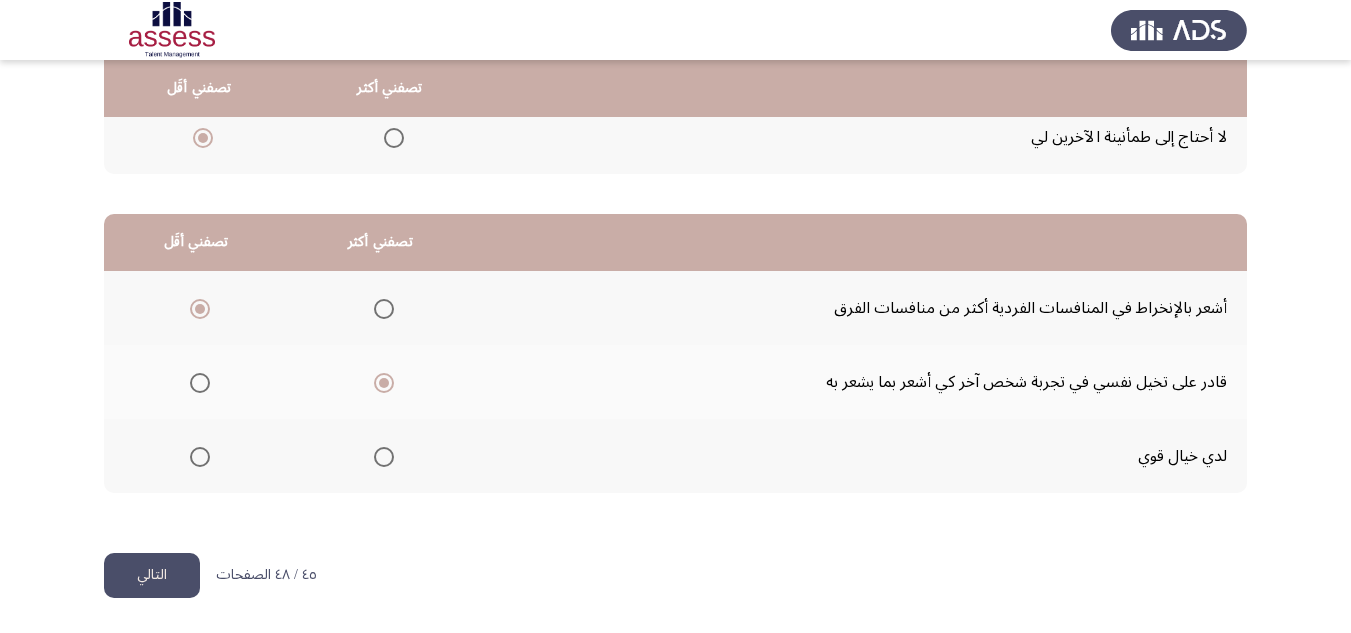 click on "التالي" 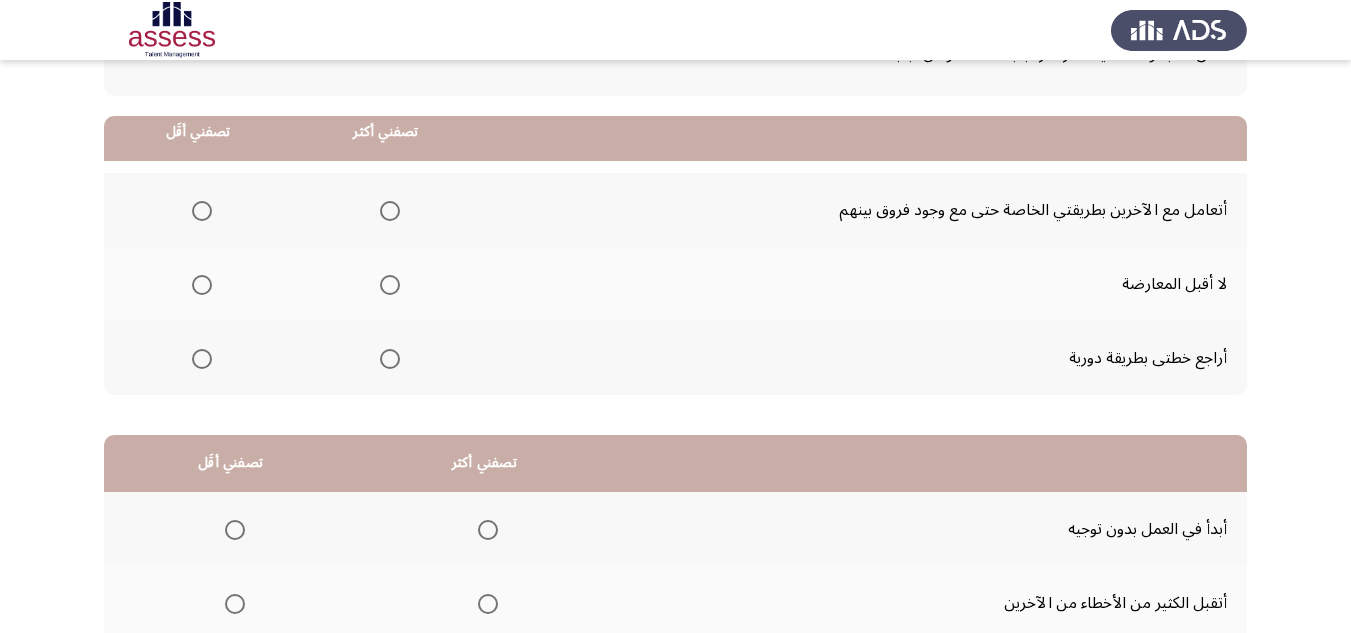scroll, scrollTop: 200, scrollLeft: 0, axis: vertical 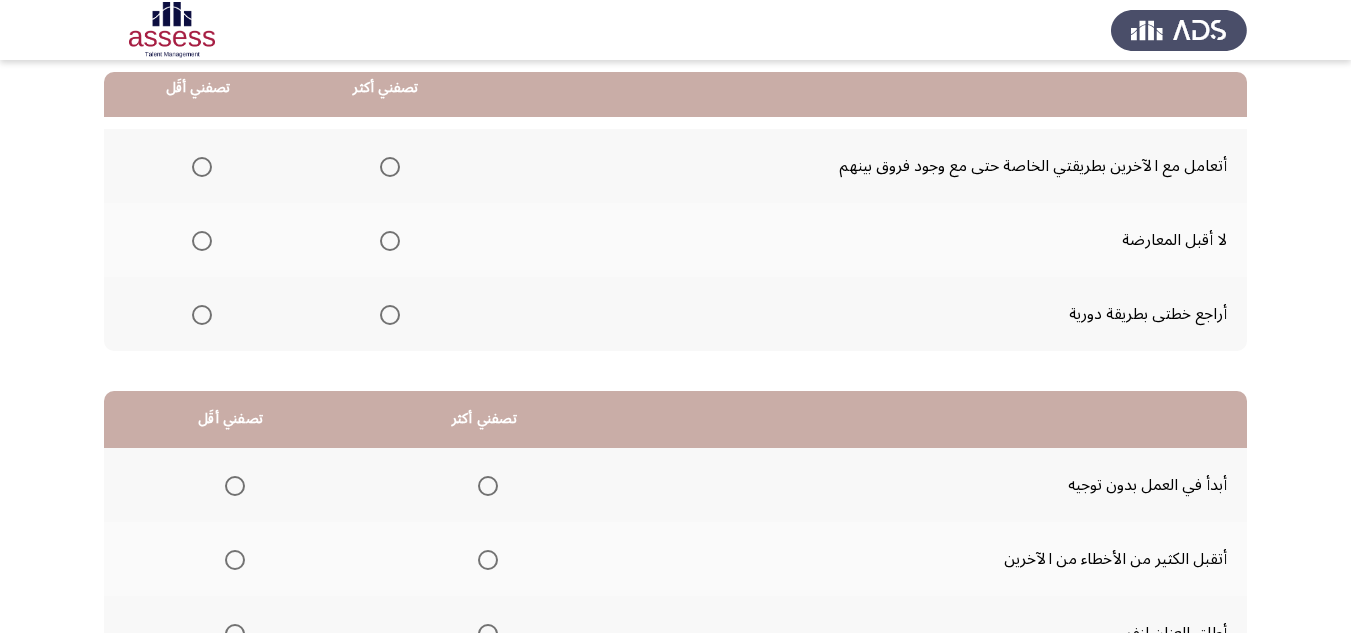 click at bounding box center [390, 167] 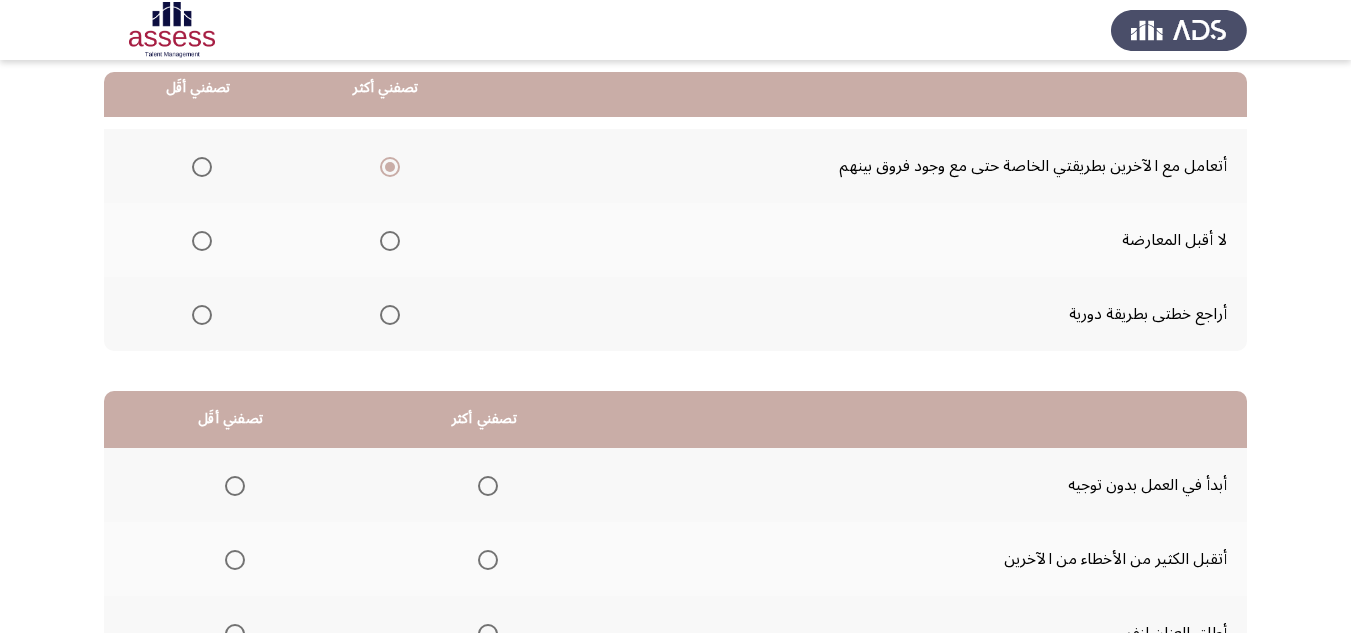 click at bounding box center [202, 241] 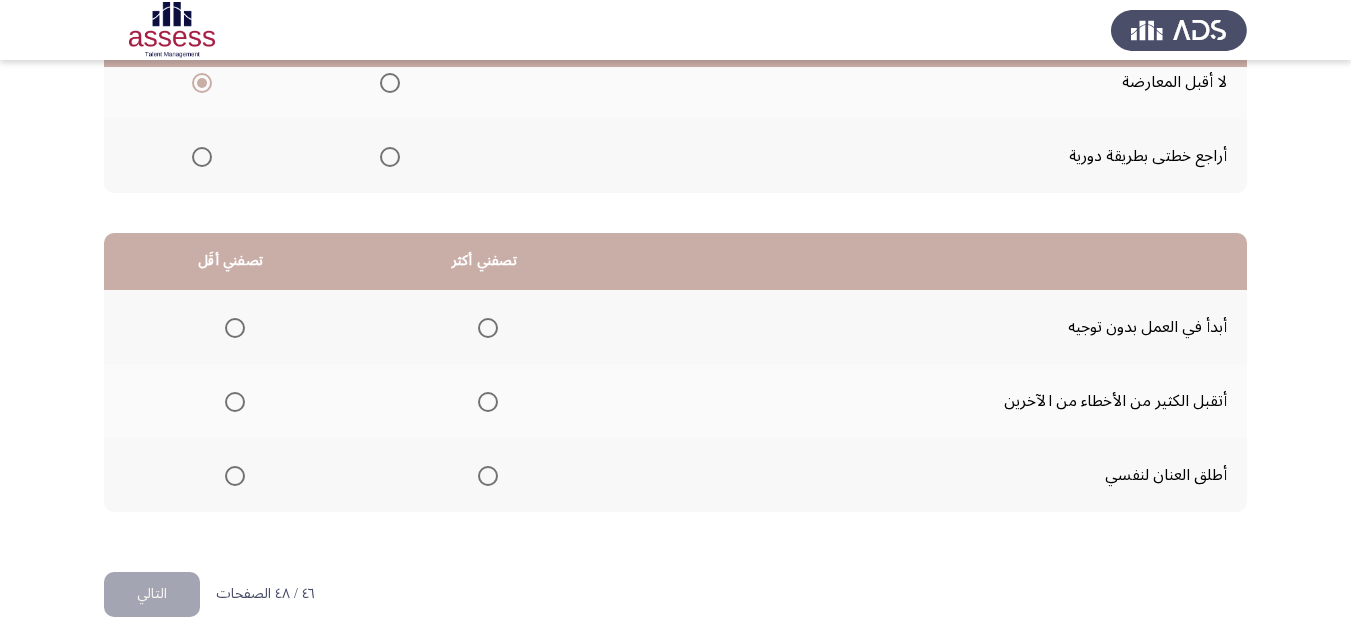 scroll, scrollTop: 377, scrollLeft: 0, axis: vertical 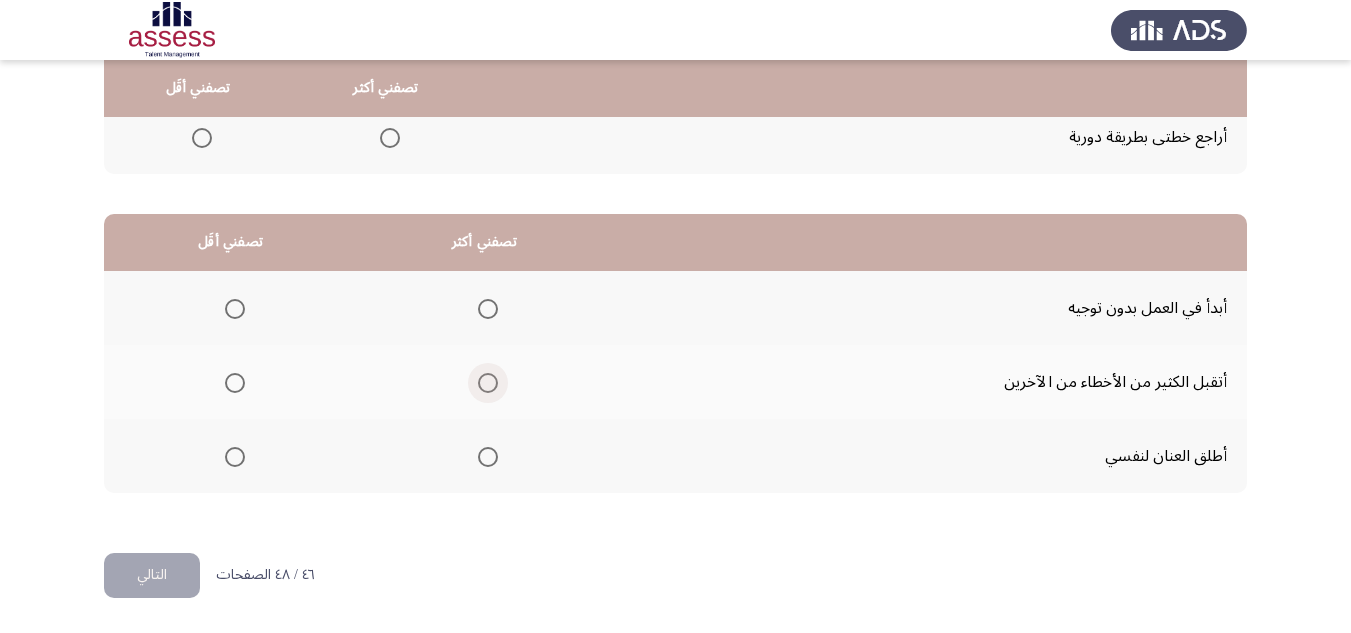 click at bounding box center [488, 383] 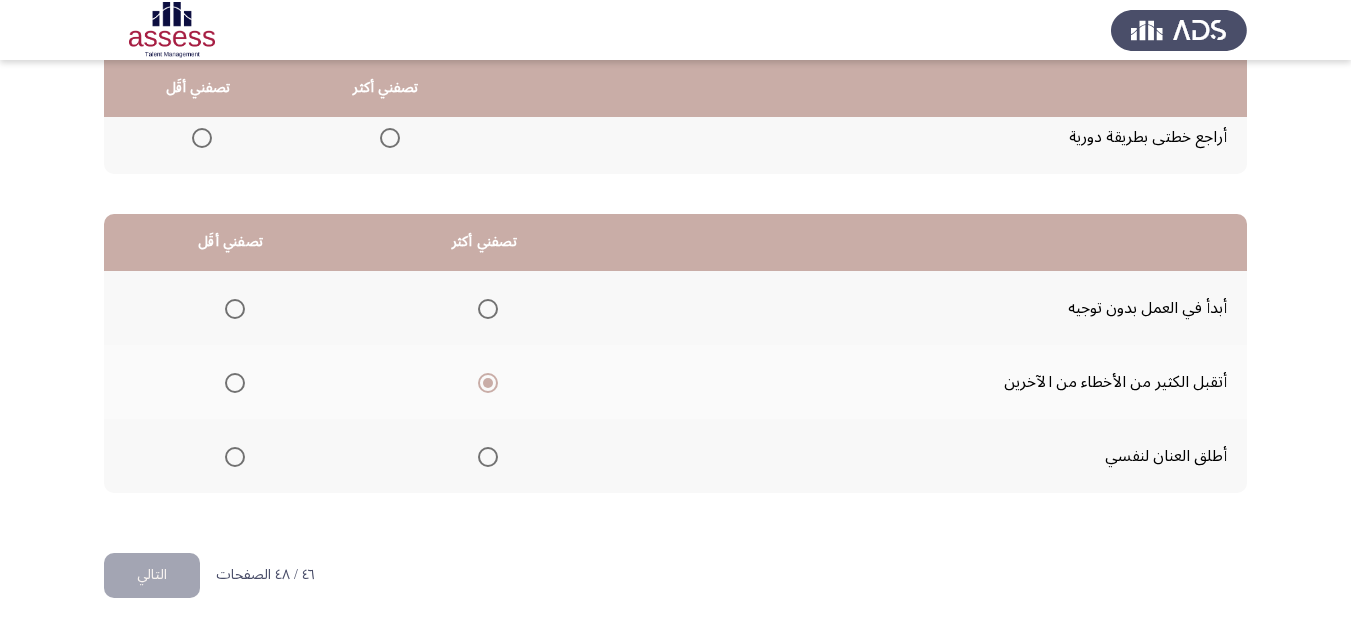 click 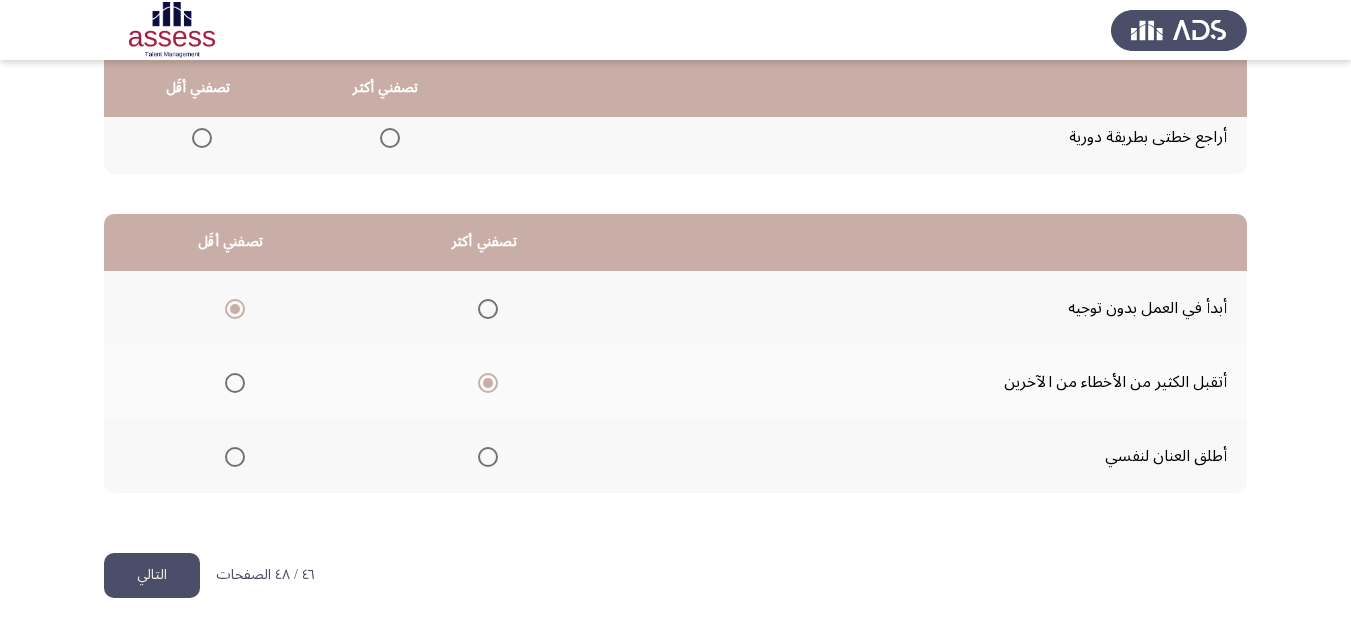 click on "Occupational Competency Measurement (OCM)   التالي  من المجموعة التالية اخترأكثر اجابة تصفك وأقل اجابة تصفك  تصفني أكثر   تصفني أقَل  أتعامل مع الآخرين بطريقتي الخاصة حتى مع وجود فروق بينهم     لا أقبل المعارضة     أراجع خطتى بطريقة دورية
تصفني أكثر   تصفني أقَل  أبدأ في العمل بدون توجيه     أتقبل الكثير من الأخطاء من الآخرين     أطلق العنان لنفسي      ٤٦ / ٤٨ الصفحات   التالي
WAITING" 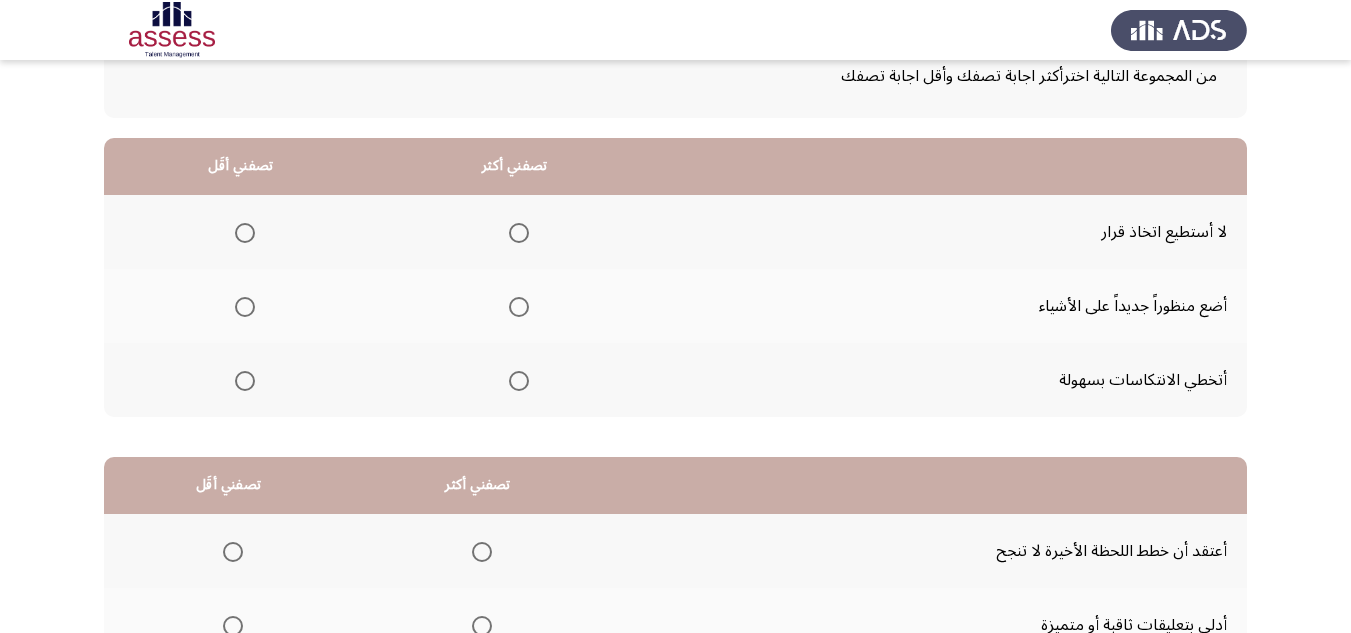 scroll, scrollTop: 200, scrollLeft: 0, axis: vertical 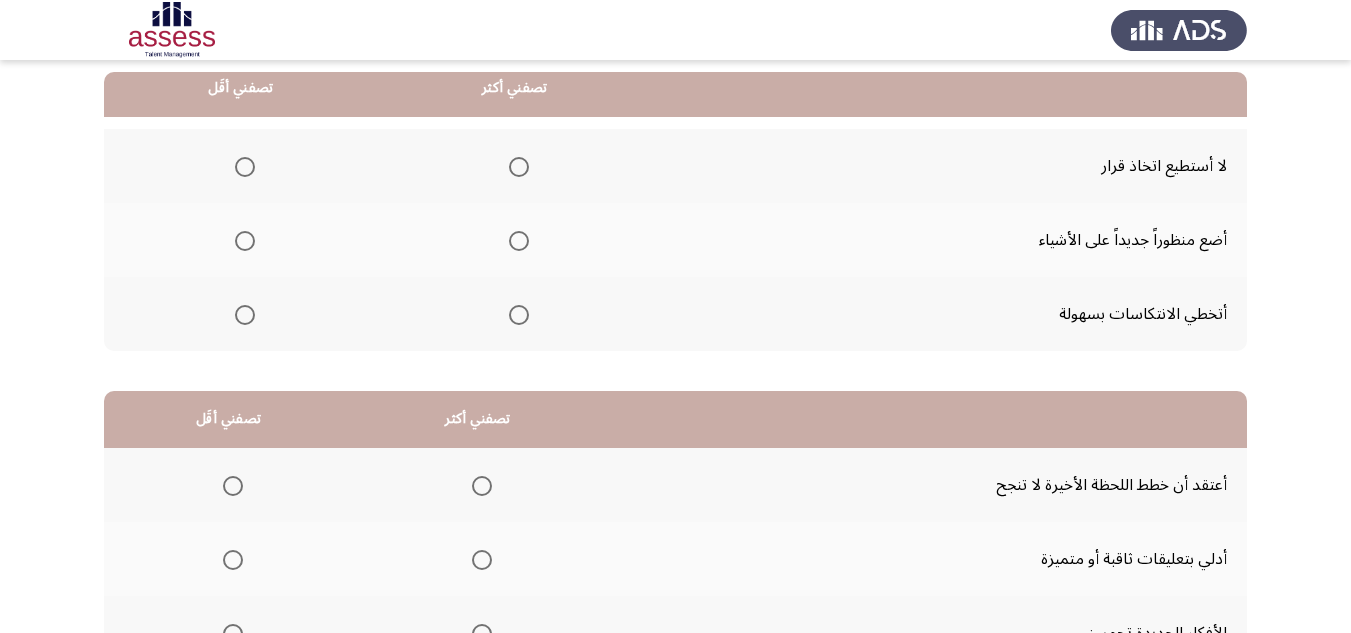 click 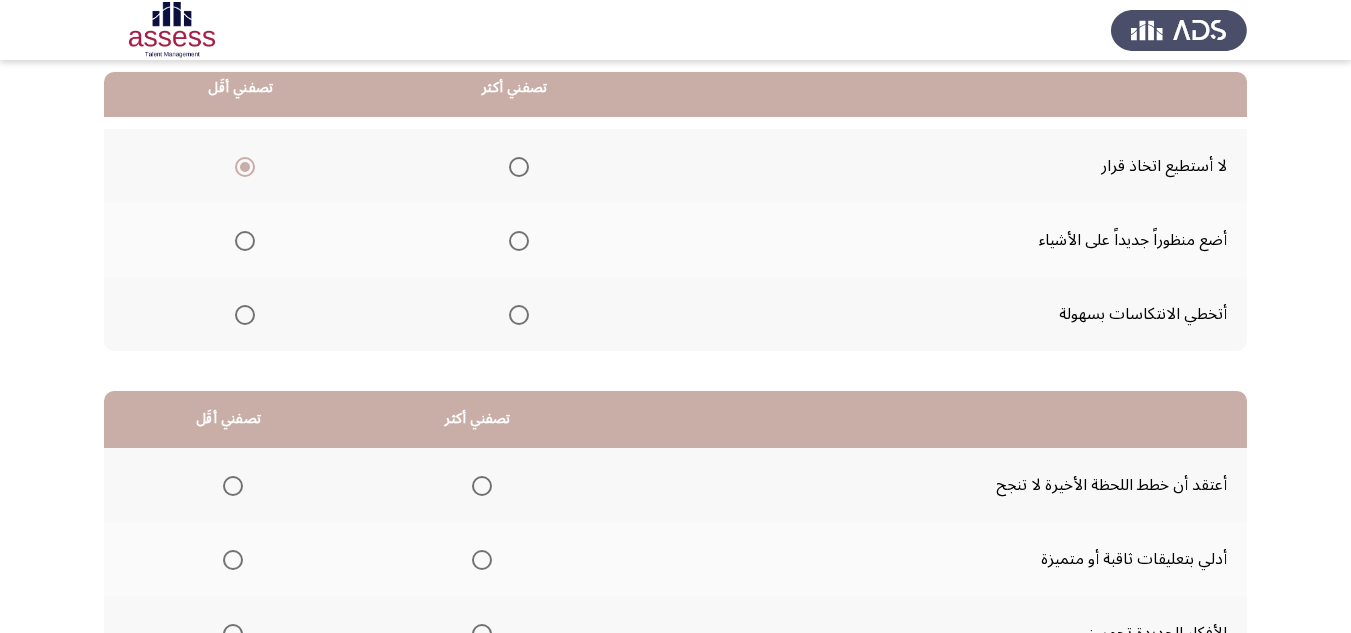 click 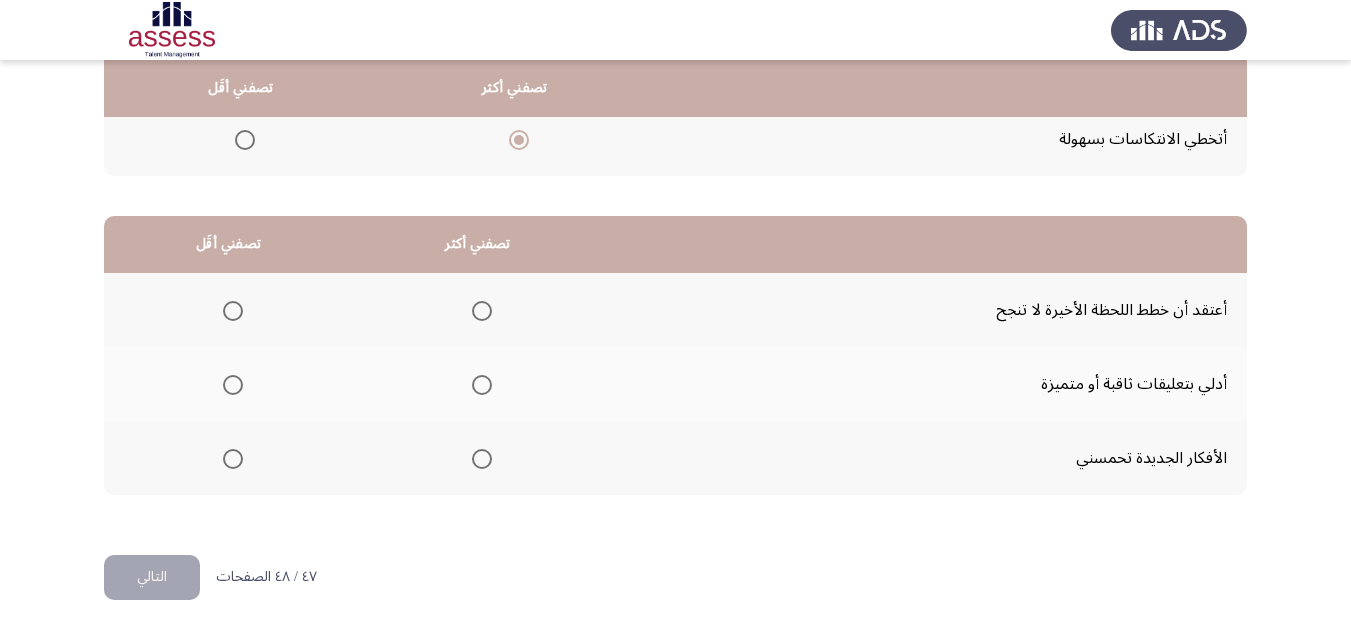scroll, scrollTop: 377, scrollLeft: 0, axis: vertical 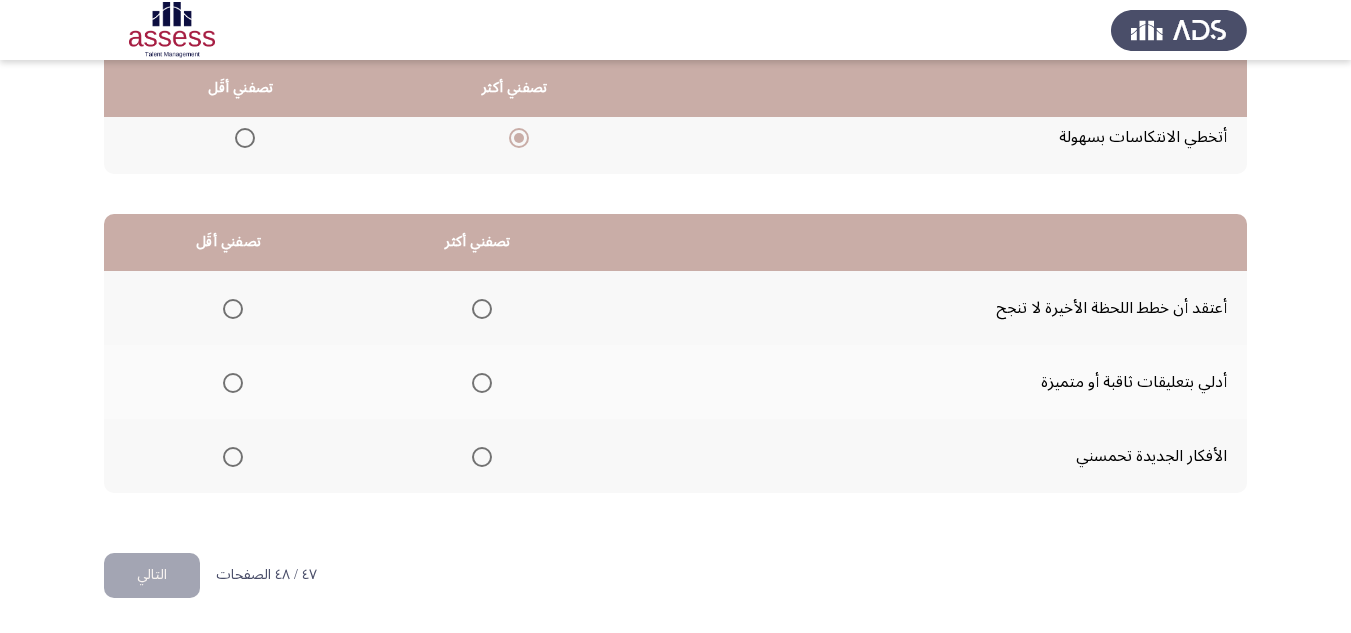 click 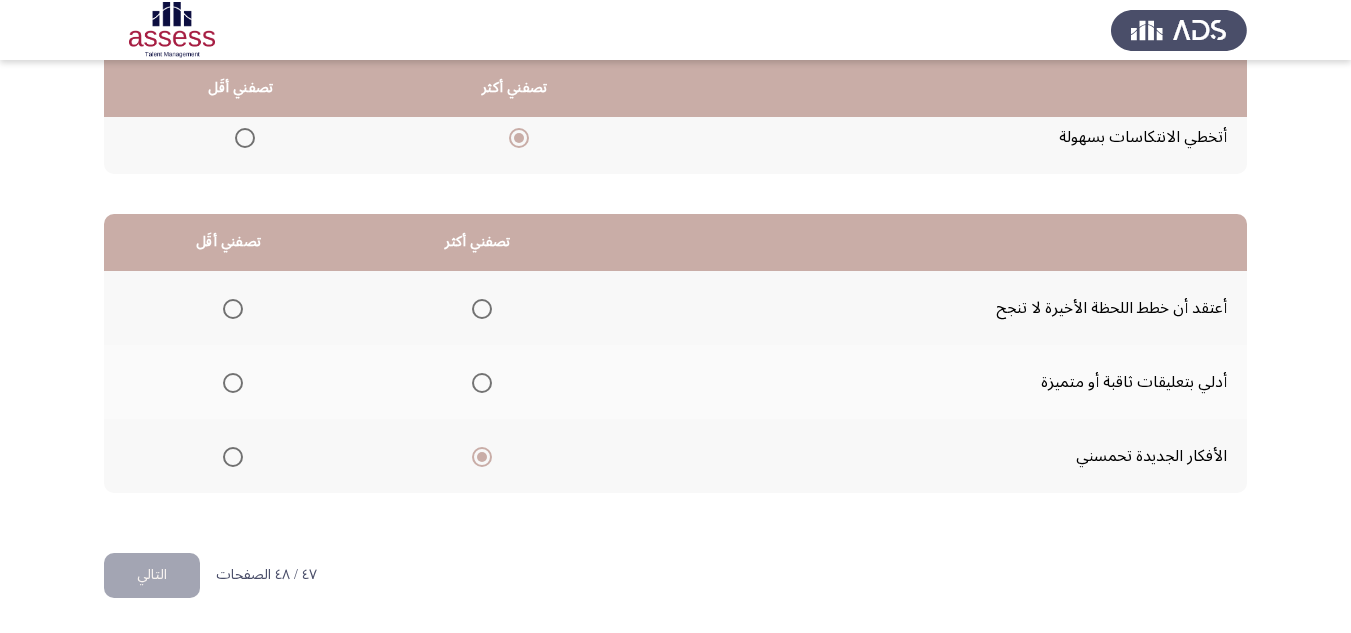 click 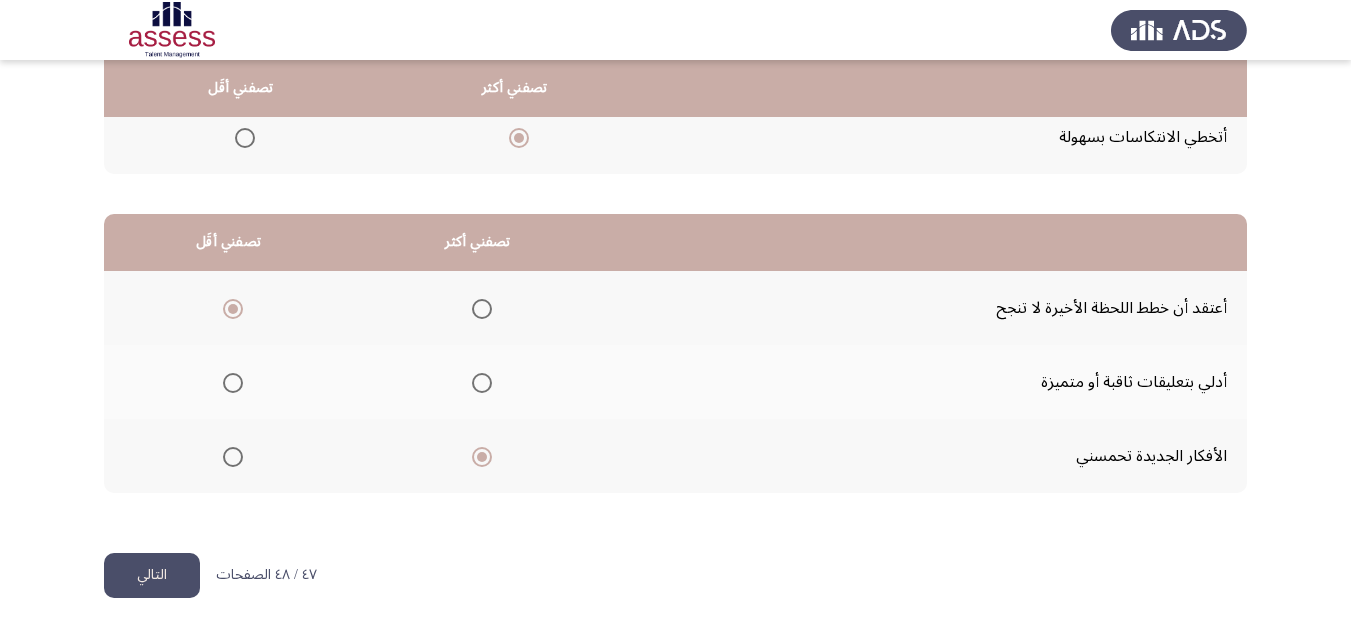 click on "التالي" 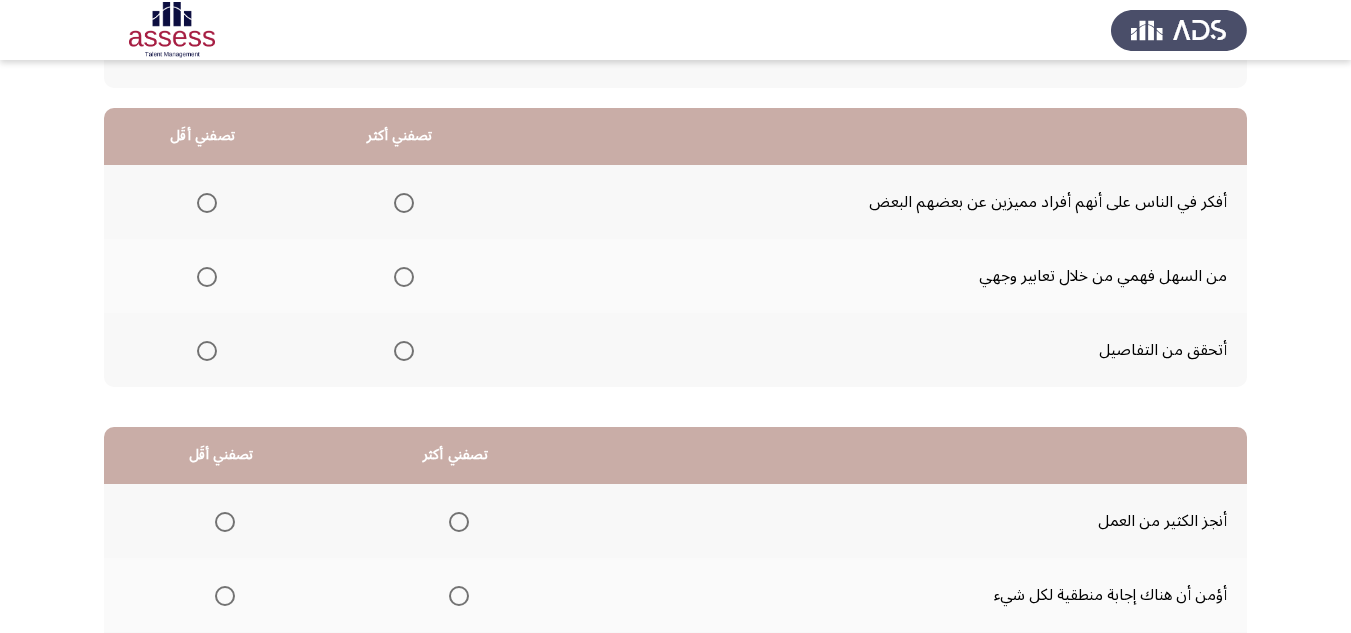 scroll, scrollTop: 200, scrollLeft: 0, axis: vertical 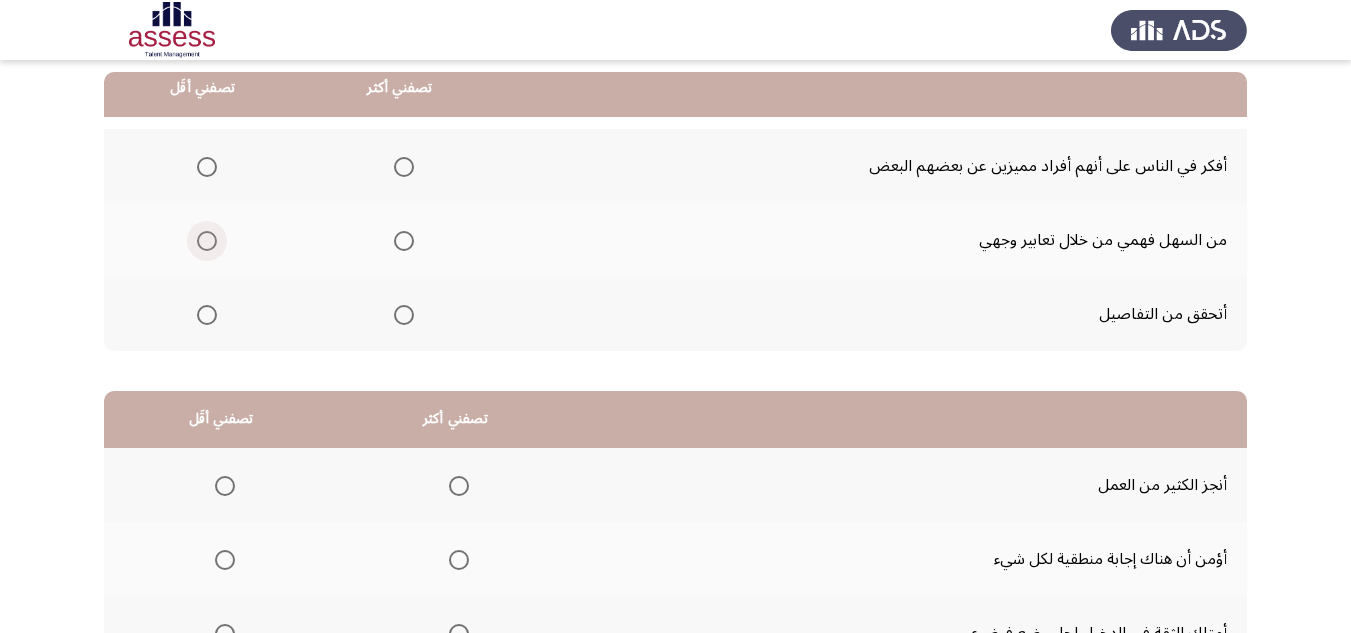 click 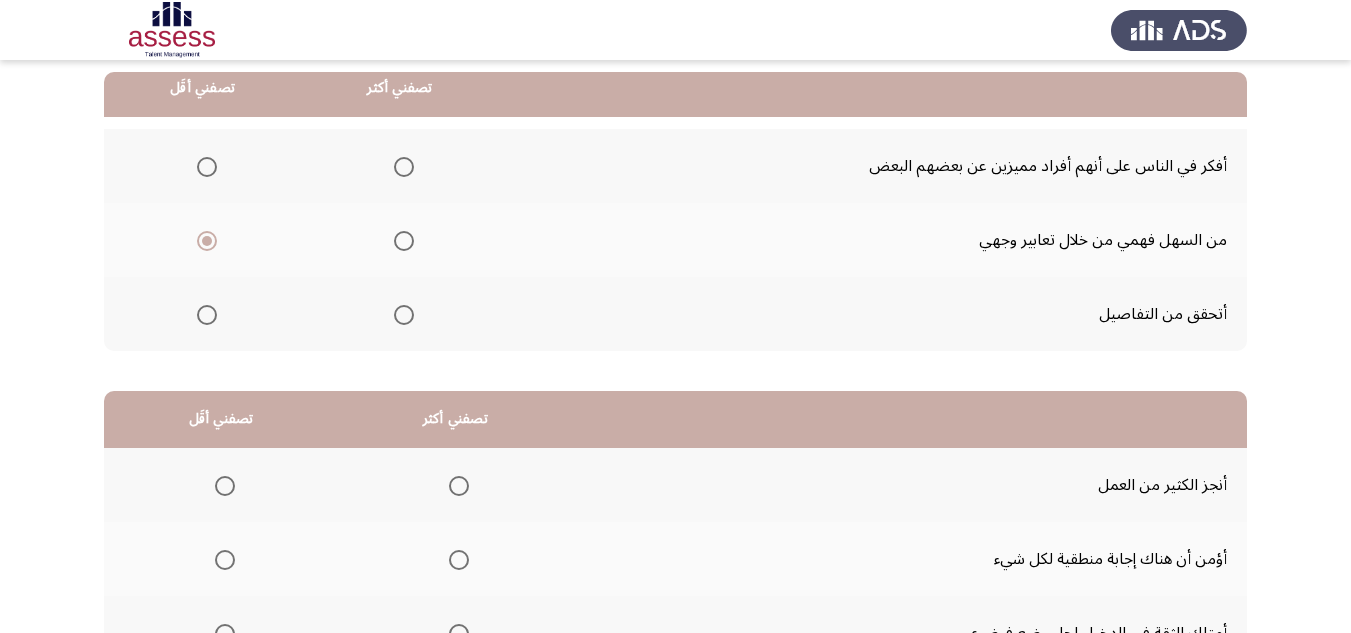 click 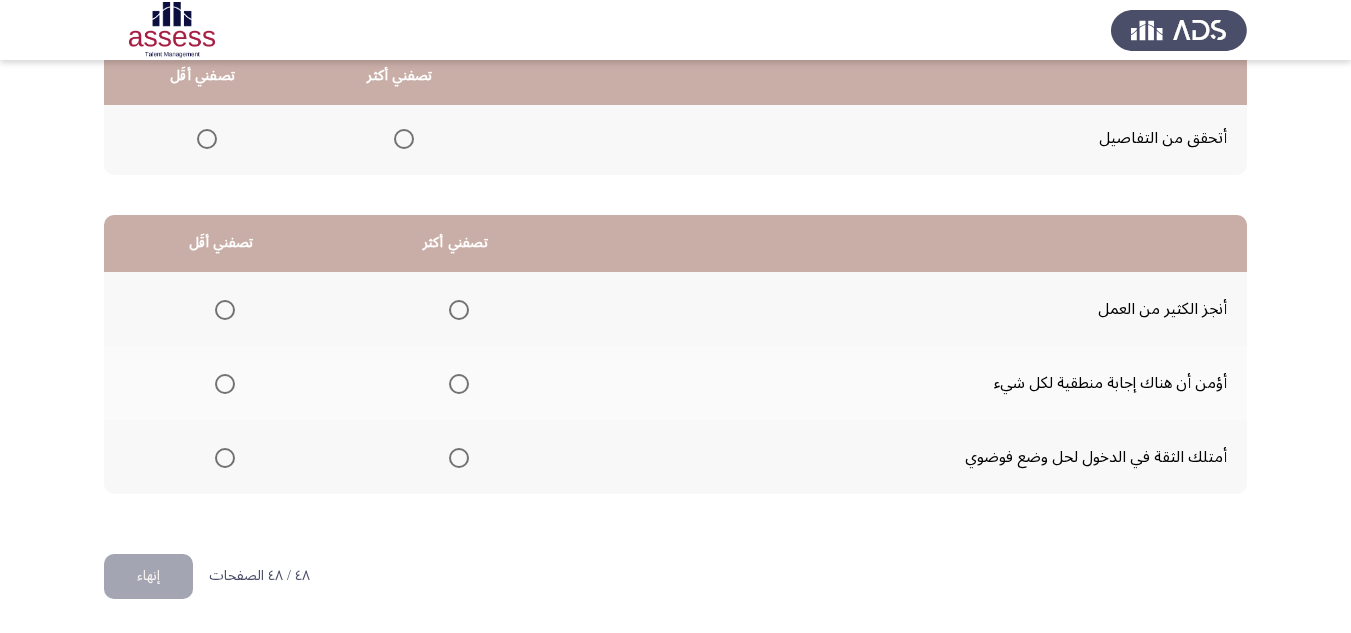 scroll, scrollTop: 377, scrollLeft: 0, axis: vertical 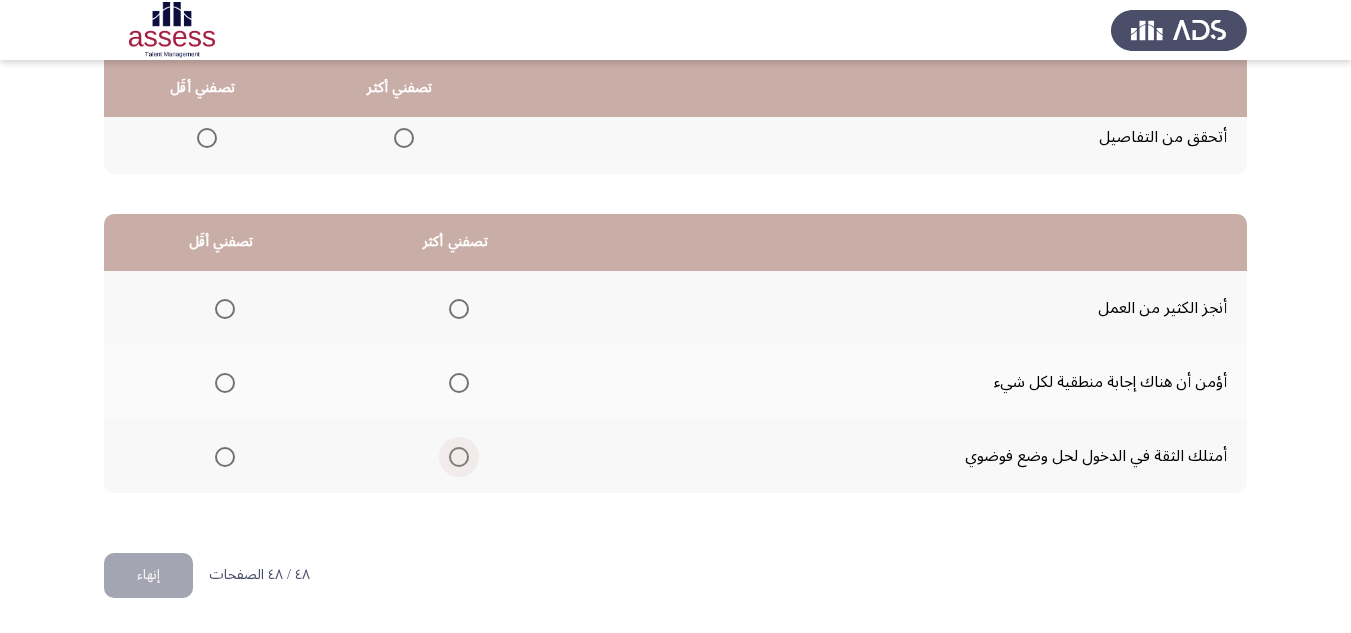 click 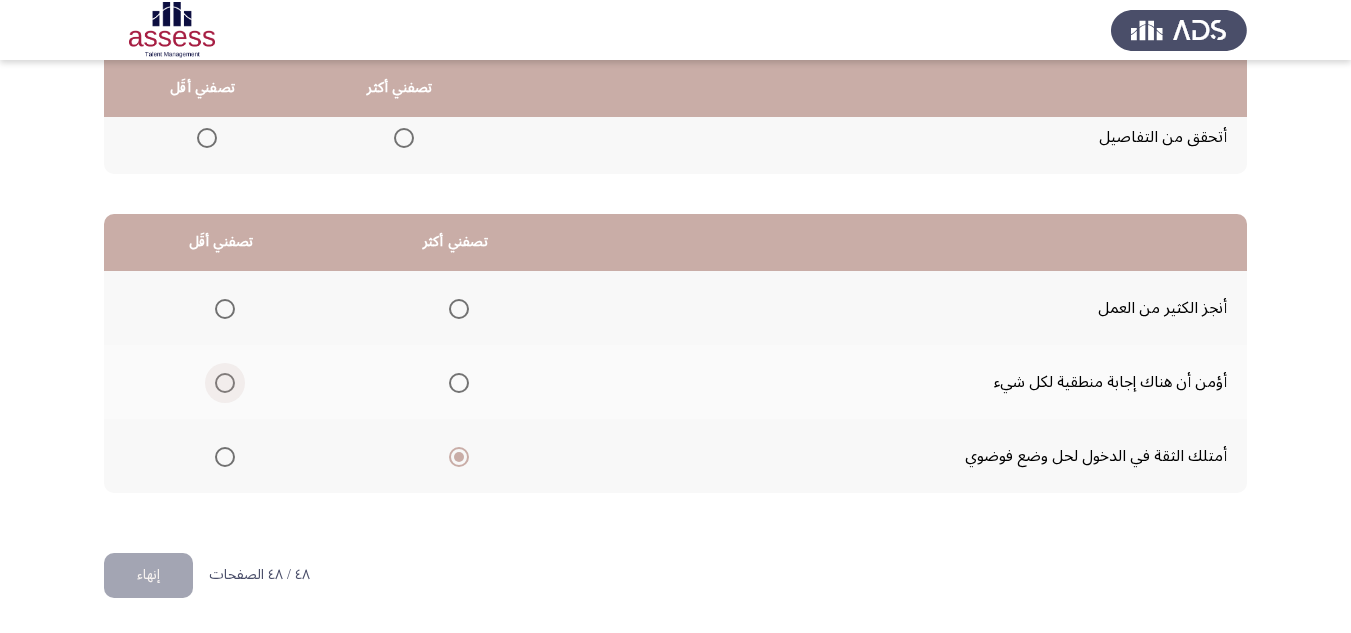 click 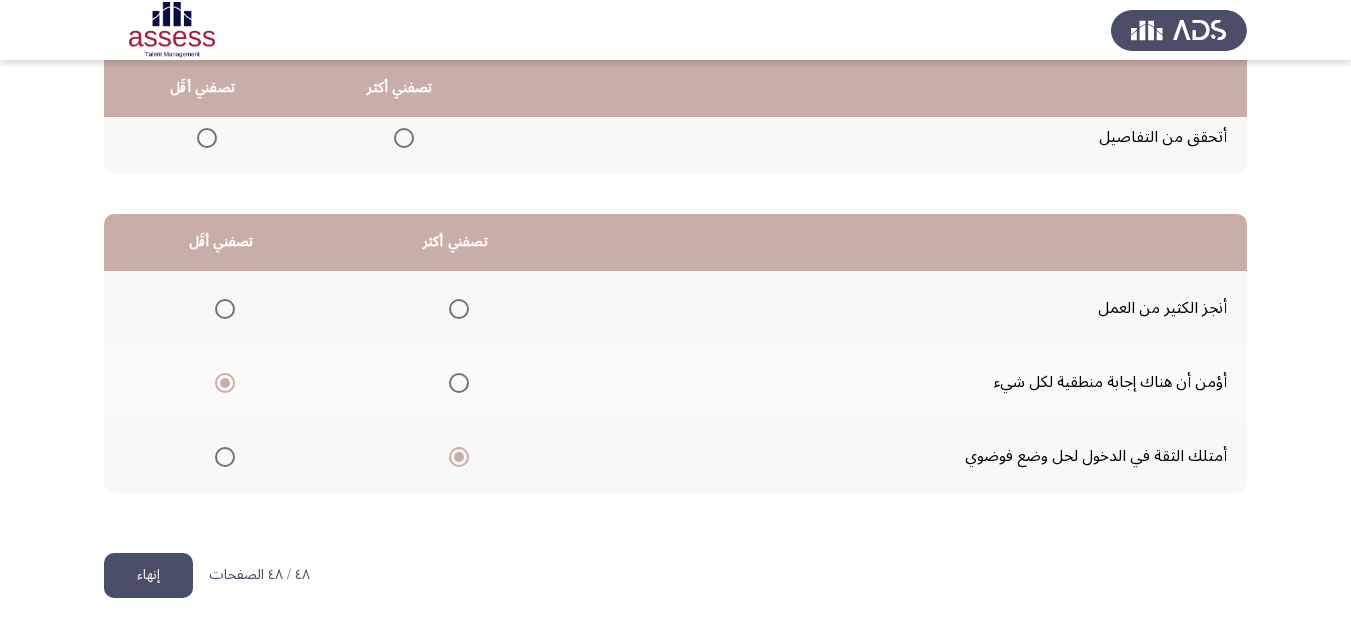 click on "إنهاء" 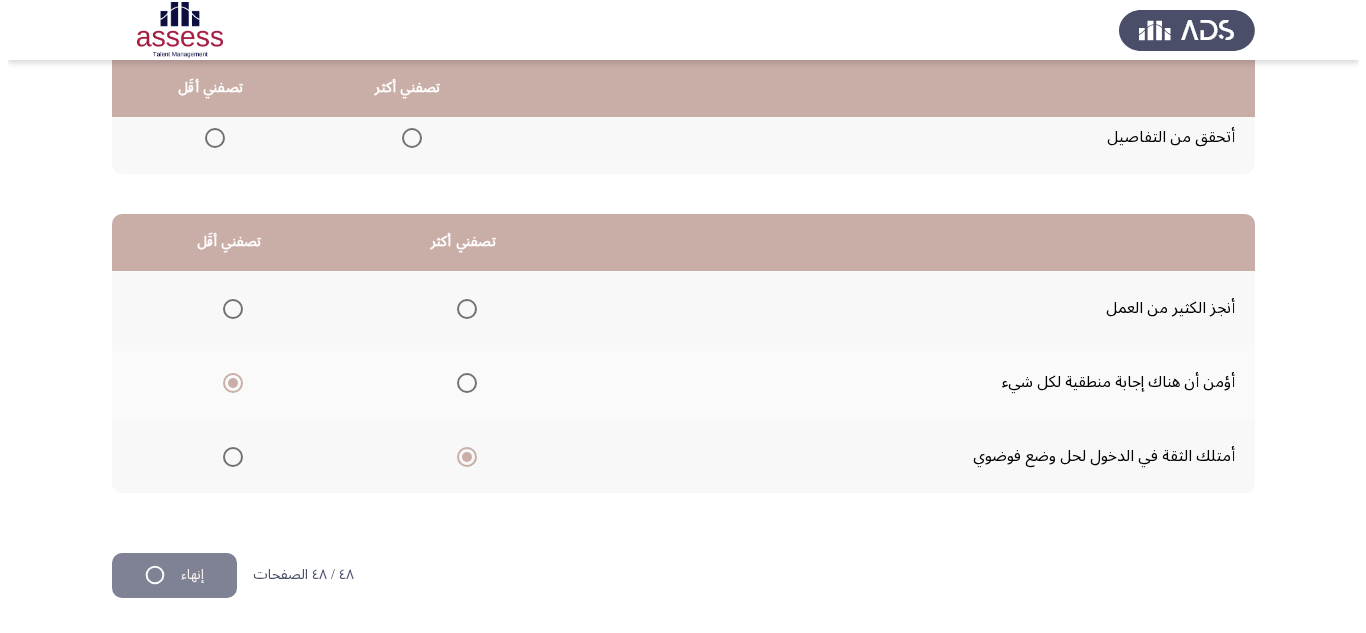 scroll, scrollTop: 0, scrollLeft: 0, axis: both 